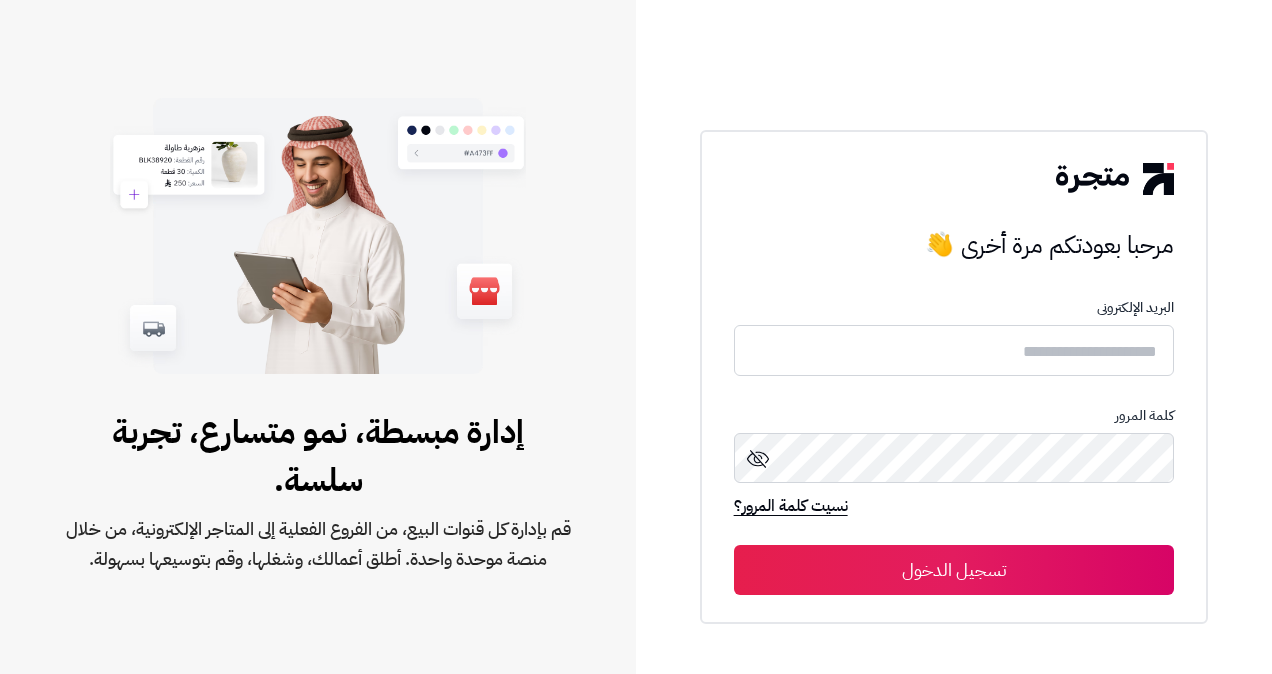 scroll, scrollTop: 0, scrollLeft: 0, axis: both 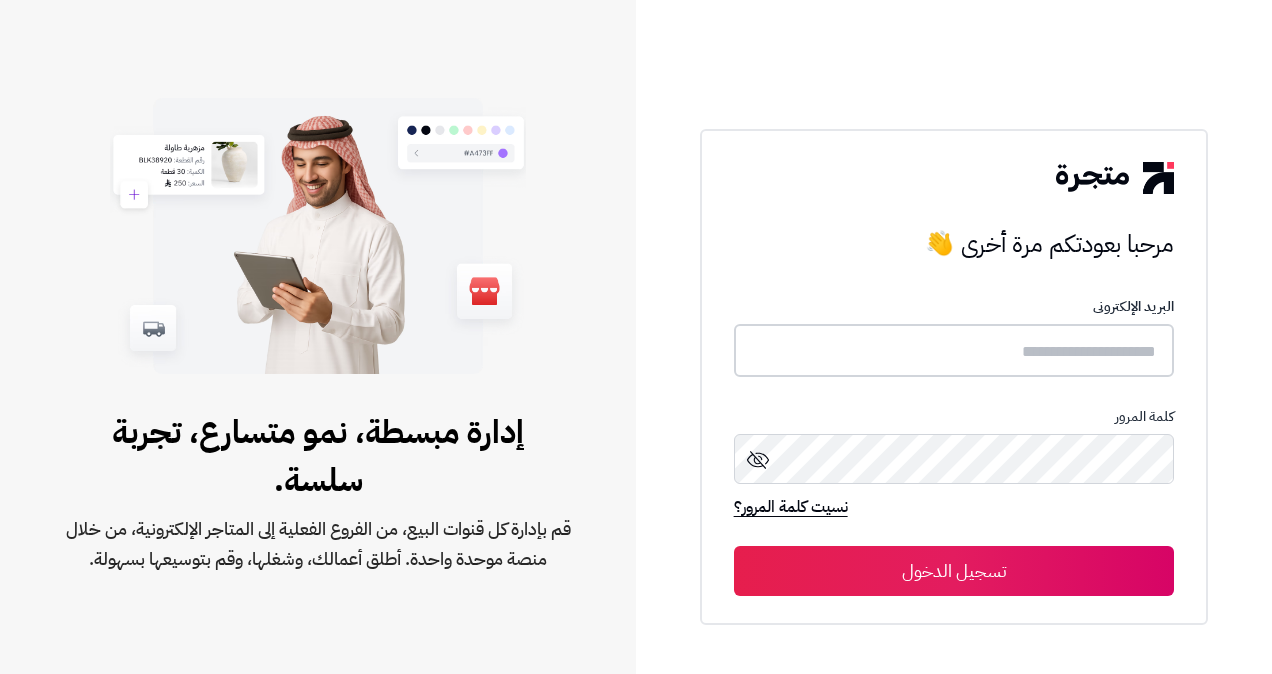 type on "**********" 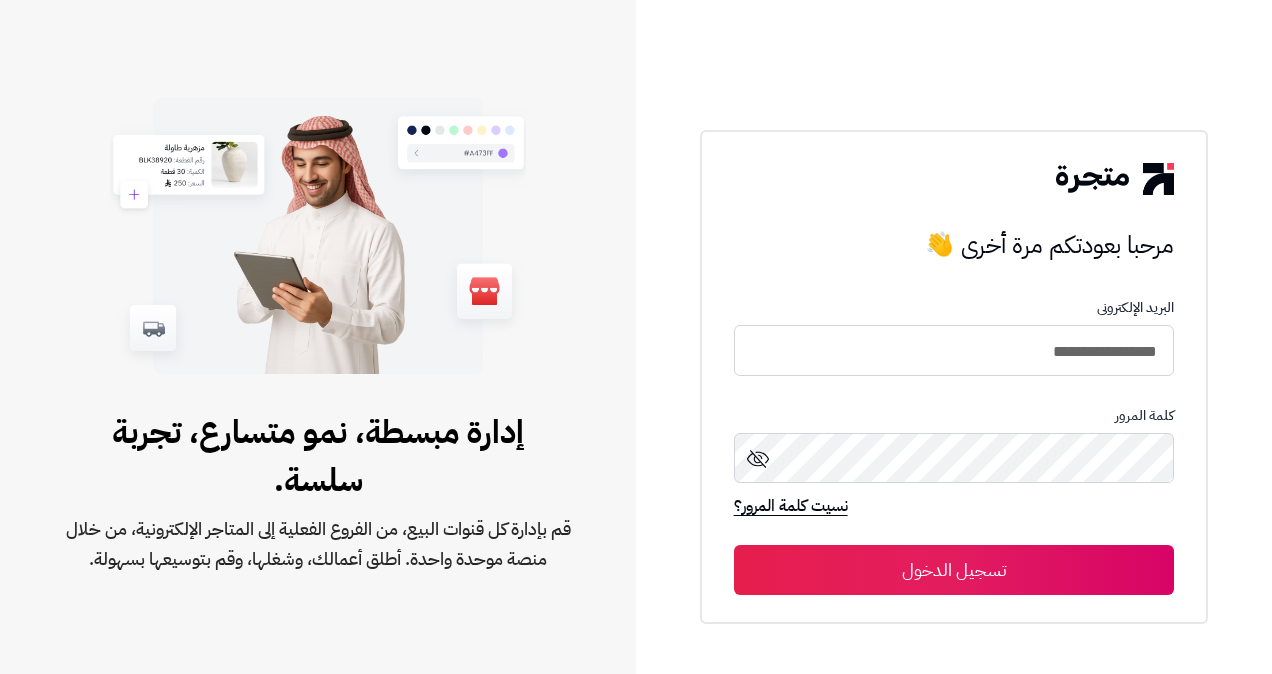 click on "تسجيل الدخول" at bounding box center [954, 570] 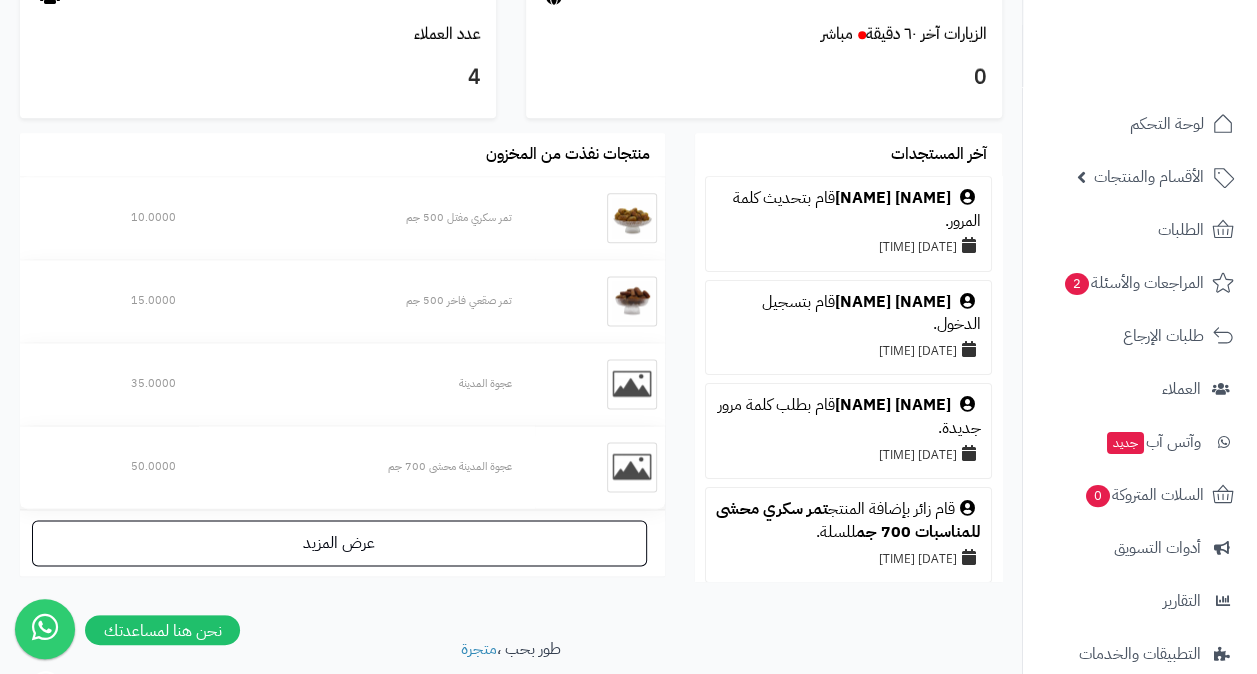 scroll, scrollTop: 1200, scrollLeft: 0, axis: vertical 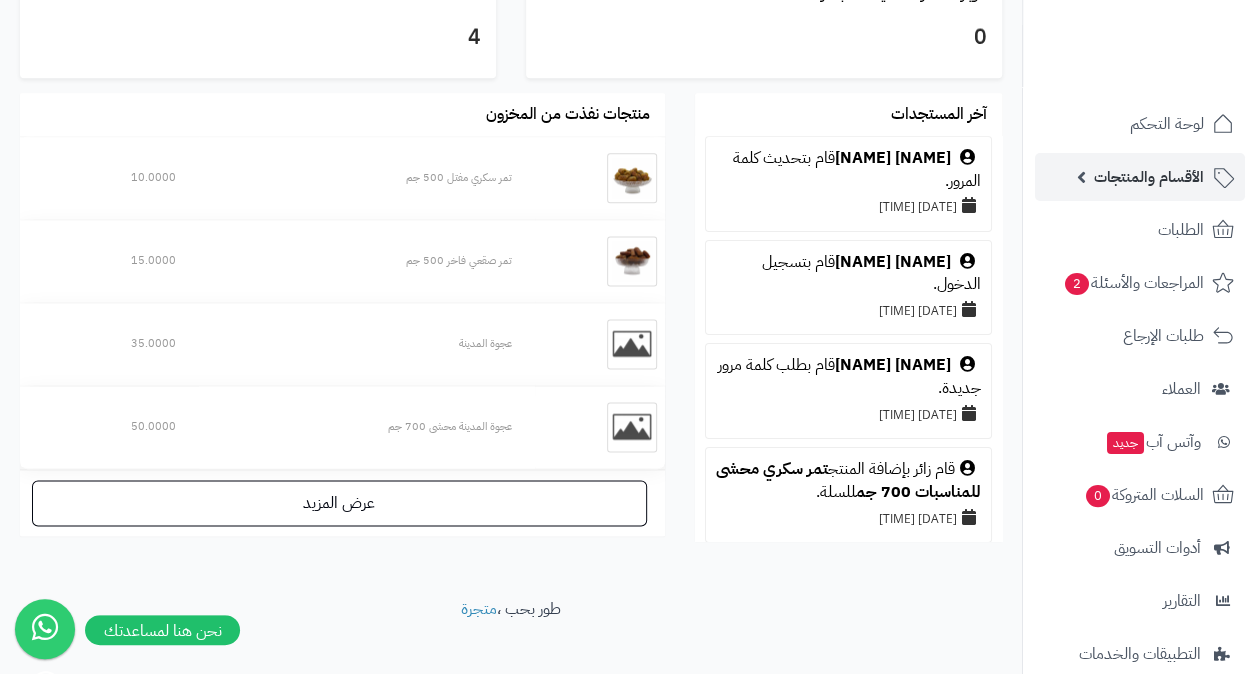 click on "الأقسام والمنتجات" at bounding box center [1149, 177] 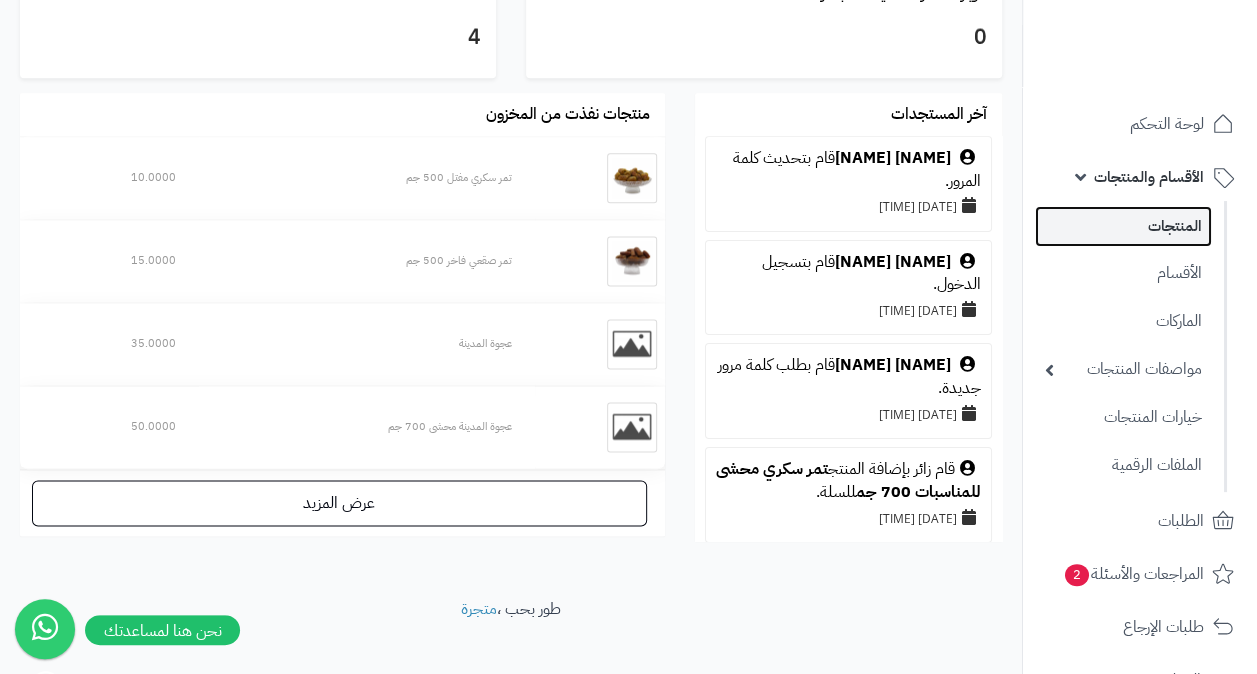 click on "المنتجات" at bounding box center [1123, 226] 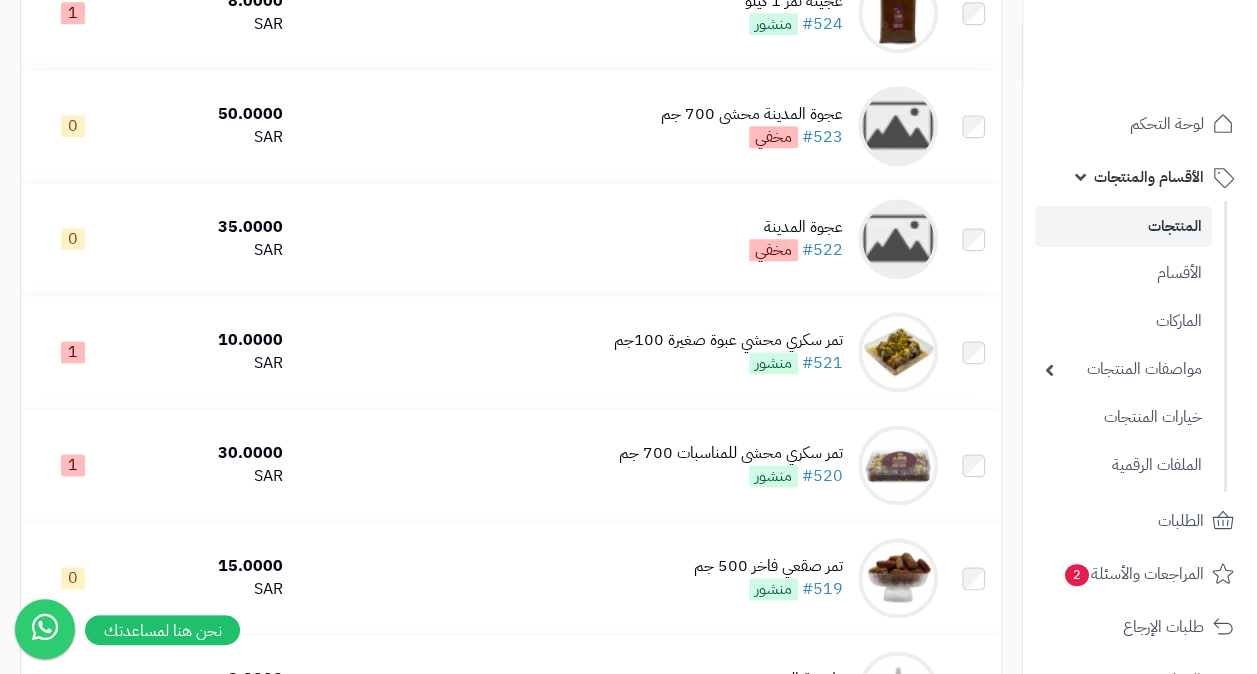 scroll, scrollTop: 1100, scrollLeft: 0, axis: vertical 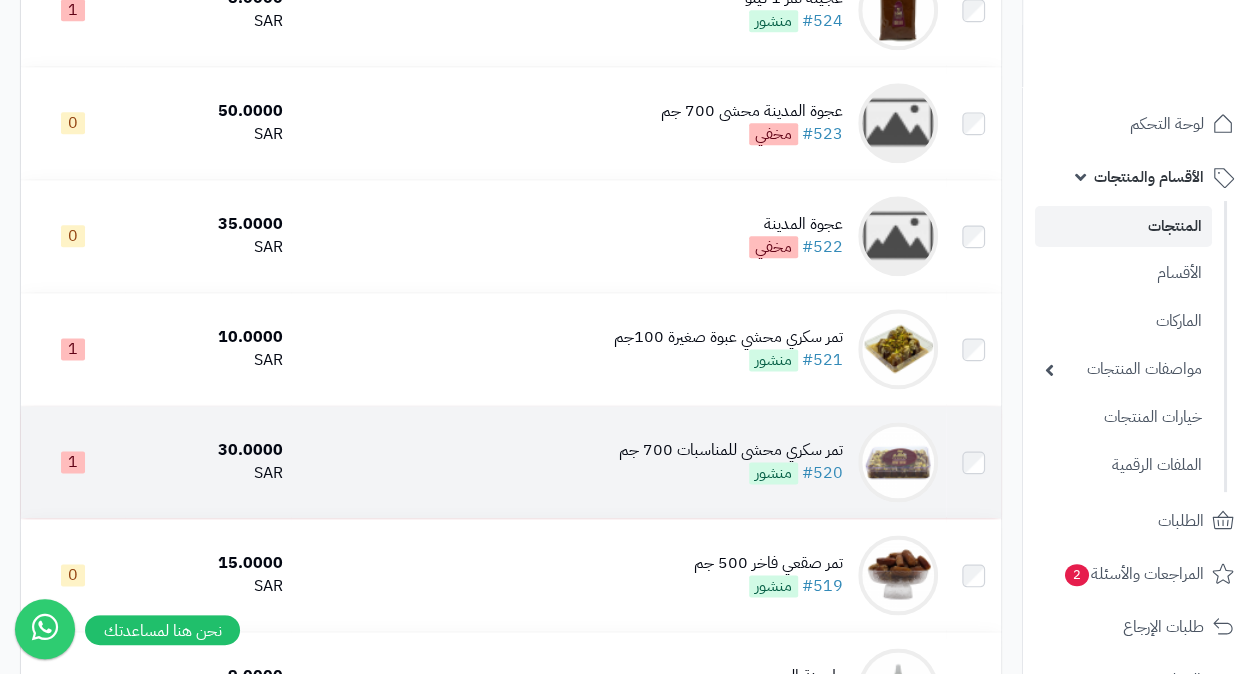 click on "تمر  سكري محشى للمناسبات 700 جم" at bounding box center (731, 450) 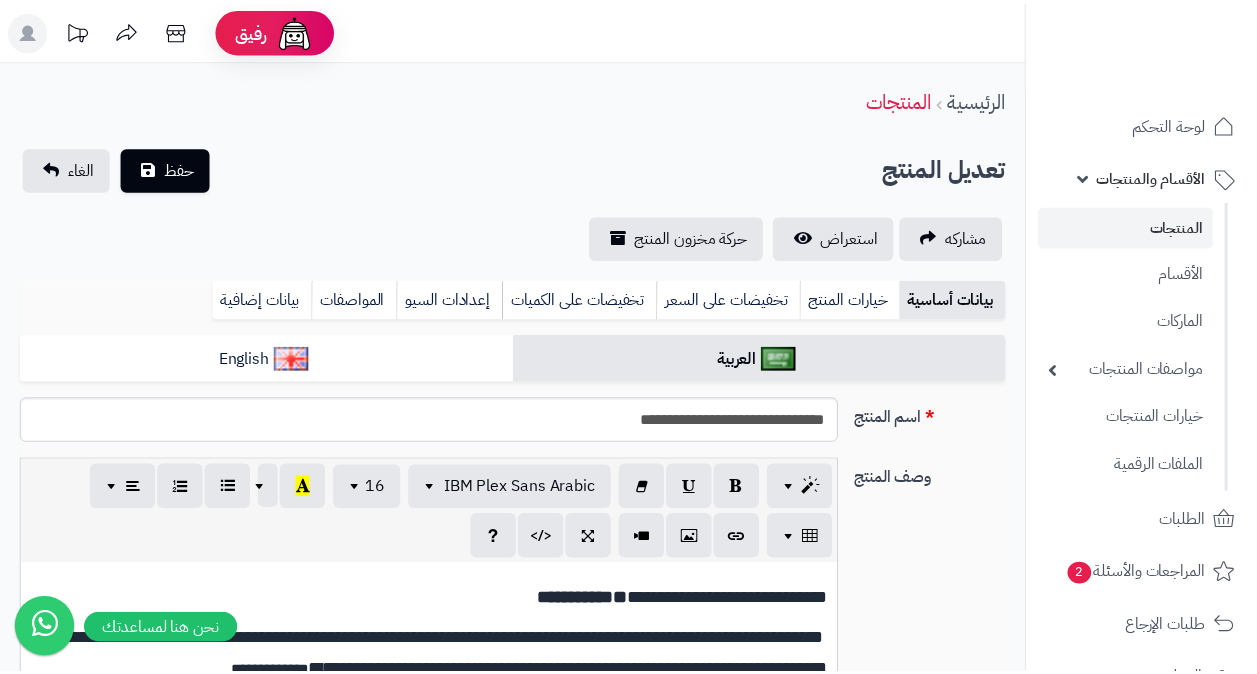 scroll, scrollTop: 0, scrollLeft: 0, axis: both 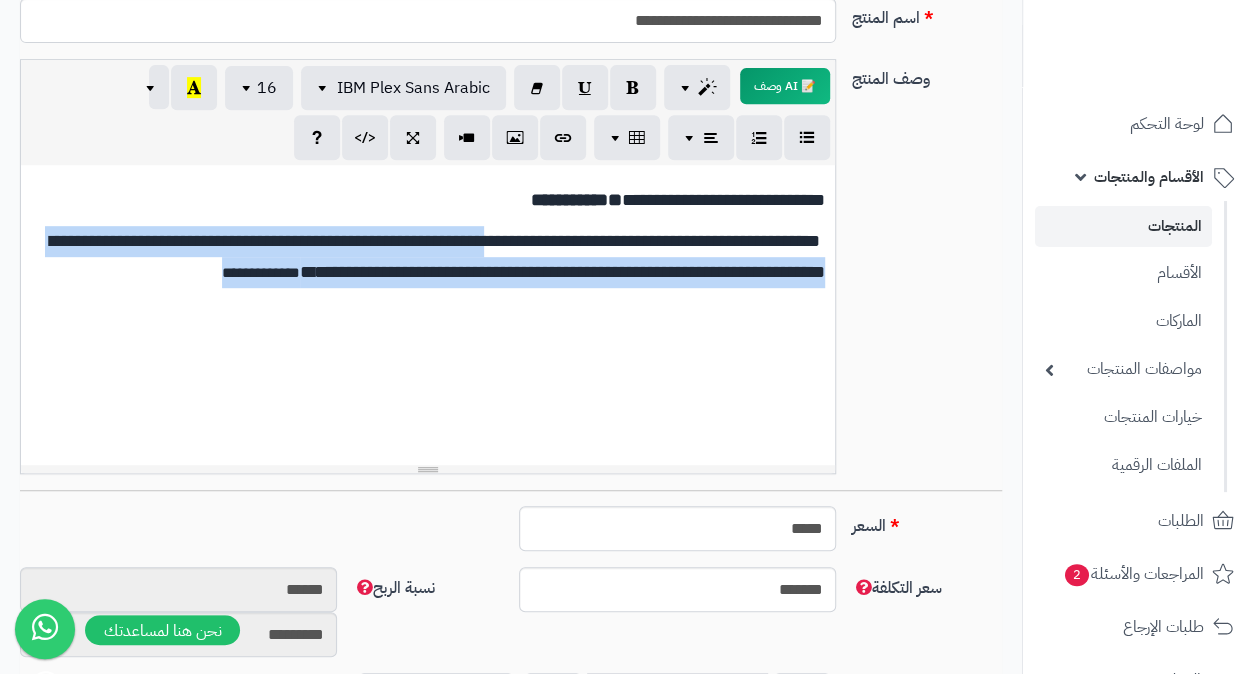 drag, startPoint x: 184, startPoint y: 280, endPoint x: 494, endPoint y: 254, distance: 311.0884 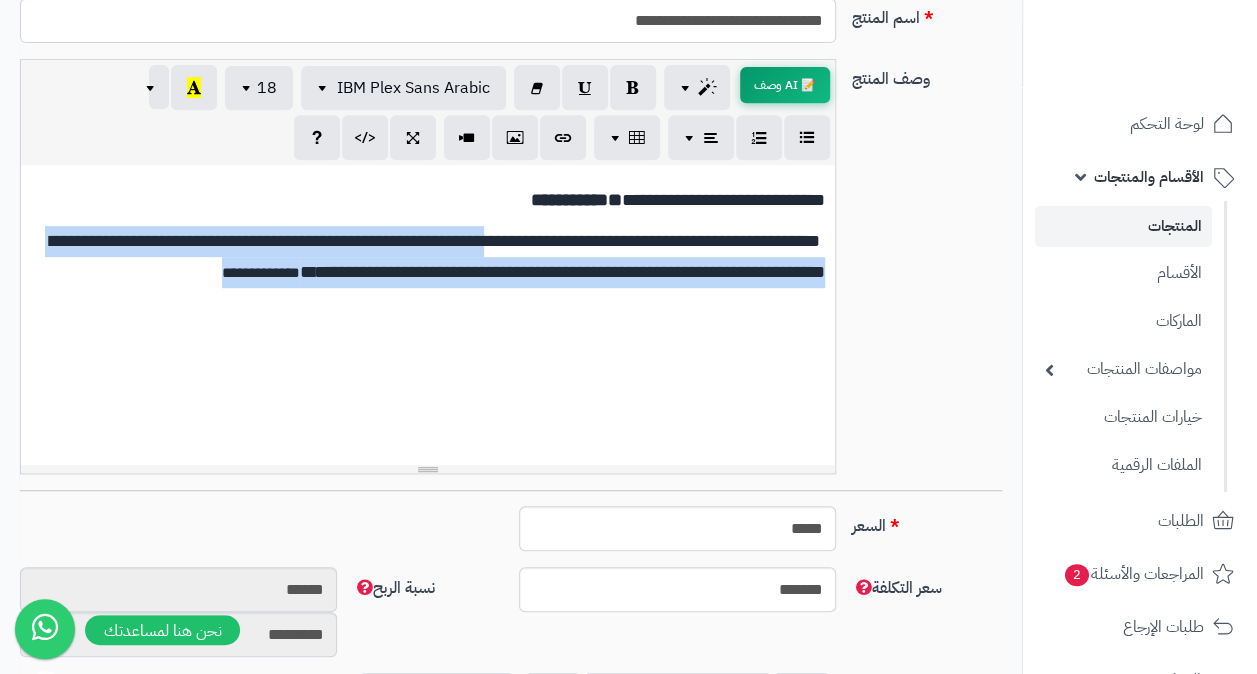 click on "📝 AI وصف" at bounding box center (785, 85) 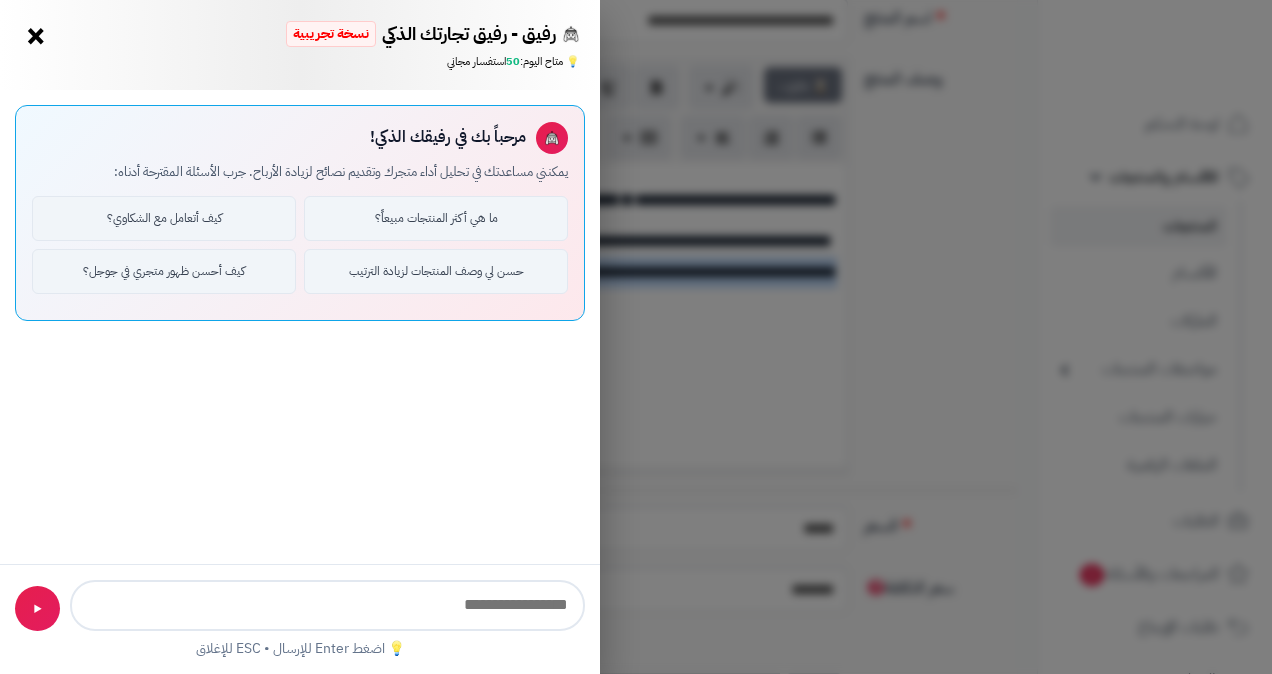 type on "**********" 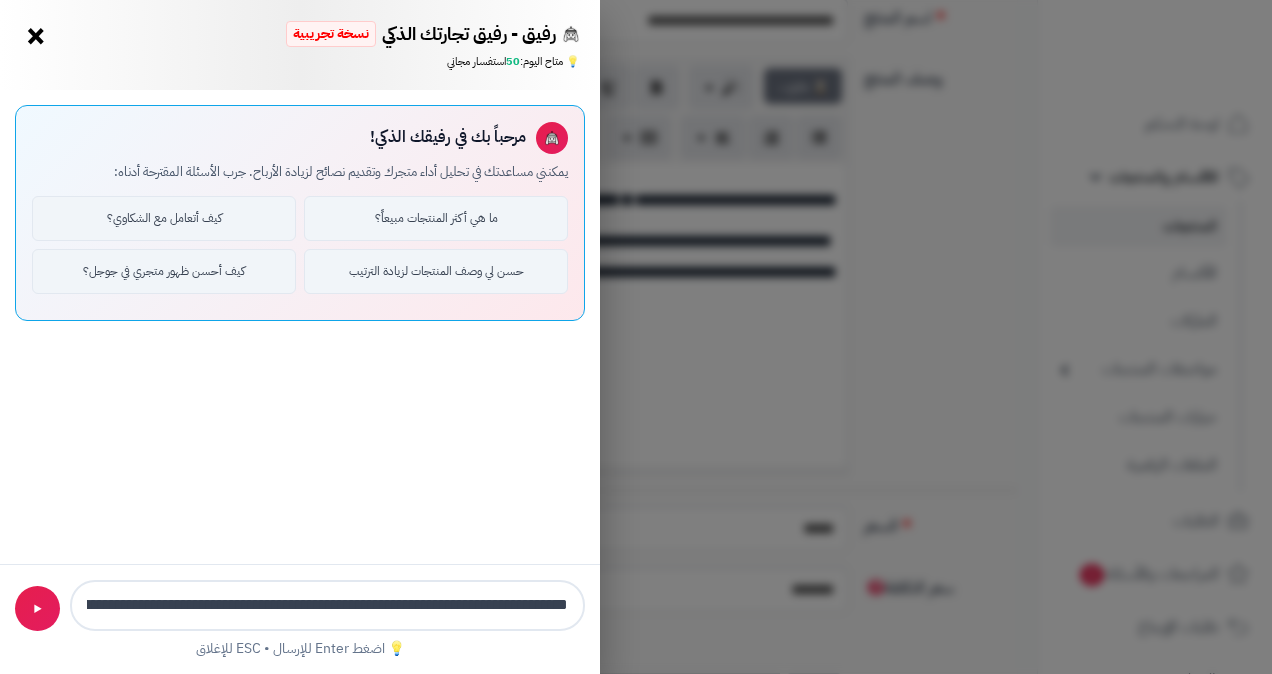 scroll, scrollTop: 0, scrollLeft: -99, axis: horizontal 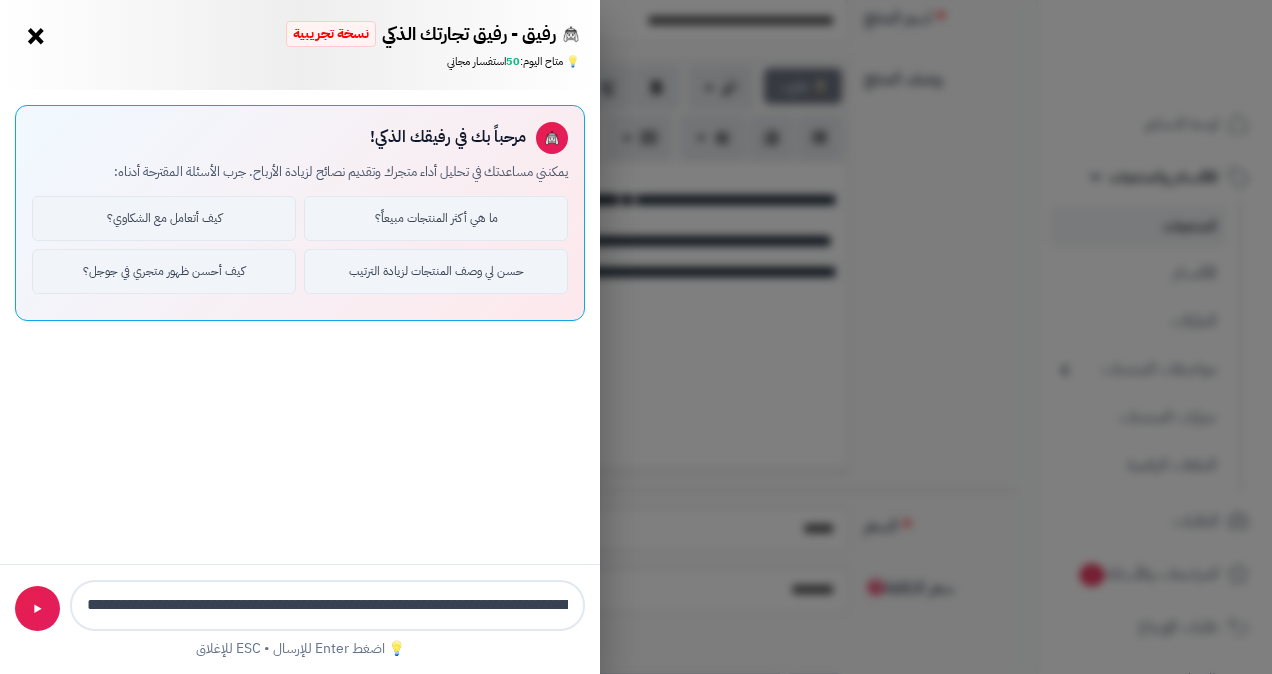 type 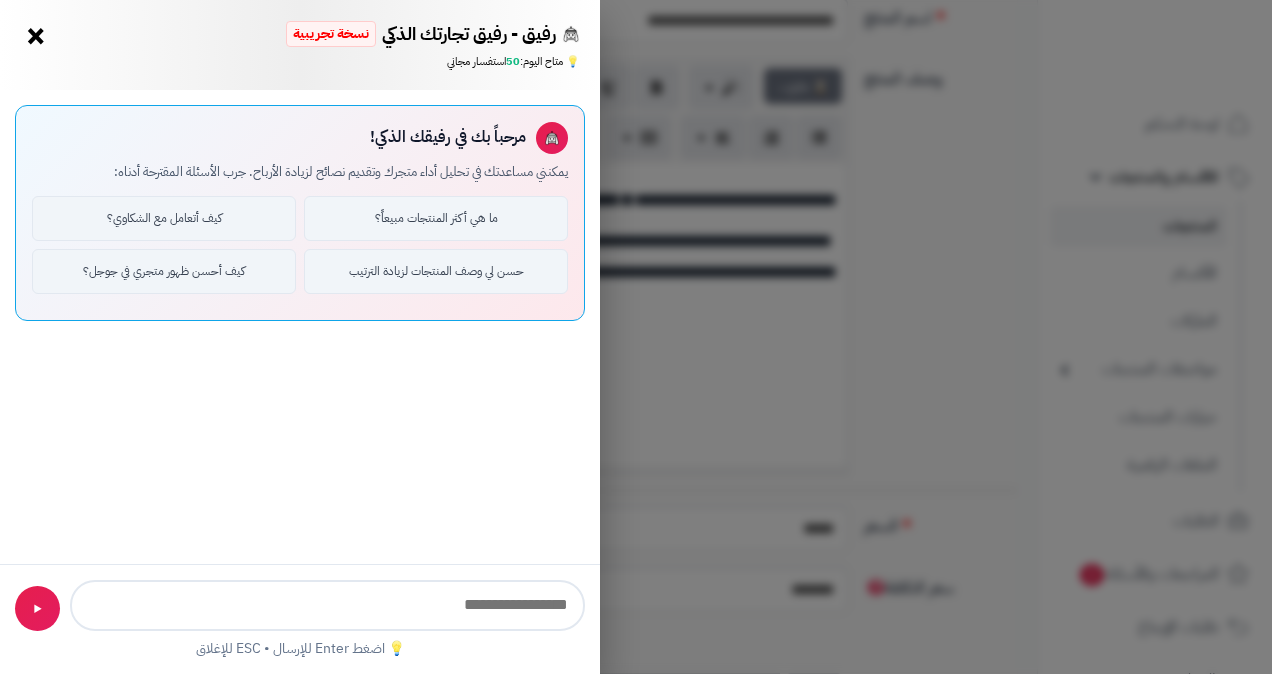 scroll, scrollTop: 0, scrollLeft: 0, axis: both 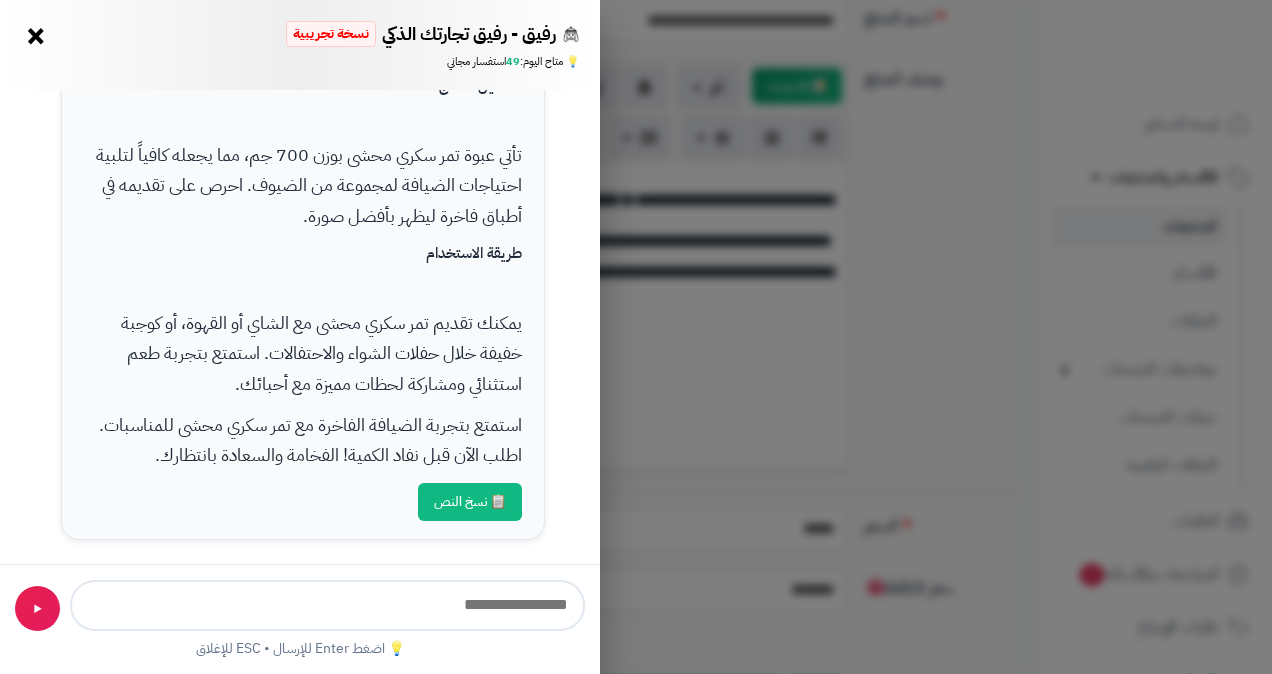 click on "رفيق - رفيق تجارتك الذكي
نسخة تجريبية
🌱
تاجر جديد
×
💡 متاح اليوم:  49  استفسار مجاني
📝  مساعد كتابة المنتجات  - اطلب مني كتابة عناوين أو أوصاف احترافية
✨ عنوان المنتج
📝 وصف المنتج
💰 تحليل المبيعات
🏆 أفضل المنتجات
👥 ولاء العملاء
📦 إدارة المخزون
مرحباً بك في رفيقك الذكي!
يمكنني مساعدتك في تحليل أداء متجرك وتقديم نصائح لزيادة الأرباح. جرب الأسئلة المقترحة أدناه: ما هي أكثر المنتجات مبيعاً؟ كيف أتعامل مع الشكاوي؟ حسن لي وصف المنتجات لزيادة الترتيب كيف أحسن ظهور متجري في جوجل؟ تمتع بتجربة فاخرة مع تمر سكري محشى للمناسبات 700 جم      تمر سكري:" at bounding box center [636, 337] 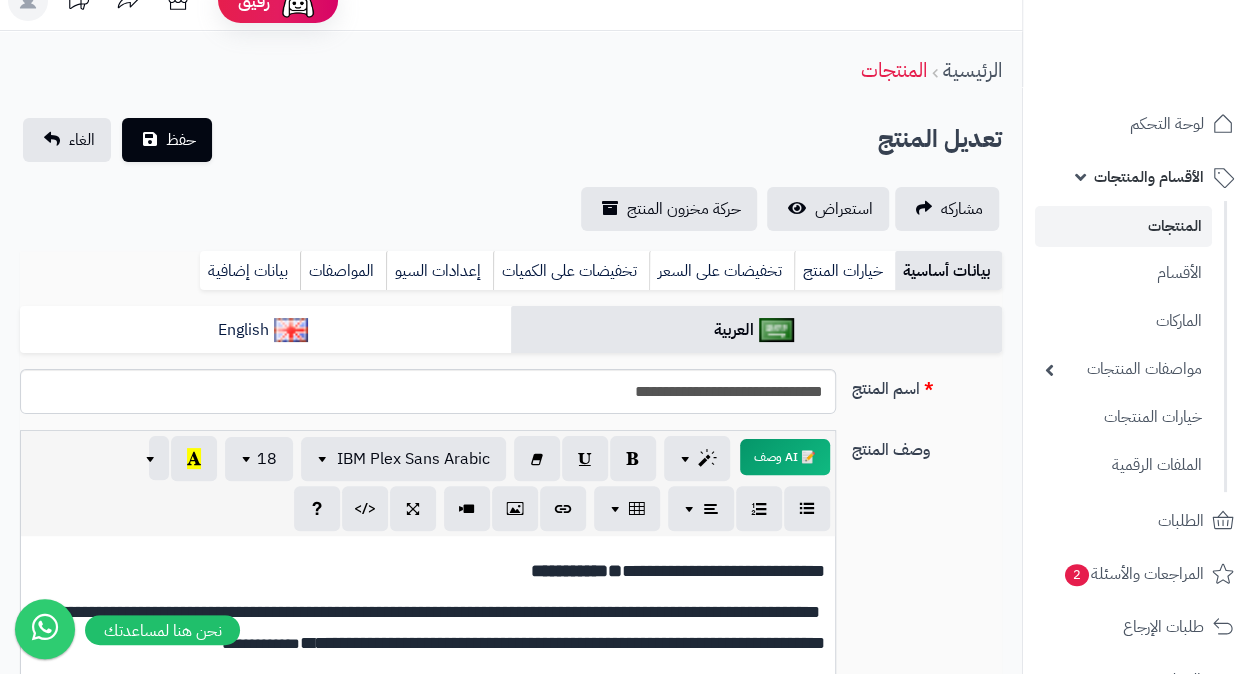 scroll, scrollTop: 0, scrollLeft: 0, axis: both 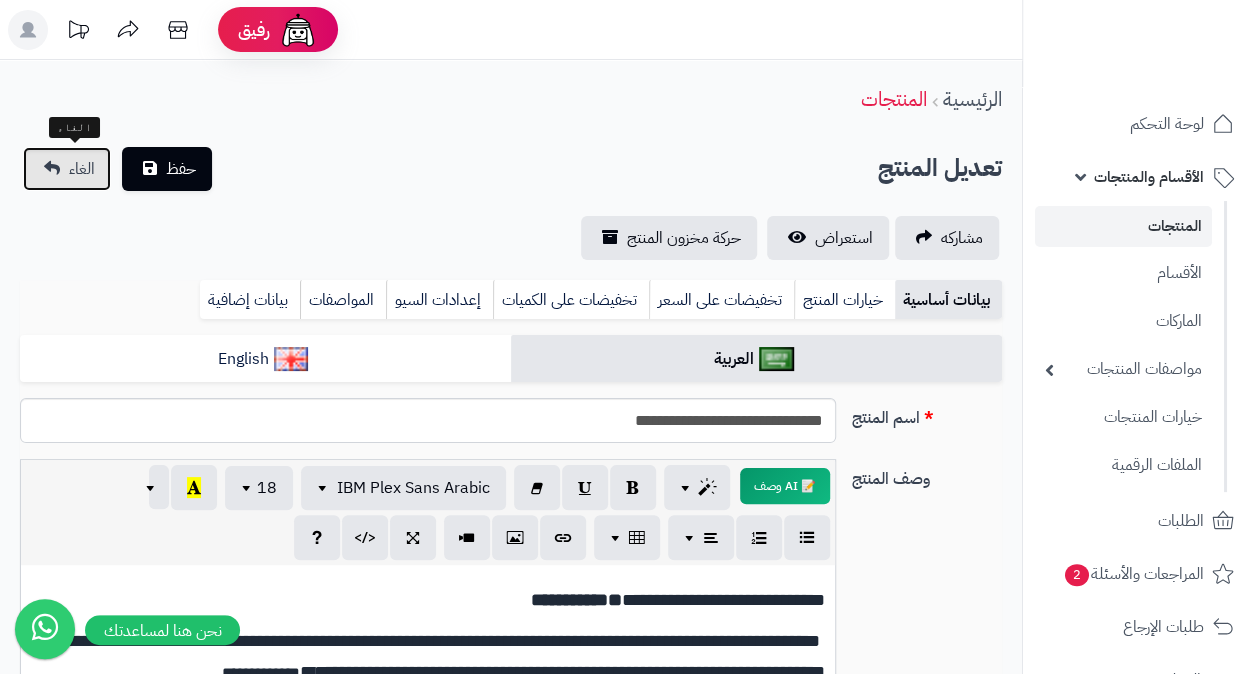 click on "الغاء" at bounding box center (67, 169) 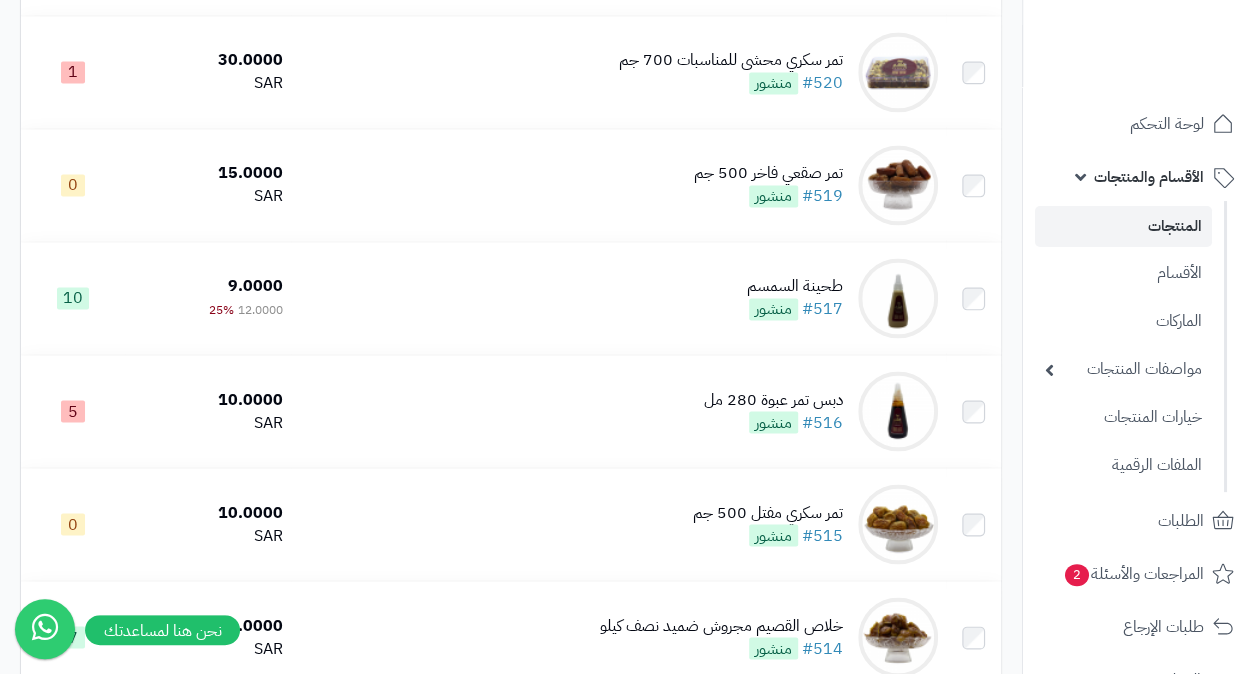 scroll, scrollTop: 1500, scrollLeft: 0, axis: vertical 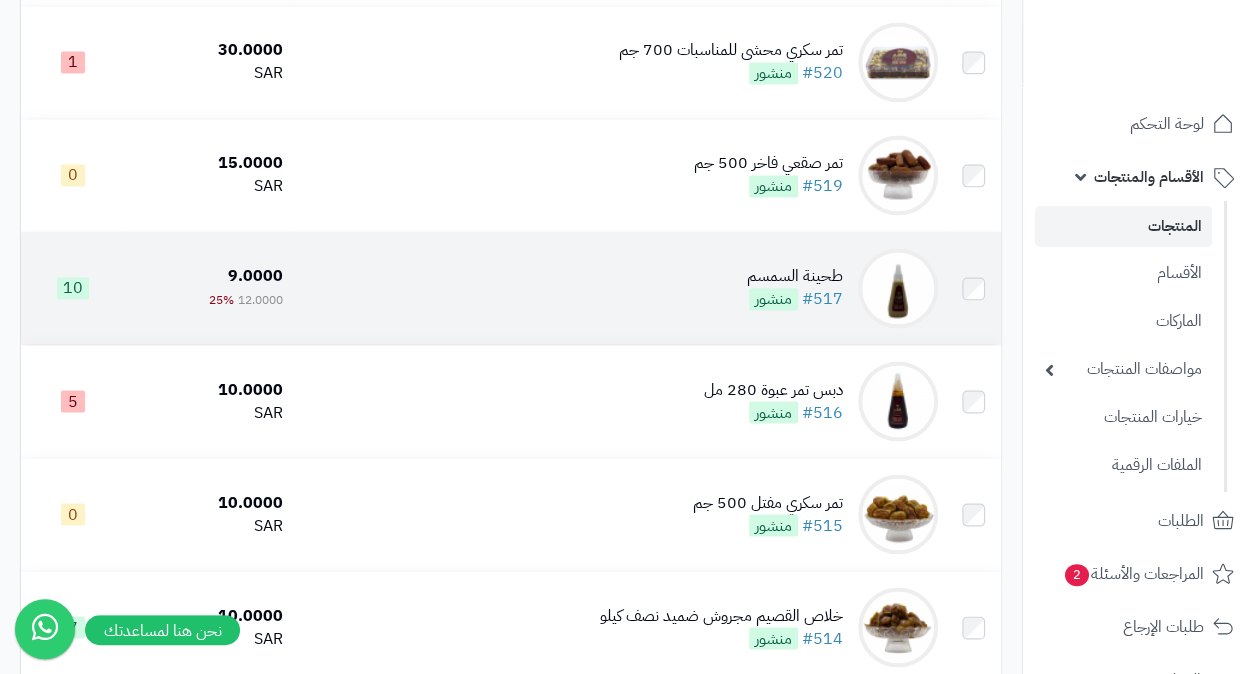 click on "طحينة السمسم" at bounding box center [795, 276] 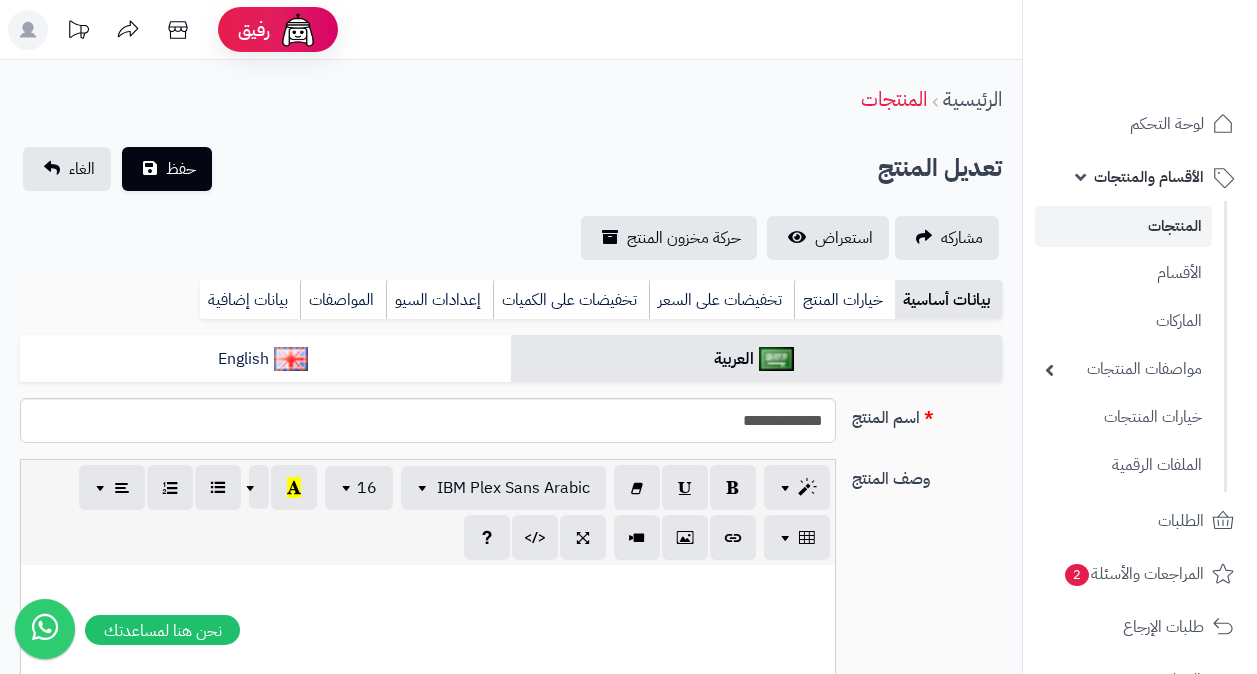 scroll, scrollTop: 0, scrollLeft: 0, axis: both 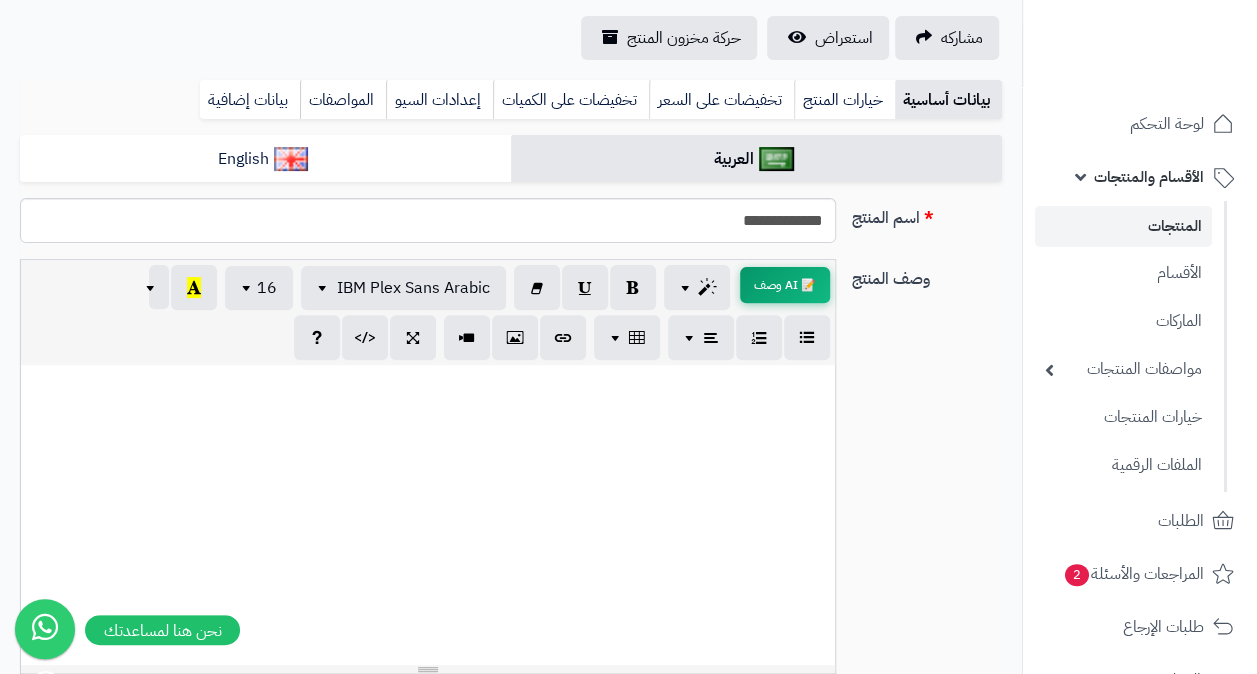 click on "📝 AI وصف" at bounding box center (785, 285) 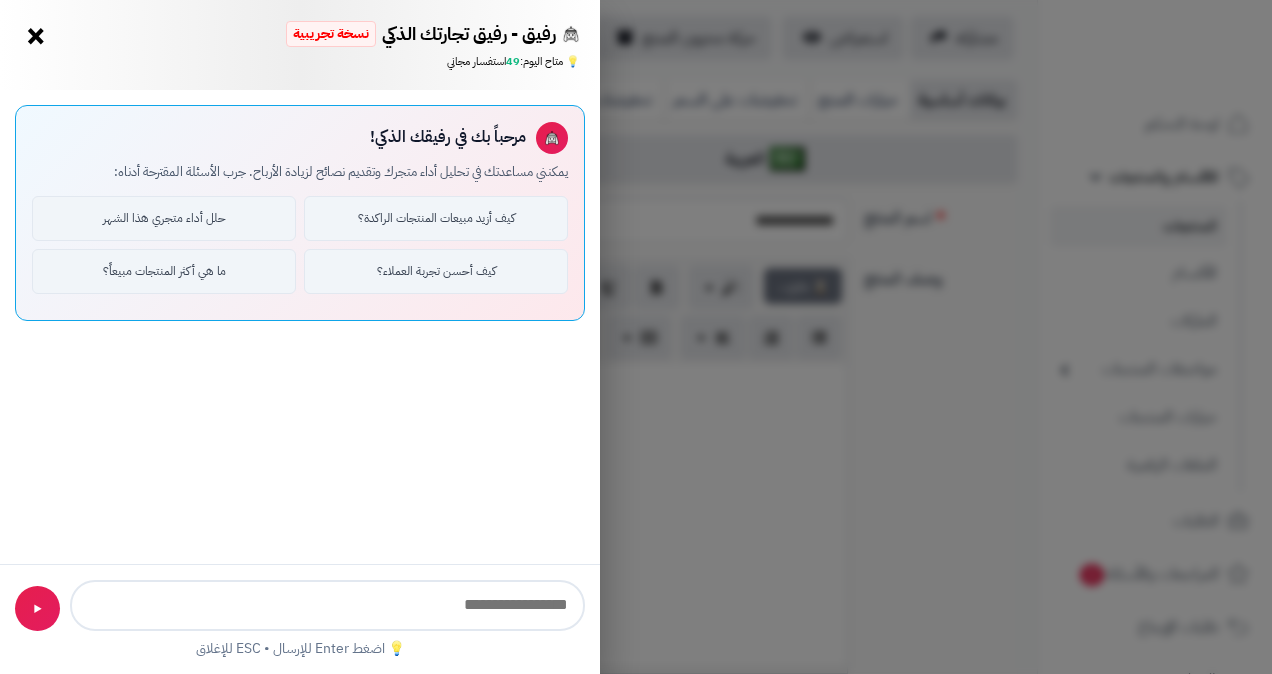 type on "**********" 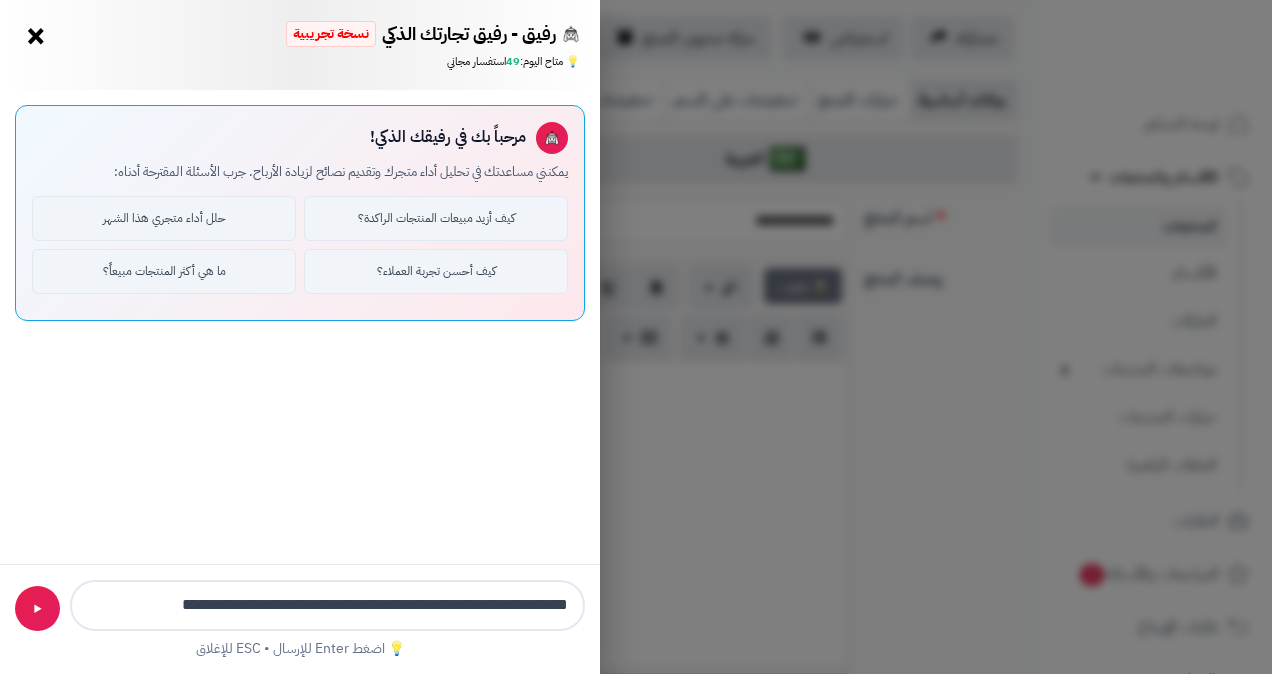 type 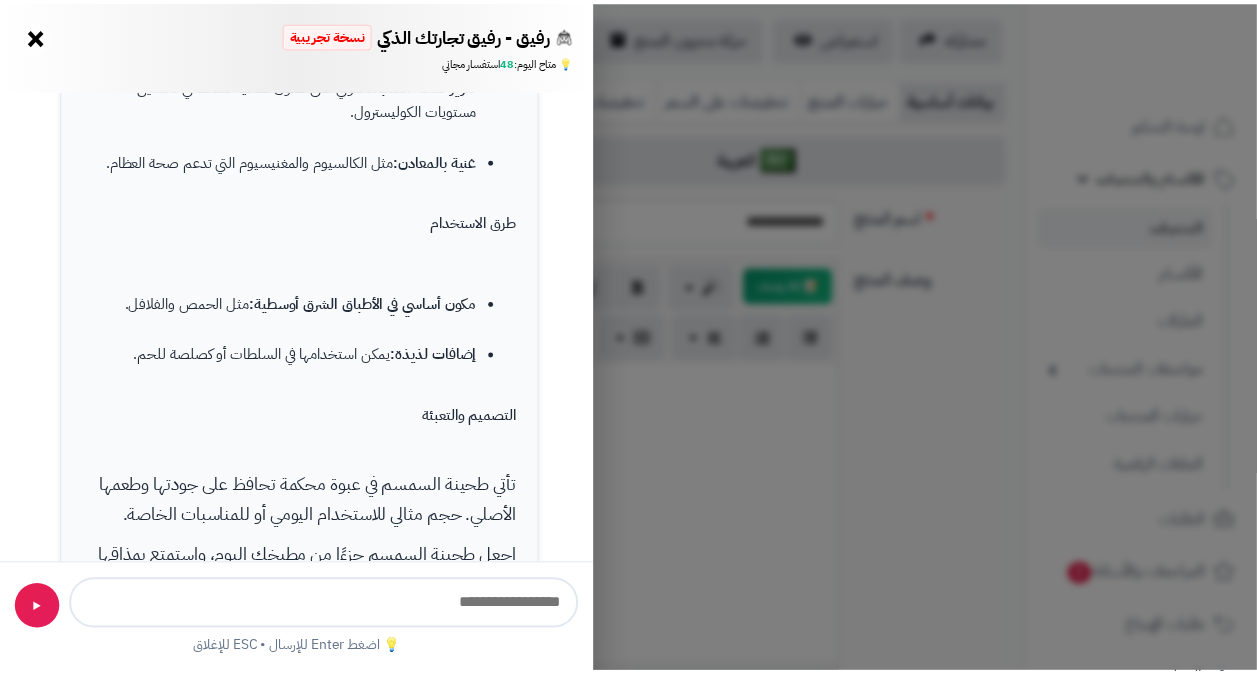 scroll, scrollTop: 900, scrollLeft: 0, axis: vertical 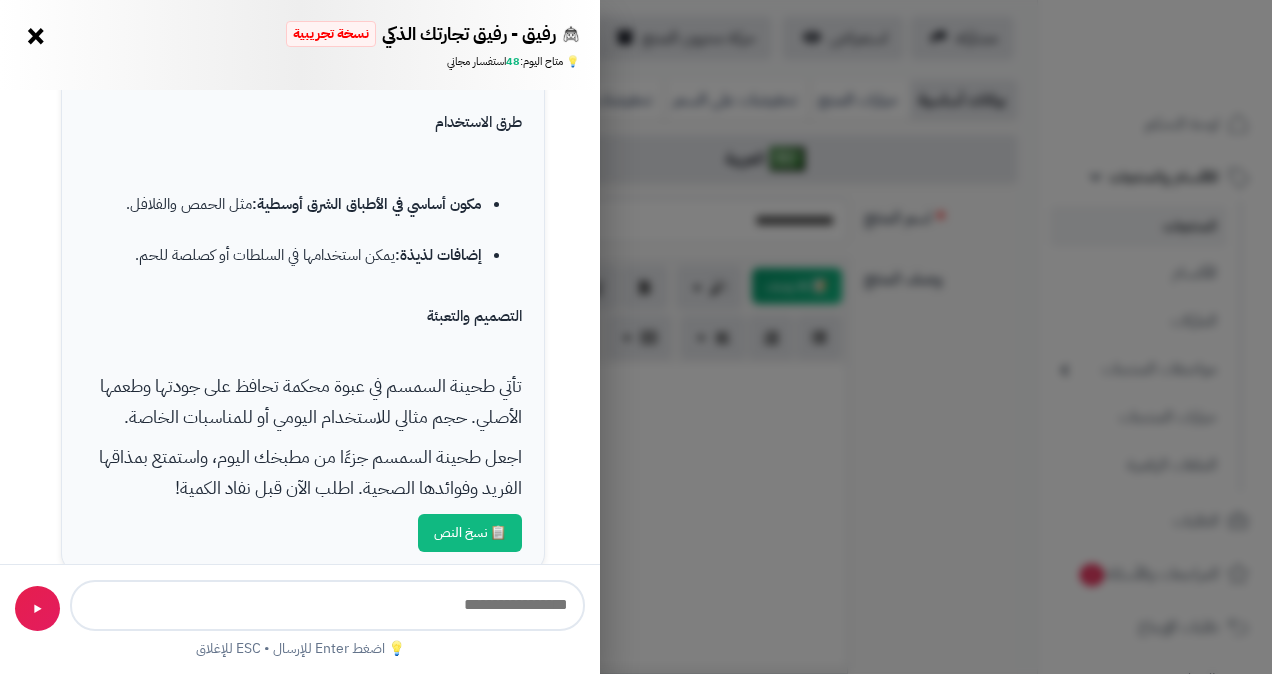 click on "📋 نسخ النص" at bounding box center [470, 533] 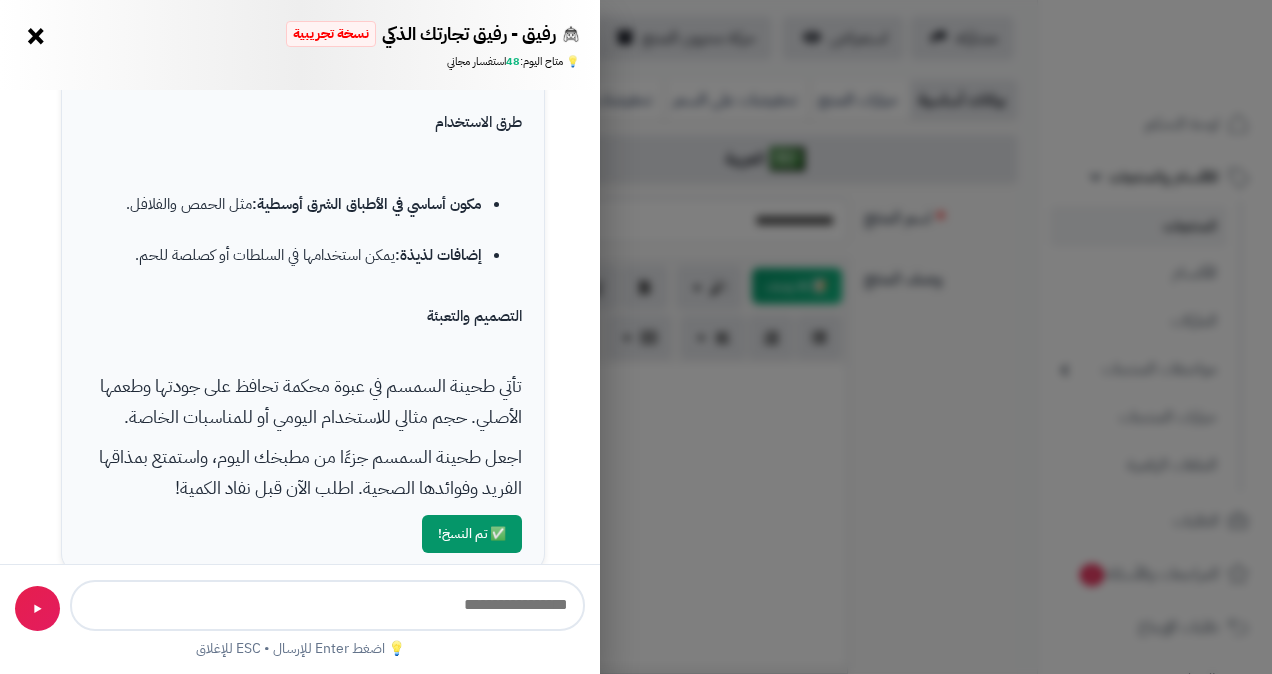 click on "رفيق - رفيق تجارتك الذكي
نسخة تجريبية
🌱
تاجر جديد
×
💡 متاح اليوم:  48  استفسار مجاني
📝  مساعد كتابة المنتجات  - اطلب مني كتابة عناوين أو أوصاف احترافية
✨ عنوان المنتج
📝 وصف المنتج
💰 تحليل المبيعات
🏆 أفضل المنتجات
👥 ولاء العملاء
📦 إدارة المخزون
مرحباً بك في رفيقك الذكي!
يمكنني مساعدتك في تحليل أداء متجرك وتقديم نصائح لزيادة الأرباح. جرب الأسئلة المقترحة أدناه: كيف أزيد مبيعات المنتجات الراكدة؟ حلل أداء متجري هذا الشهر كيف أحسن تجربة العملاء؟ ما هي أكثر المنتجات مبيعاً؟ اكتب وصف منتج احترافي ومحسن لمحركات البحث للمنتج "طحينة السمسم "" at bounding box center [636, 337] 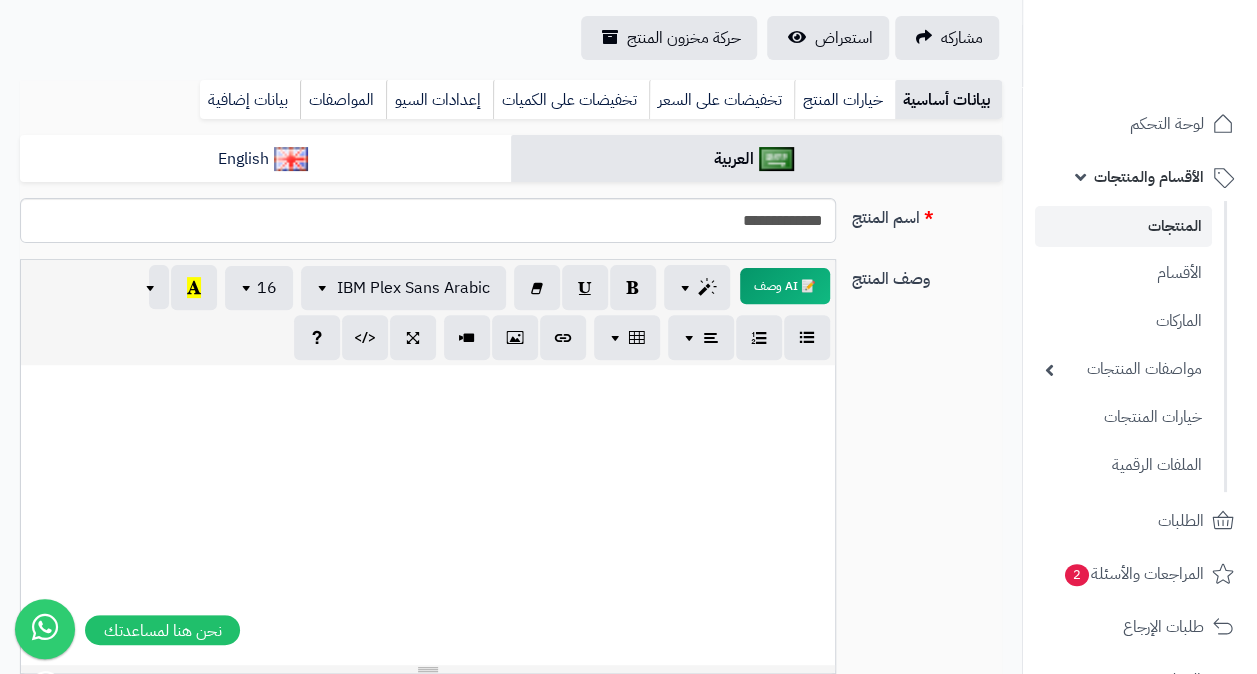 paste 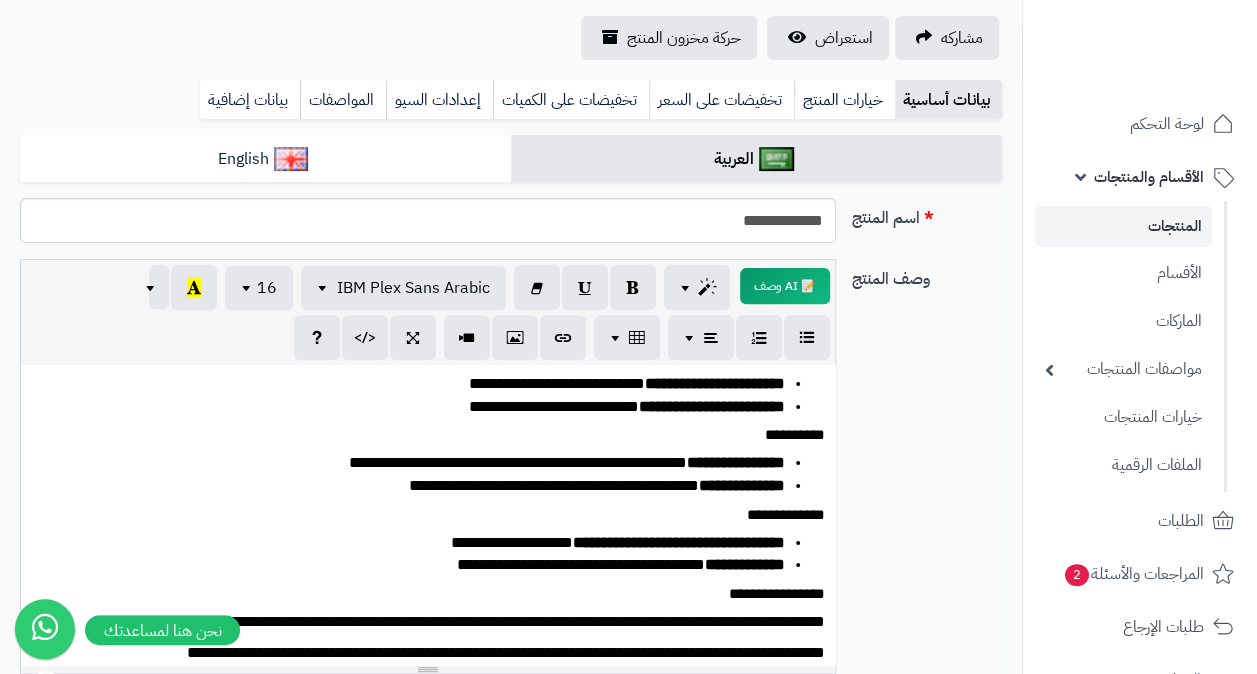 click on "**********" at bounding box center (736, 462) 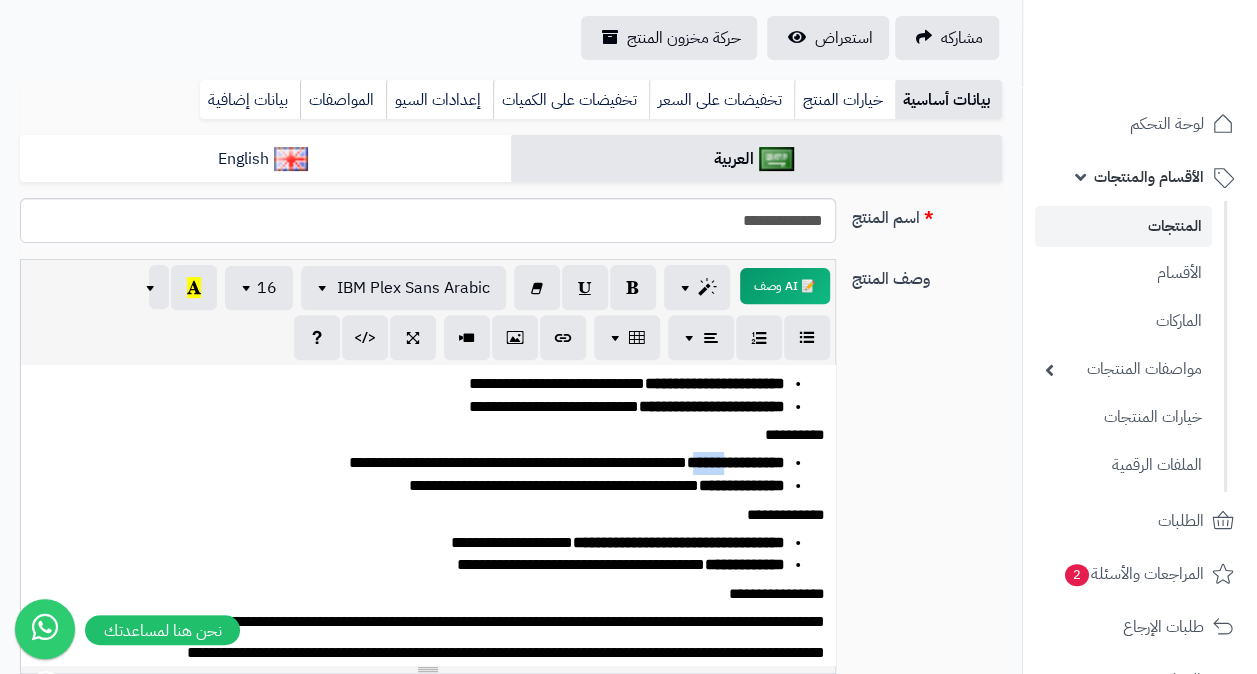 click on "**********" at bounding box center [736, 462] 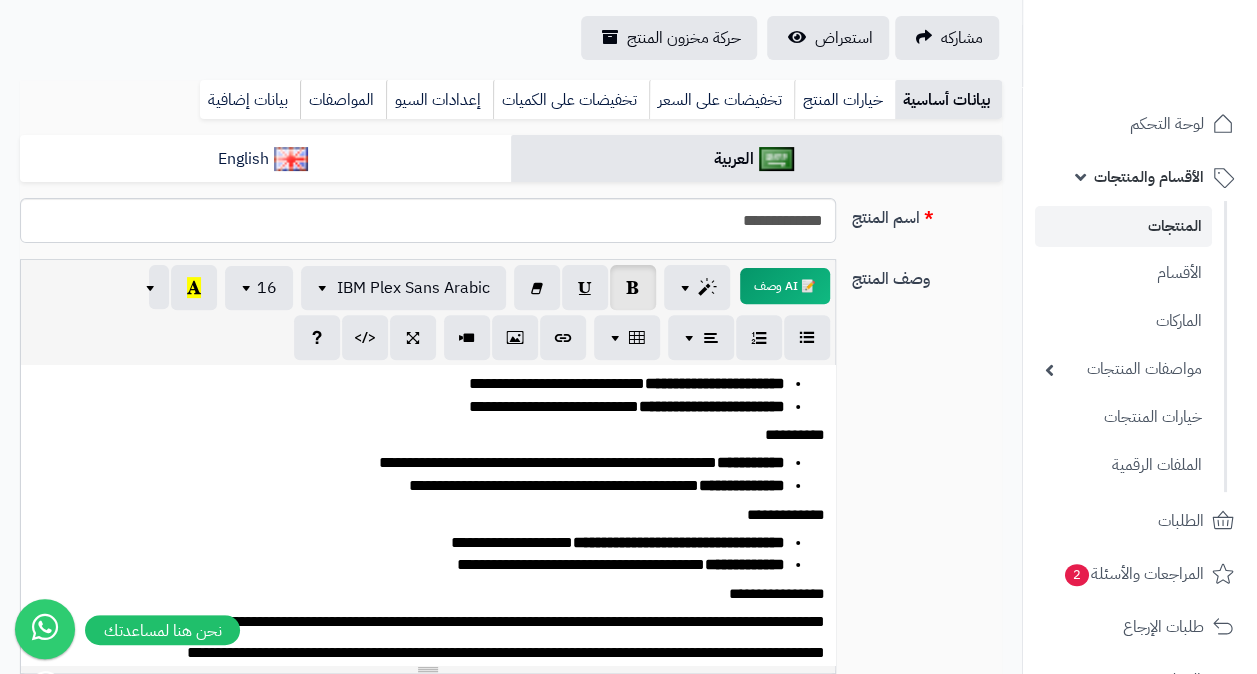 click on "**********" at bounding box center [751, 462] 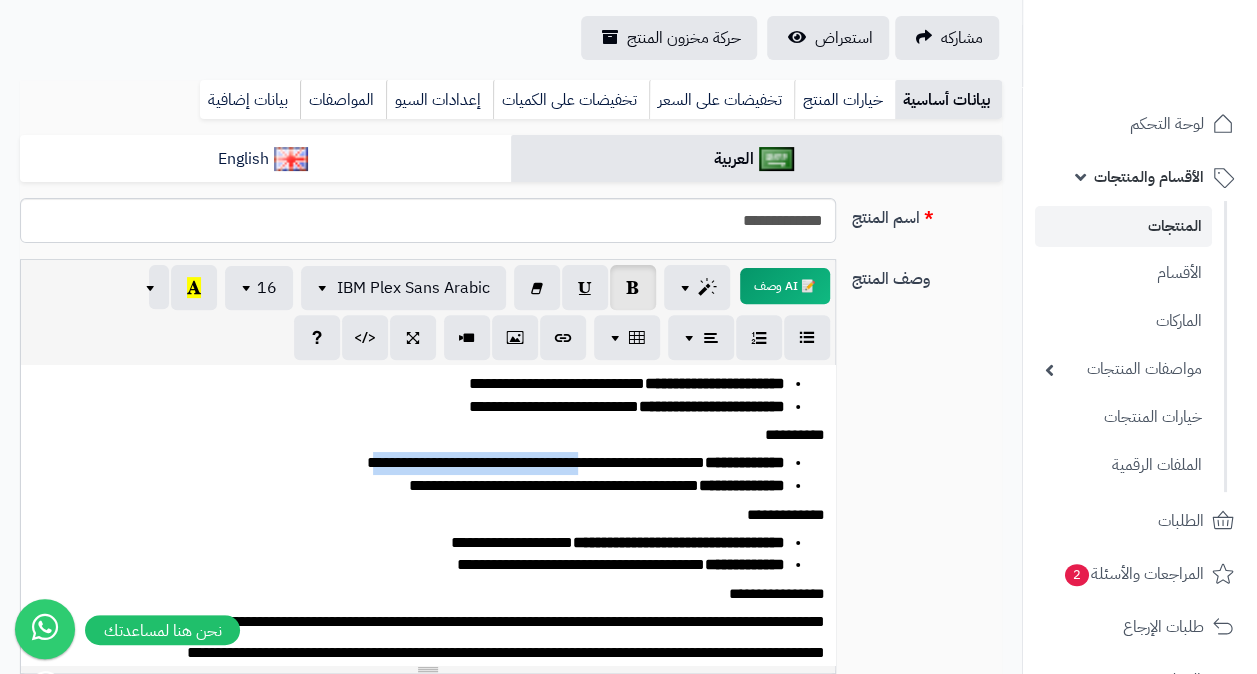 drag, startPoint x: 309, startPoint y: 460, endPoint x: 544, endPoint y: 460, distance: 235 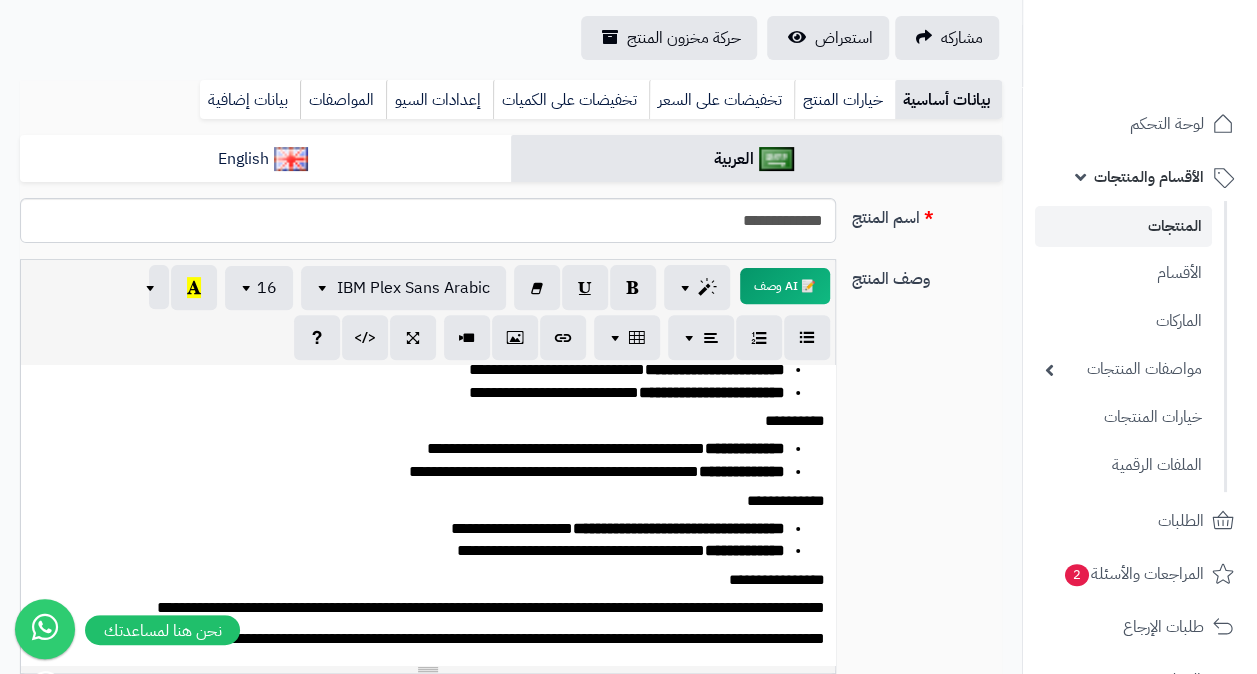 scroll, scrollTop: 131, scrollLeft: 0, axis: vertical 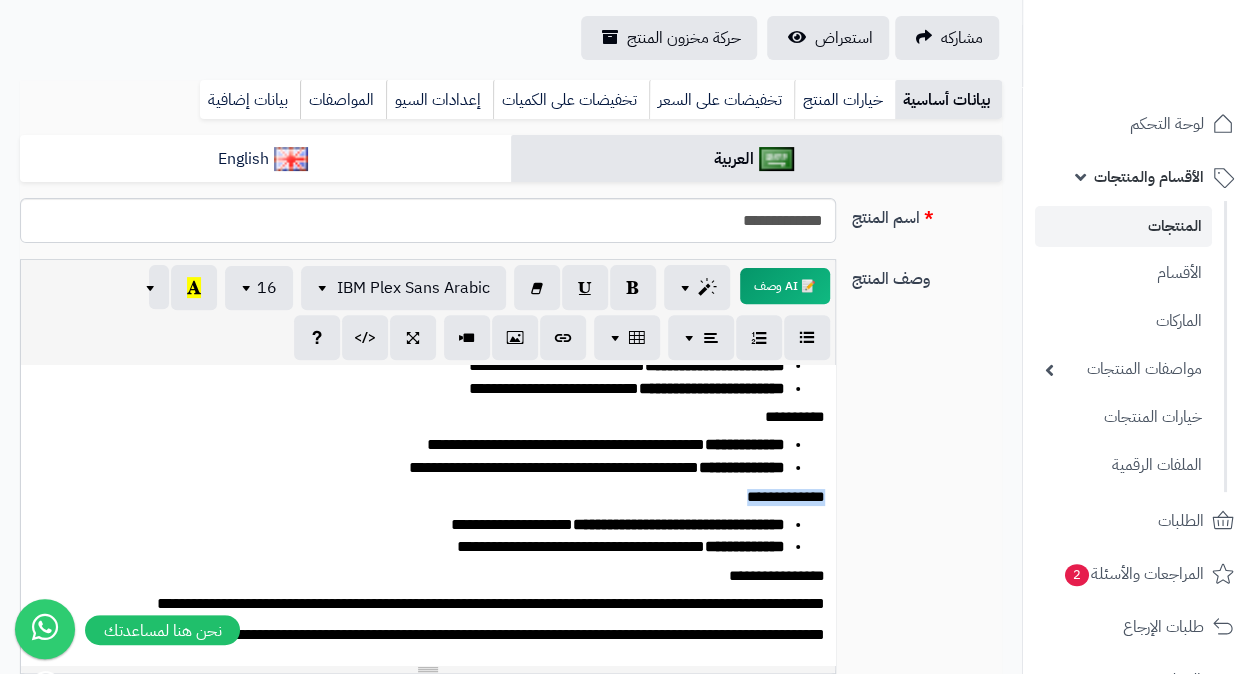 drag, startPoint x: 726, startPoint y: 499, endPoint x: 848, endPoint y: 500, distance: 122.0041 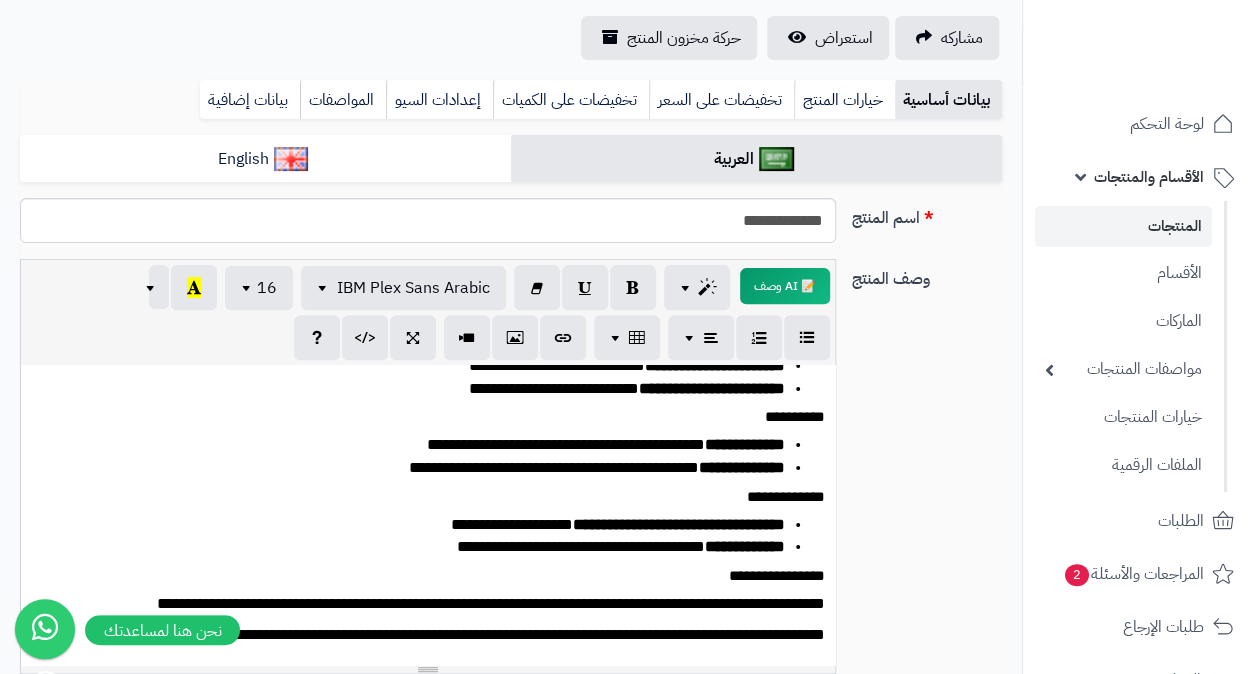 click on "**********" at bounding box center (428, 537) 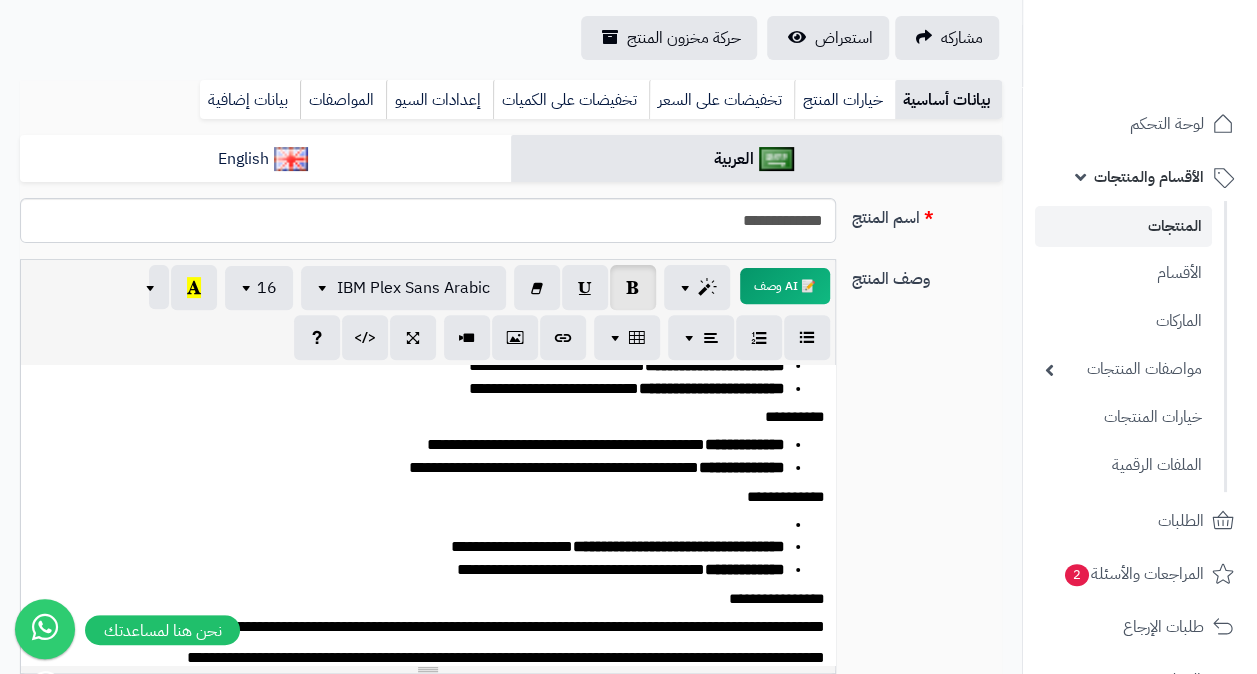 click at bounding box center [415, 525] 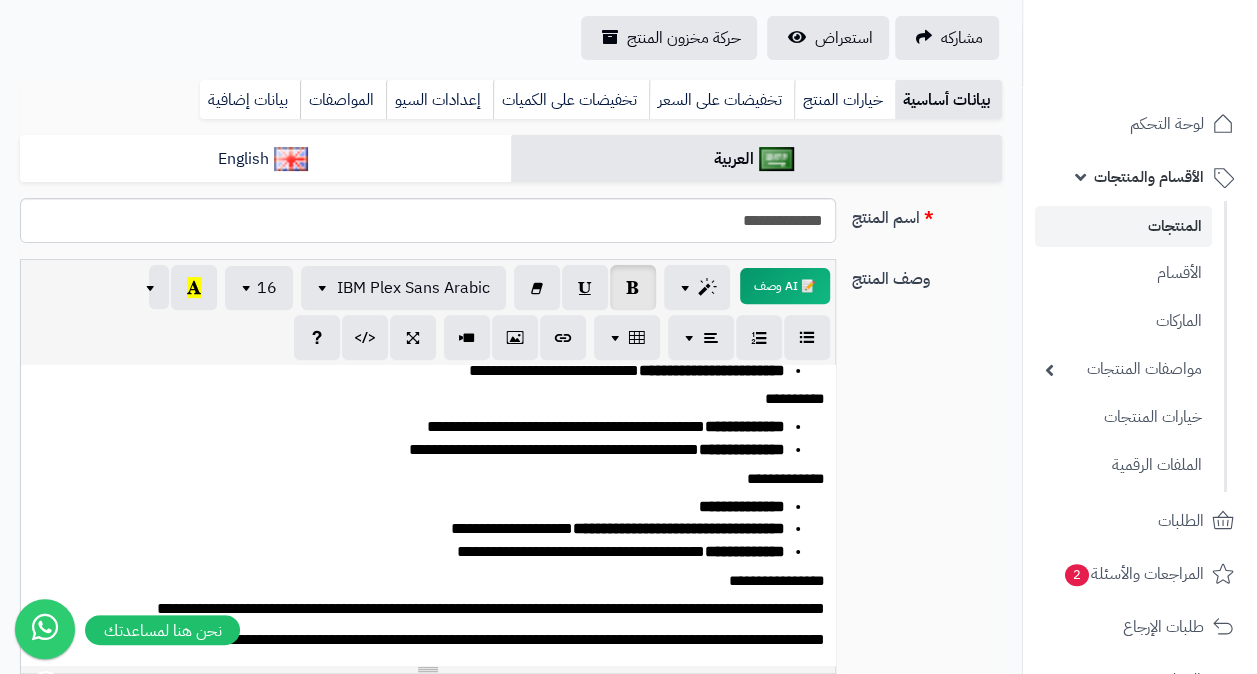scroll, scrollTop: 154, scrollLeft: 0, axis: vertical 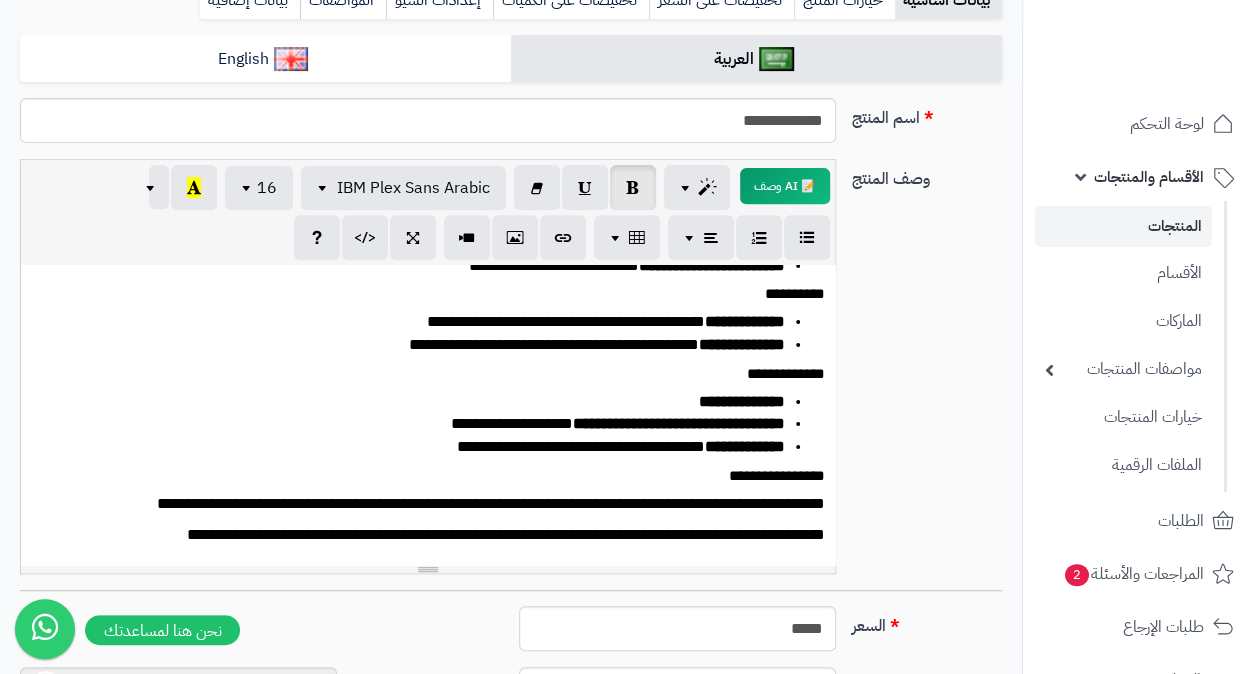 click on "**********" at bounding box center (435, 504) 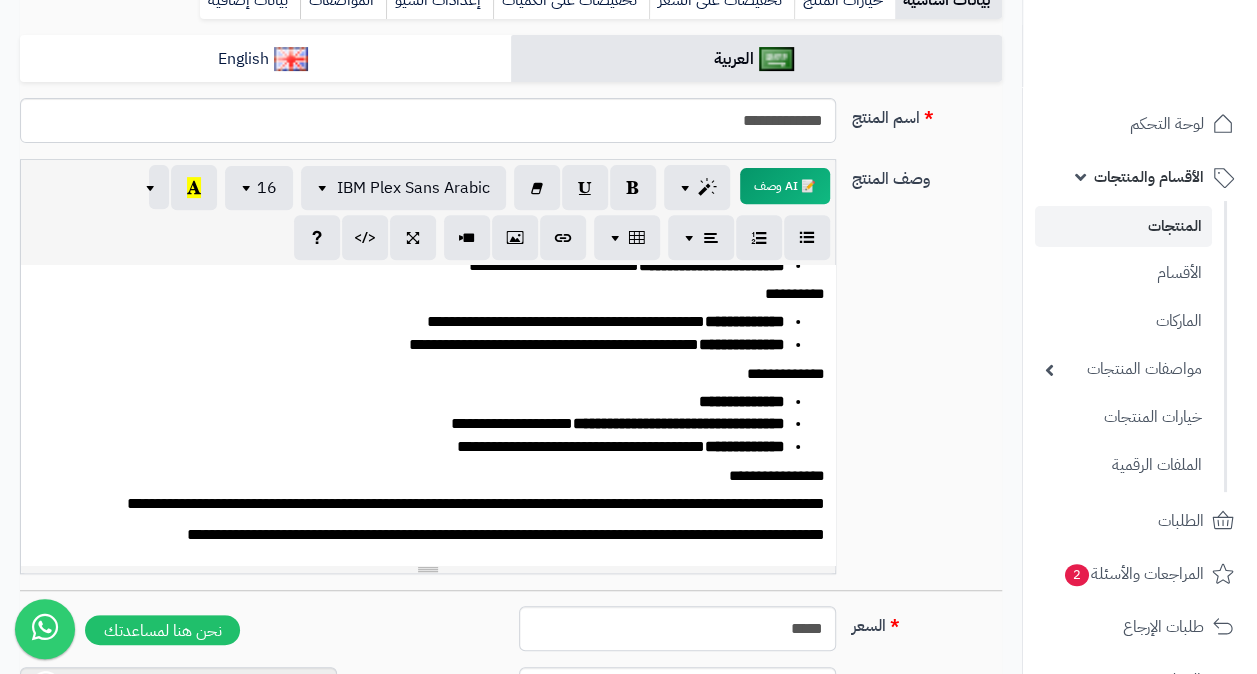 click on "**********" at bounding box center [435, 504] 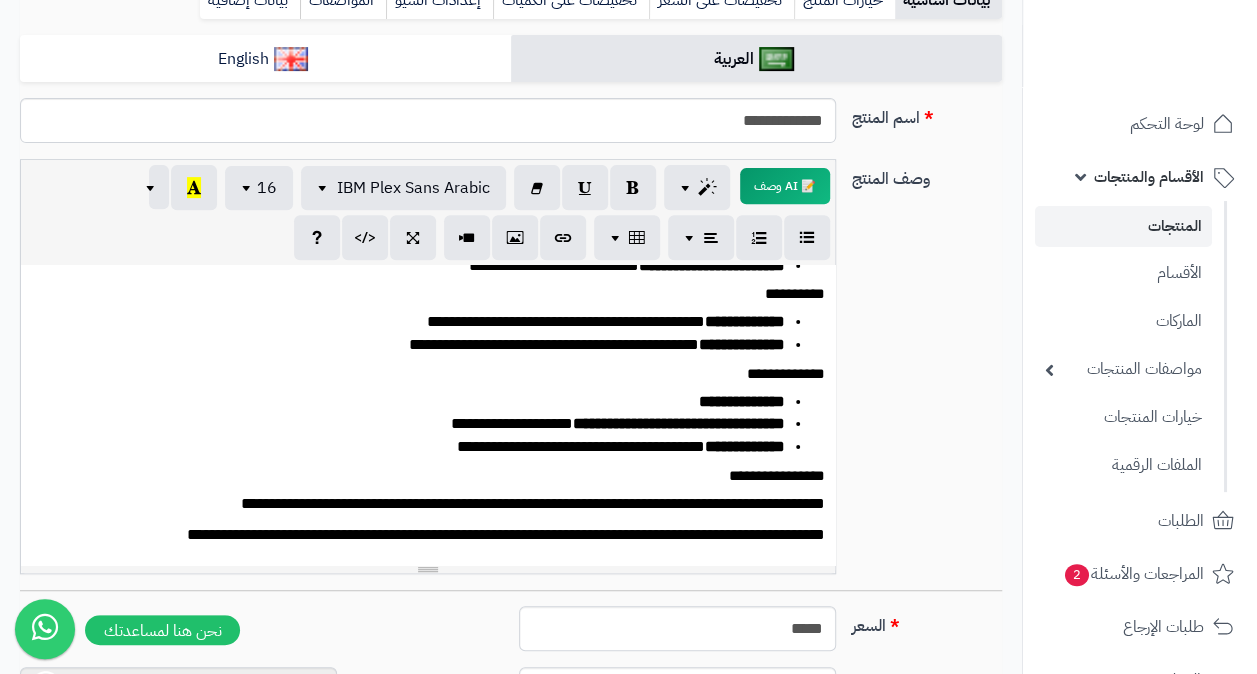scroll, scrollTop: 400, scrollLeft: 0, axis: vertical 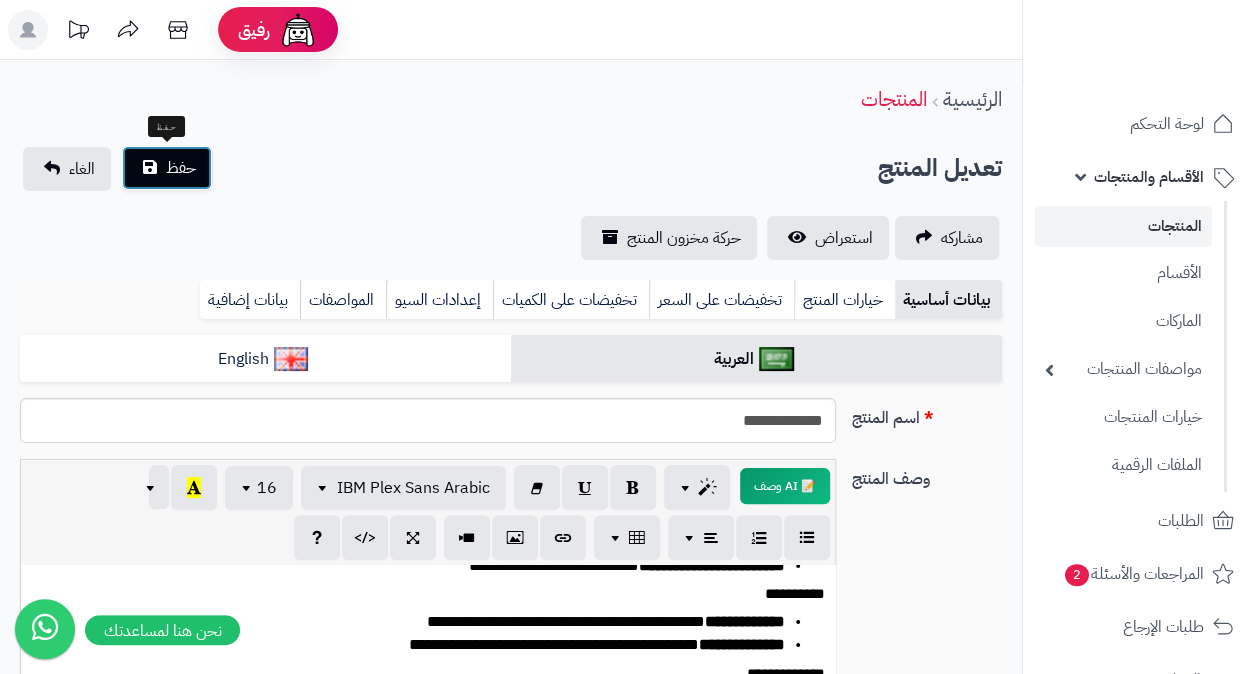 click on "حفظ" at bounding box center [181, 168] 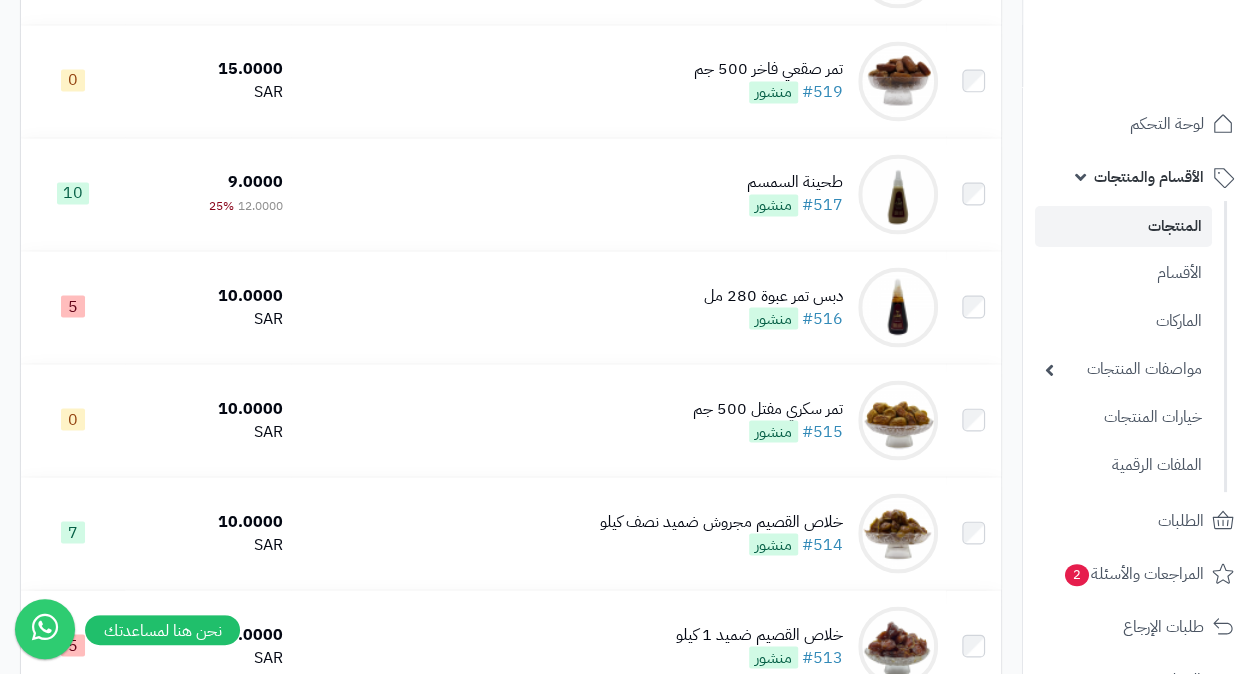 scroll, scrollTop: 1700, scrollLeft: 0, axis: vertical 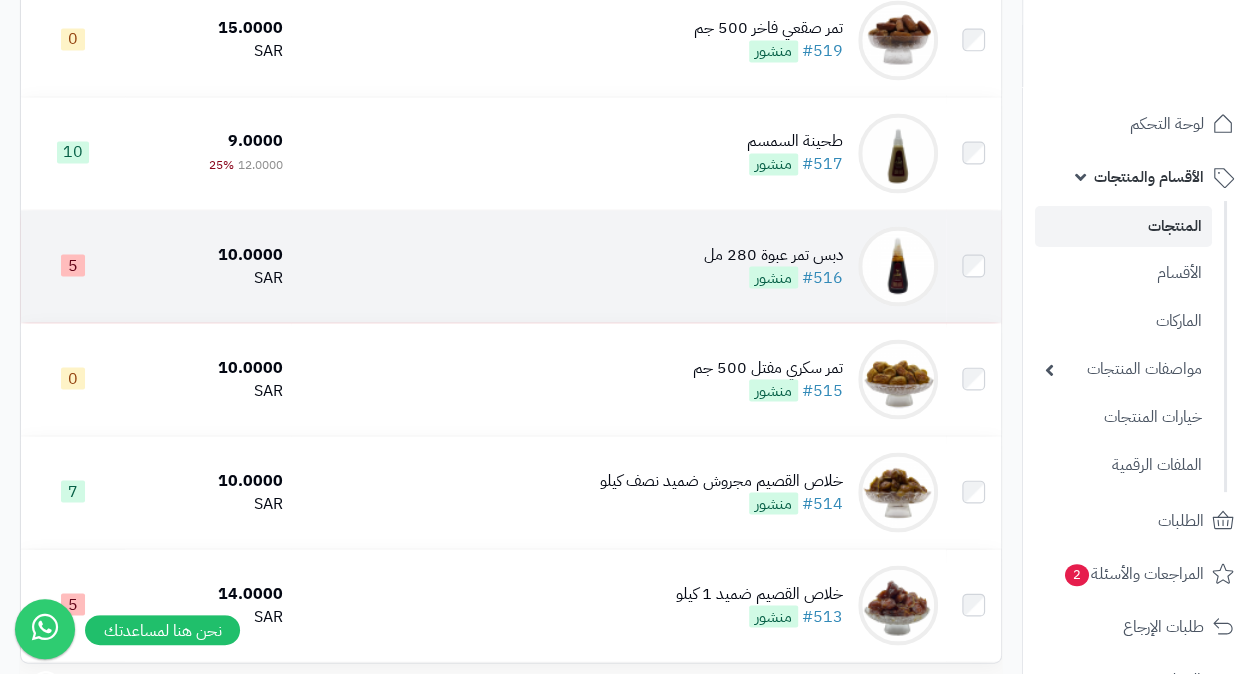 click on "دبس تمر عبوة  280 مل" at bounding box center [773, 254] 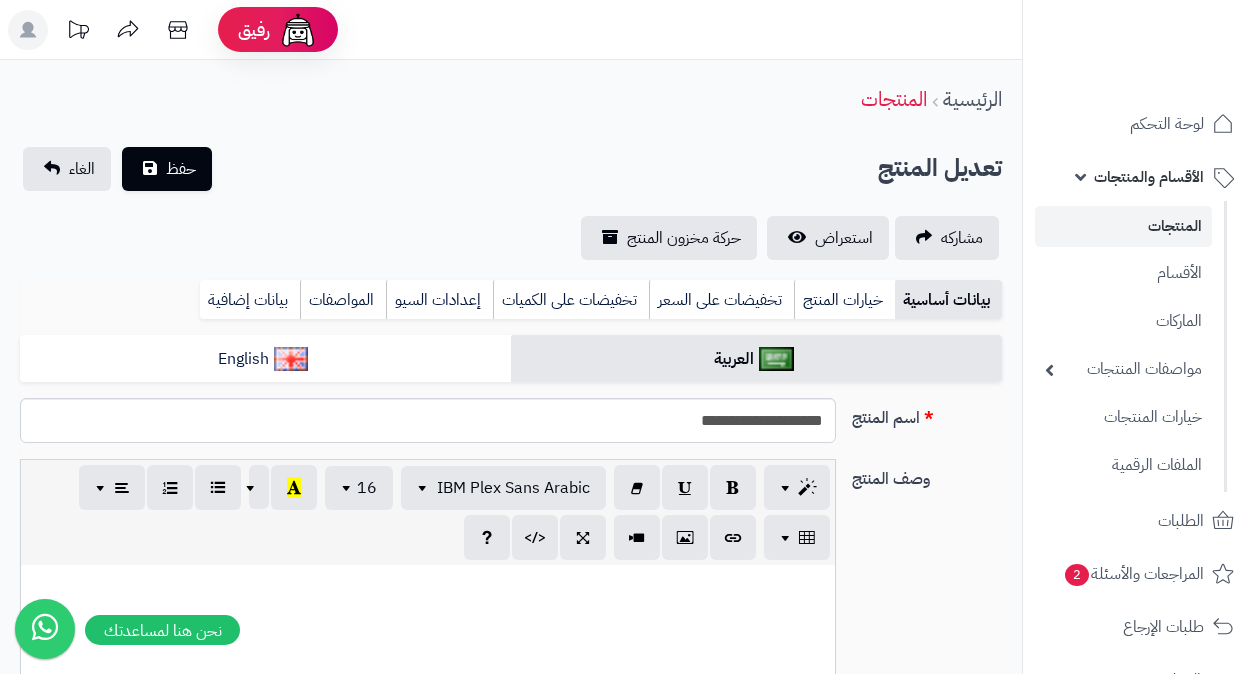 scroll, scrollTop: 0, scrollLeft: 0, axis: both 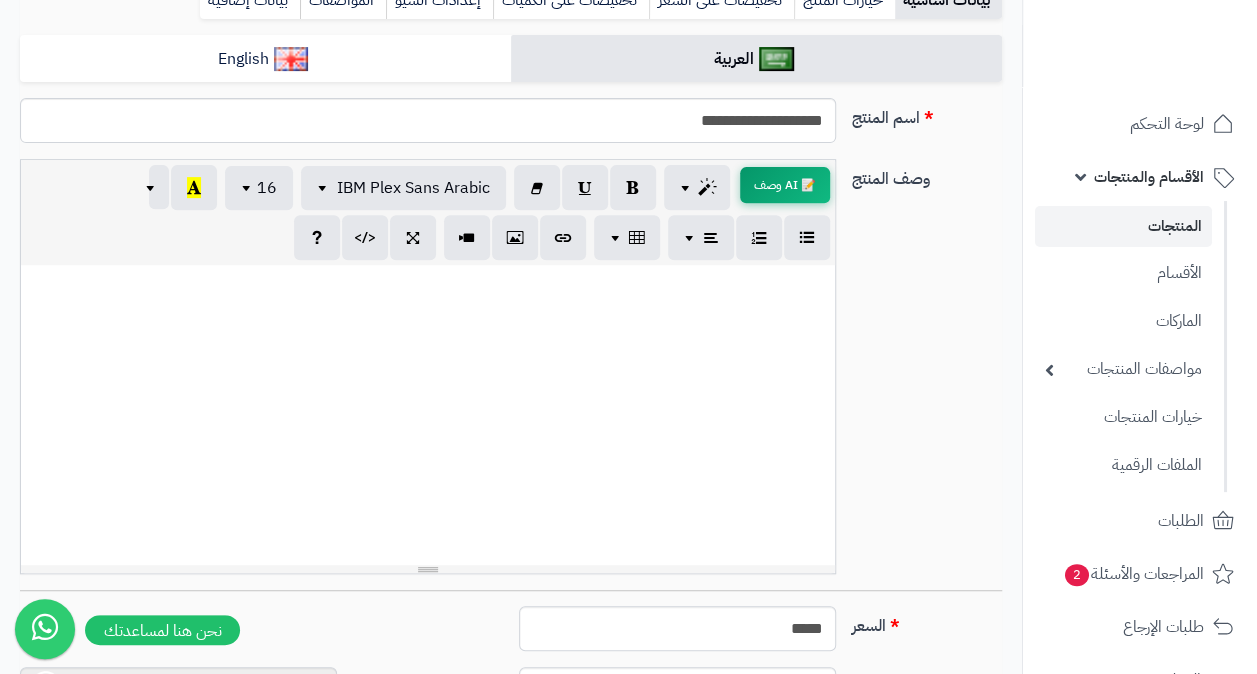 click on "📝 AI وصف" at bounding box center [785, 185] 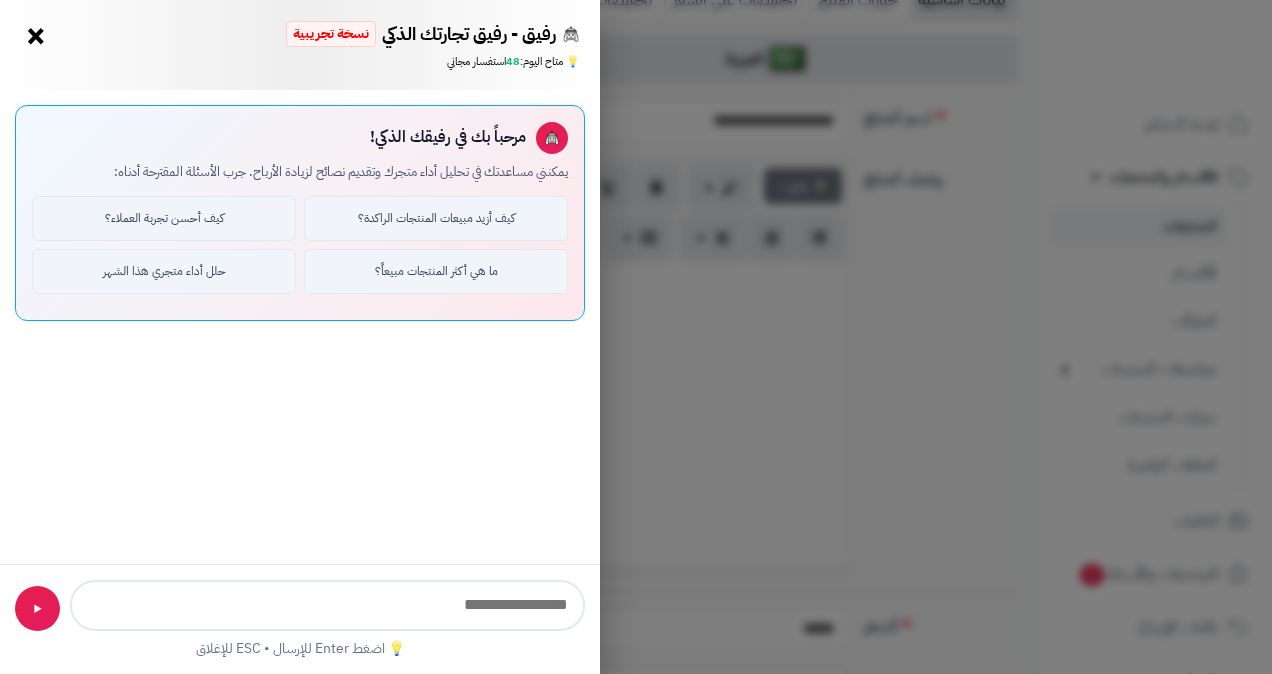 type on "**********" 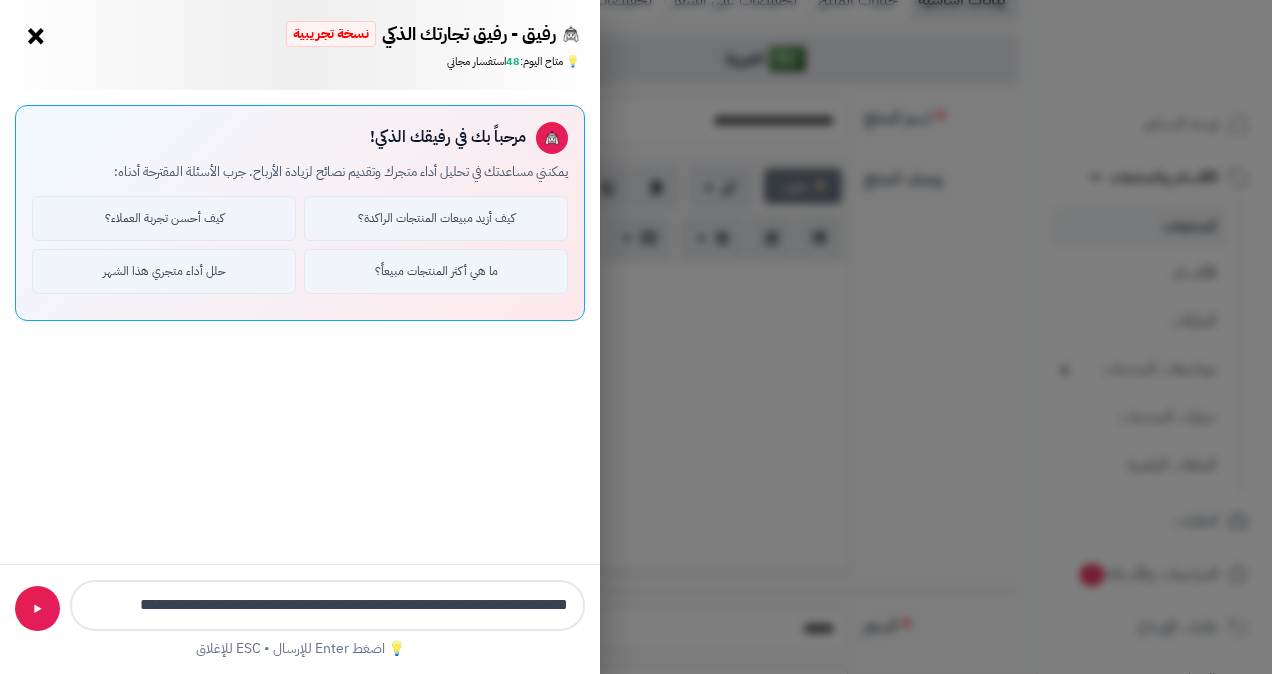 scroll, scrollTop: 0, scrollLeft: -14, axis: horizontal 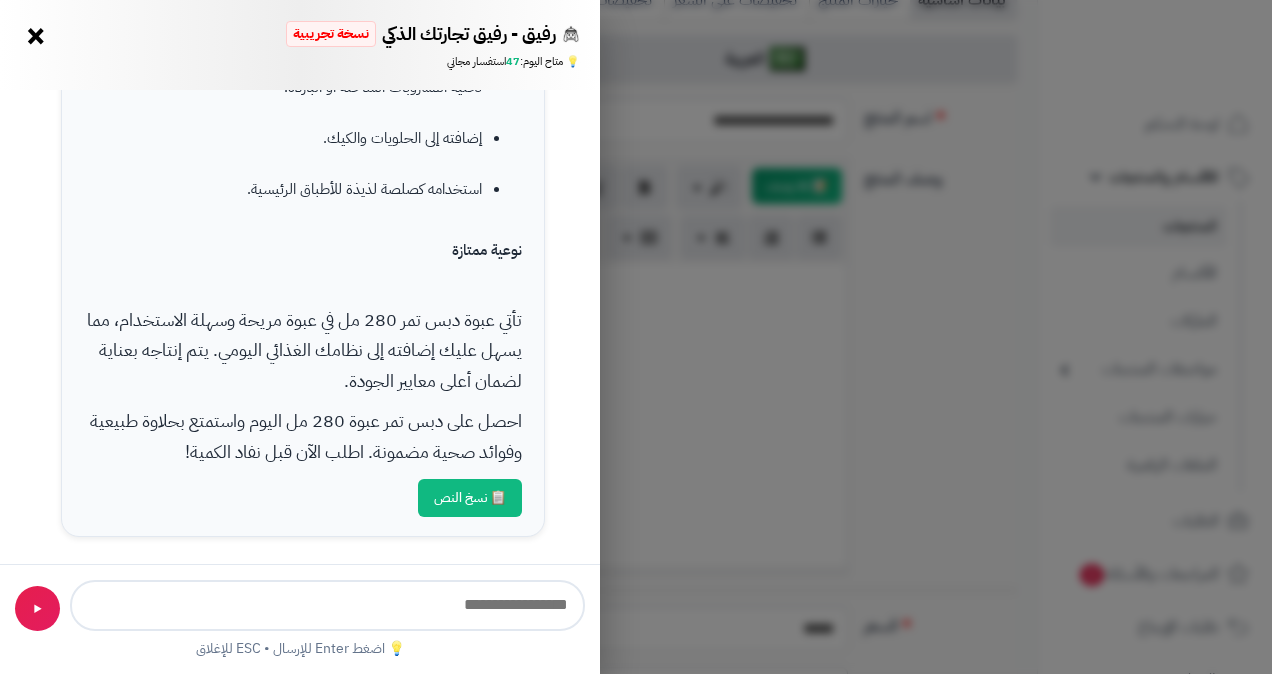 click on "📋 نسخ النص" at bounding box center (470, 498) 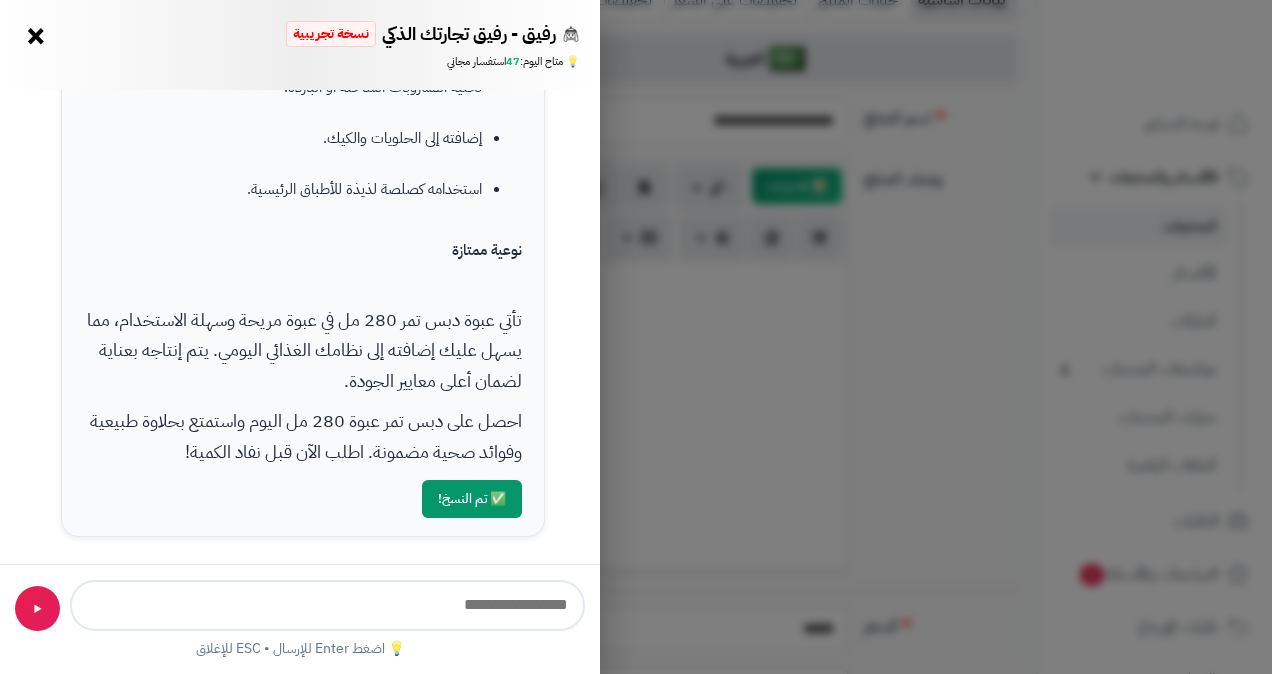 click on "رفيق - رفيق تجارتك الذكي
نسخة تجريبية
🌱
تاجر جديد
×
💡 متاح اليوم:  47  استفسار مجاني
📝  مساعد كتابة المنتجات  - اطلب مني كتابة عناوين أو أوصاف احترافية
✨ عنوان المنتج
📝 وصف المنتج
💰 تحليل المبيعات
🏆 أفضل المنتجات
👥 ولاء العملاء
📦 إدارة المخزون
مرحباً بك في رفيقك الذكي!
يمكنني مساعدتك في تحليل أداء متجرك وتقديم نصائح لزيادة الأرباح. جرب الأسئلة المقترحة أدناه: كيف أزيد مبيعات المنتجات الراكدة؟ كيف أحسن تجربة العملاء؟ ما هي أكثر المنتجات مبيعاً؟ حلل أداء متجري هذا الشهر اكتب وصف منتج احترافي ومحسن لمحركات البحث للمنتج "دبس تمر عبوة  280 مل"" at bounding box center [636, 337] 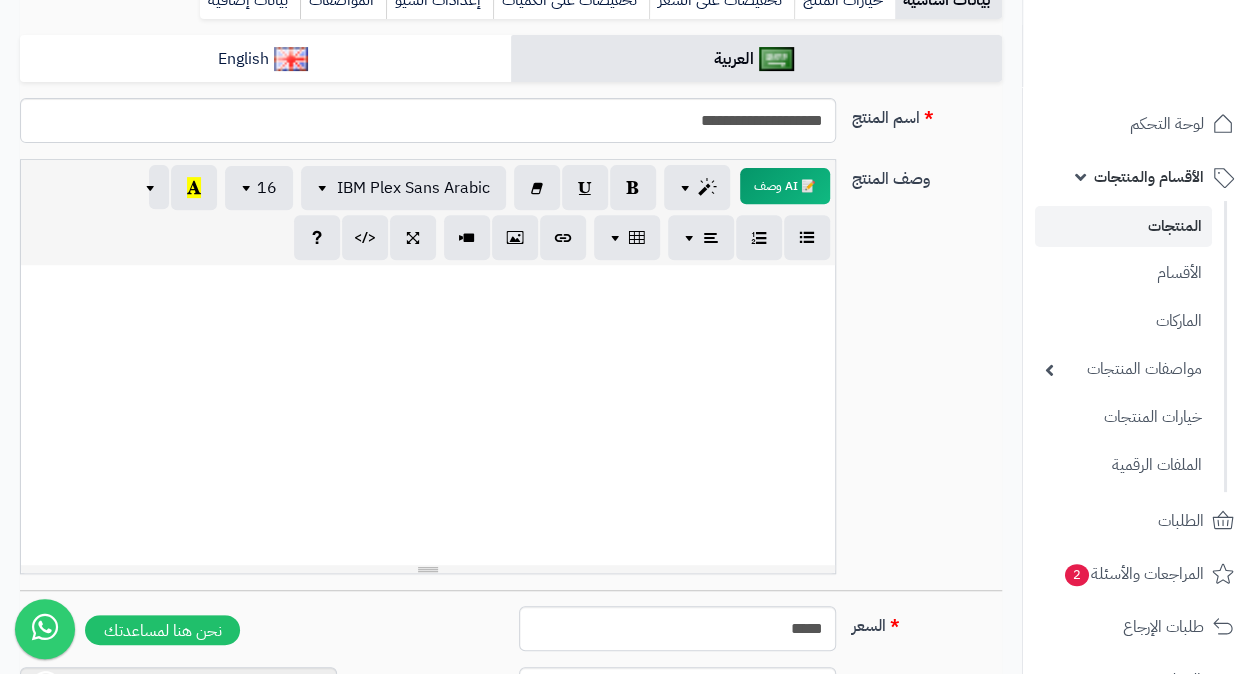 paste 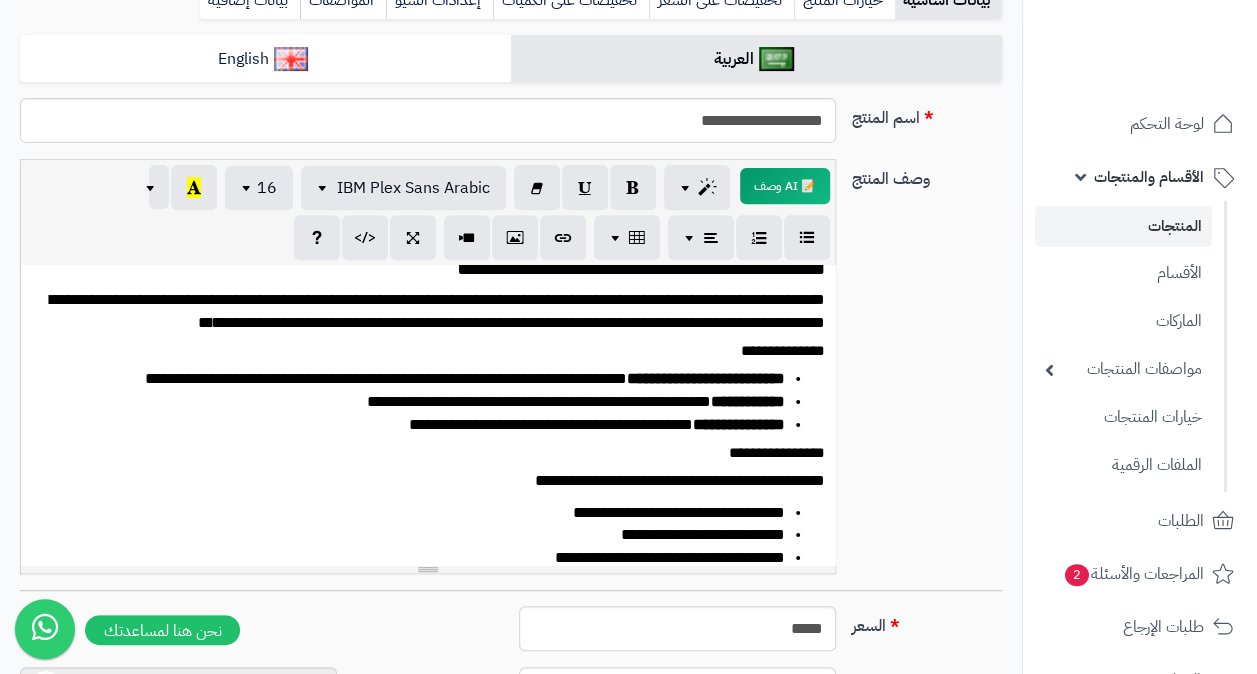 scroll, scrollTop: 0, scrollLeft: 0, axis: both 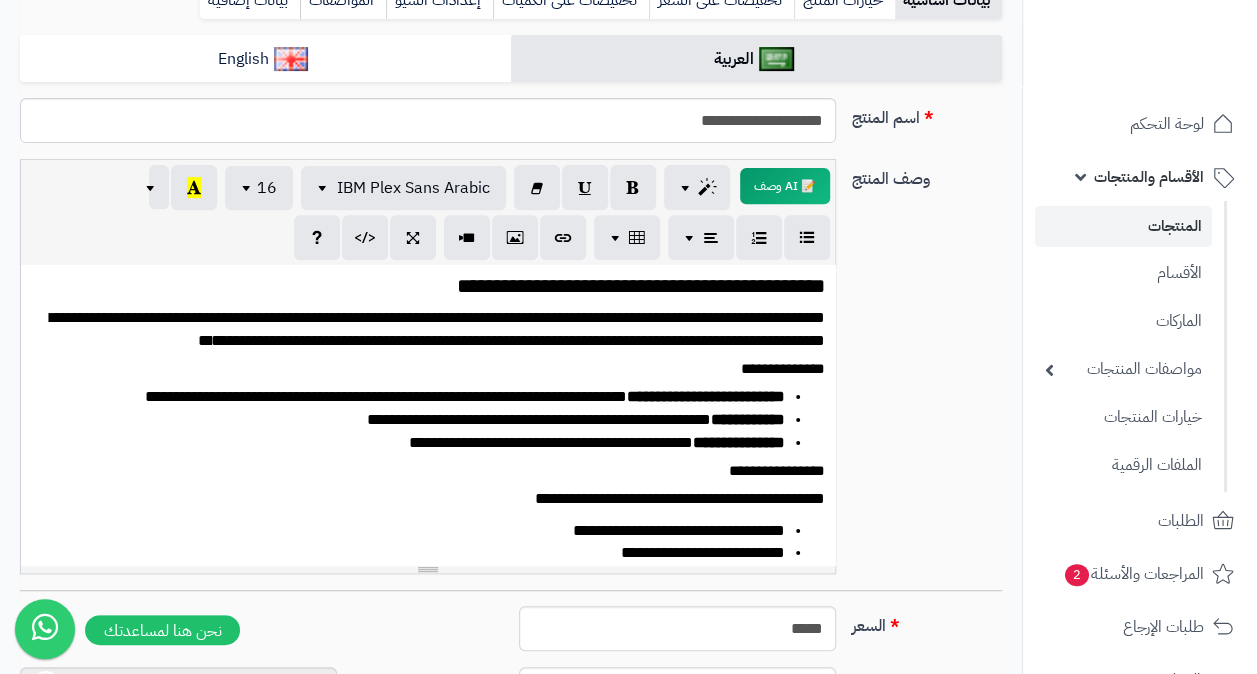 click on "**********" at bounding box center [435, 330] 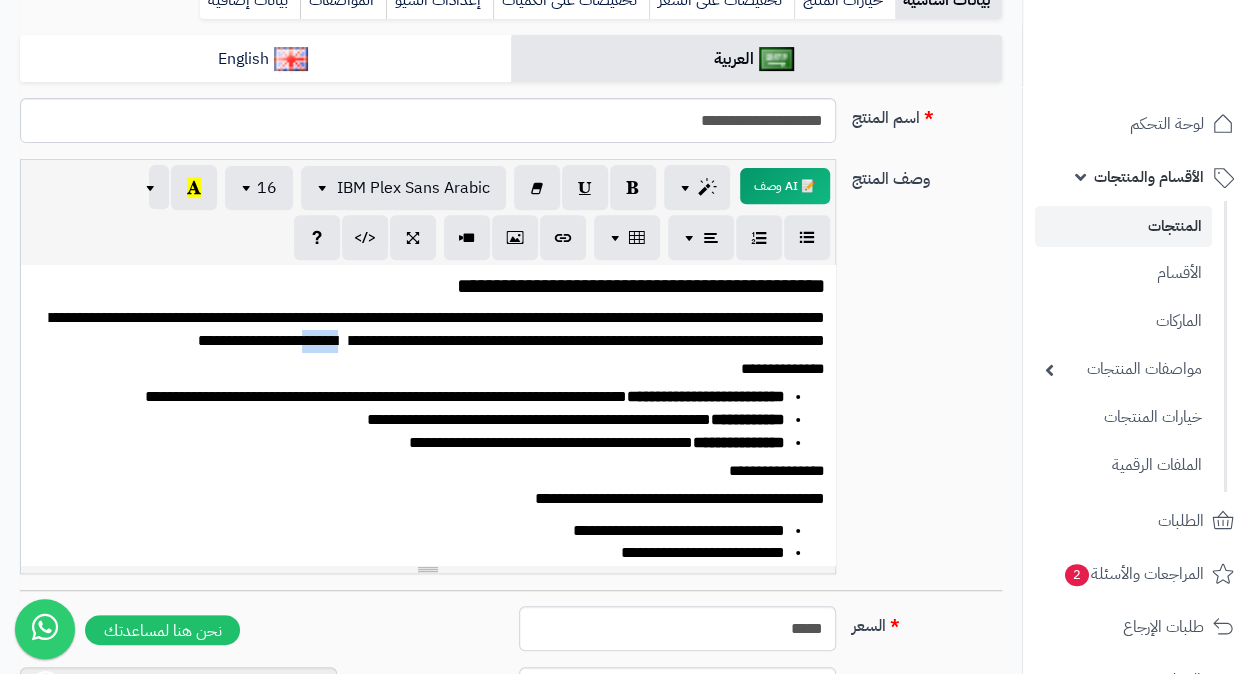 click on "**********" at bounding box center [435, 330] 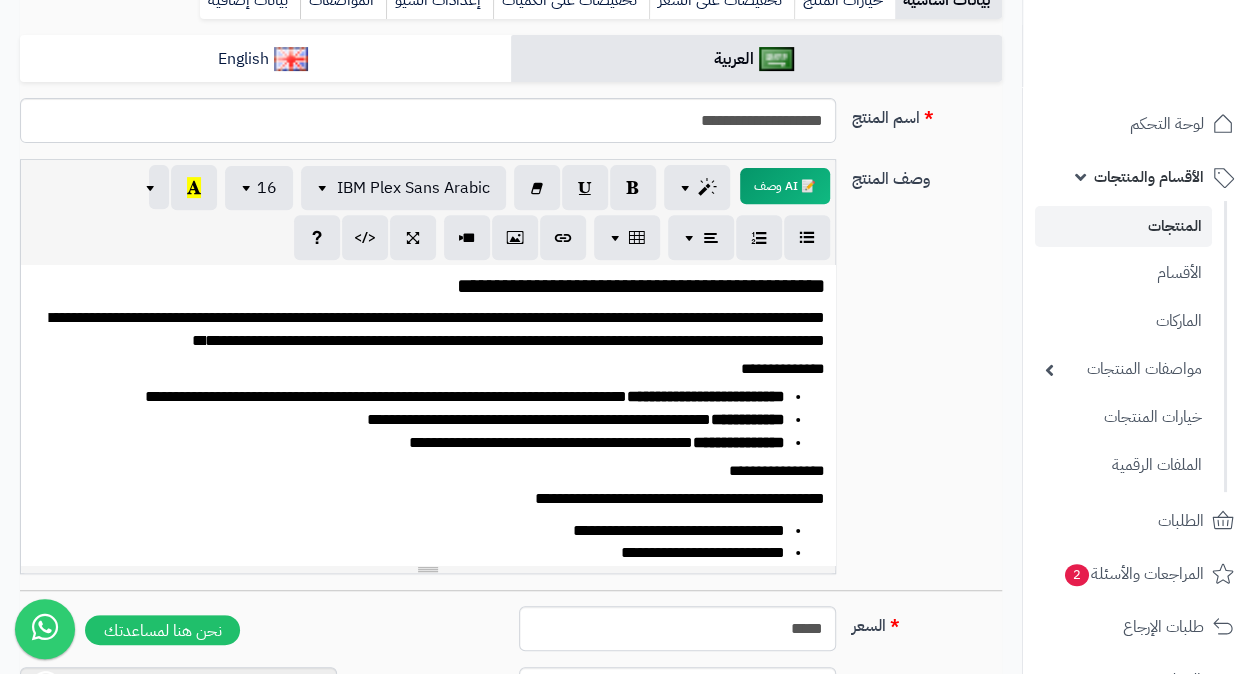 click on "**********" at bounding box center [415, 420] 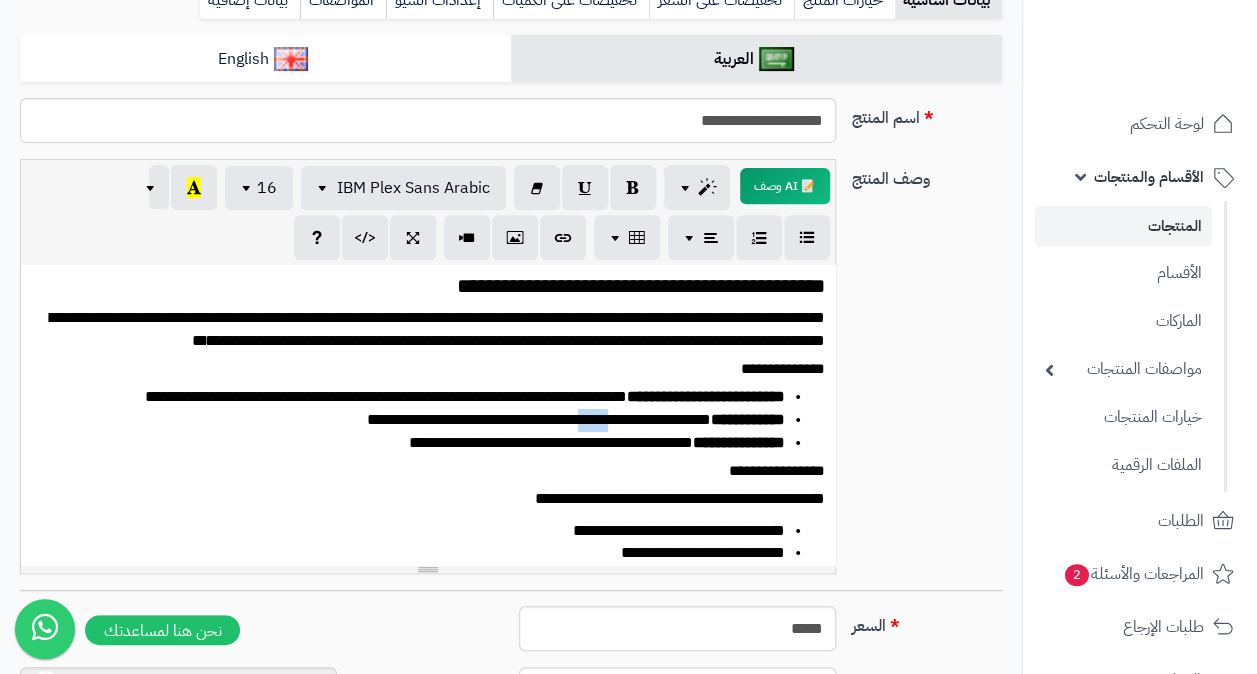click on "**********" at bounding box center [415, 420] 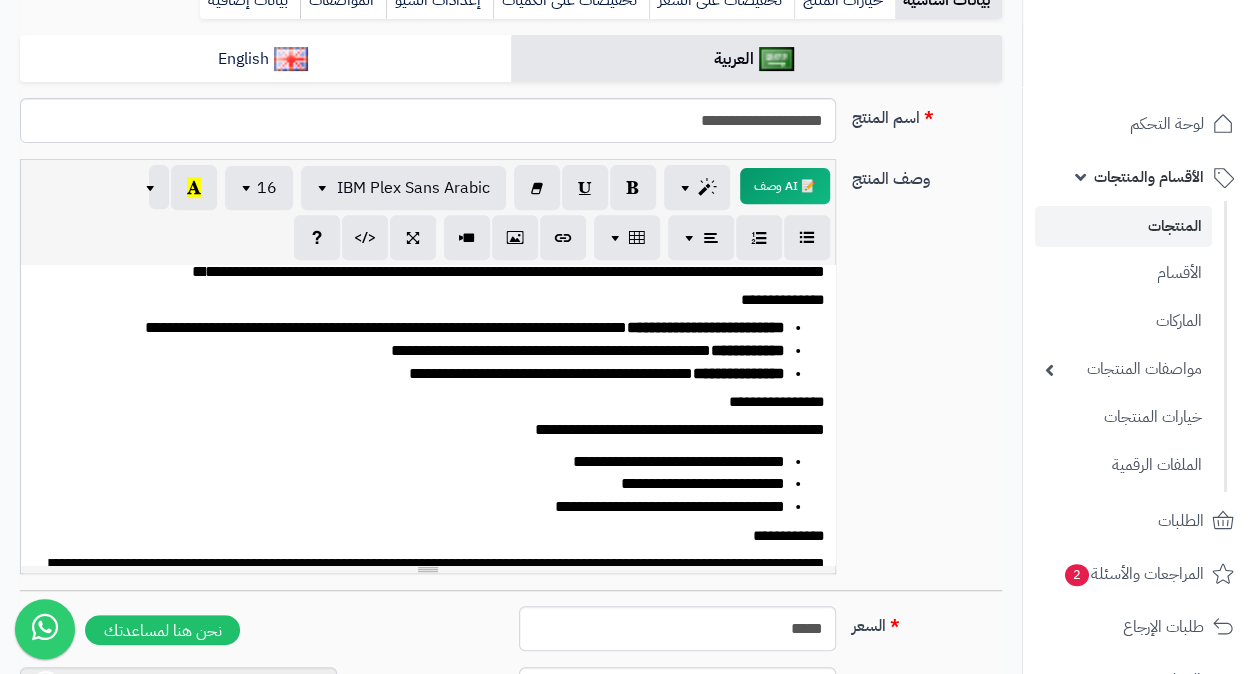 scroll, scrollTop: 100, scrollLeft: 0, axis: vertical 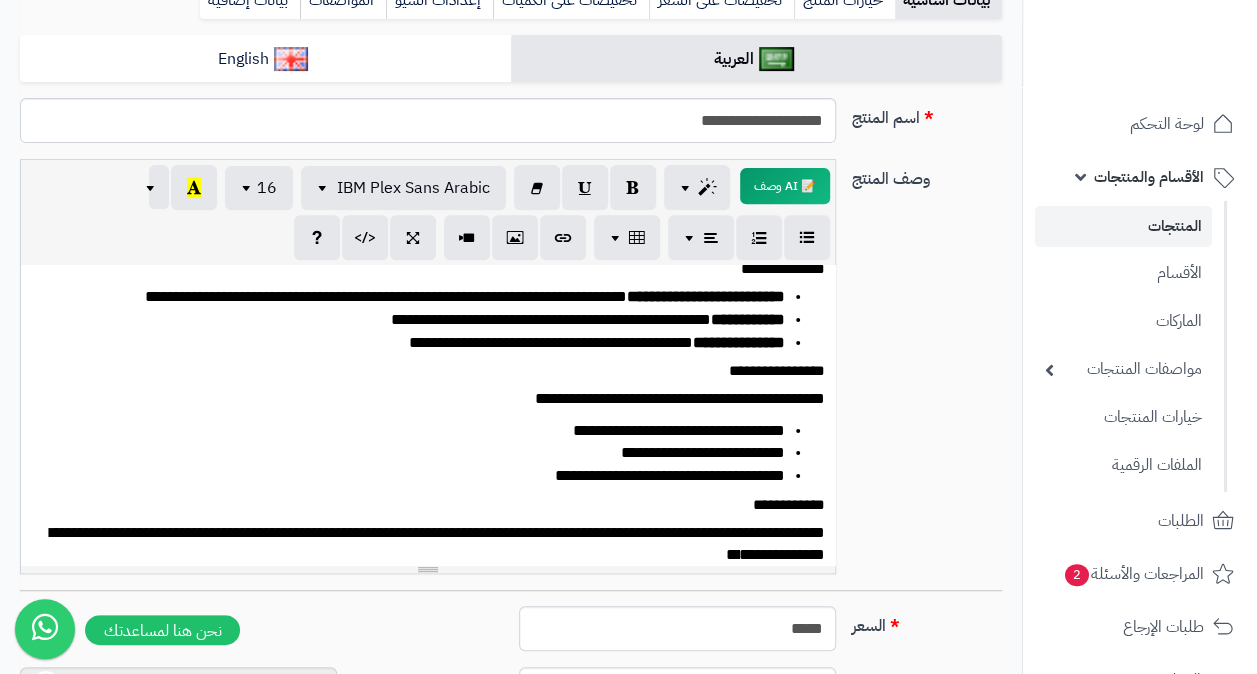 click on "**********" at bounding box center [415, 476] 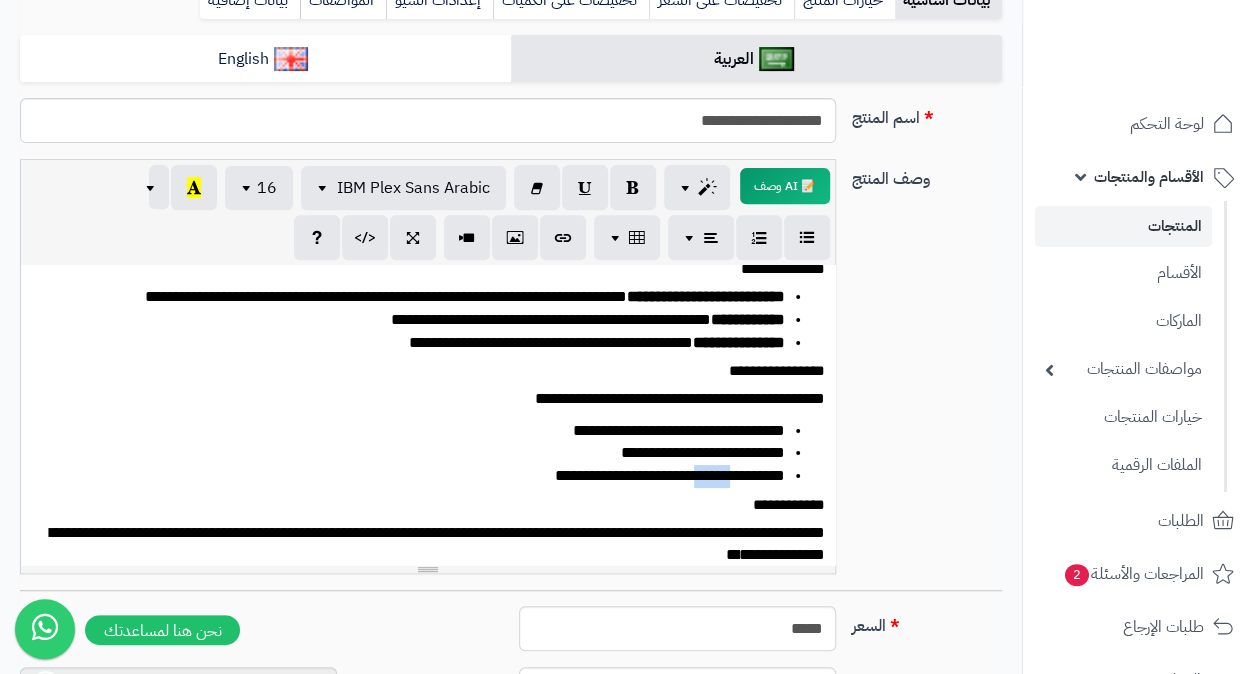 click on "**********" at bounding box center (415, 476) 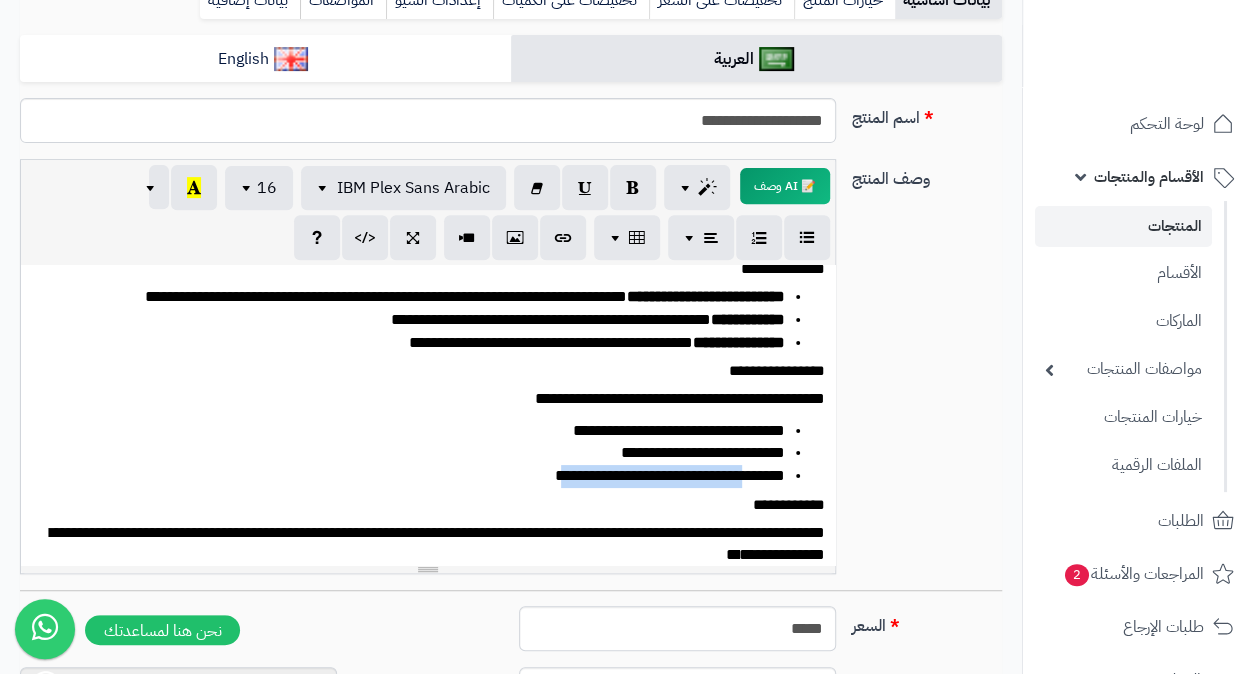 drag, startPoint x: 542, startPoint y: 480, endPoint x: 733, endPoint y: 479, distance: 191.00262 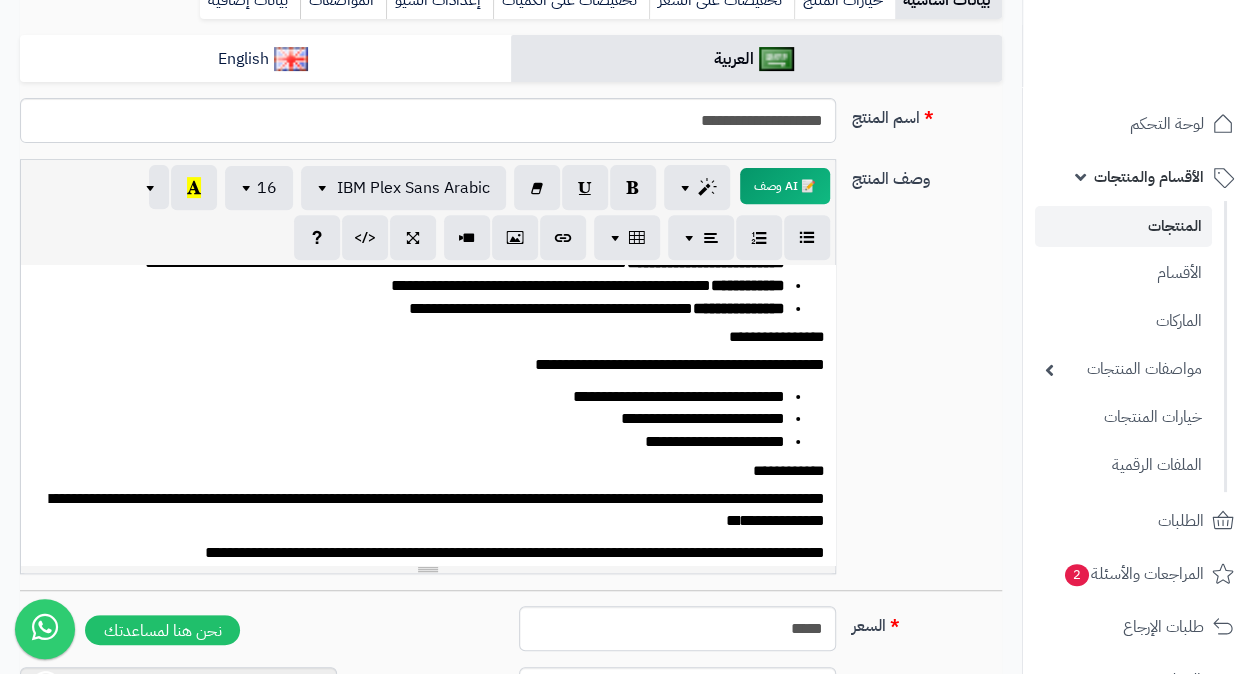 scroll, scrollTop: 152, scrollLeft: 0, axis: vertical 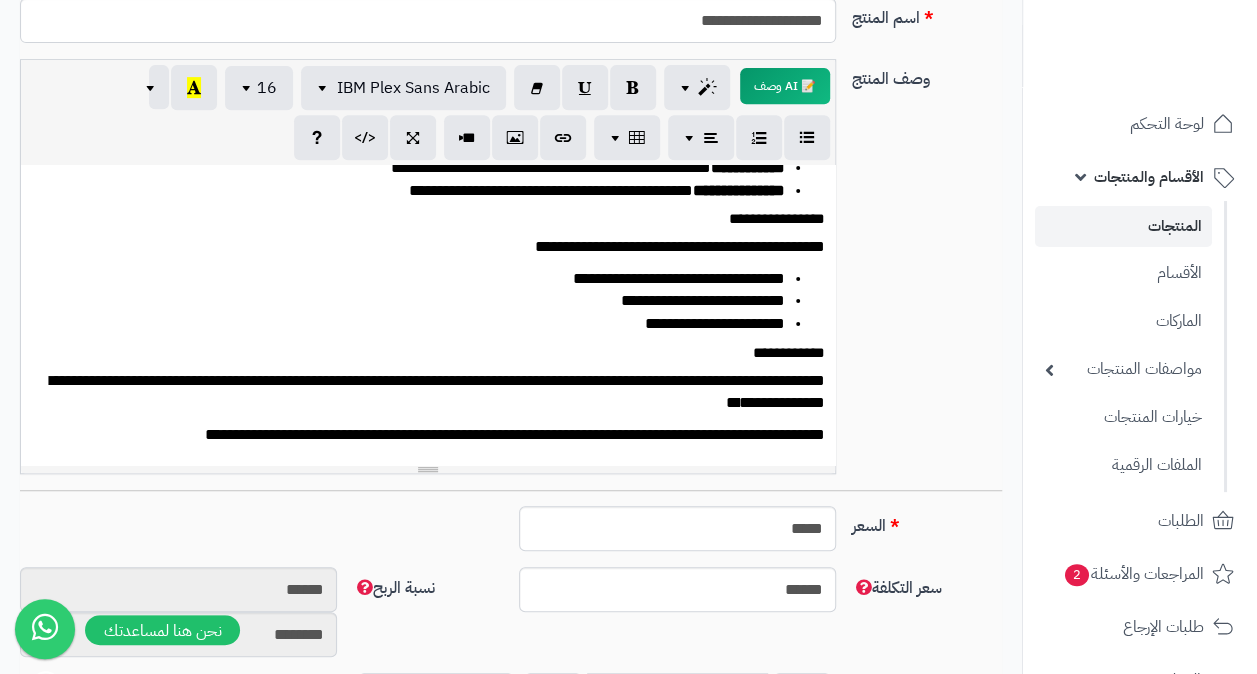 click on "**********" at bounding box center (435, 393) 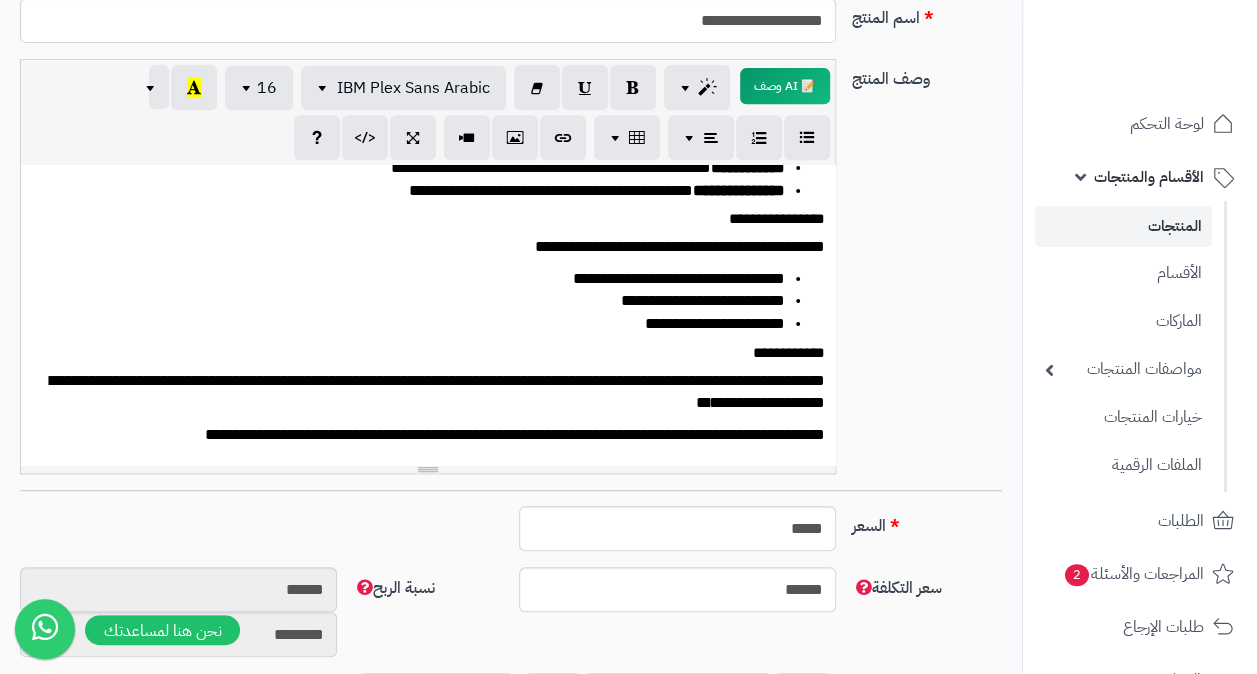 click on "**********" at bounding box center [435, 435] 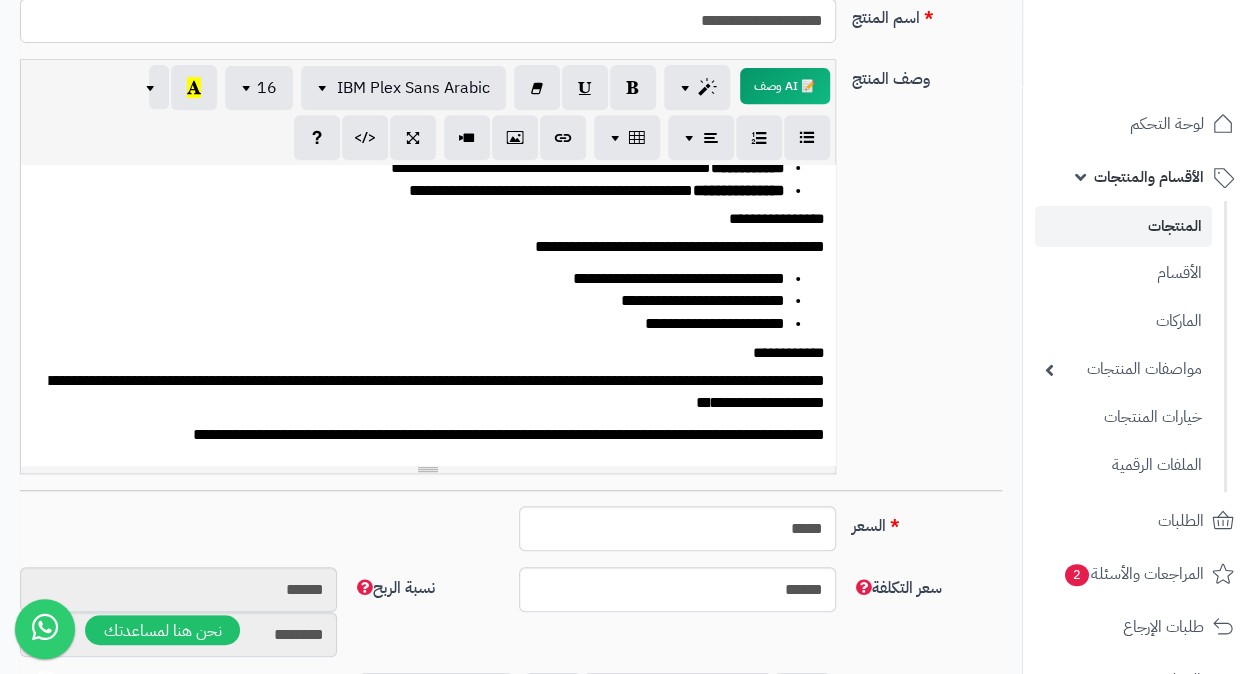 click on "**********" at bounding box center (435, 435) 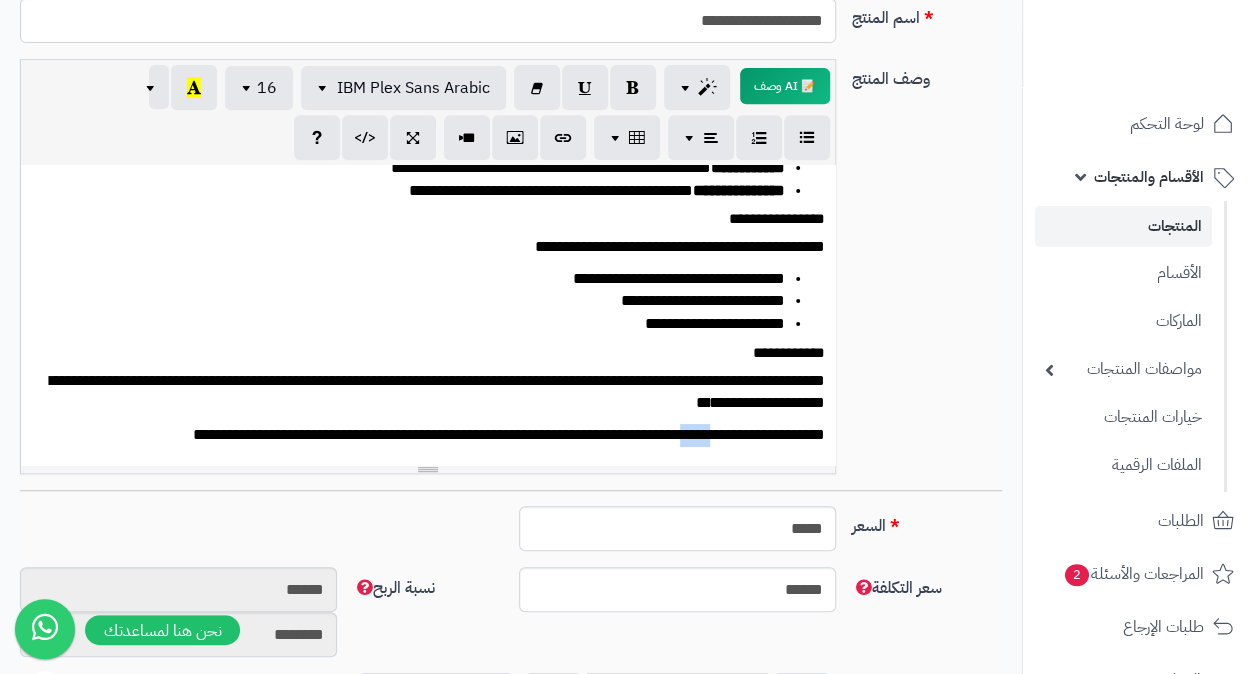 click on "**********" at bounding box center [435, 435] 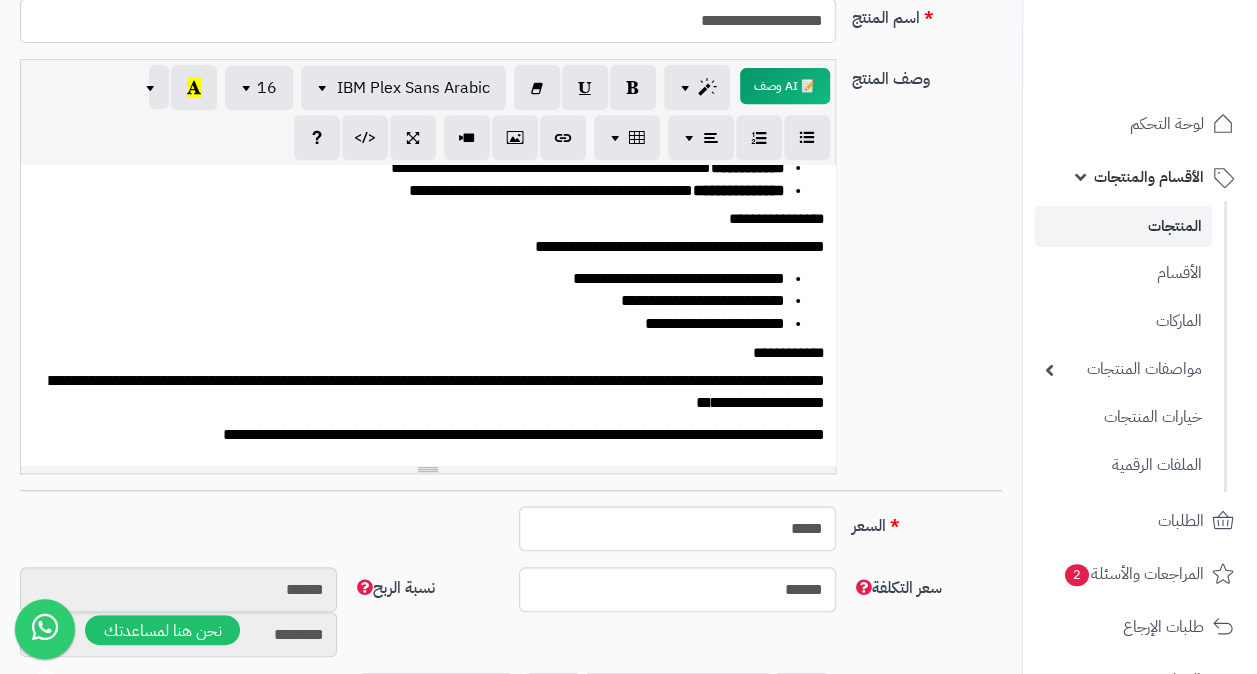 click on "**********" at bounding box center (435, 435) 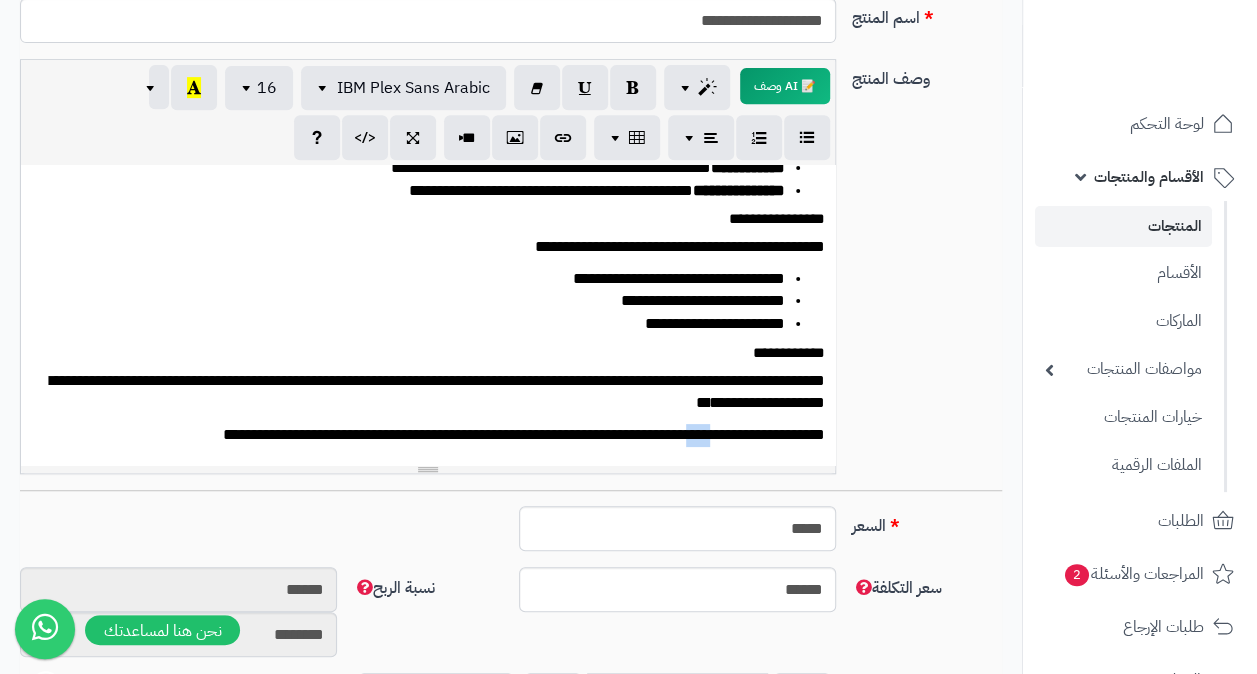 click on "**********" at bounding box center (435, 435) 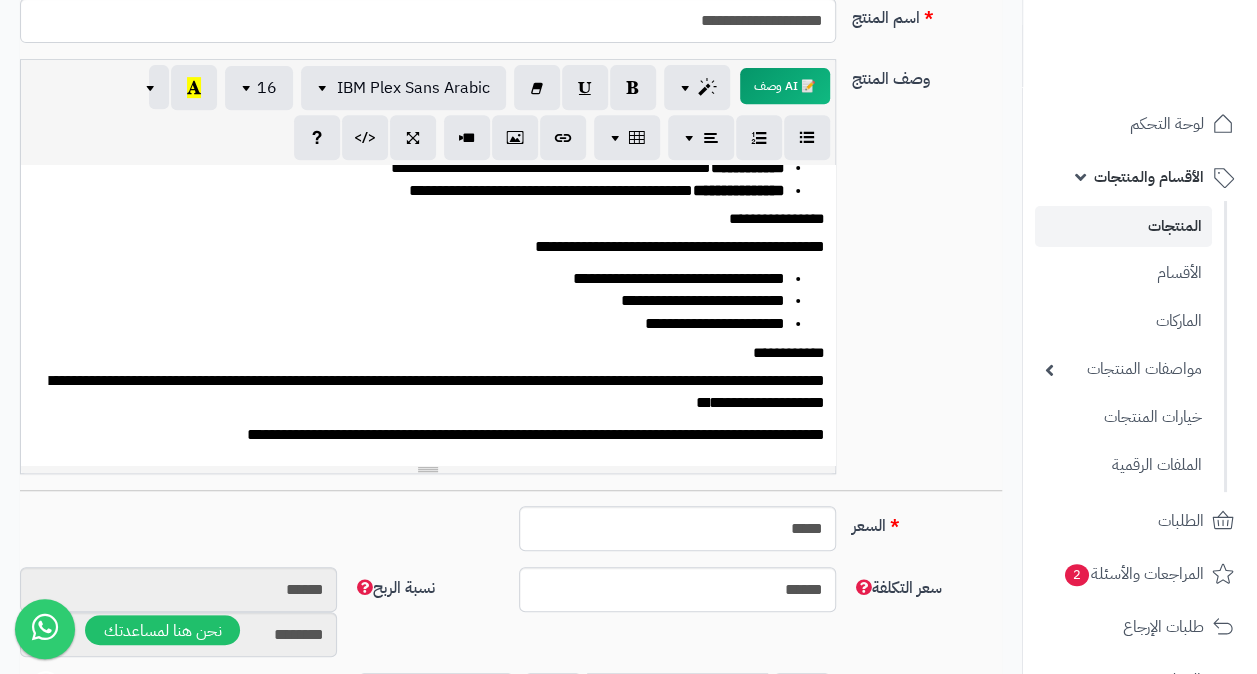 click on "**********" at bounding box center [435, 435] 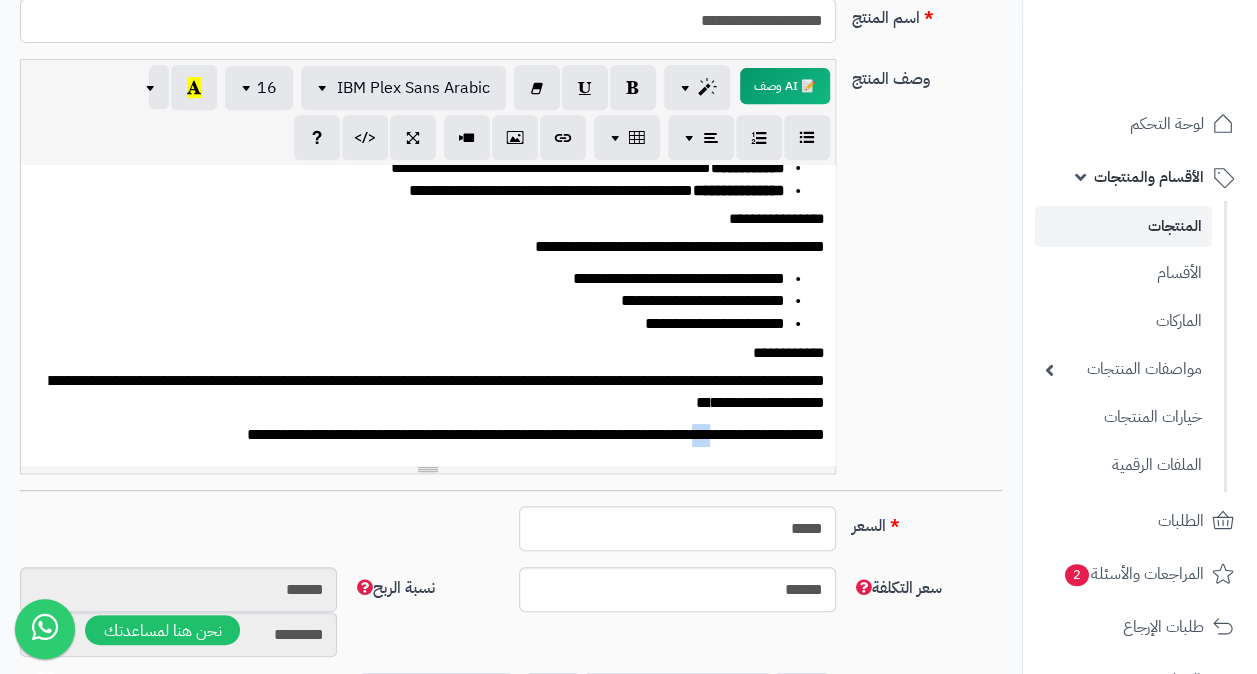 click on "**********" at bounding box center [435, 435] 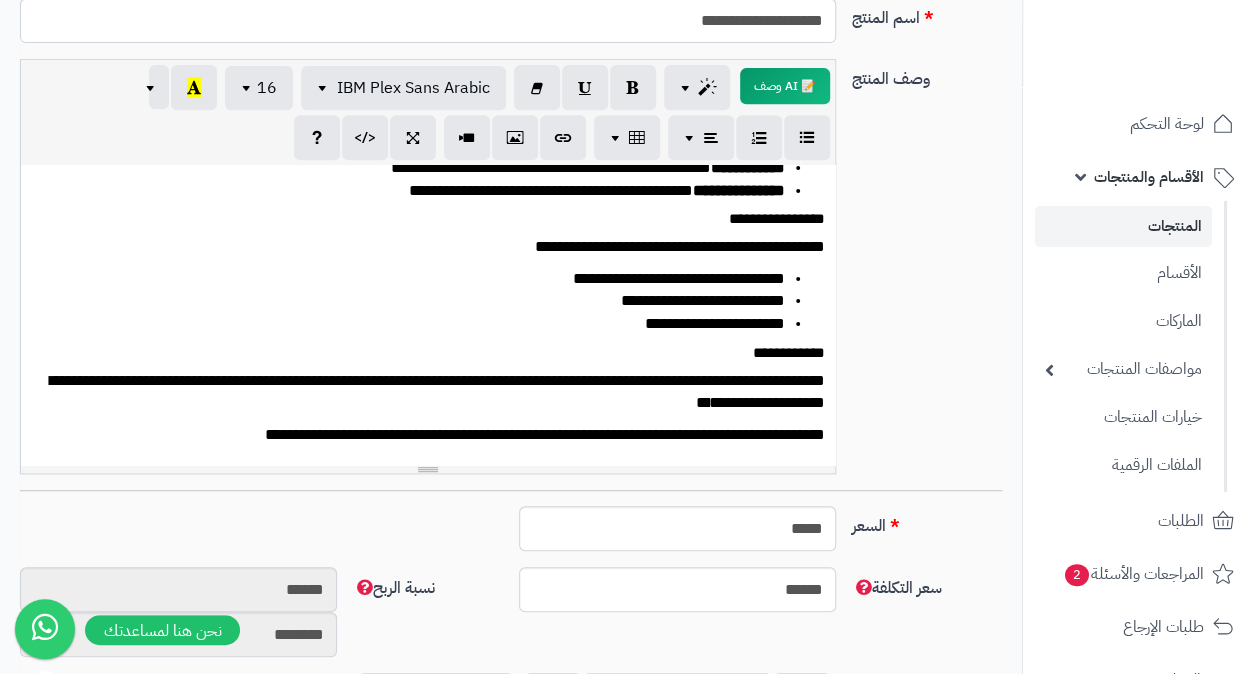 click on "**********" at bounding box center (435, 393) 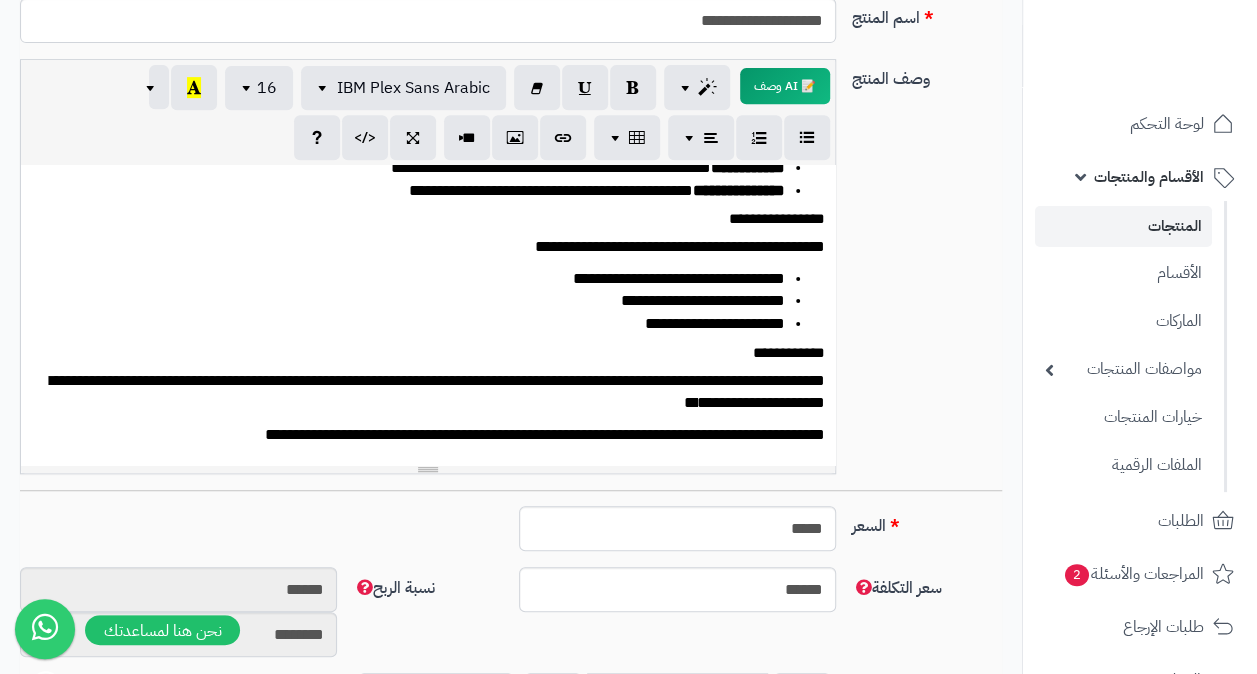 click on "**********" at bounding box center [435, 393] 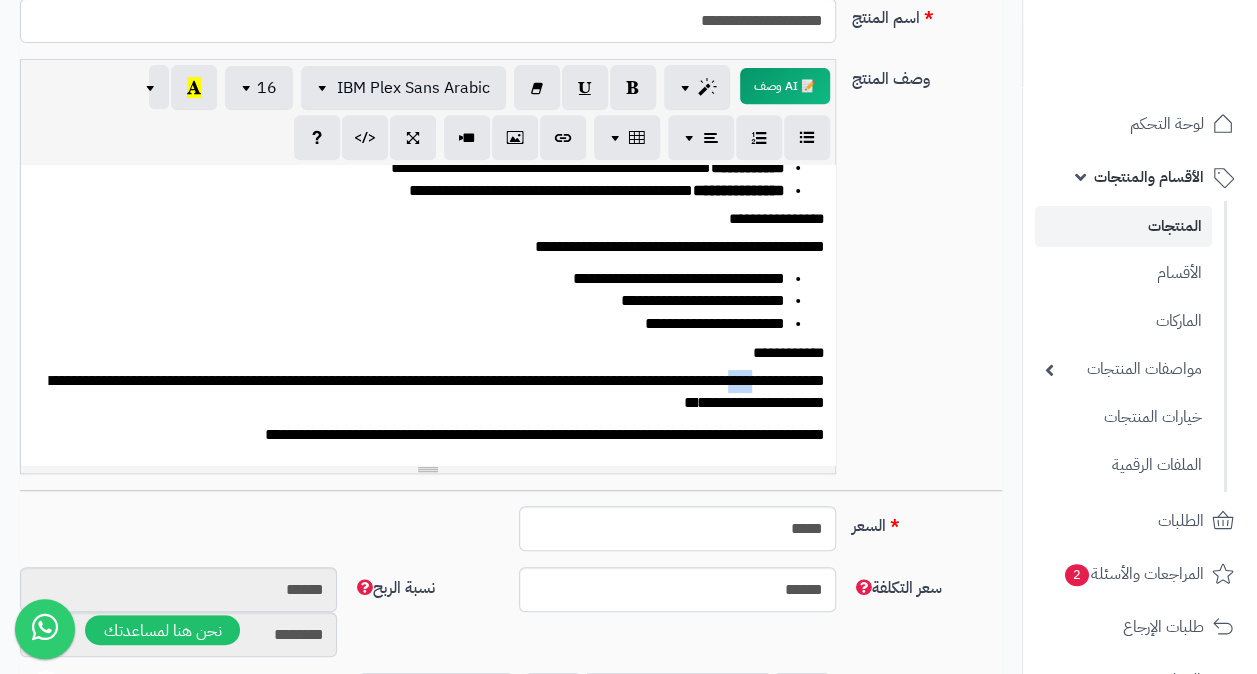 click on "**********" at bounding box center (435, 393) 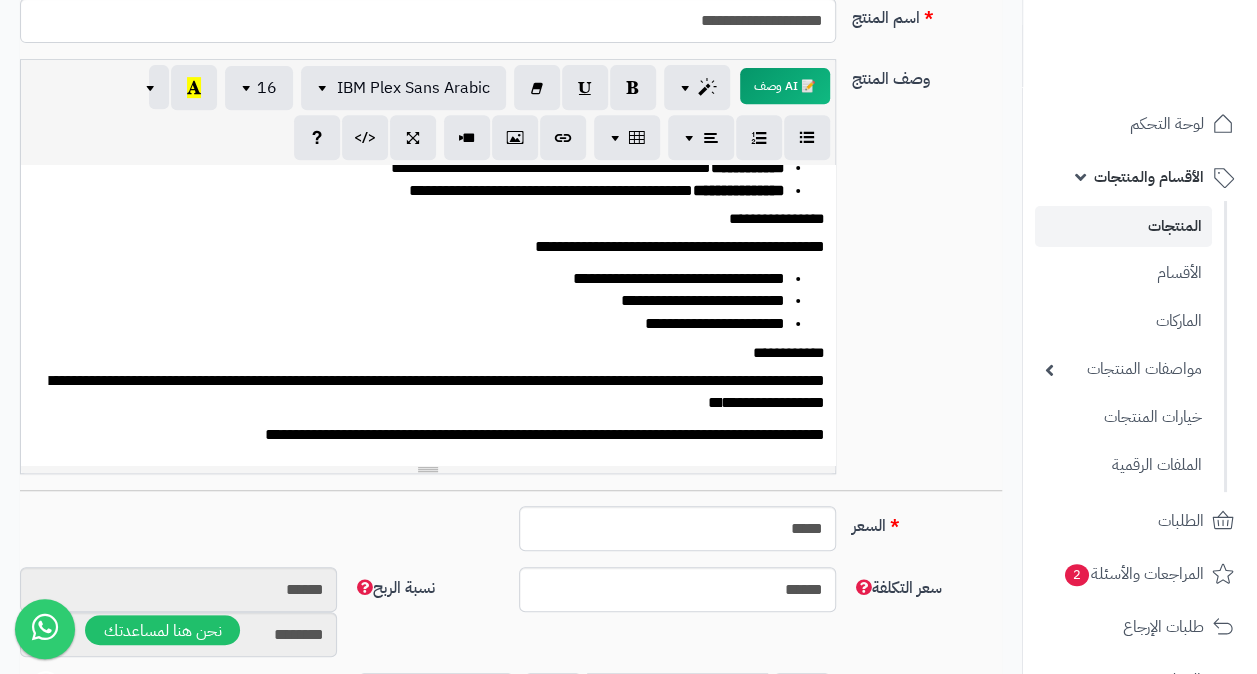 click on "**********" at bounding box center (435, 393) 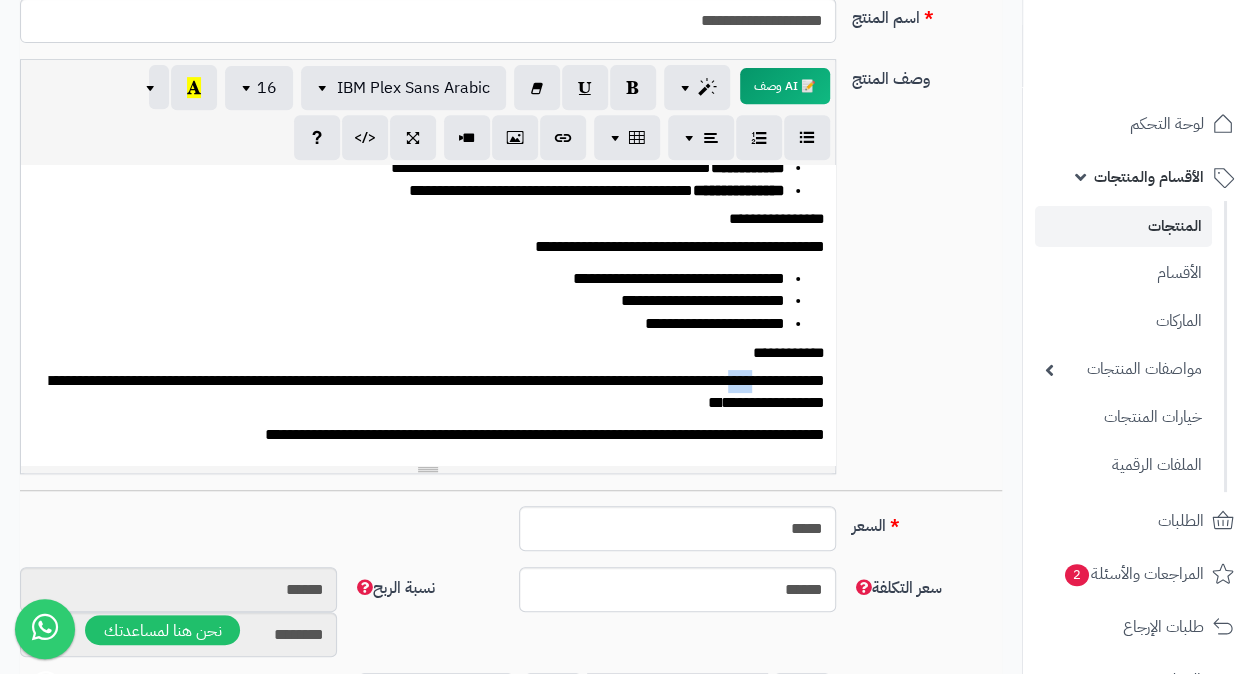 click on "**********" at bounding box center (435, 393) 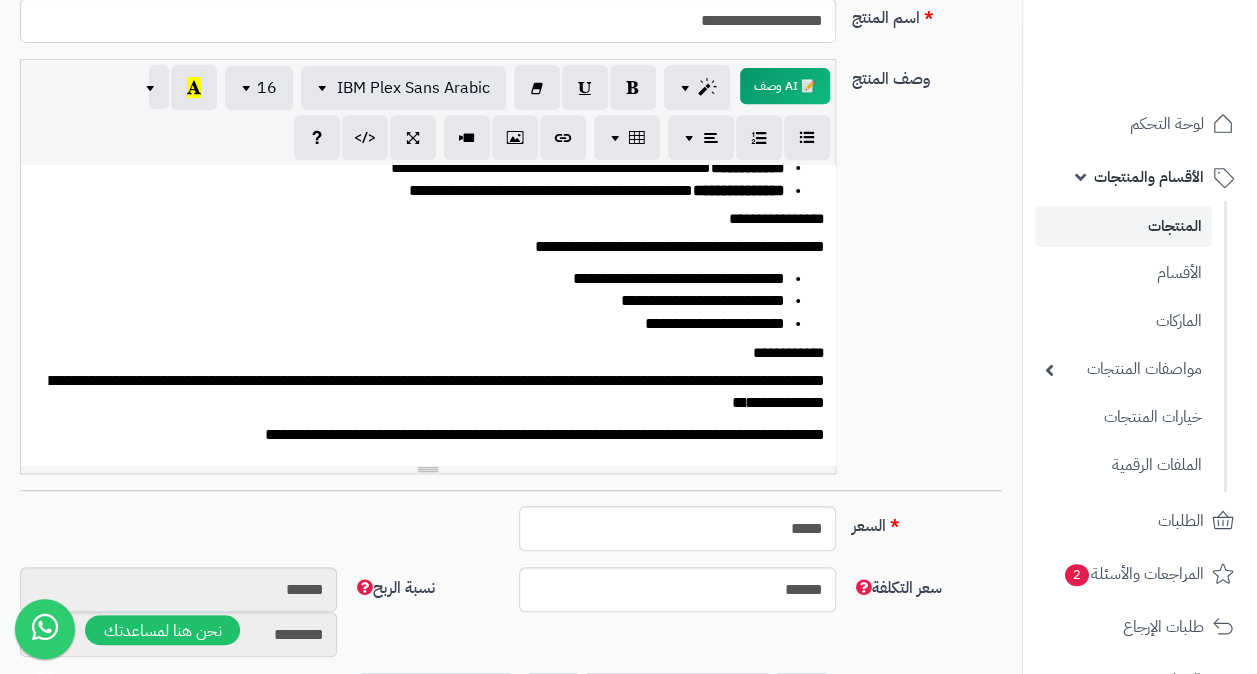 click on "**********" at bounding box center (435, 393) 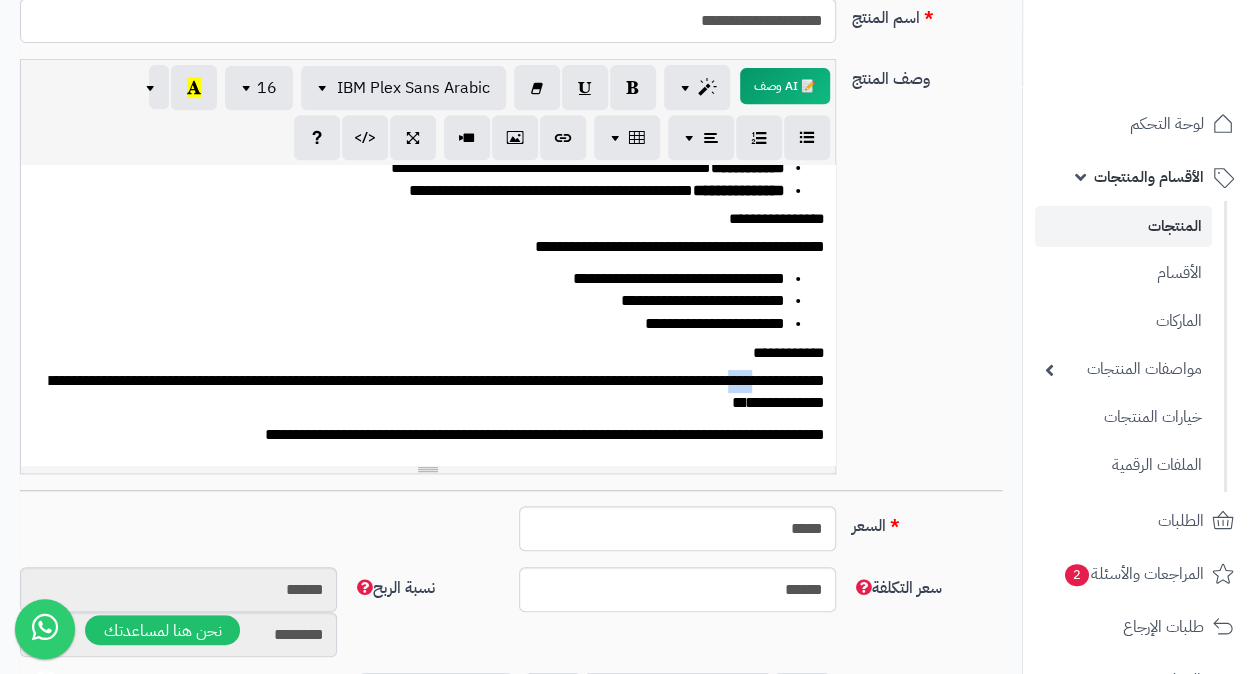 click on "**********" at bounding box center (435, 393) 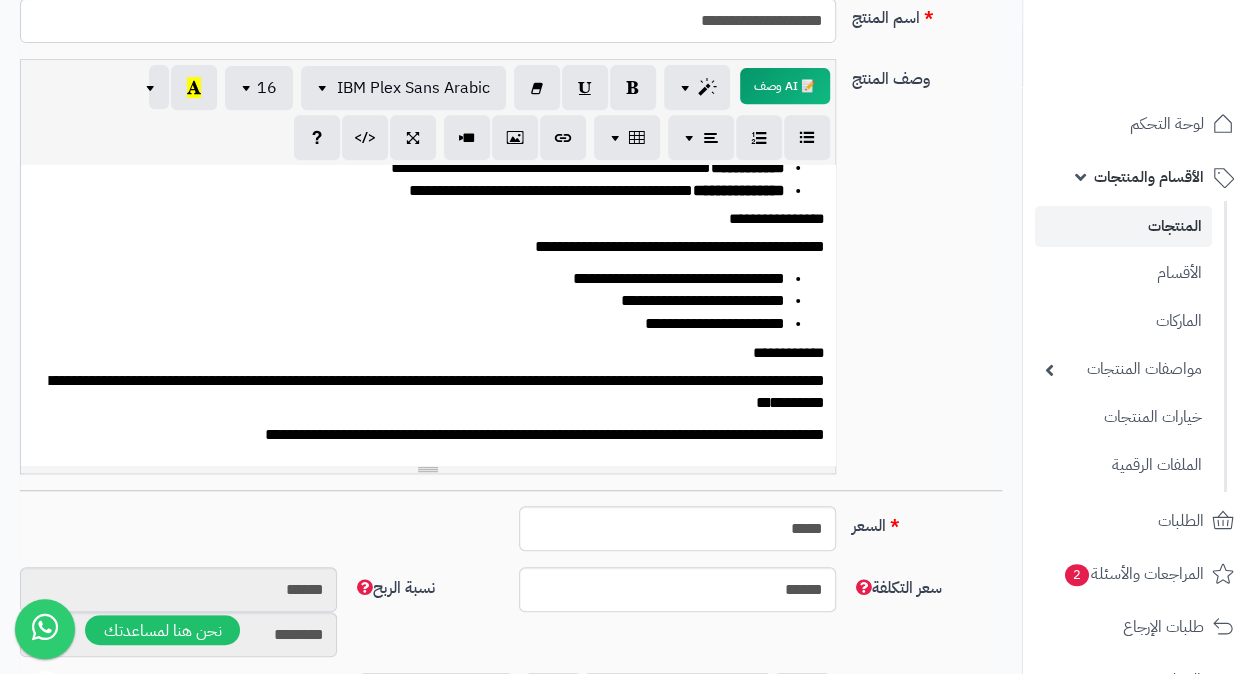 click on "**********" at bounding box center [435, 393] 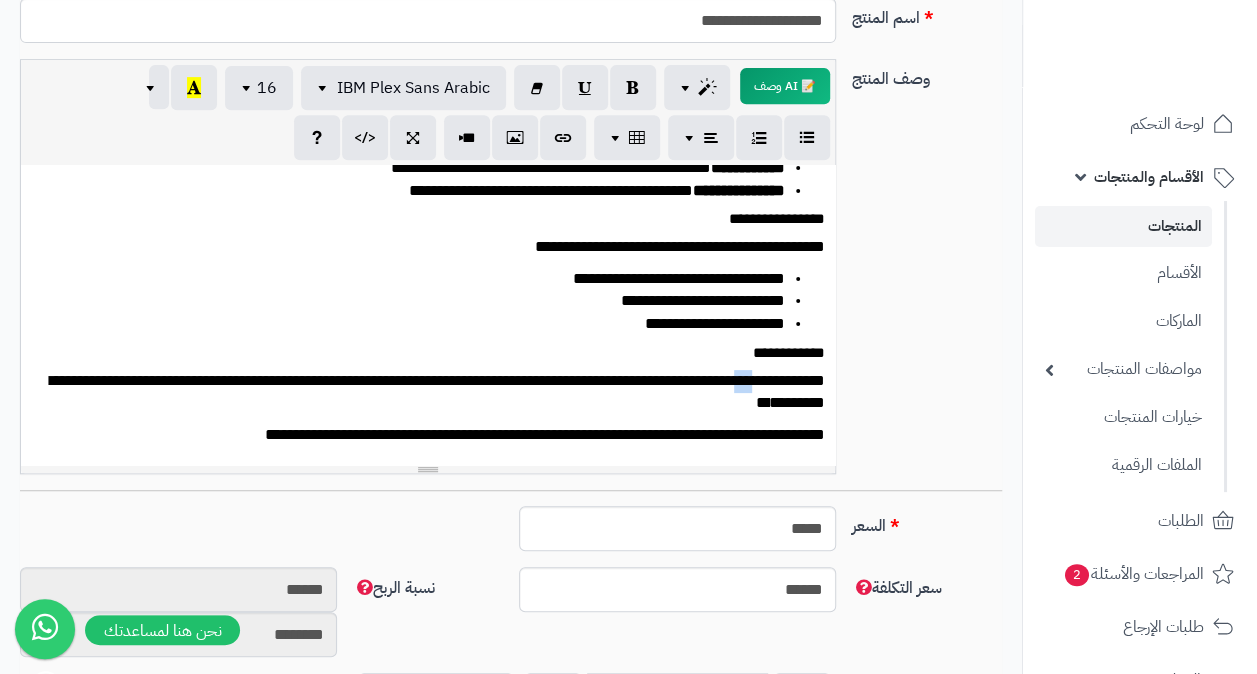 click on "**********" at bounding box center (435, 393) 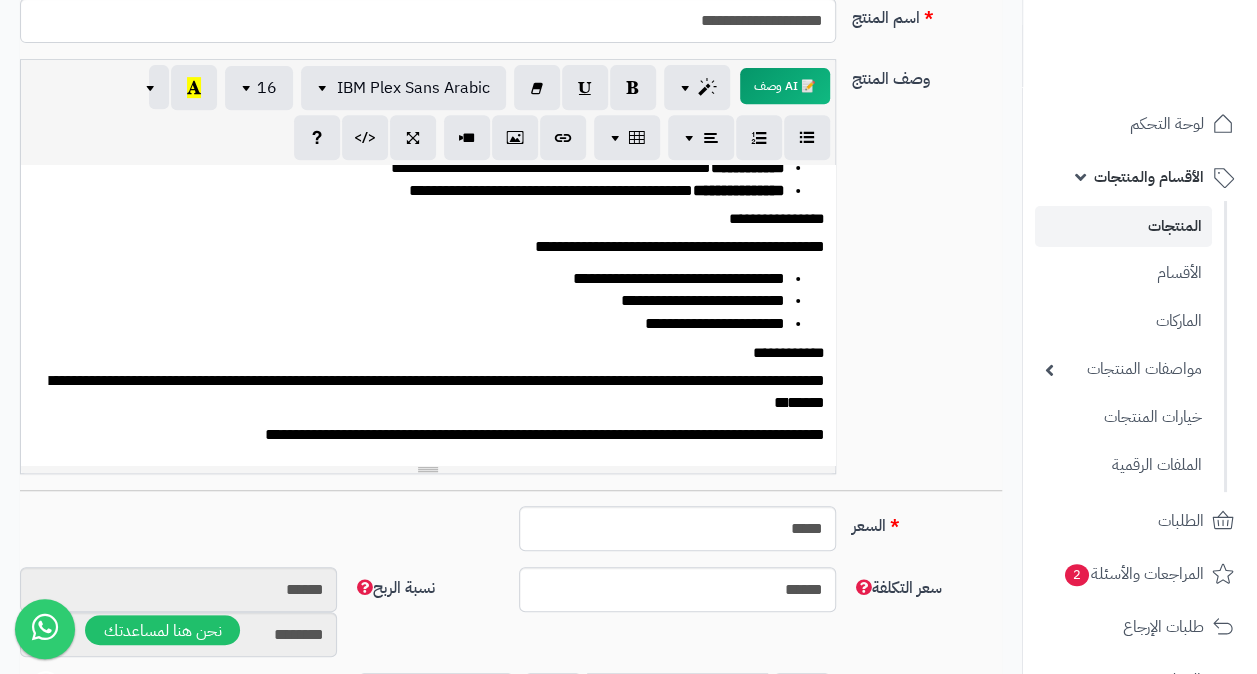 click on "**********" at bounding box center [435, 393] 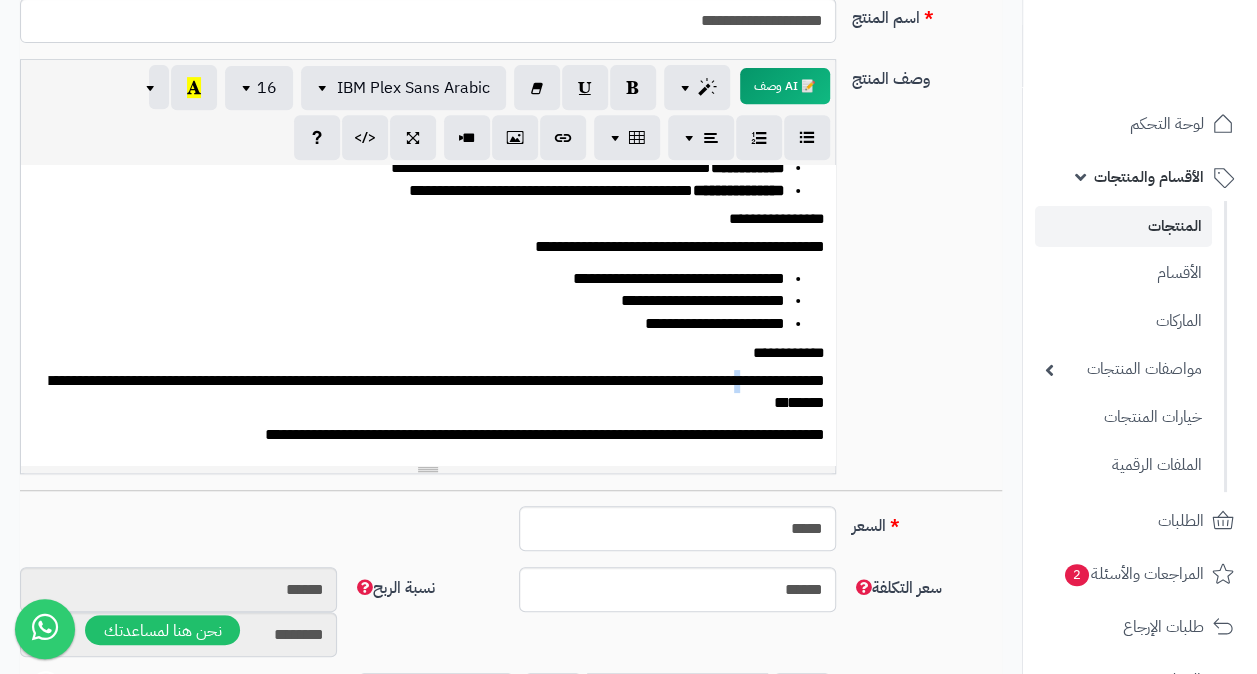 click on "**********" at bounding box center (435, 393) 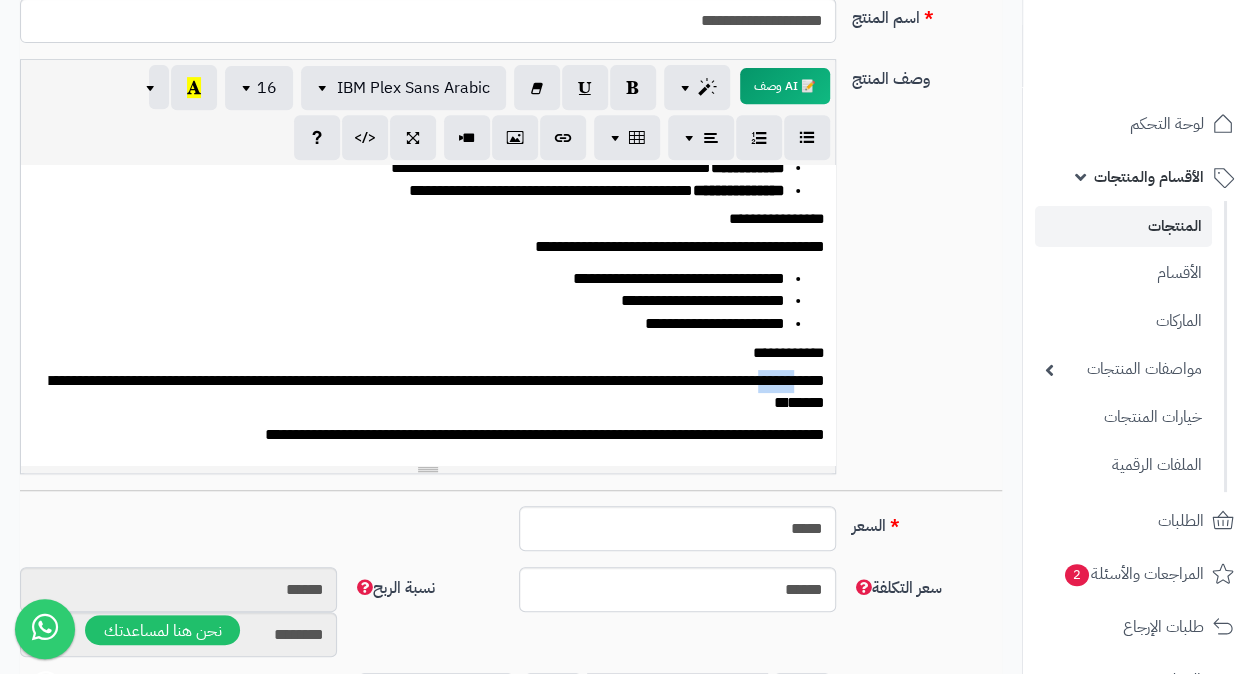 drag, startPoint x: 765, startPoint y: 382, endPoint x: 802, endPoint y: 383, distance: 37.01351 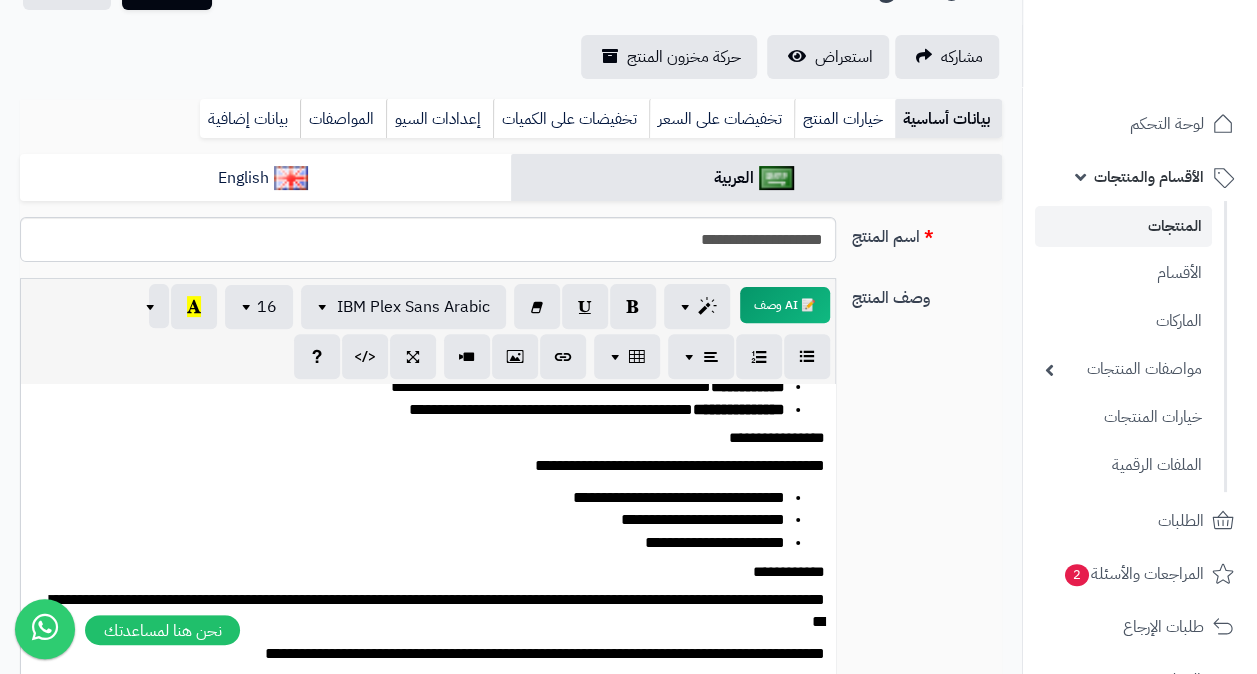 scroll, scrollTop: 100, scrollLeft: 0, axis: vertical 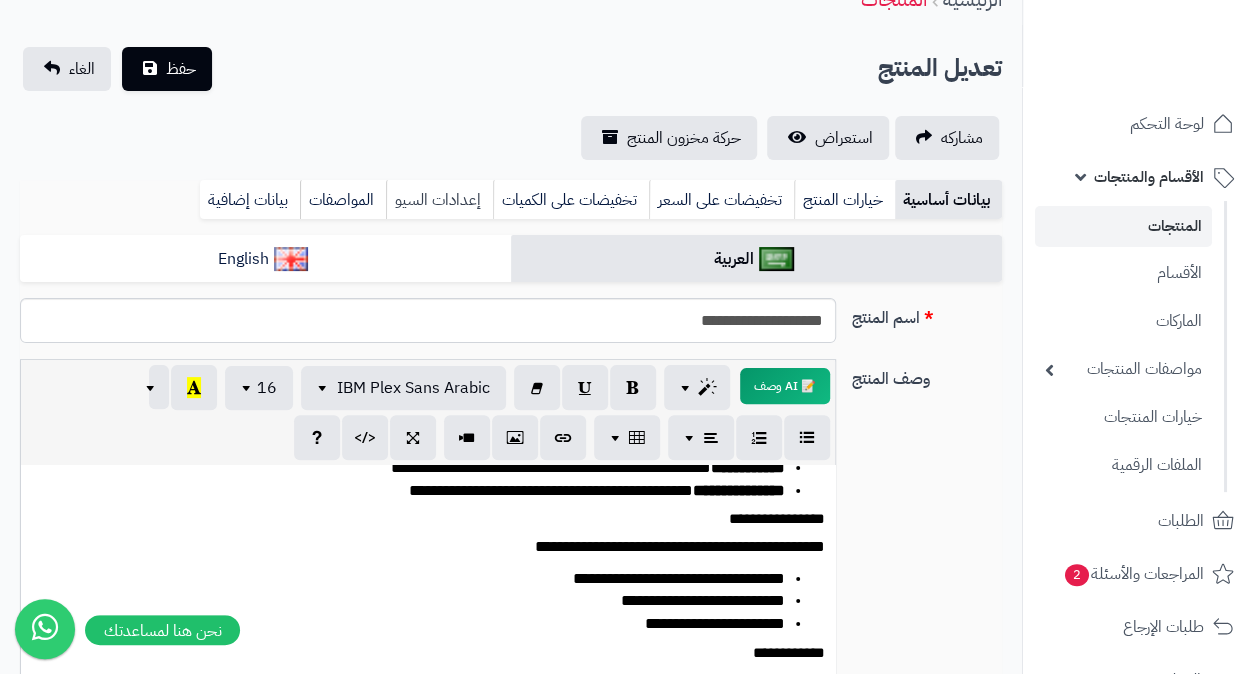 click on "إعدادات السيو" at bounding box center (439, 200) 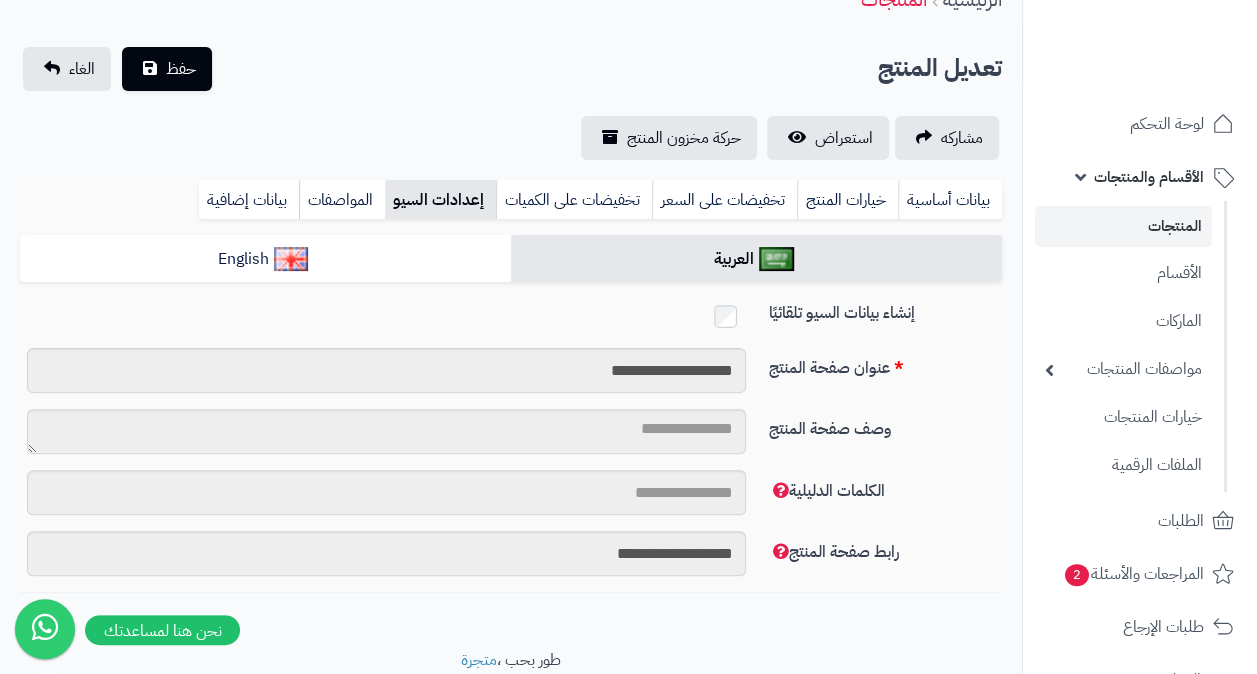 scroll, scrollTop: 172, scrollLeft: 0, axis: vertical 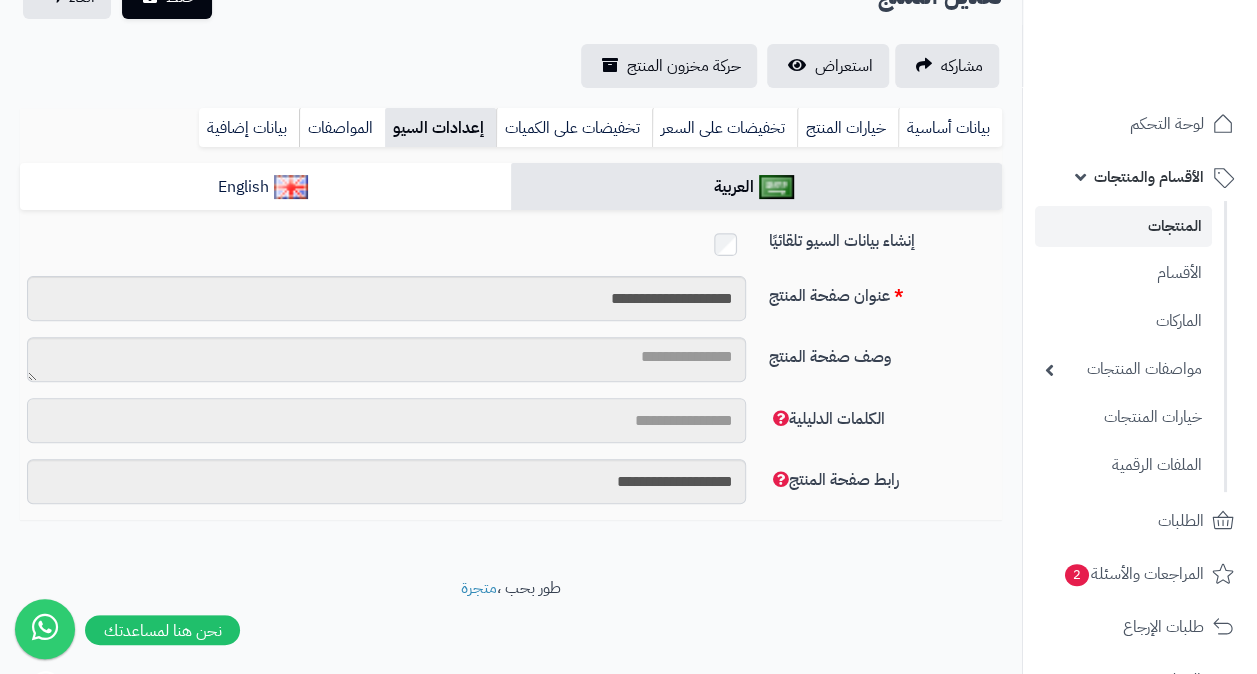 click on "الكلمات الدليلية" at bounding box center (386, 420) 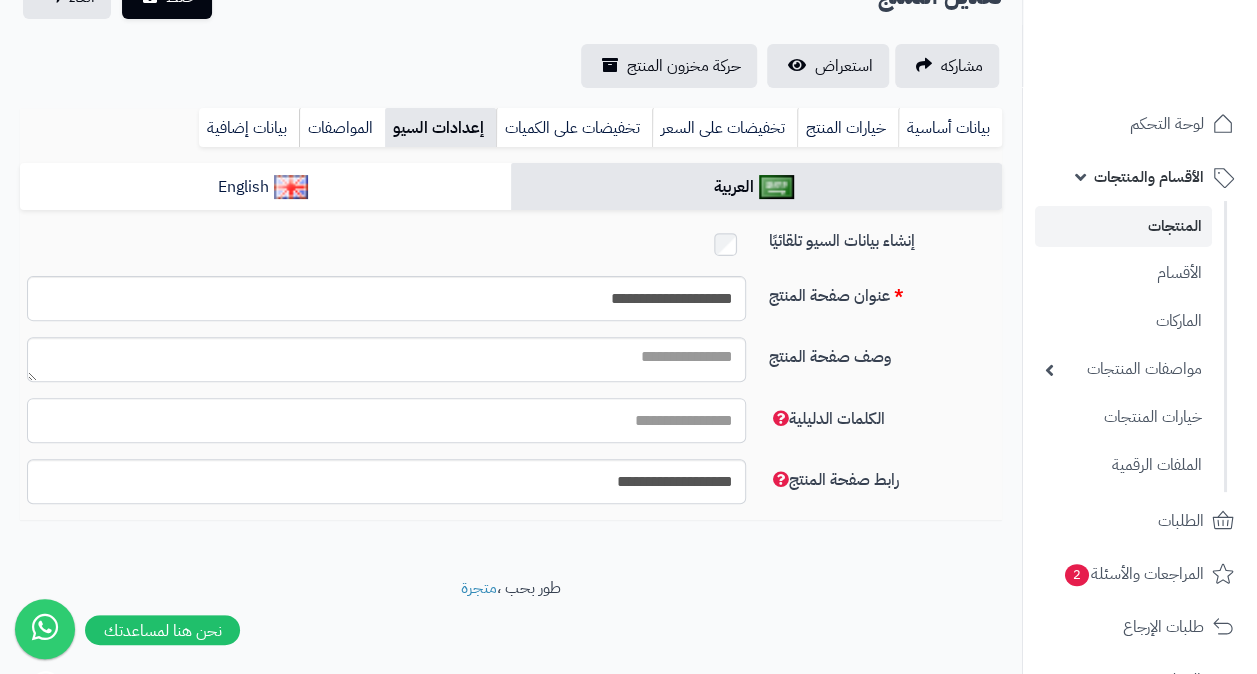 click on "الكلمات الدليلية" at bounding box center (386, 420) 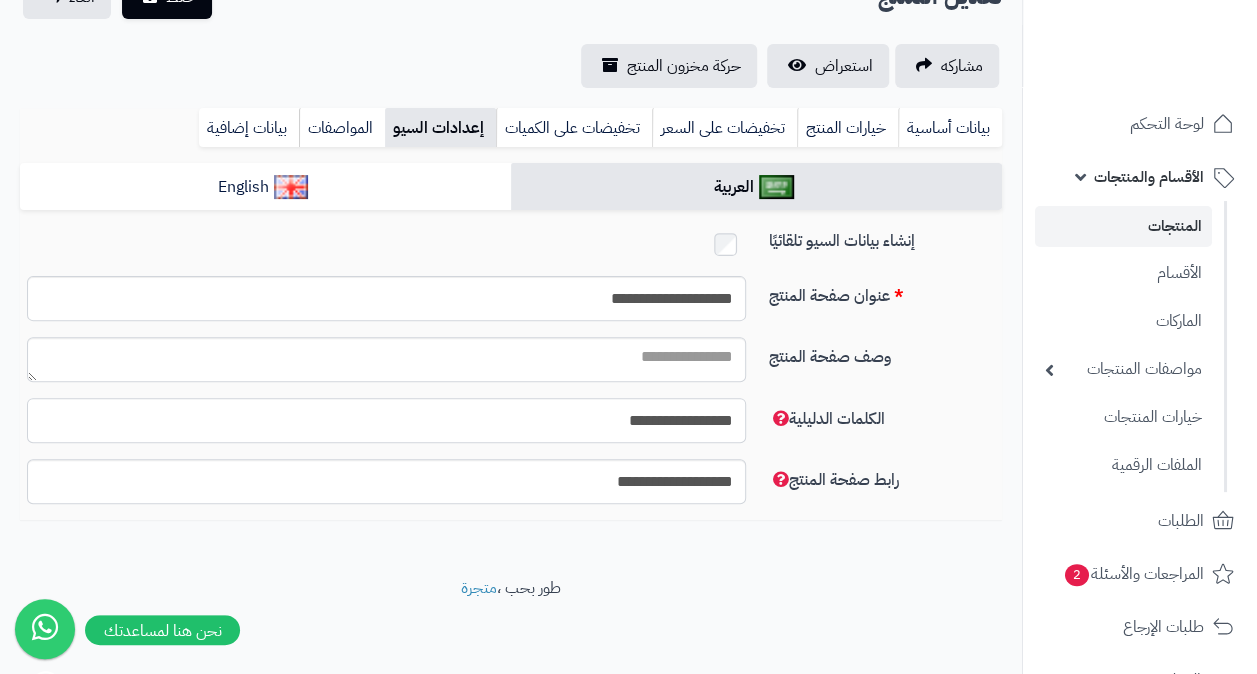 paste on "**********" 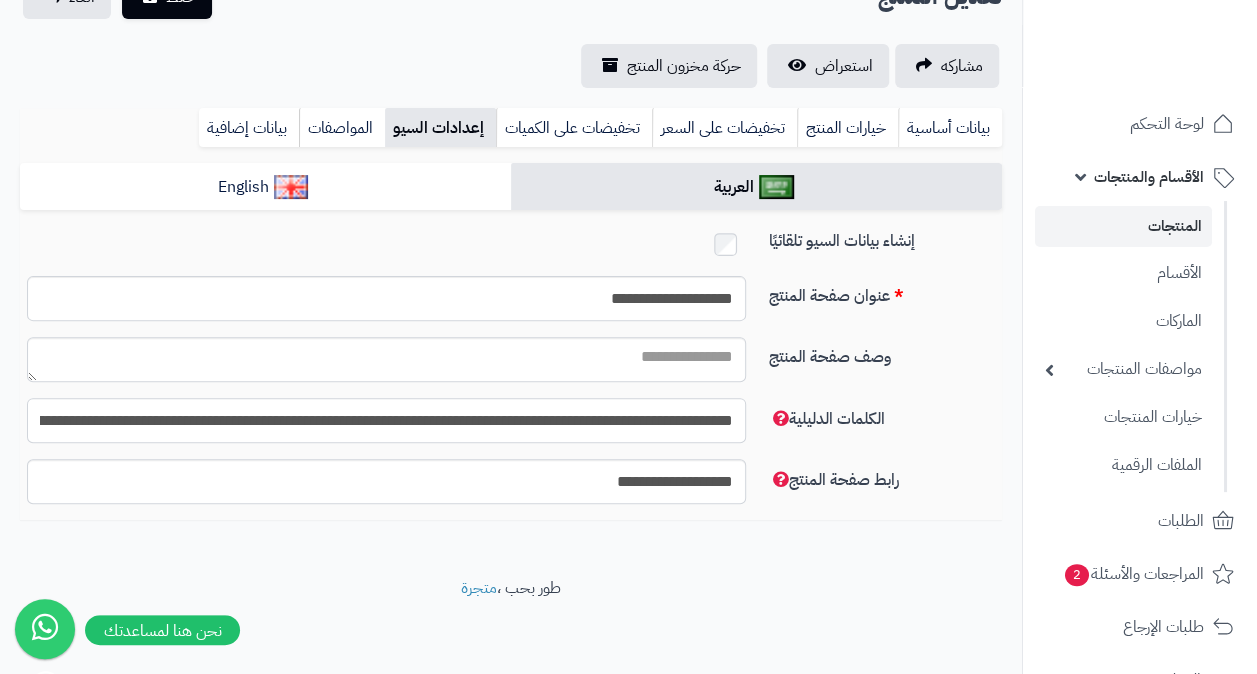 scroll, scrollTop: 0, scrollLeft: -2224, axis: horizontal 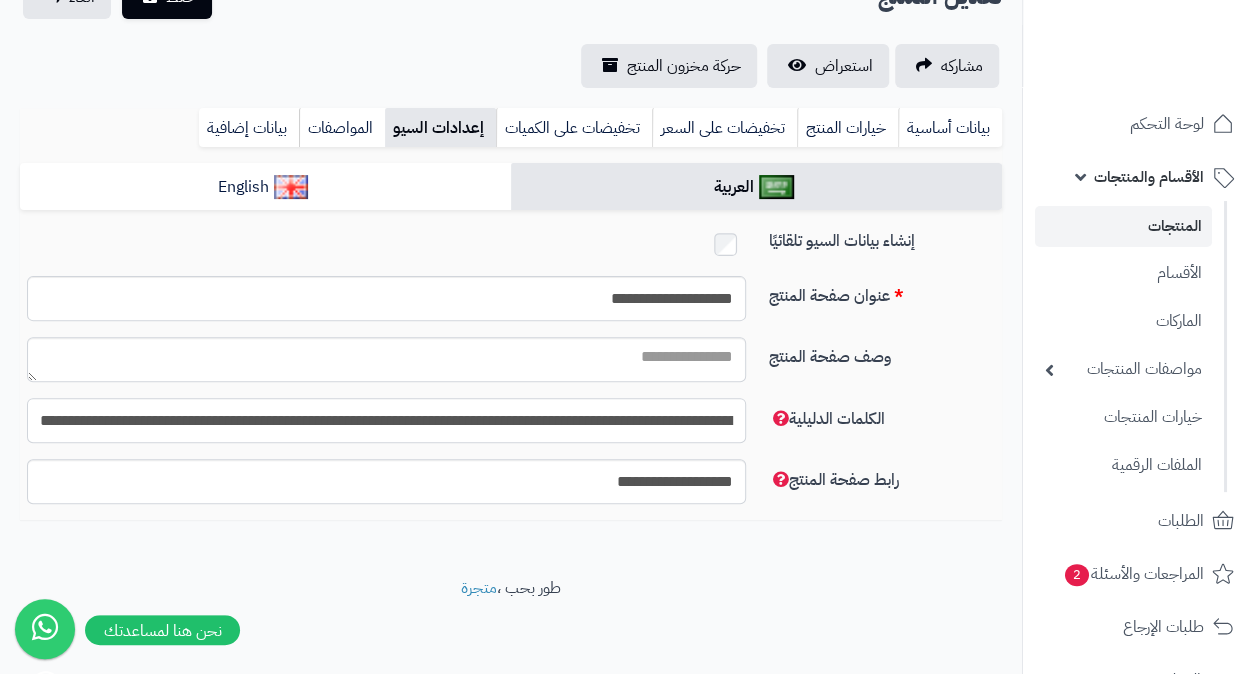 type on "**********" 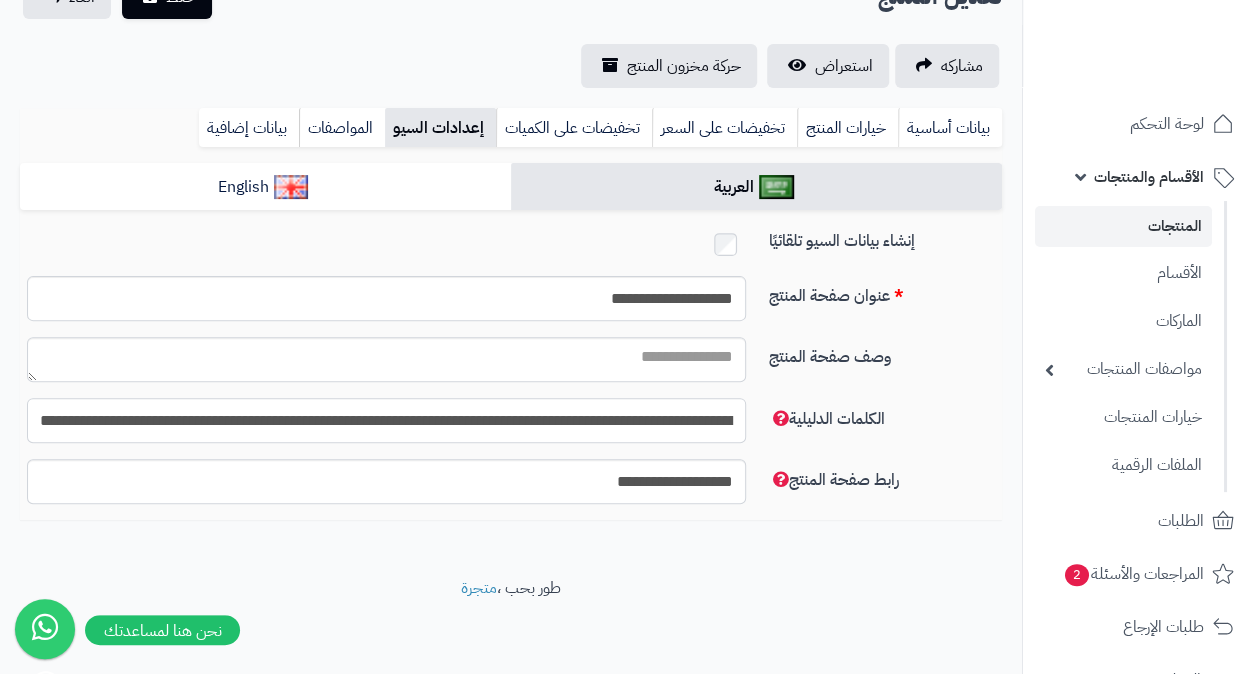 scroll, scrollTop: 0, scrollLeft: 0, axis: both 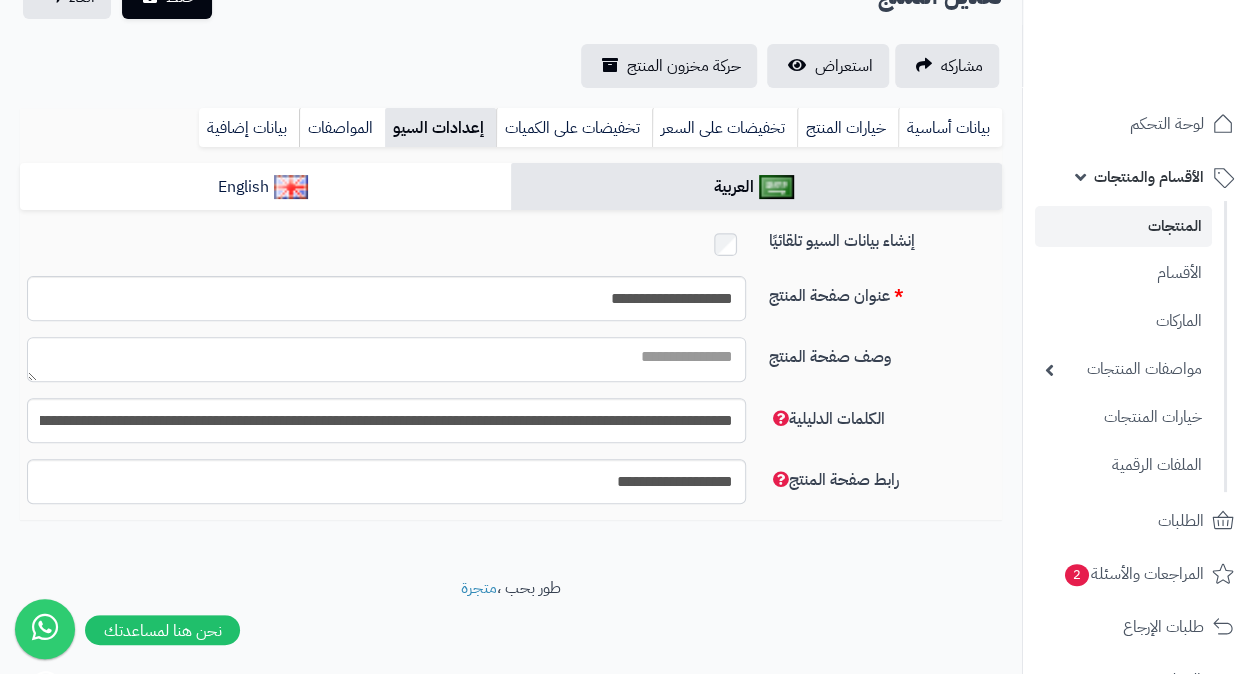 click on "وصف صفحة المنتج" at bounding box center (386, 359) 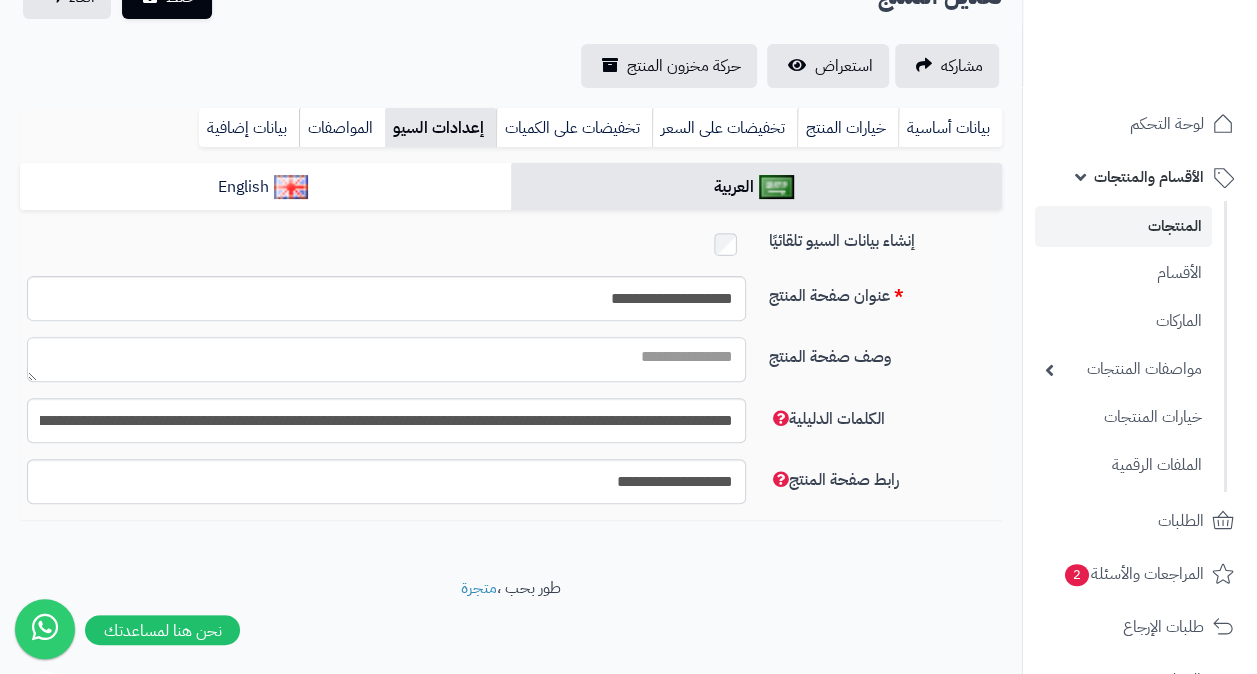 paste on "**********" 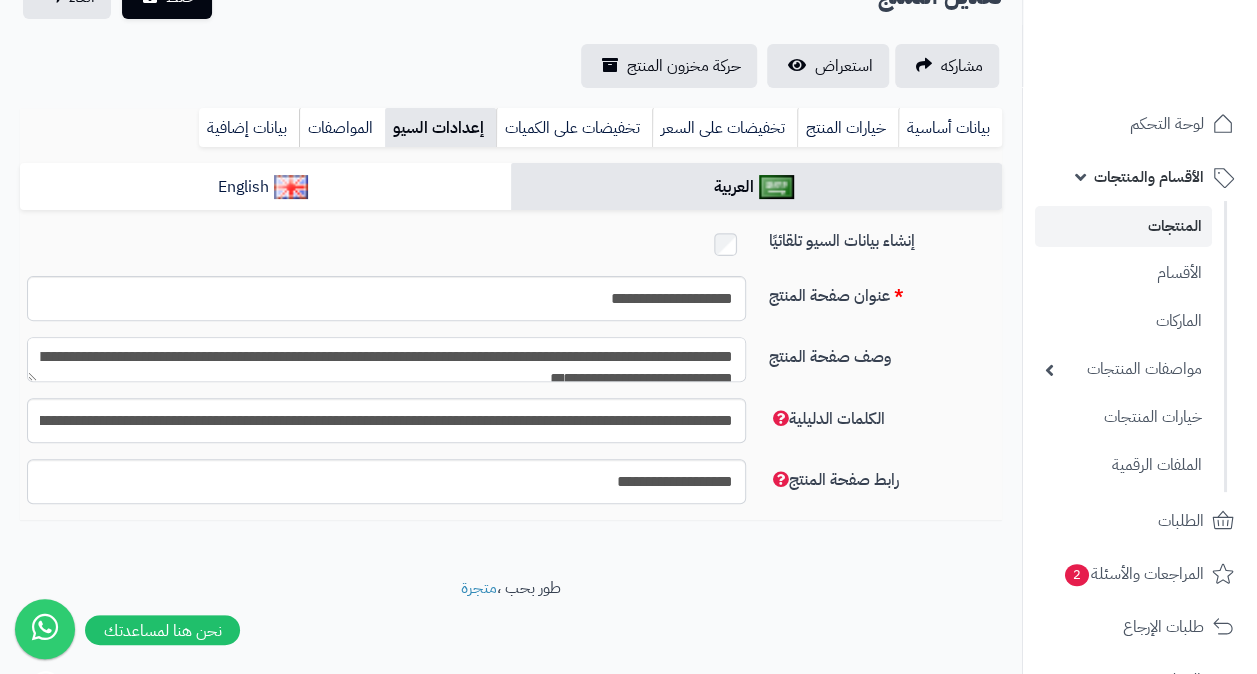 scroll, scrollTop: 10, scrollLeft: 0, axis: vertical 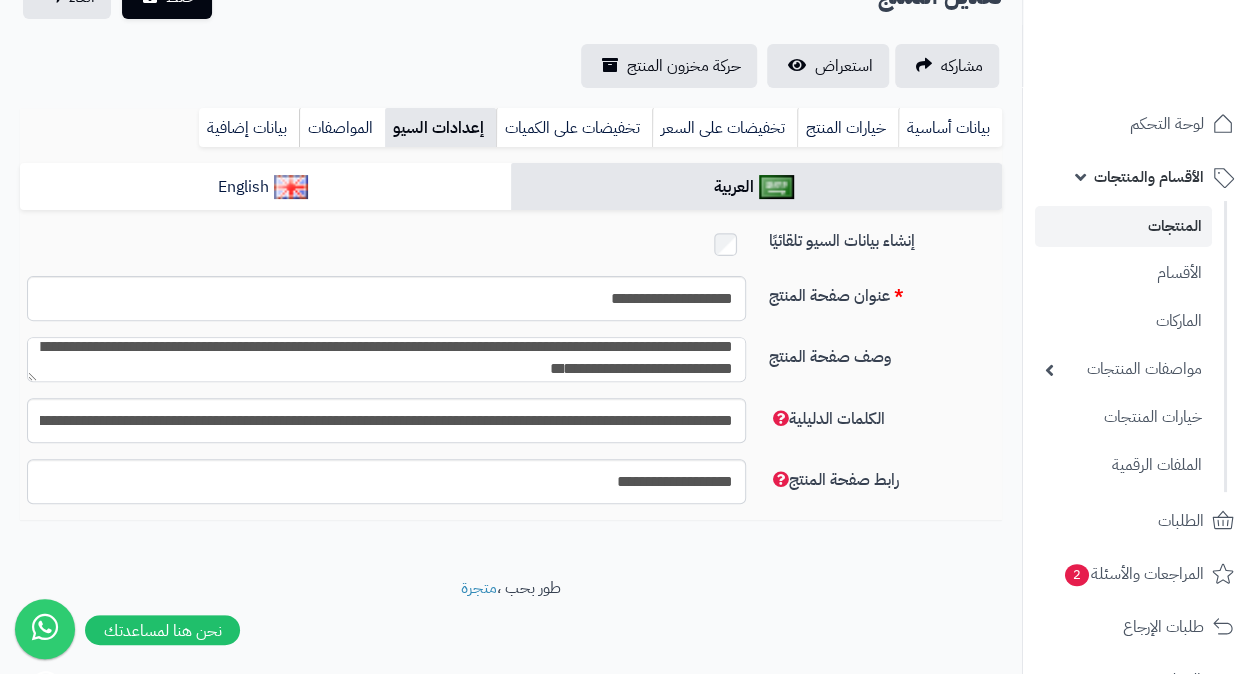 click on "**********" at bounding box center (386, 359) 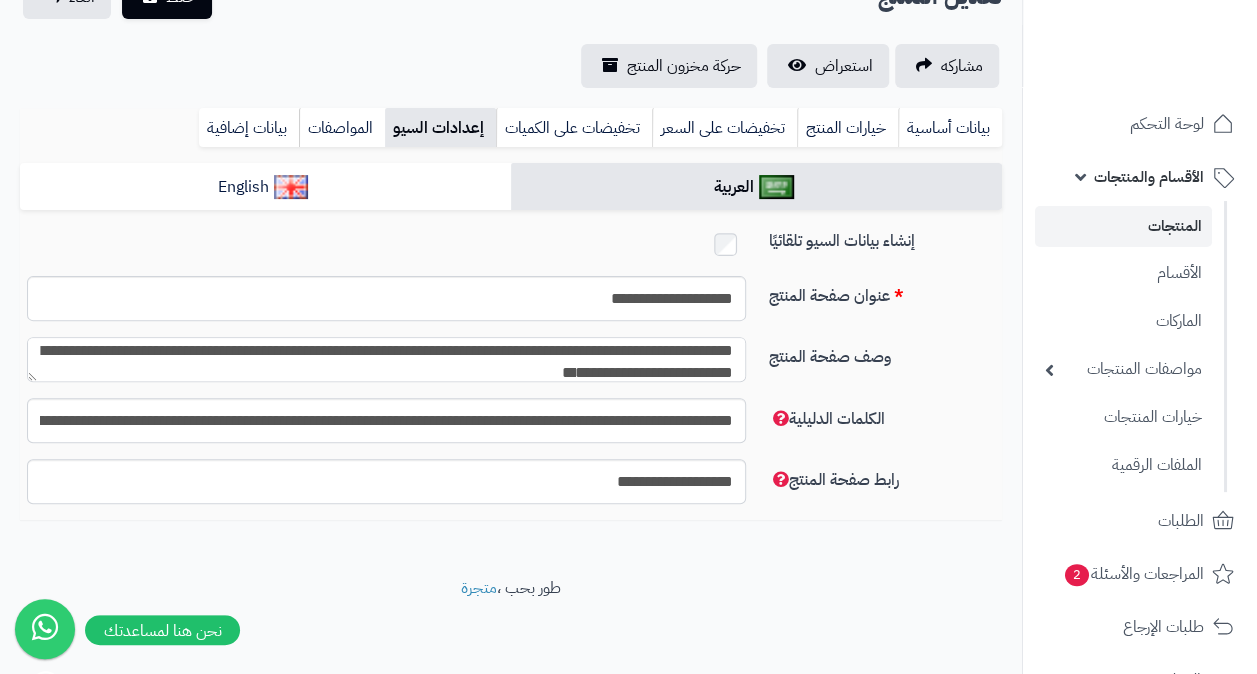 scroll, scrollTop: 10, scrollLeft: 0, axis: vertical 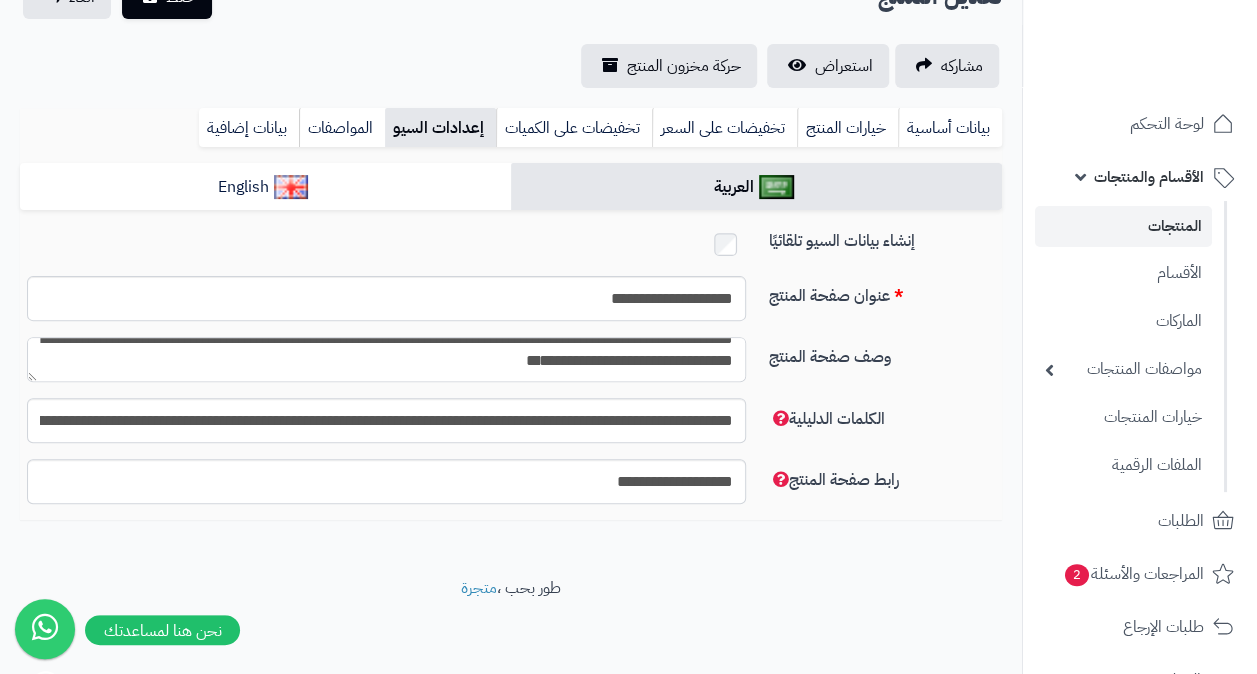 click on "**********" at bounding box center (386, 359) 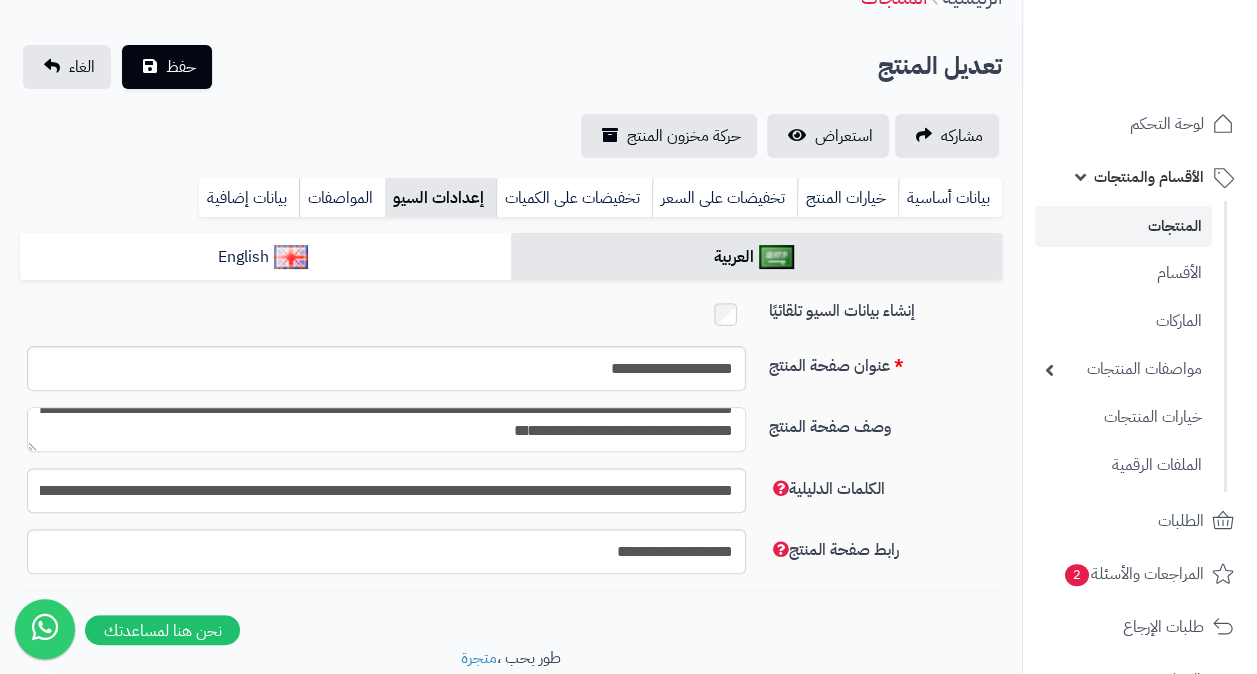 scroll, scrollTop: 72, scrollLeft: 0, axis: vertical 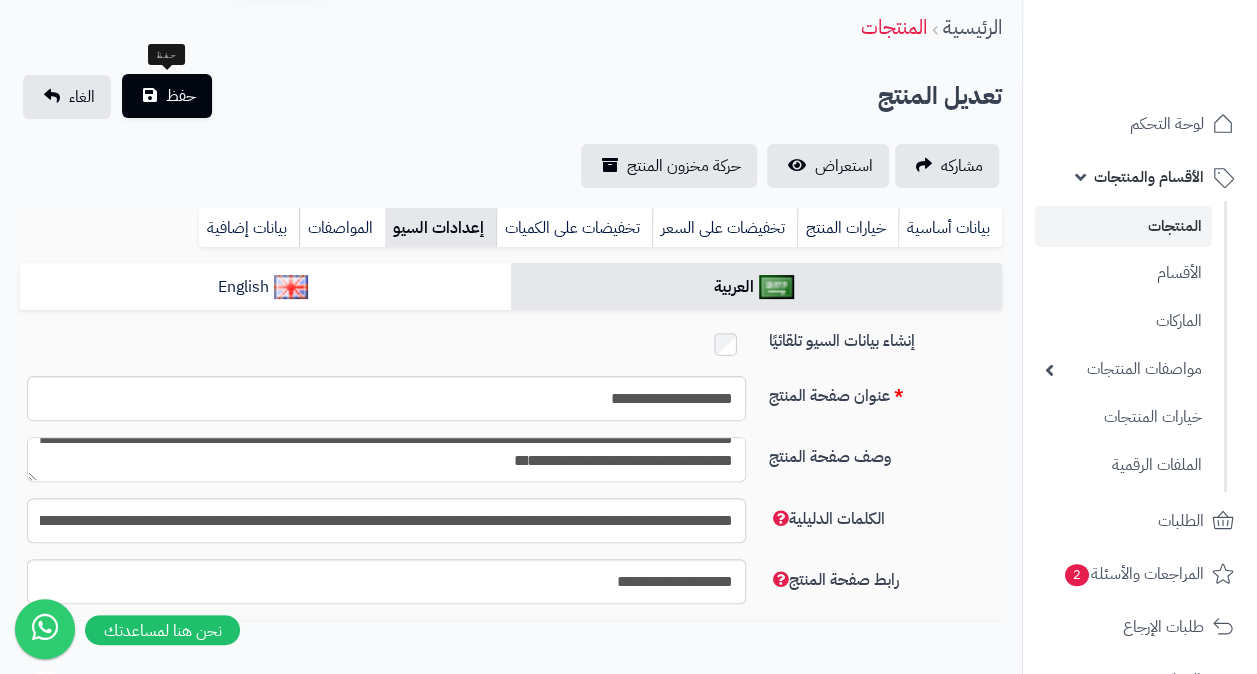 type on "**********" 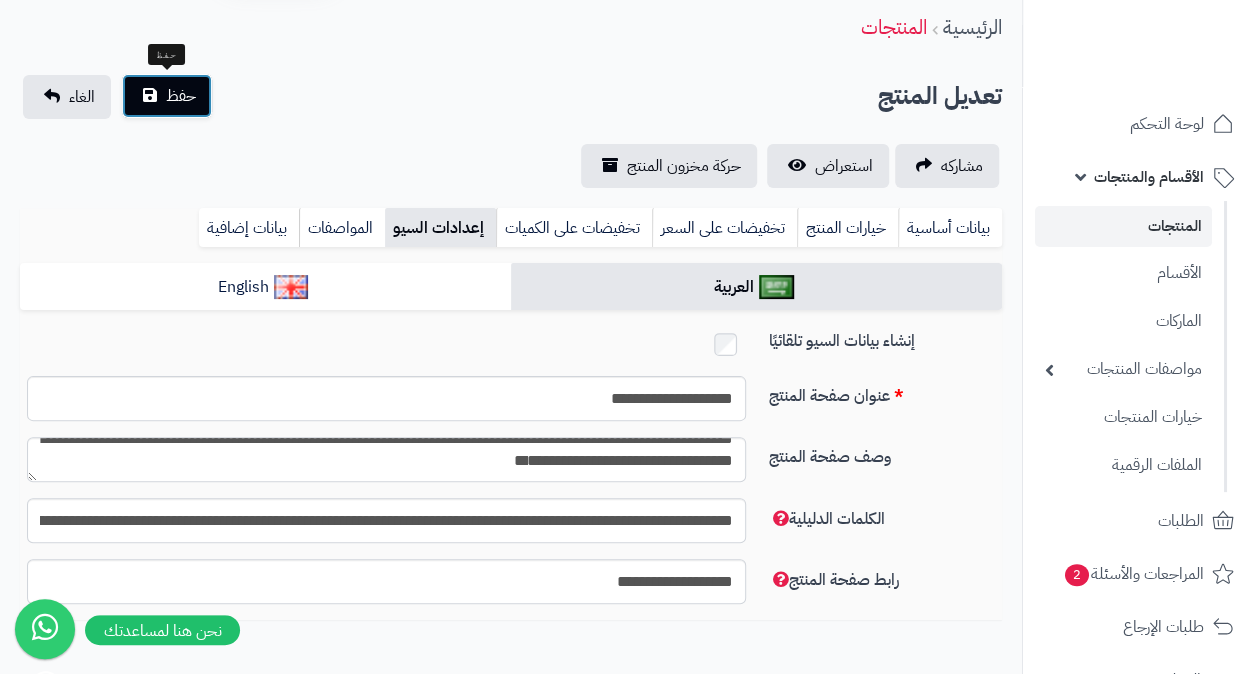 click on "حفظ" at bounding box center (181, 96) 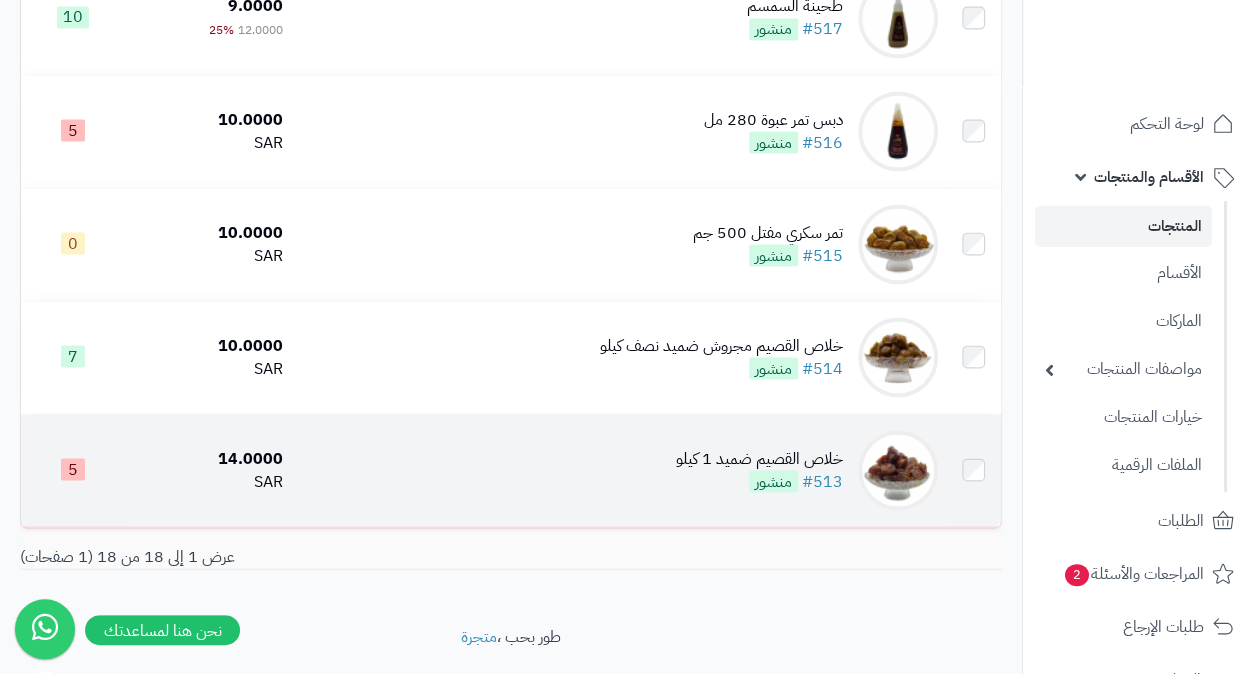 scroll, scrollTop: 1903, scrollLeft: 0, axis: vertical 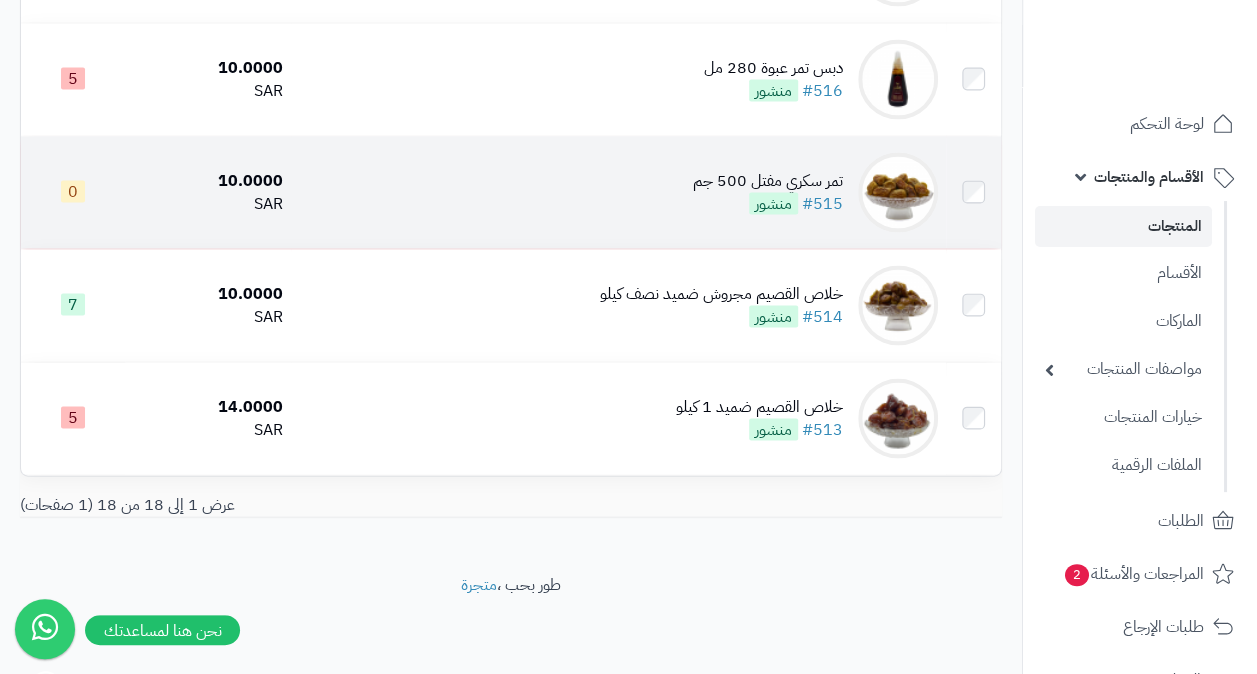 click on "تمر سكري مفتل 500 جم" at bounding box center (768, 181) 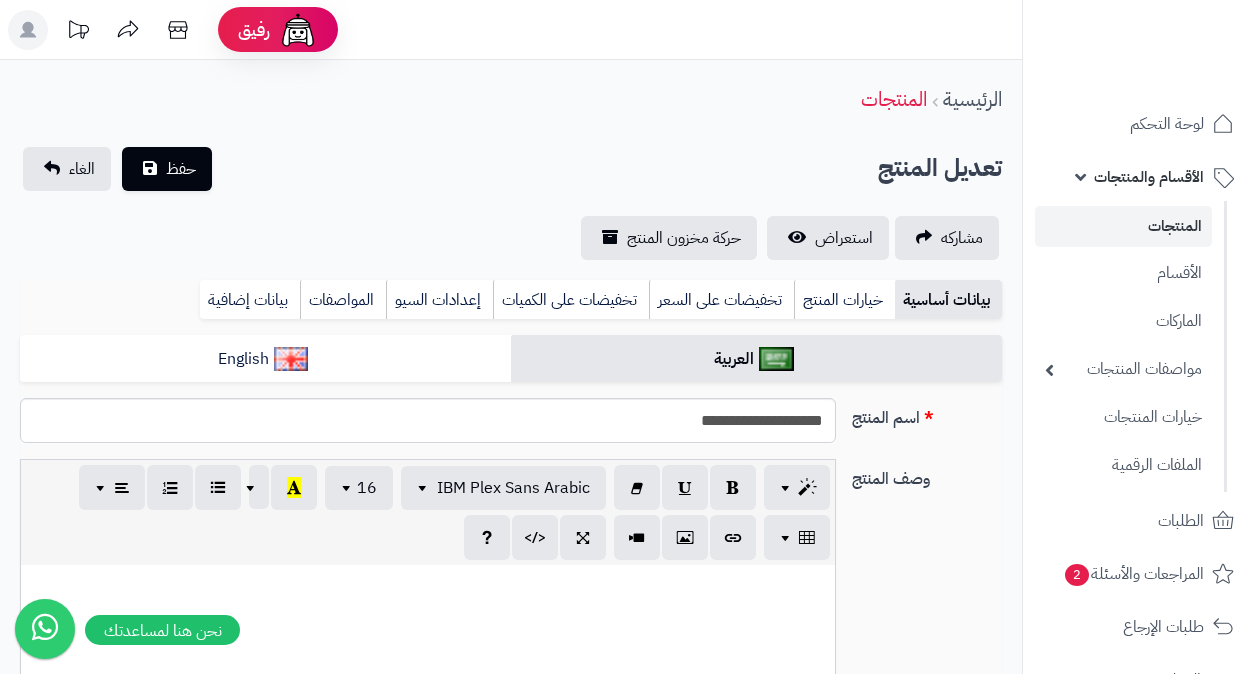 scroll, scrollTop: 0, scrollLeft: 0, axis: both 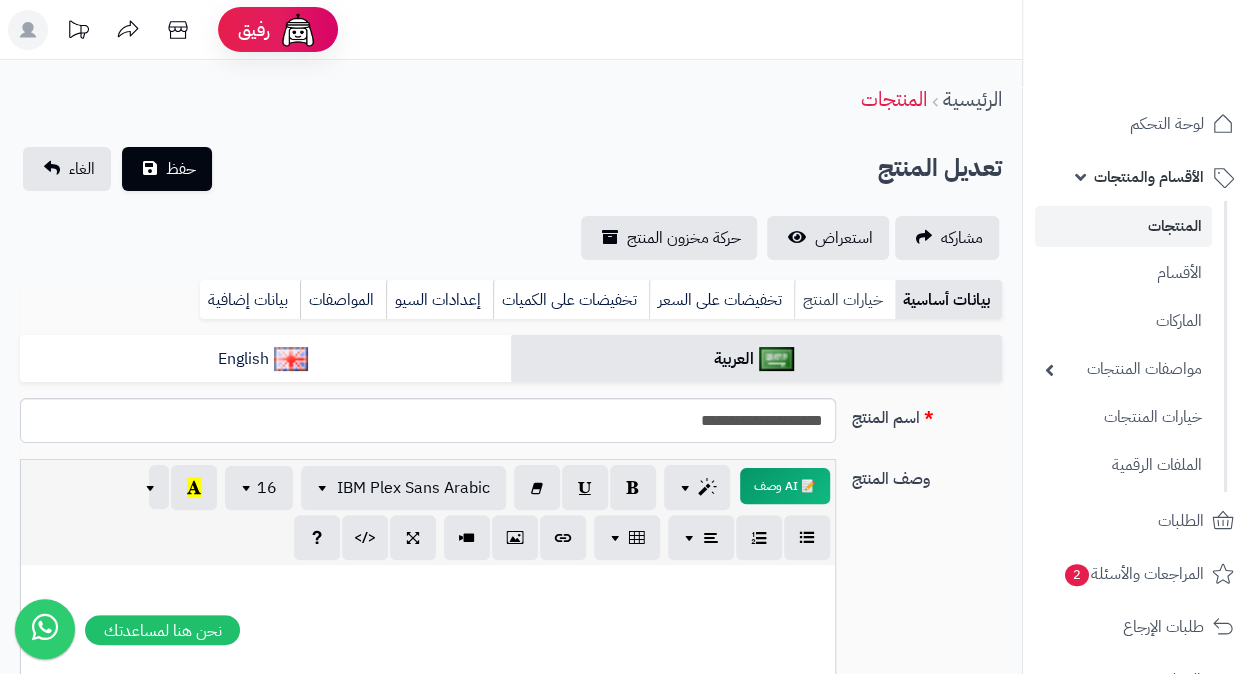 click on "خيارات المنتج" at bounding box center [844, 300] 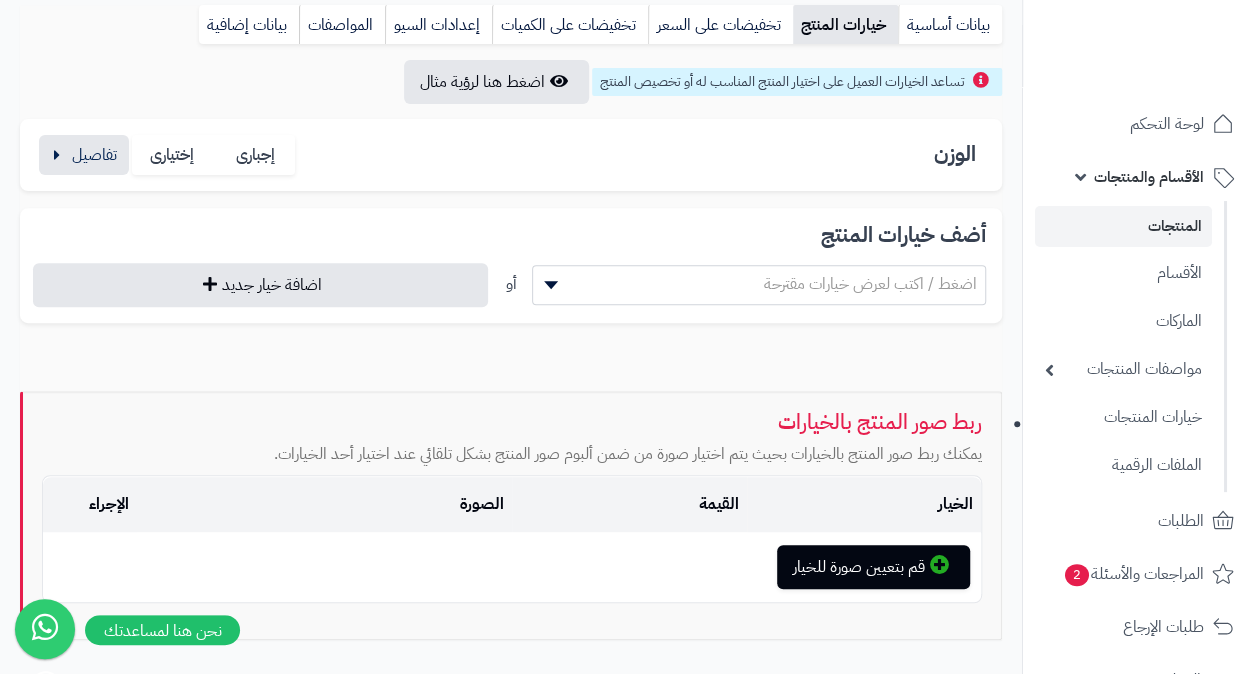 scroll, scrollTop: 401, scrollLeft: 0, axis: vertical 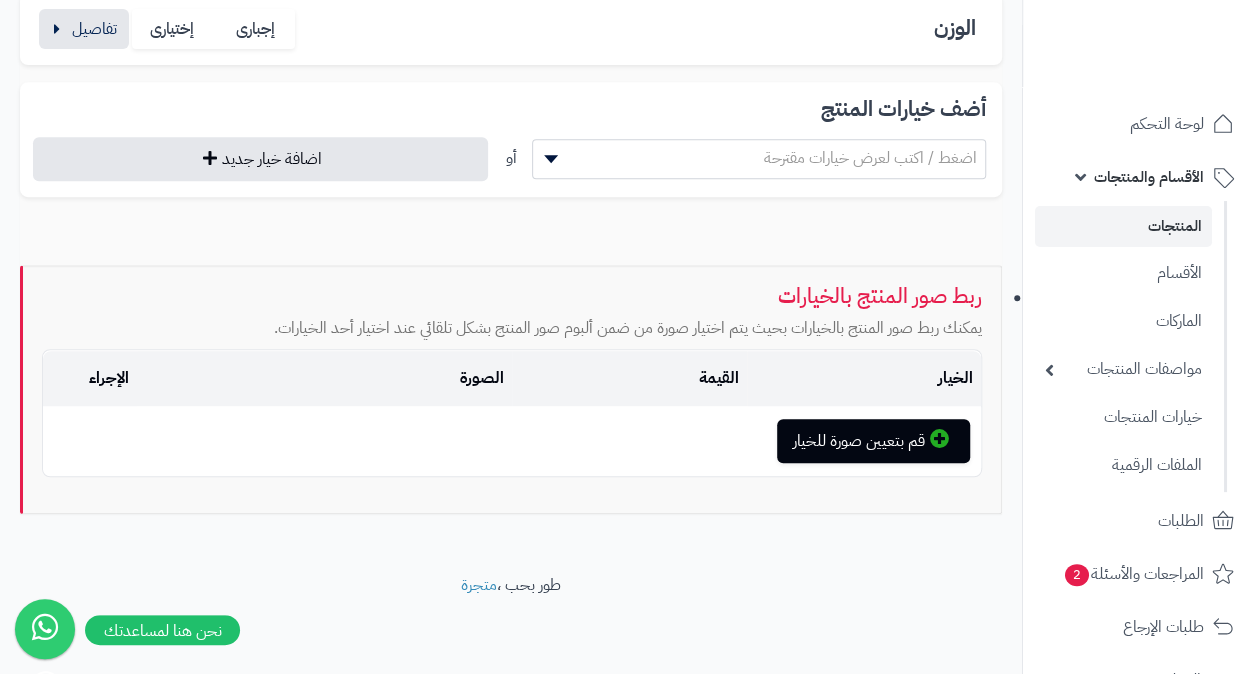 click on "ربط صور المنتج بالخيارات يمكنك ربط صور المنتج بالخيارات بحيث يتم اختيار صورة من ضمن ألبوم صور المنتج بشكل تلقائي عند اختيار أحد الخيارات. الخيار القيمة الصورة الإجراء
قم بتعيين صورة للخيار" at bounding box center (511, 389) 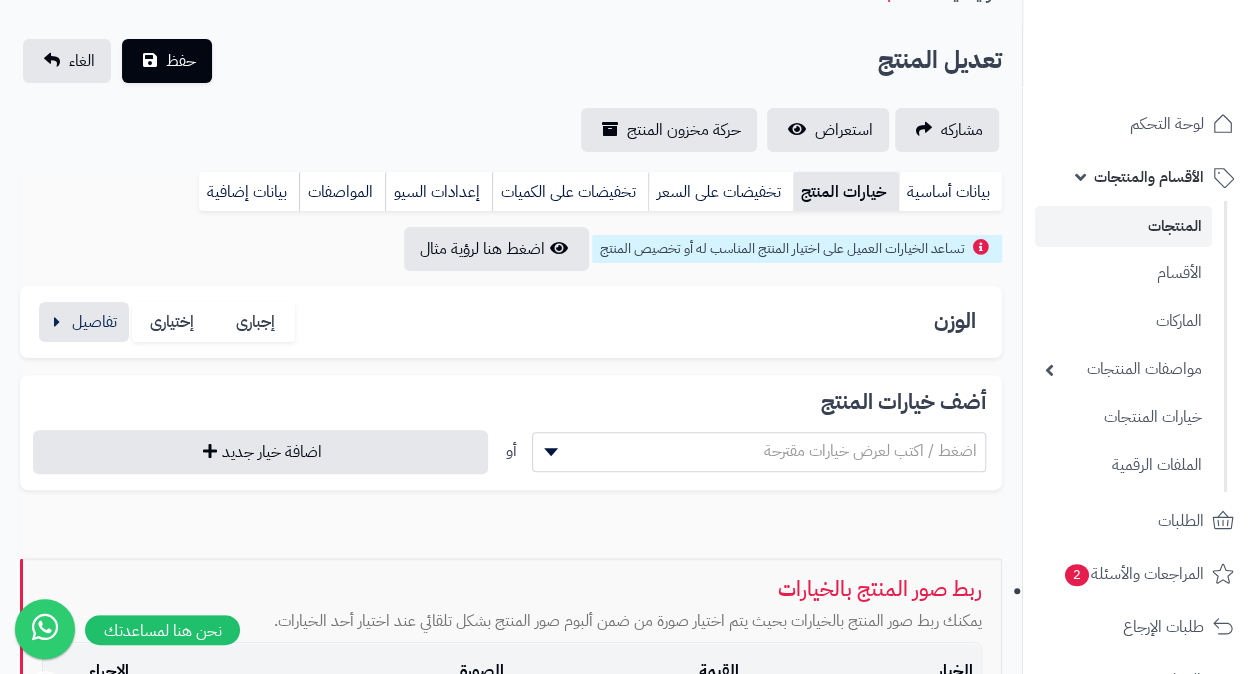 scroll, scrollTop: 101, scrollLeft: 0, axis: vertical 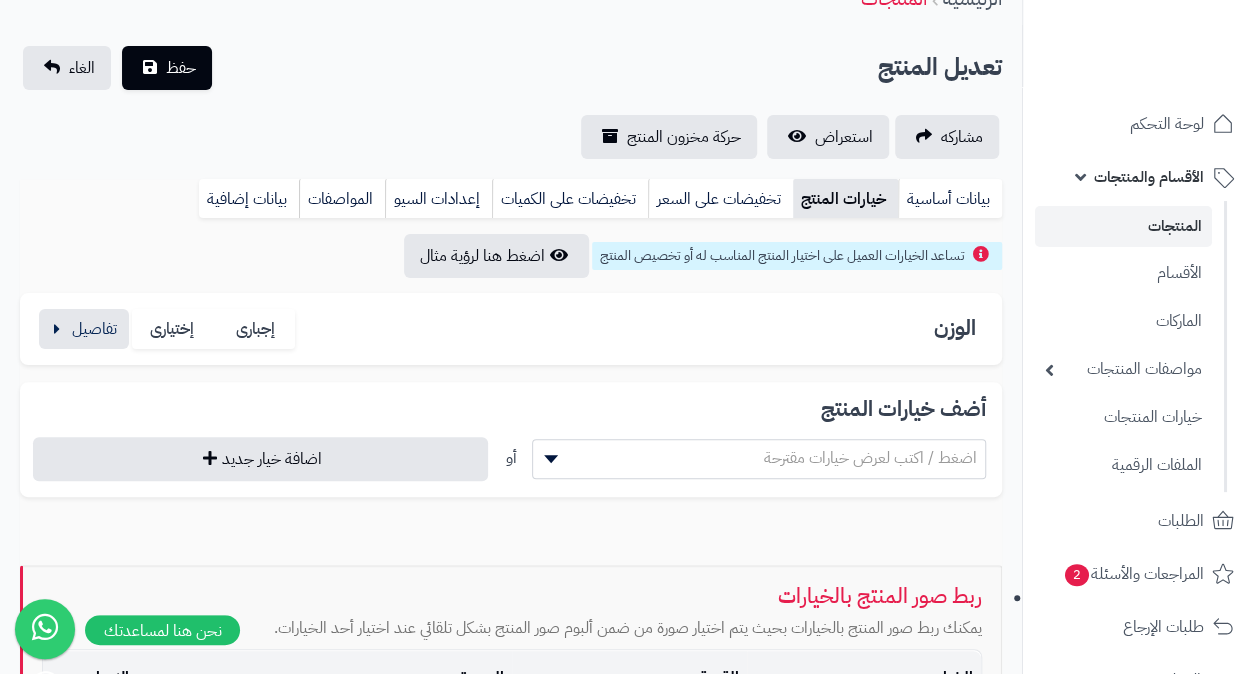 click on "الوزن
إجبارى
إختيارى" at bounding box center [511, 329] 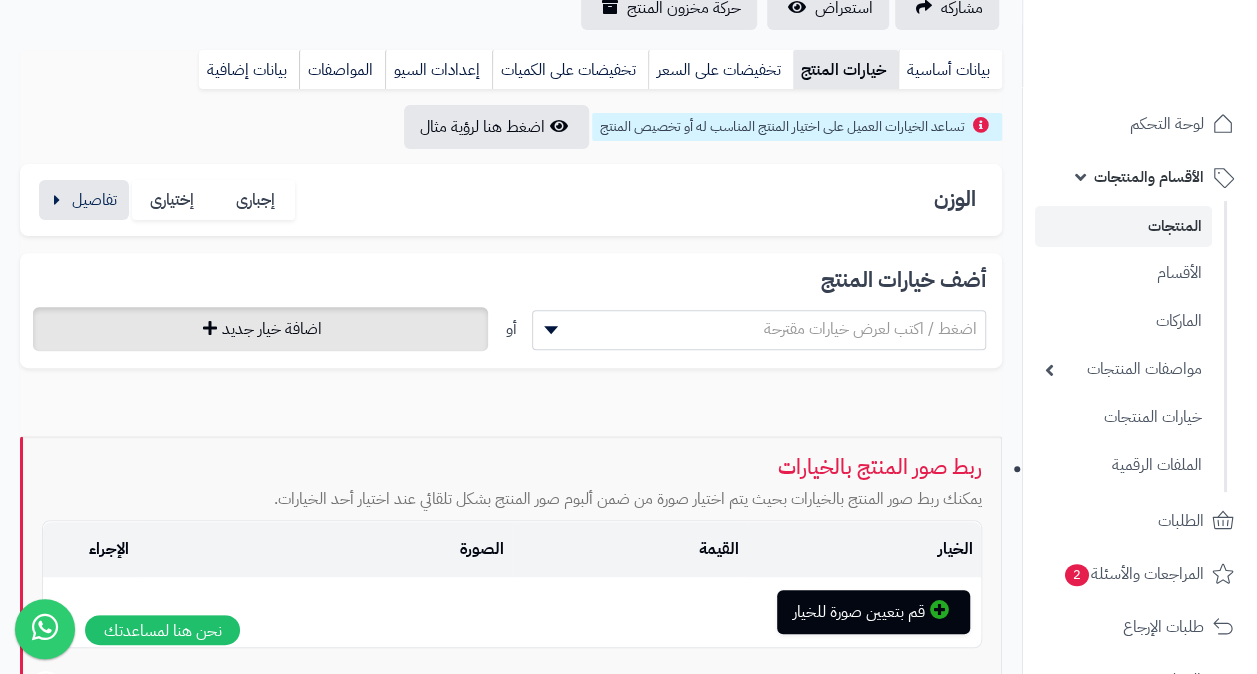 scroll, scrollTop: 401, scrollLeft: 0, axis: vertical 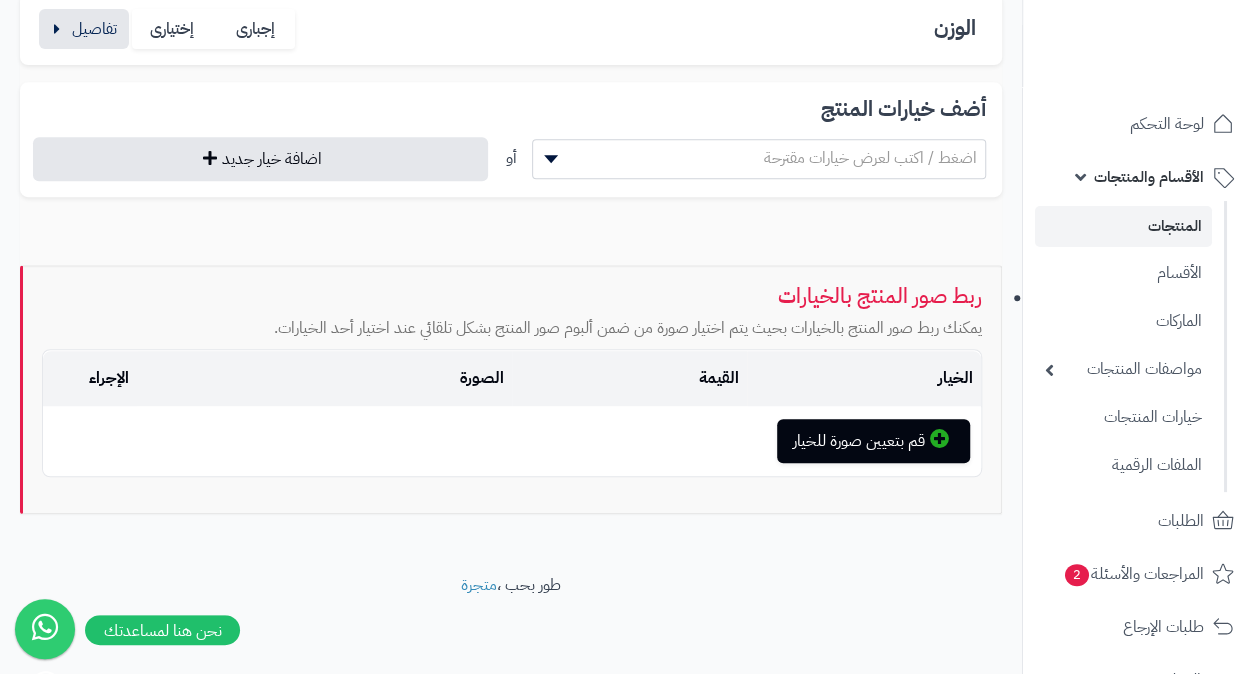 click on "قم بتعيين صورة للخيار" at bounding box center [512, 441] 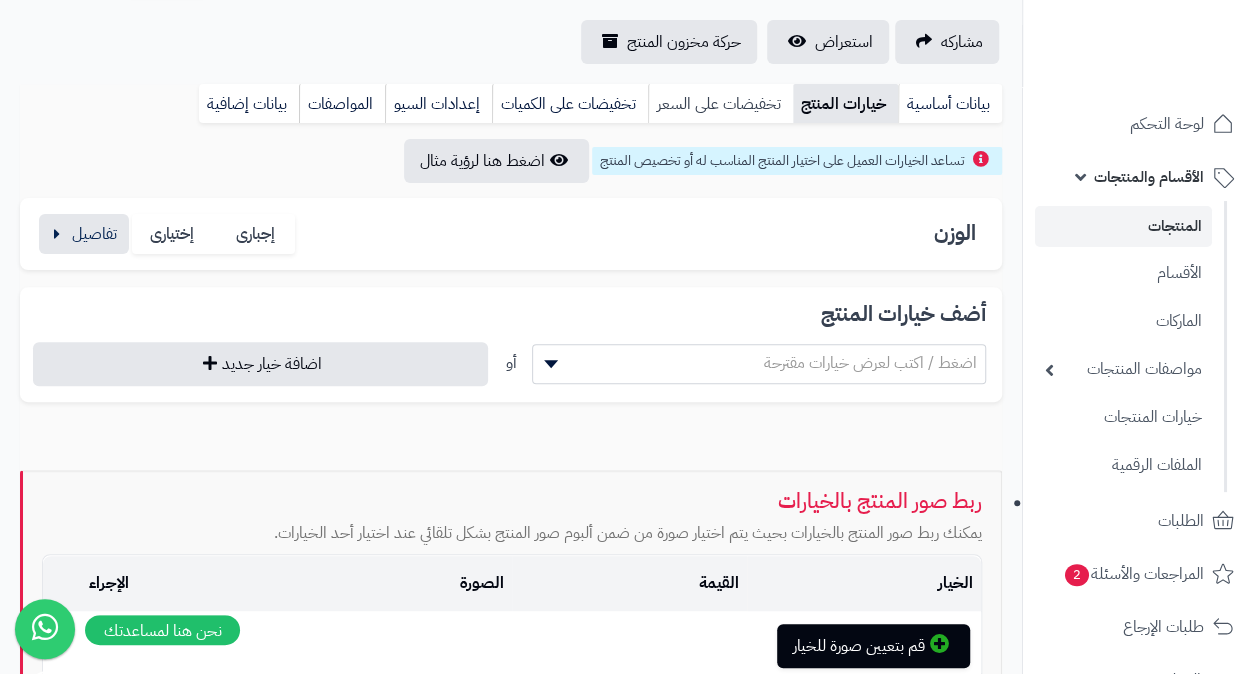 scroll, scrollTop: 200, scrollLeft: 0, axis: vertical 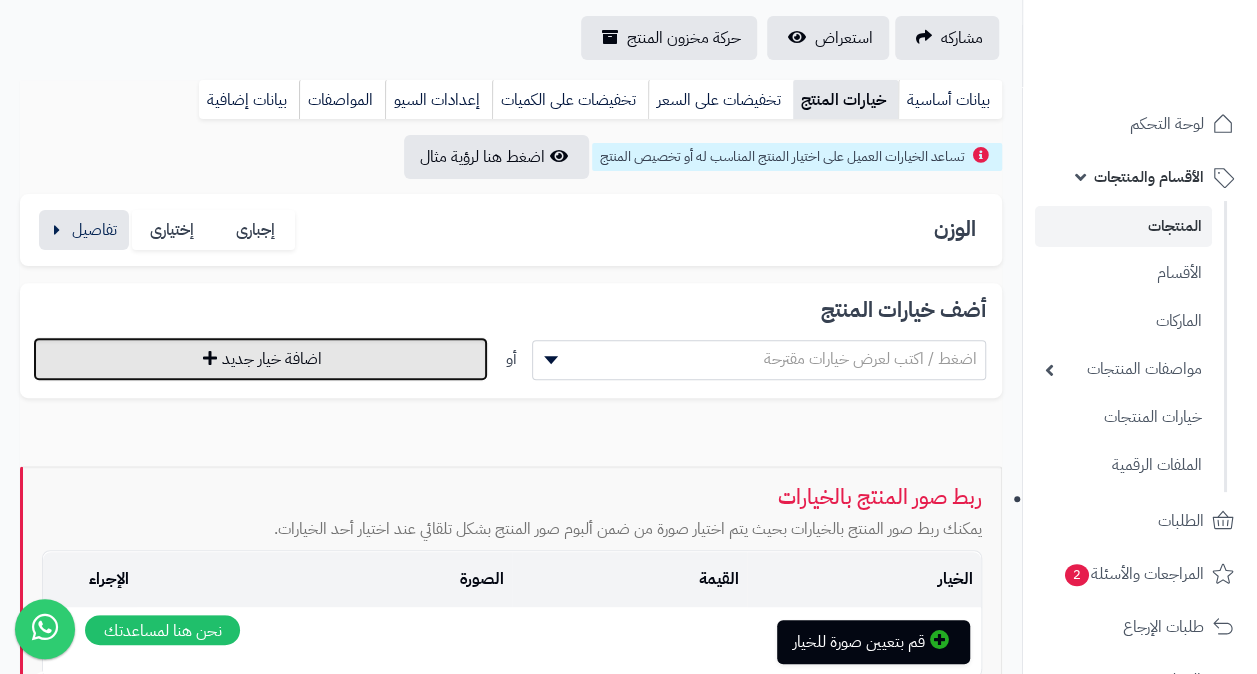 click on "اضافة خيار جديد" at bounding box center [260, 359] 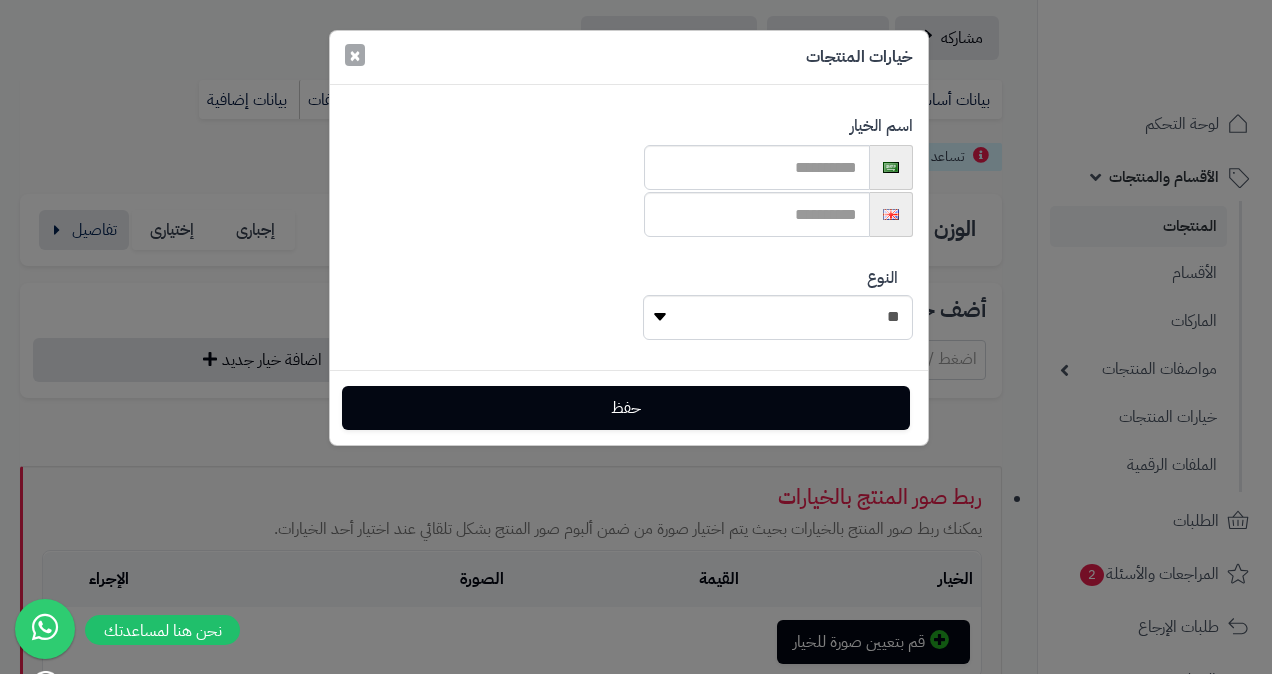 click on "×" at bounding box center (355, 55) 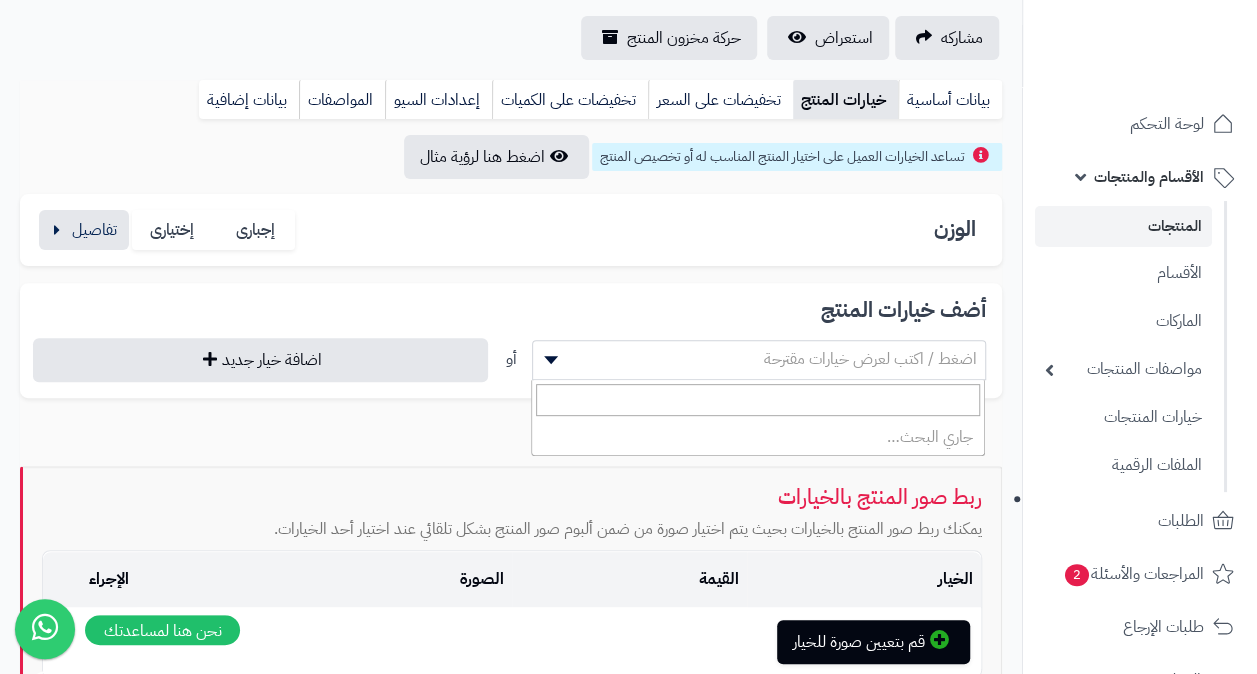 click on "اضغط / اكتب لعرض خيارات مقترحة" at bounding box center [759, 359] 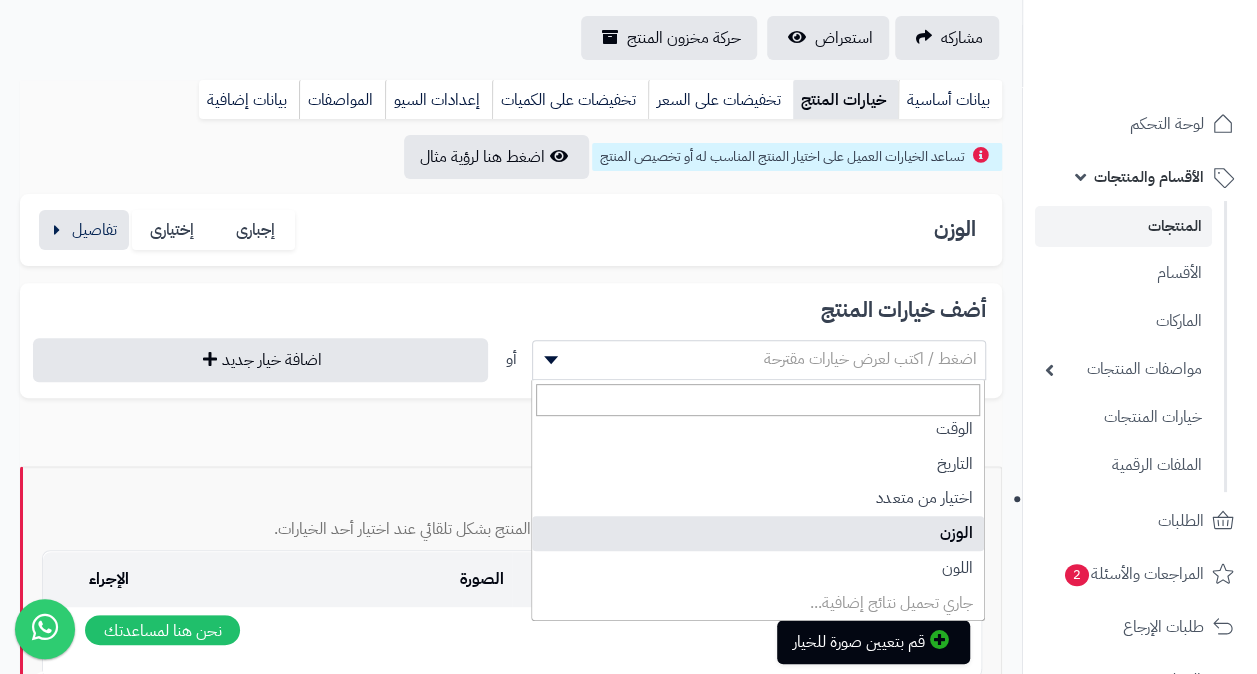 scroll, scrollTop: 102, scrollLeft: 0, axis: vertical 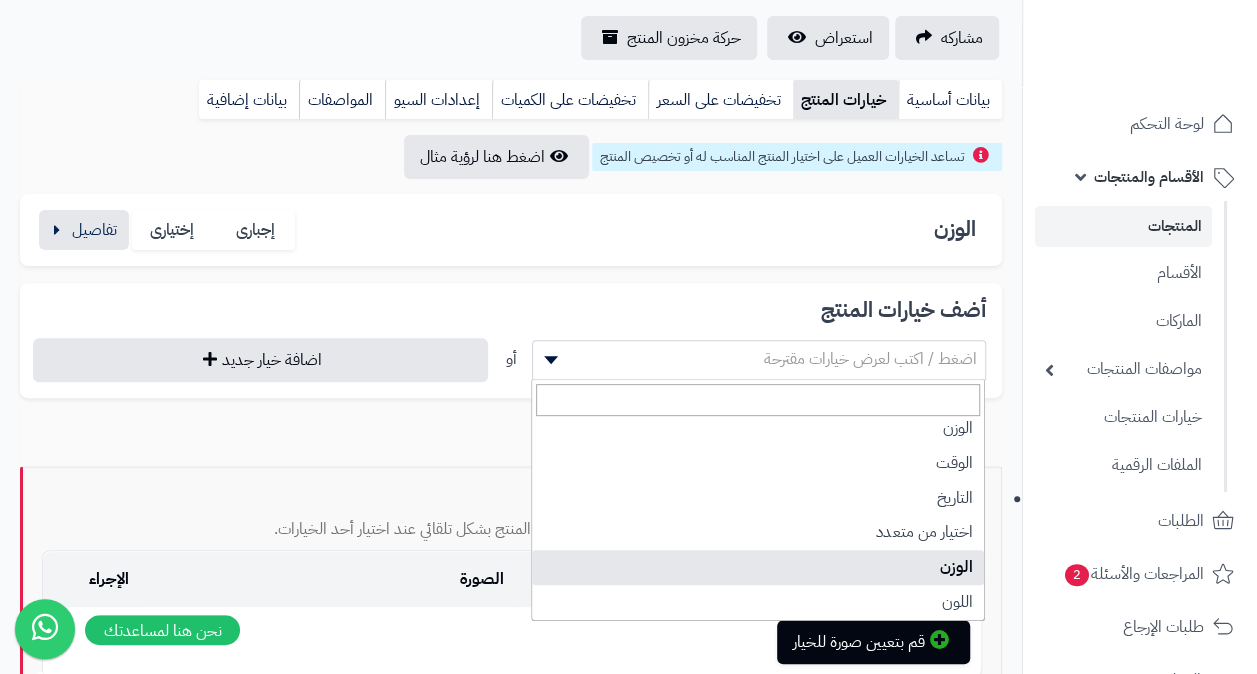 select on "**" 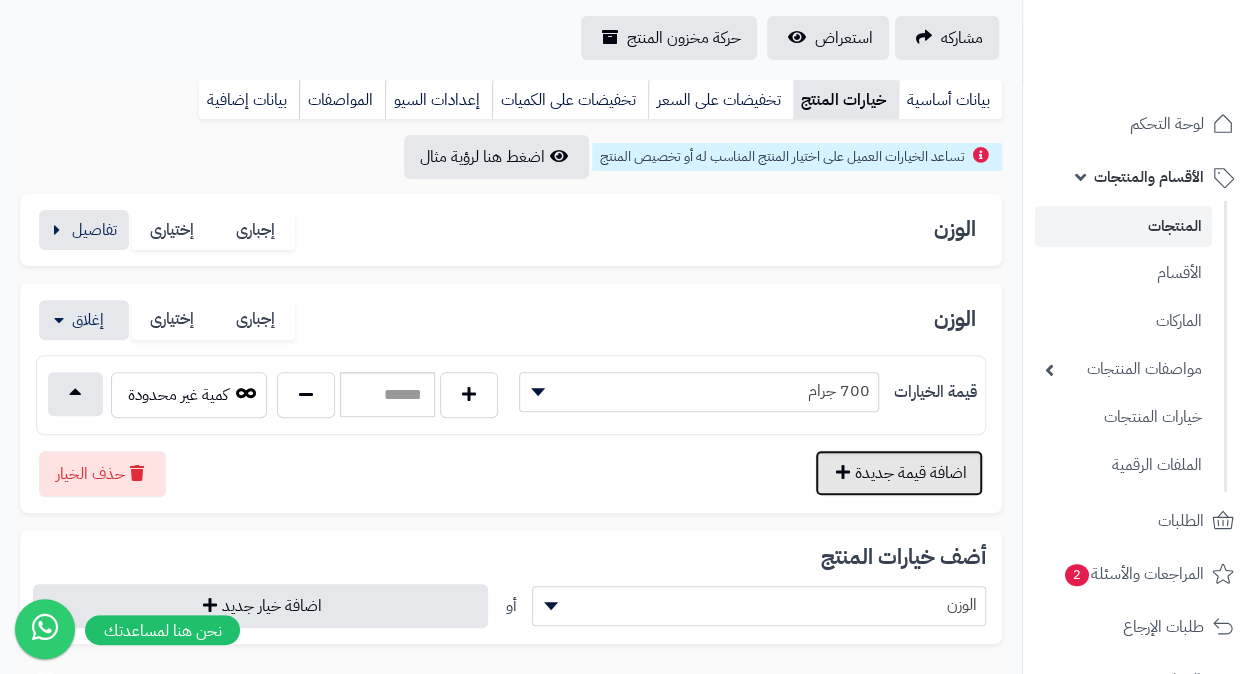 click on "اضافة قيمة جديدة" at bounding box center [899, 473] 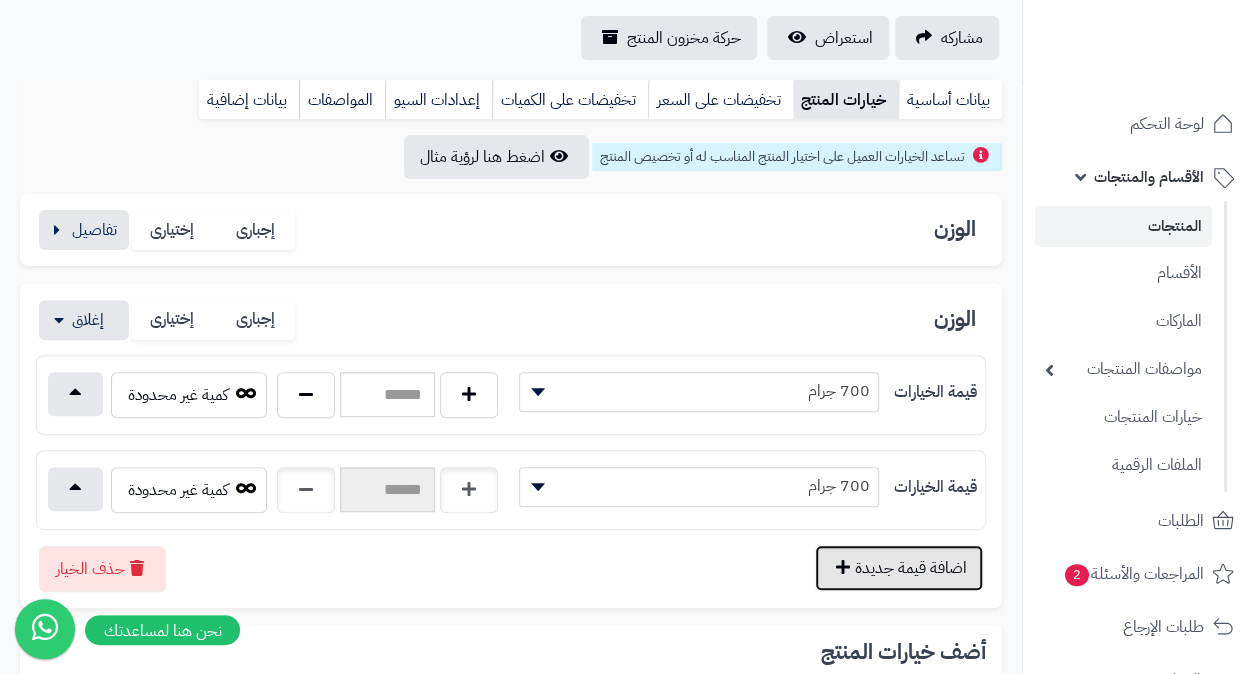 click on "اضافة قيمة جديدة" at bounding box center (899, 568) 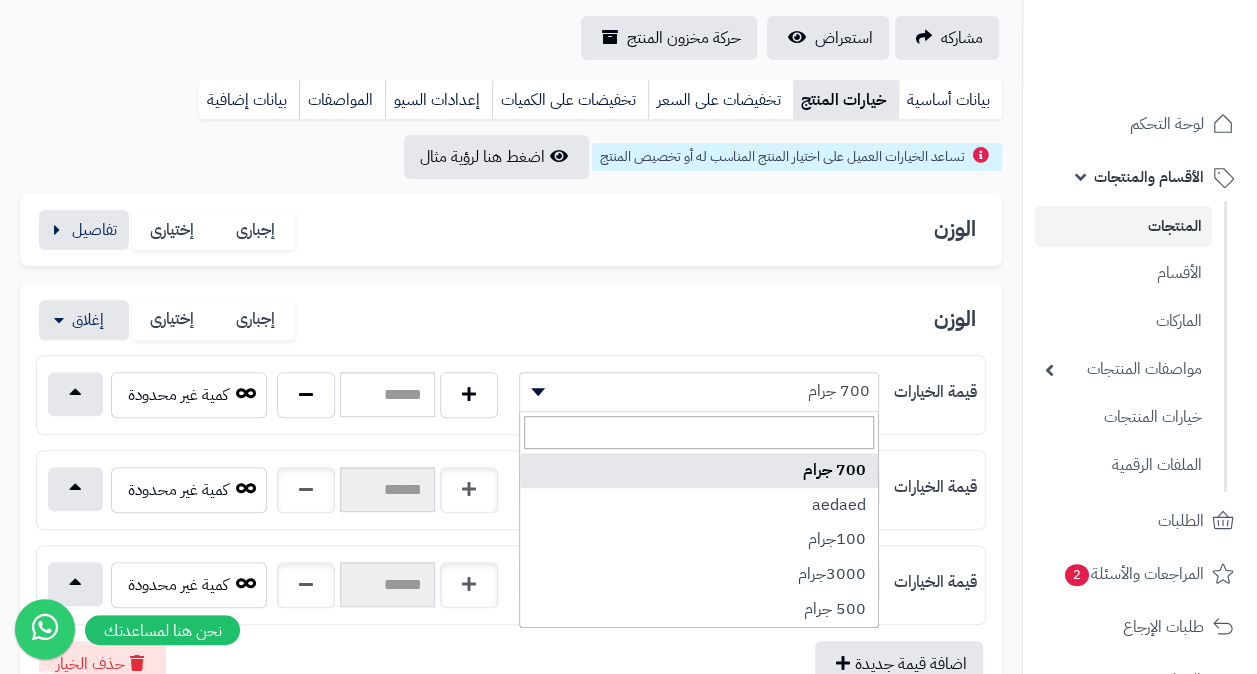 click on "700 جرام" at bounding box center (699, 391) 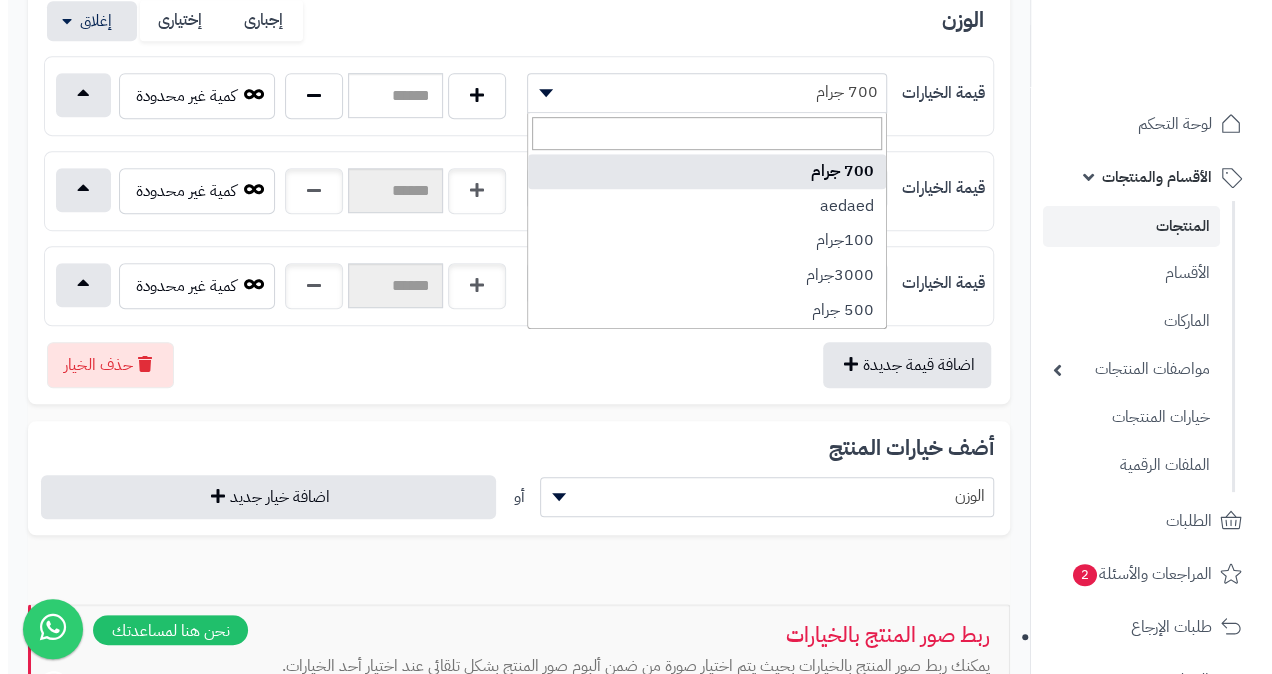 scroll, scrollTop: 500, scrollLeft: 0, axis: vertical 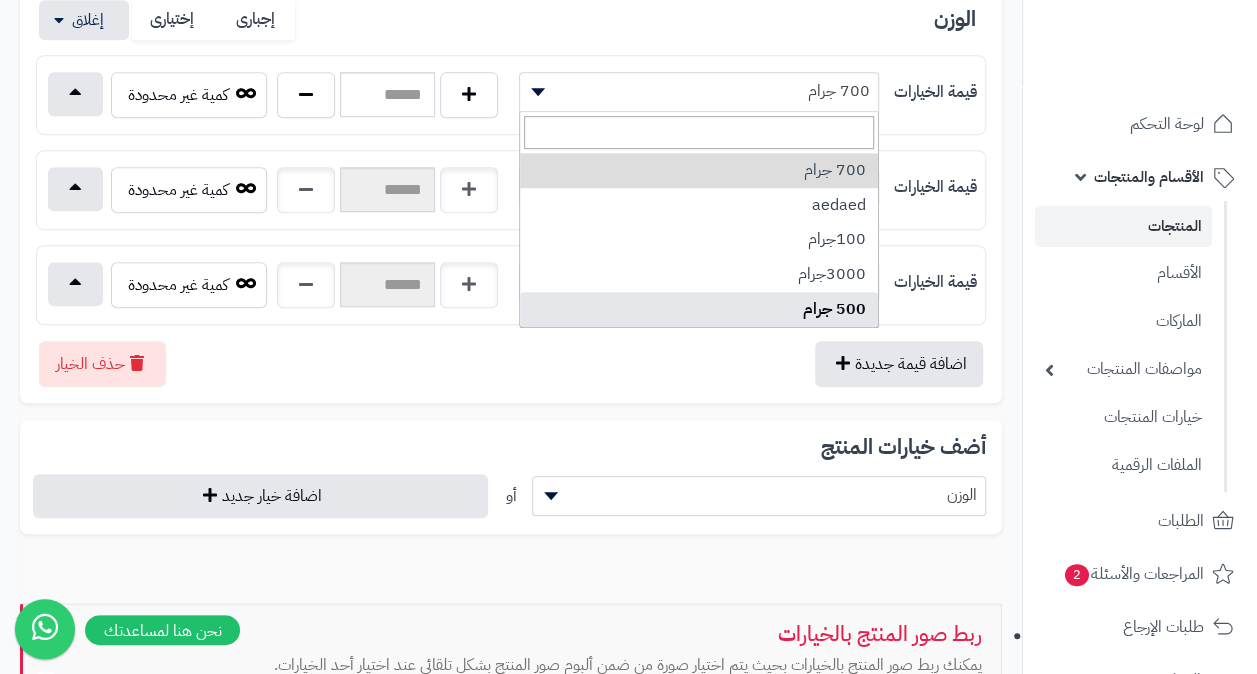 select on "***" 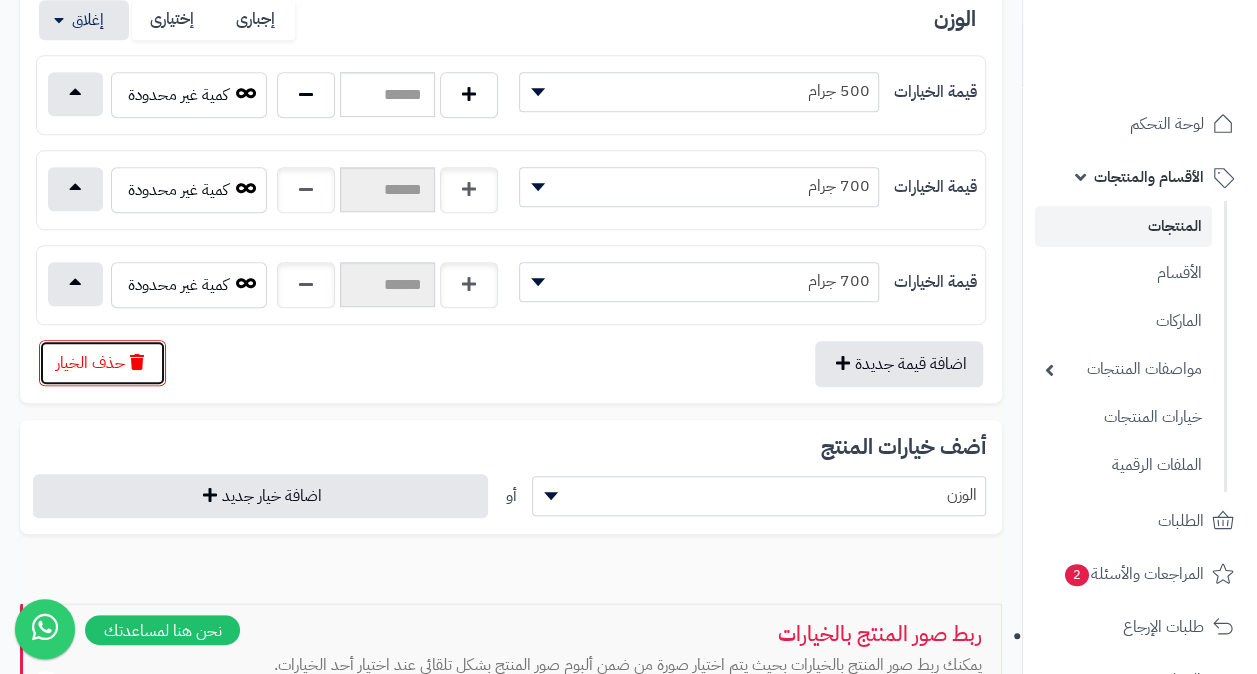 click on "حذف الخيار" at bounding box center (102, 363) 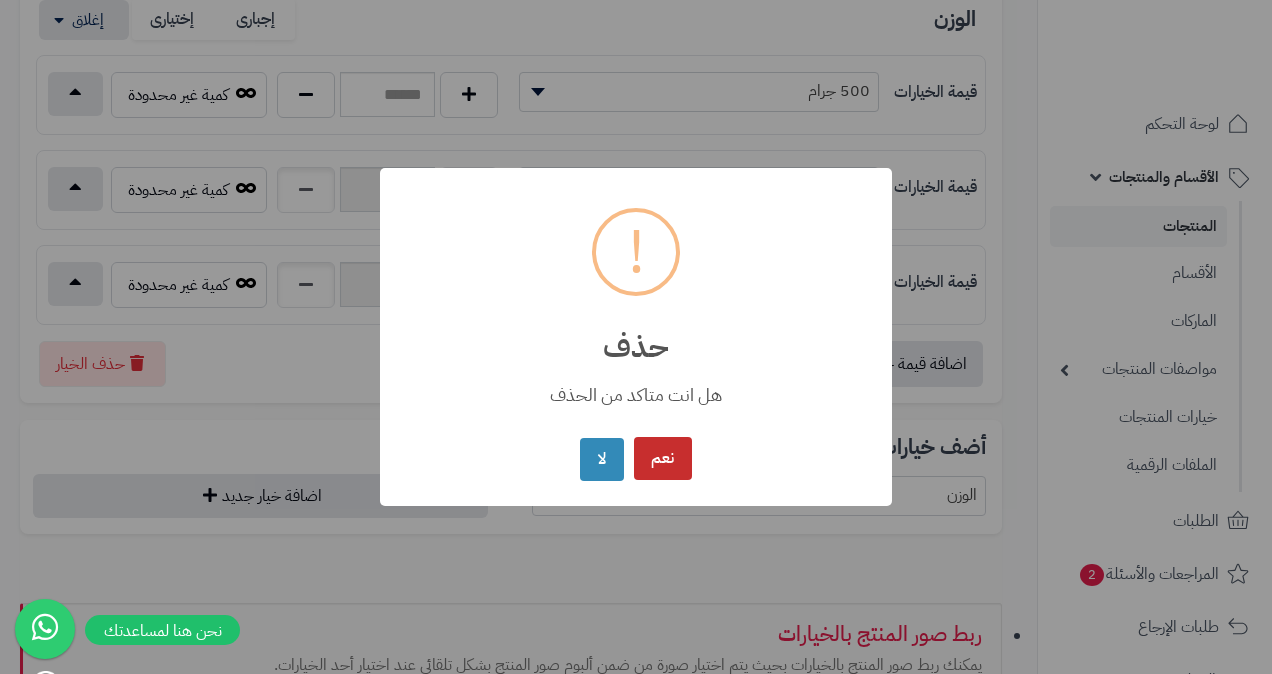 click on "نعم" at bounding box center [663, 458] 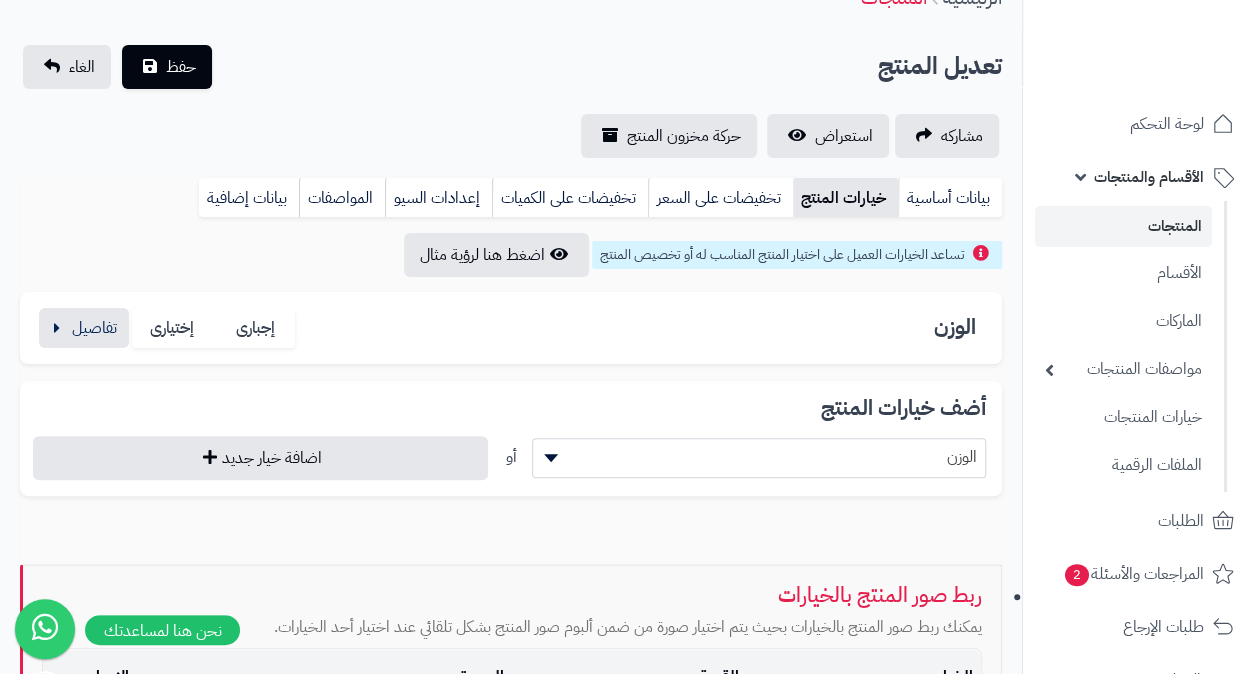 scroll, scrollTop: 101, scrollLeft: 0, axis: vertical 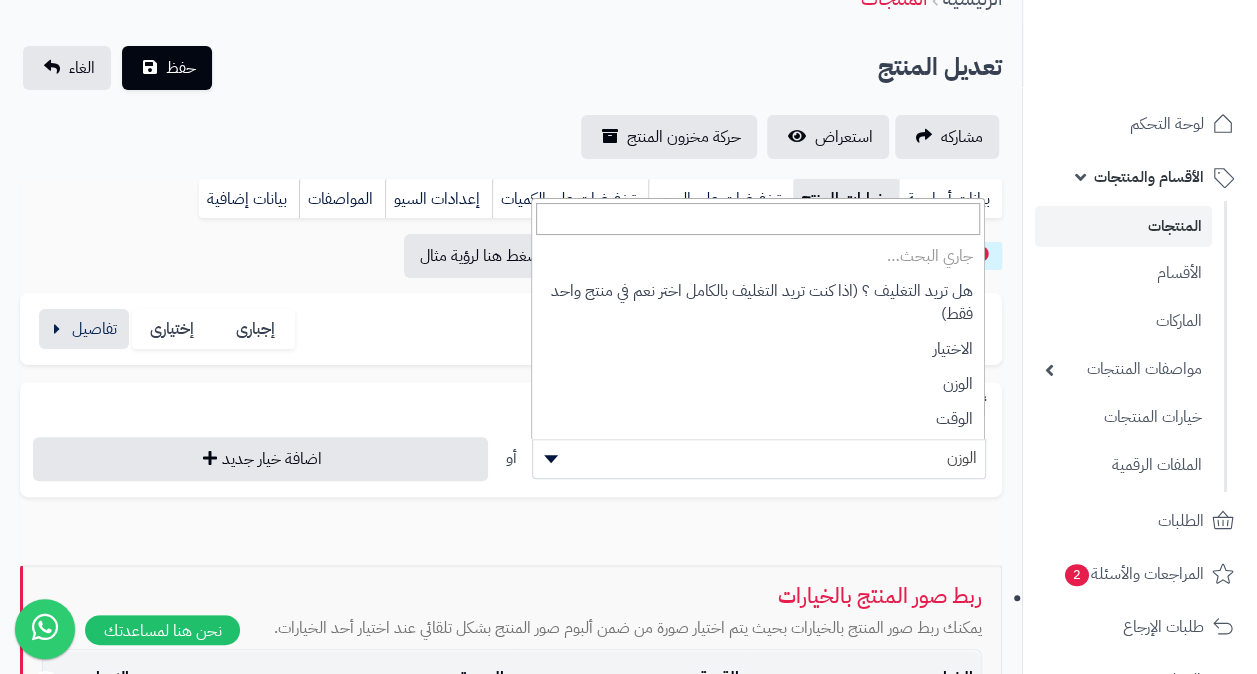 click on "الوزن" at bounding box center [759, 458] 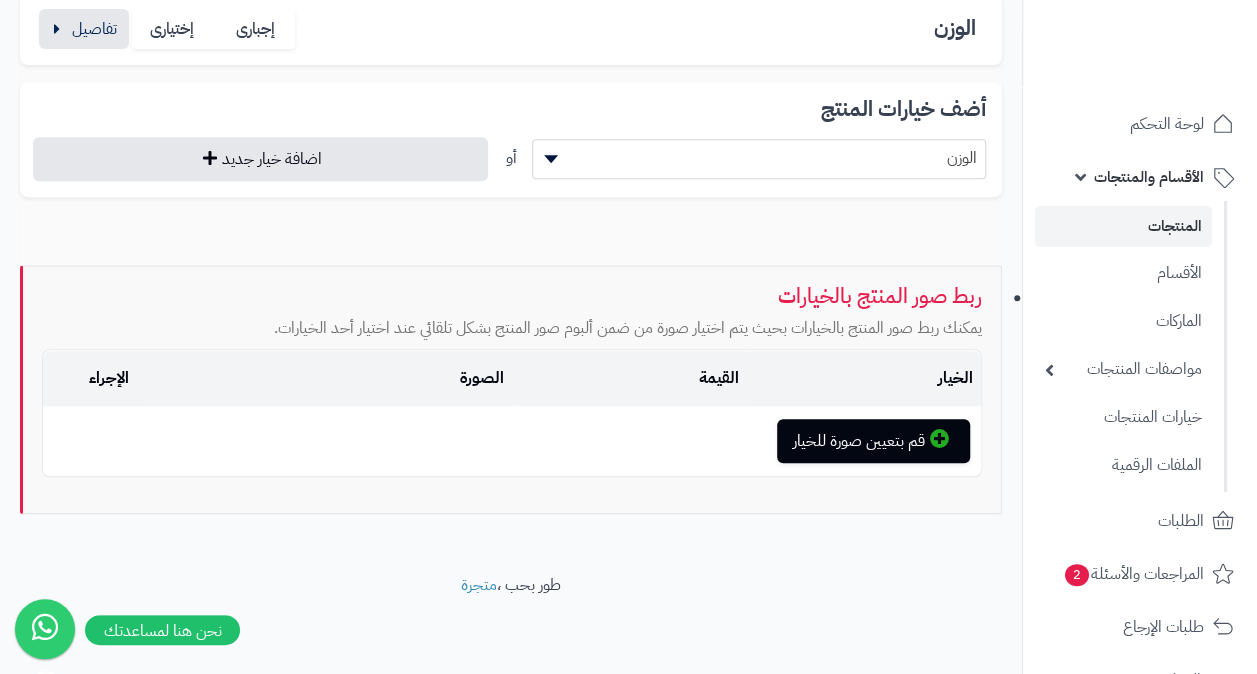 scroll, scrollTop: 201, scrollLeft: 0, axis: vertical 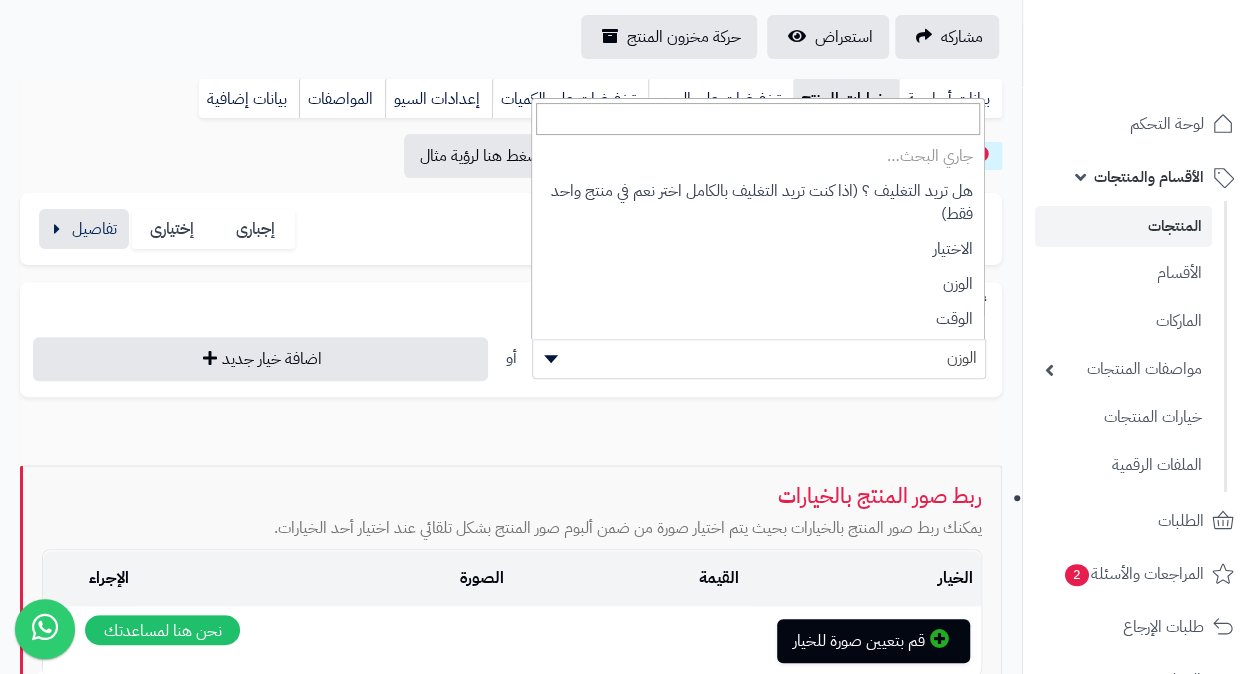 click at bounding box center [551, 359] 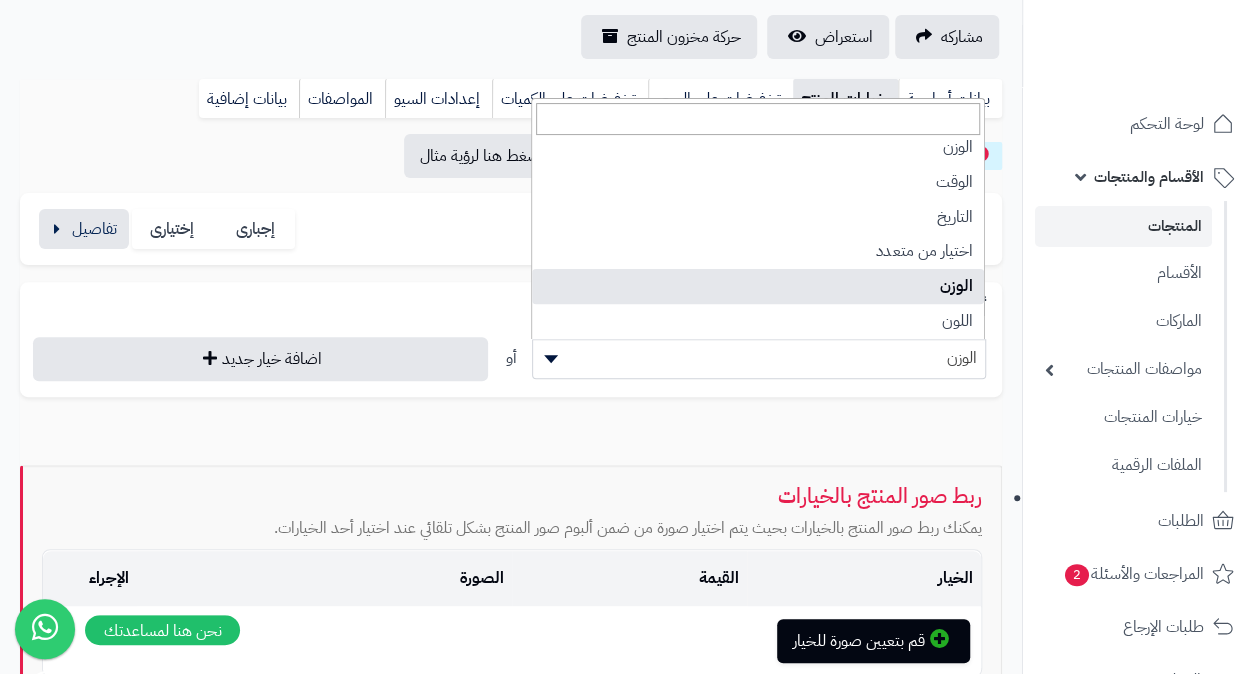 scroll, scrollTop: 102, scrollLeft: 0, axis: vertical 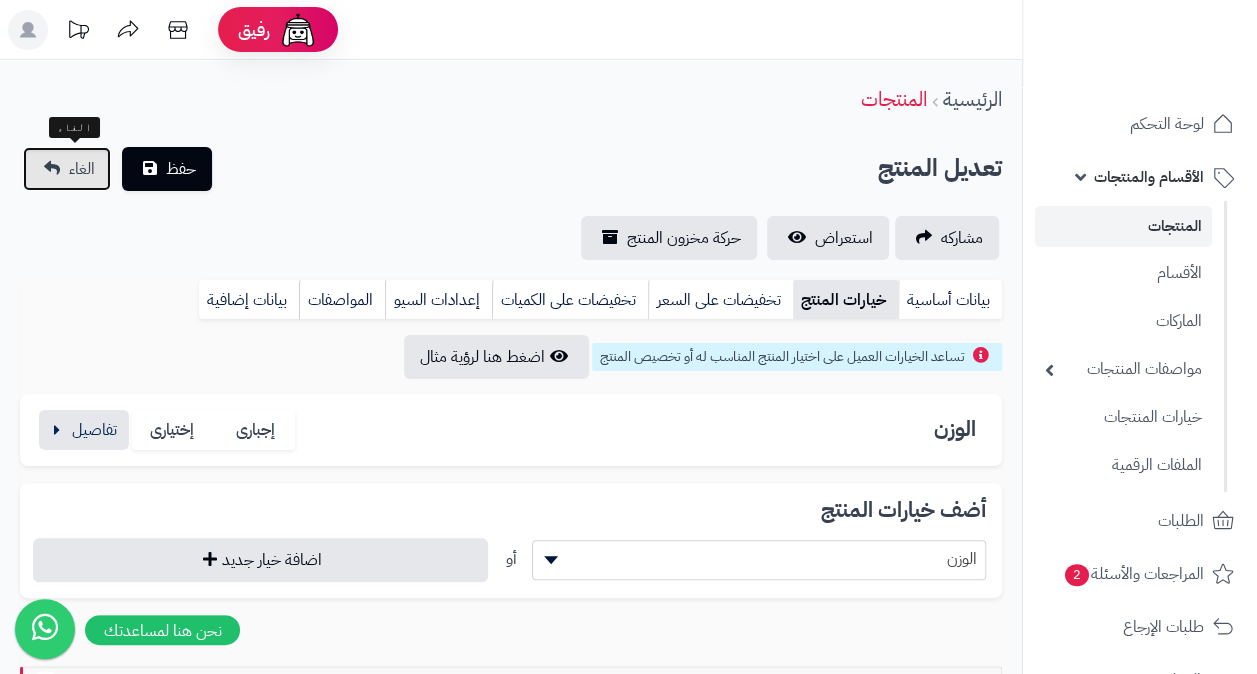 click on "الغاء" at bounding box center [82, 169] 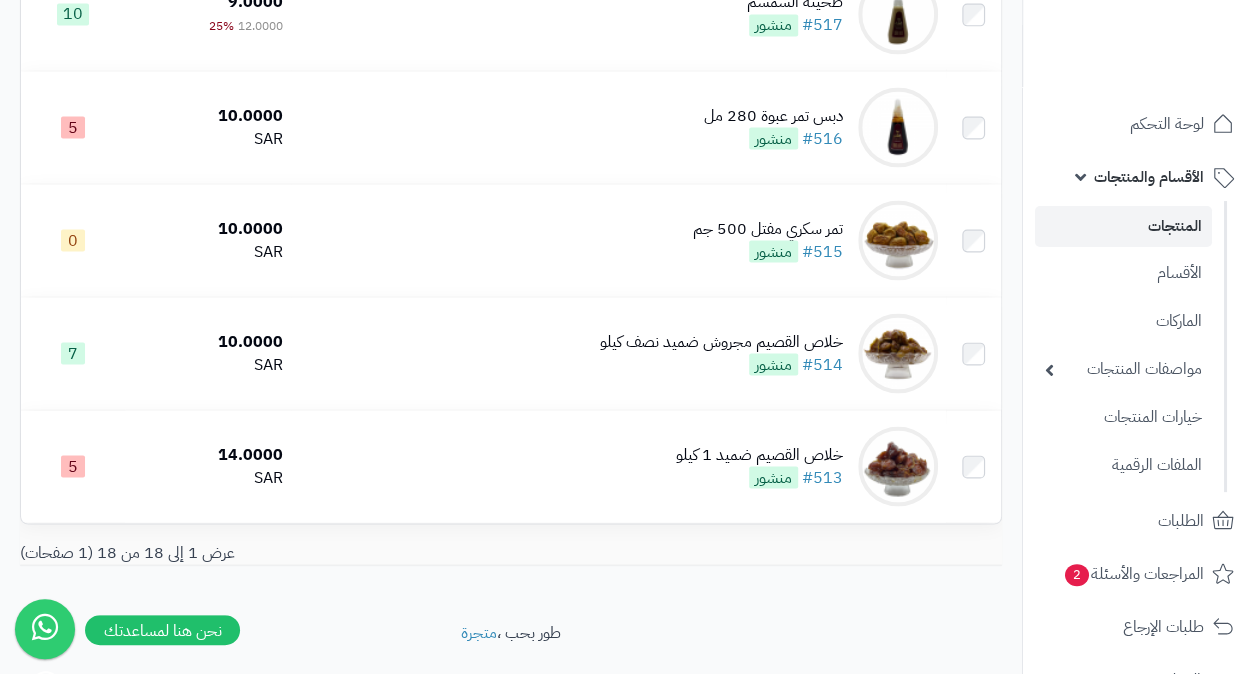 scroll, scrollTop: 1839, scrollLeft: 0, axis: vertical 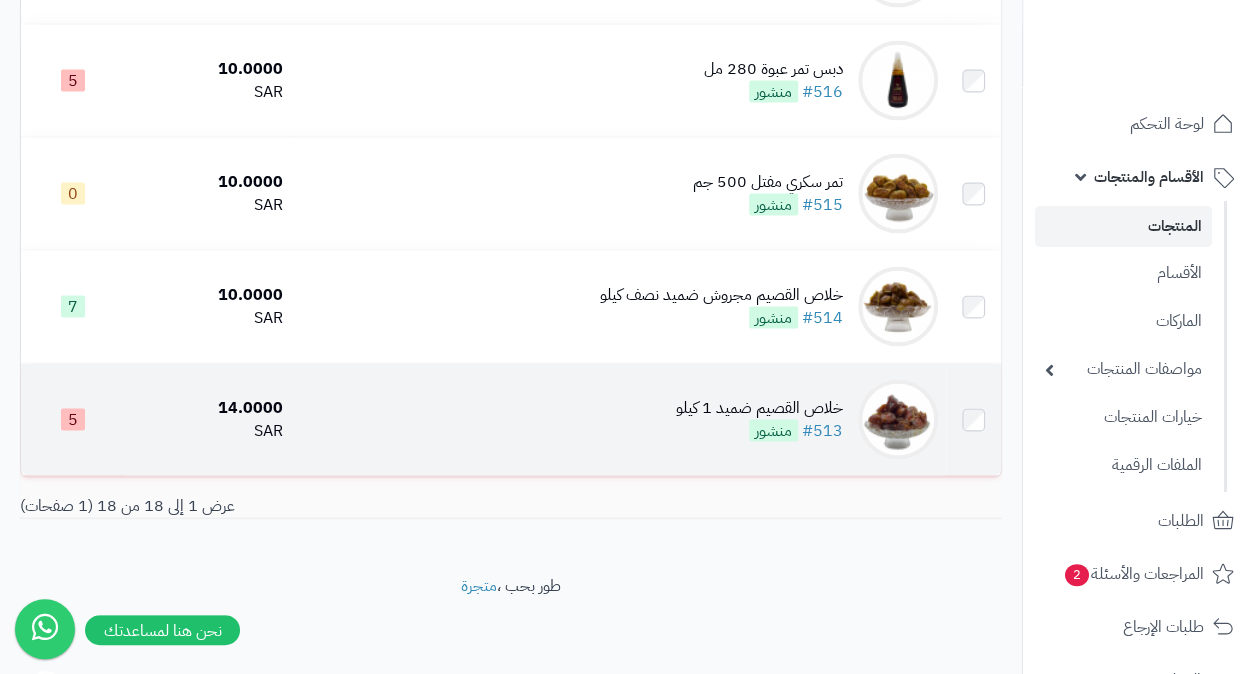 click on "خلاص القصيم ضميد 1 كيلو" at bounding box center (759, 407) 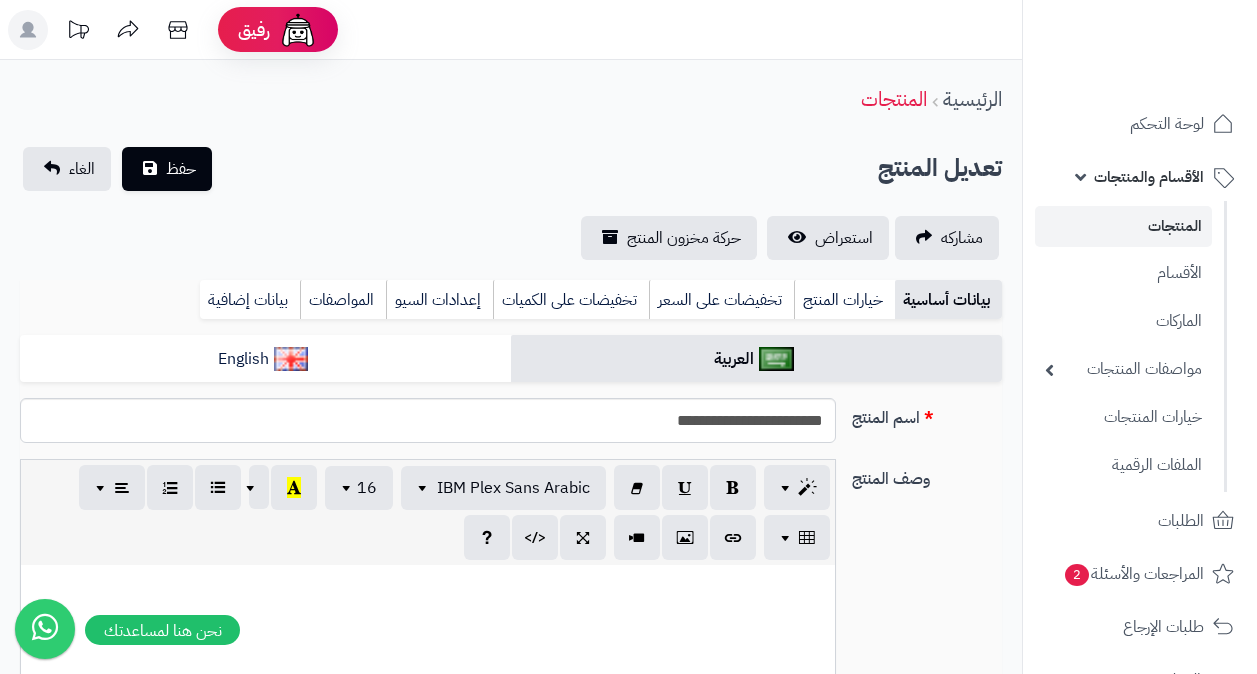 scroll, scrollTop: 0, scrollLeft: 0, axis: both 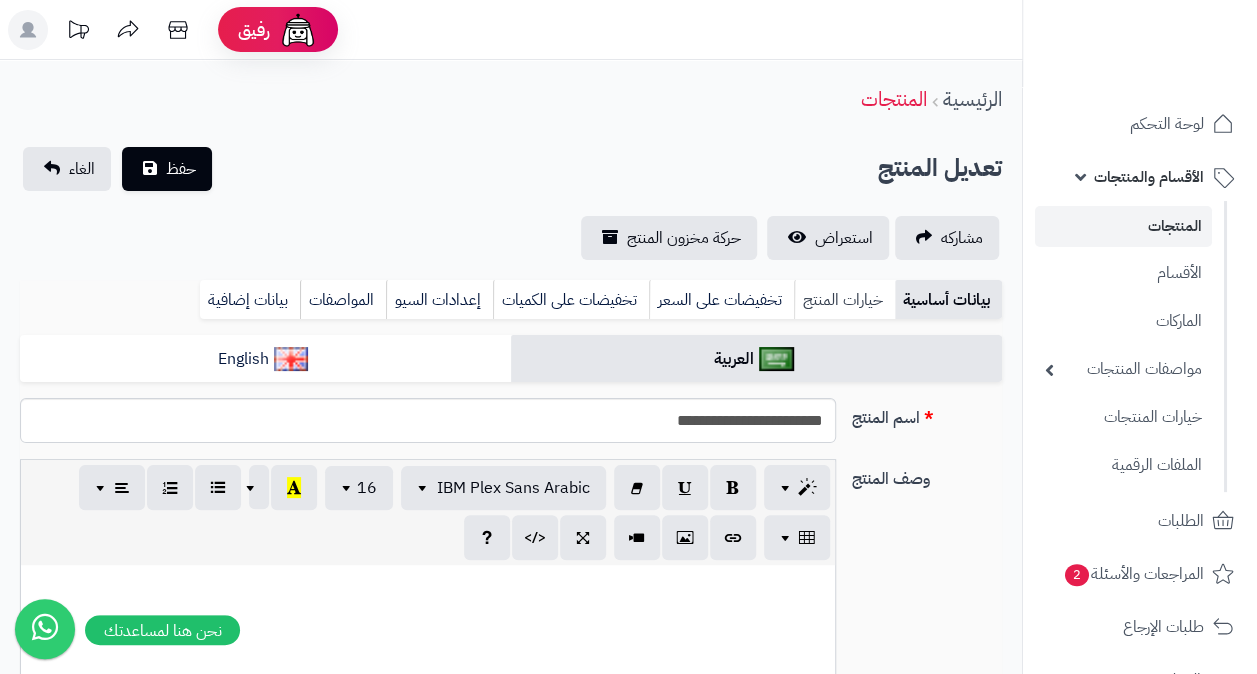 click on "خيارات المنتج" at bounding box center (844, 300) 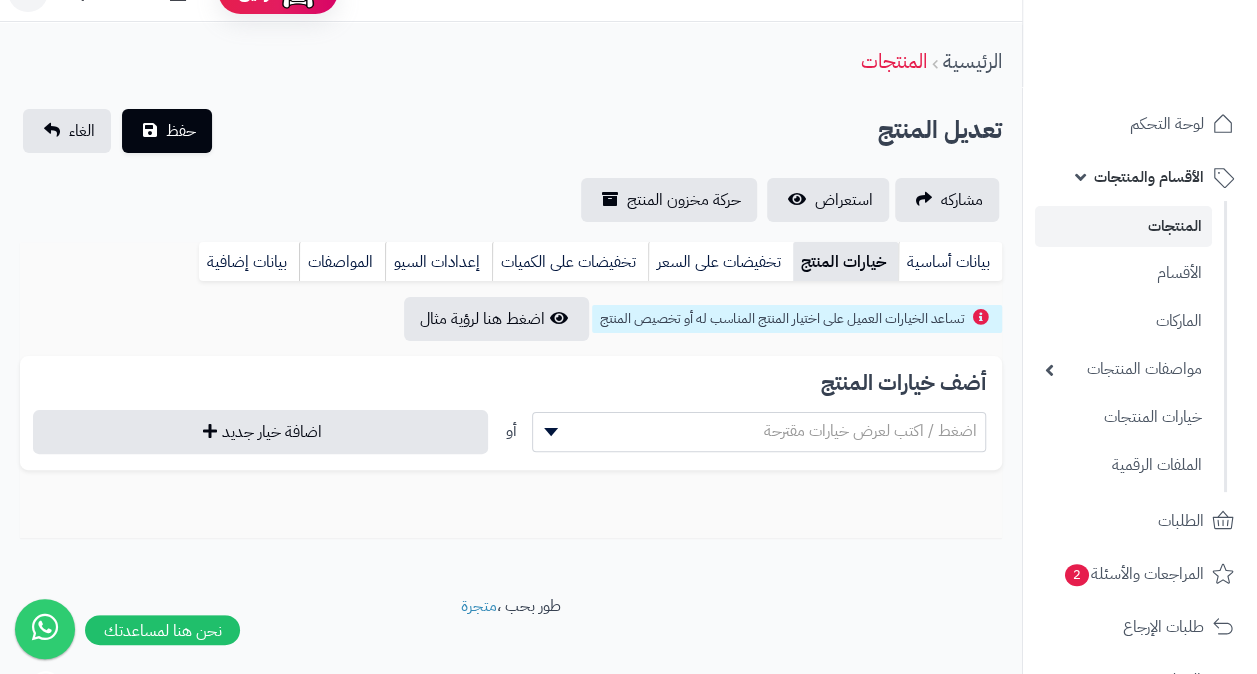 scroll, scrollTop: 59, scrollLeft: 0, axis: vertical 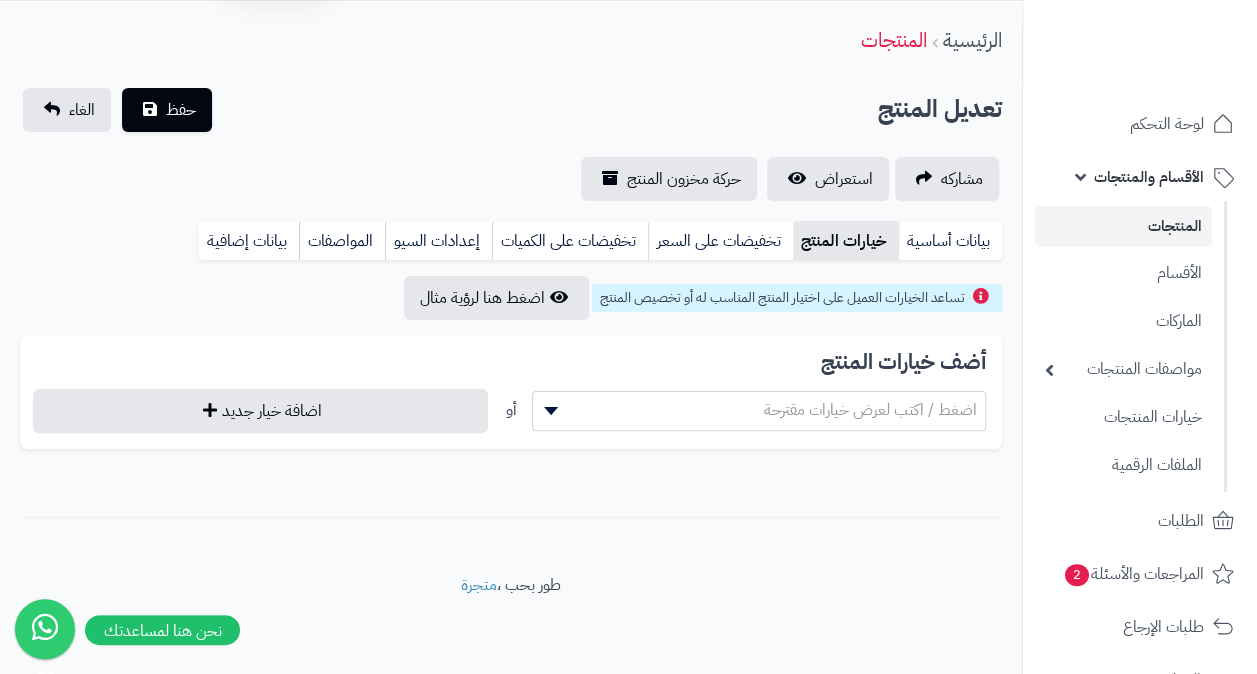 click on "اضغط / اكتب لعرض خيارات مقترحة" at bounding box center (870, 410) 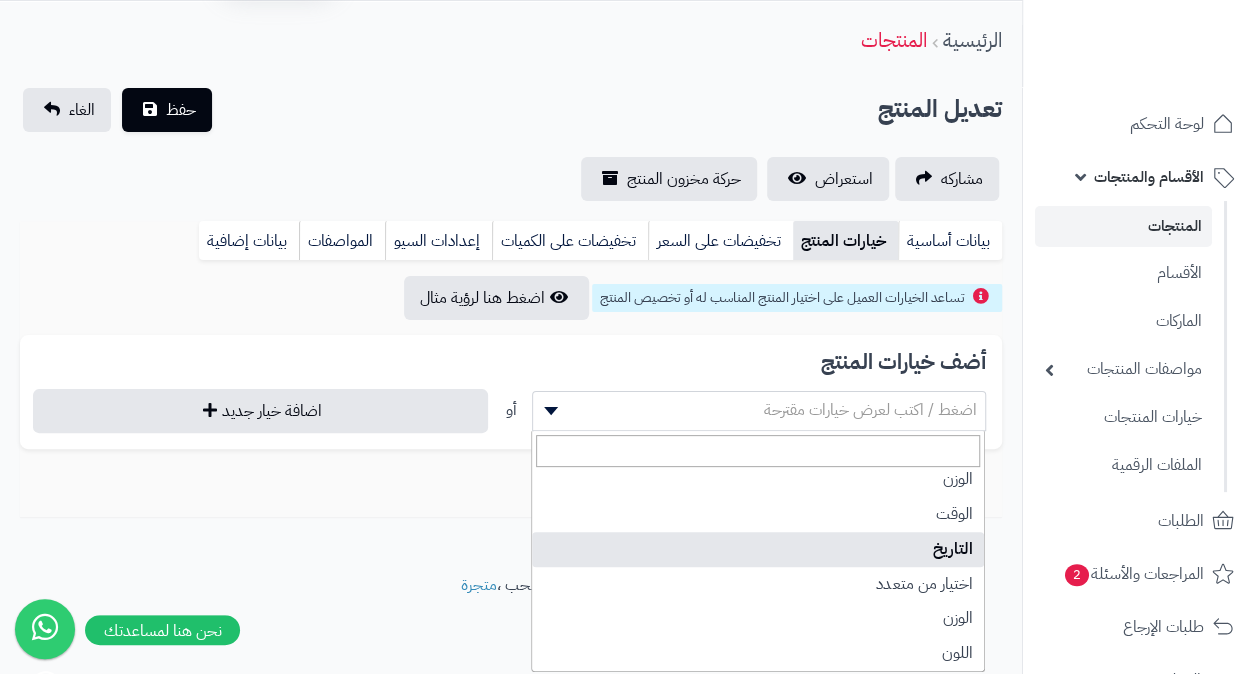 scroll, scrollTop: 102, scrollLeft: 0, axis: vertical 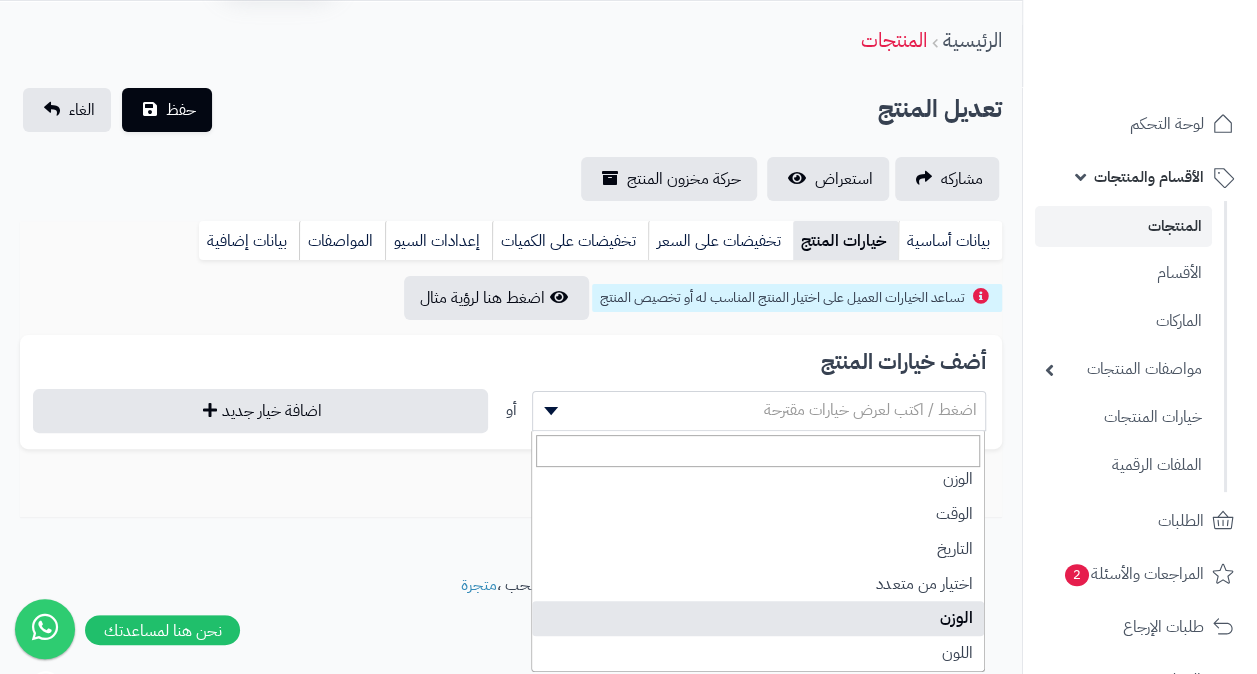 select on "**" 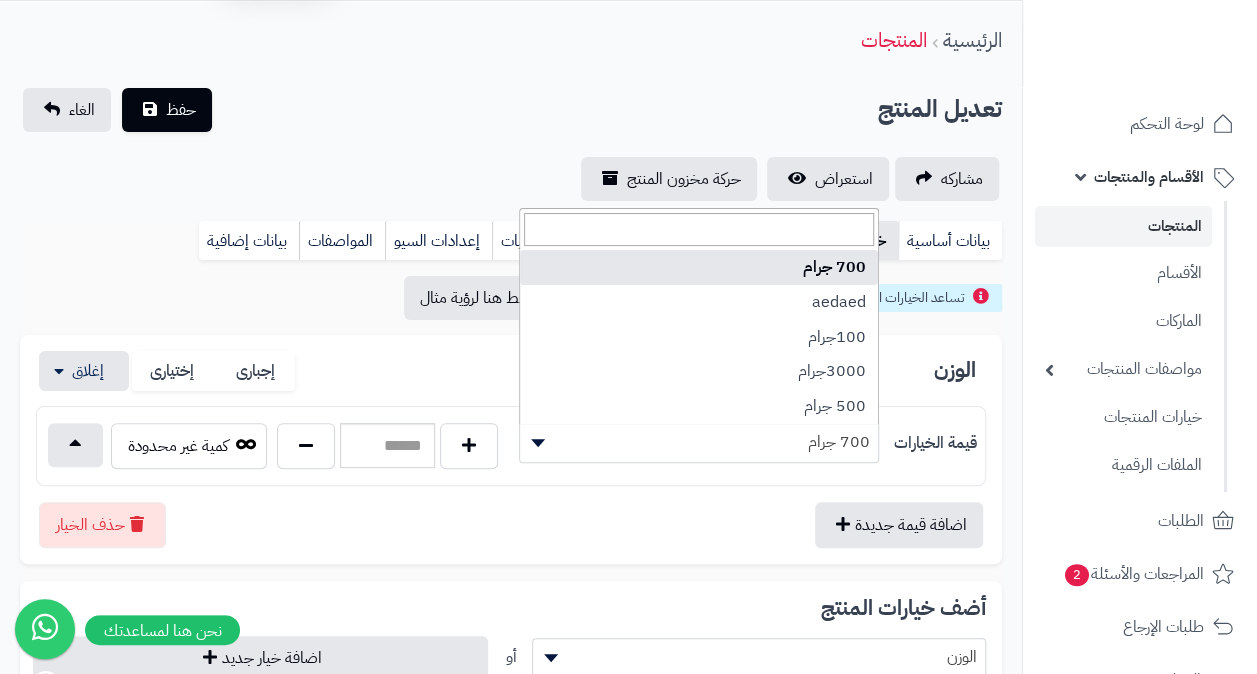 click on "700 جرام" at bounding box center (699, 442) 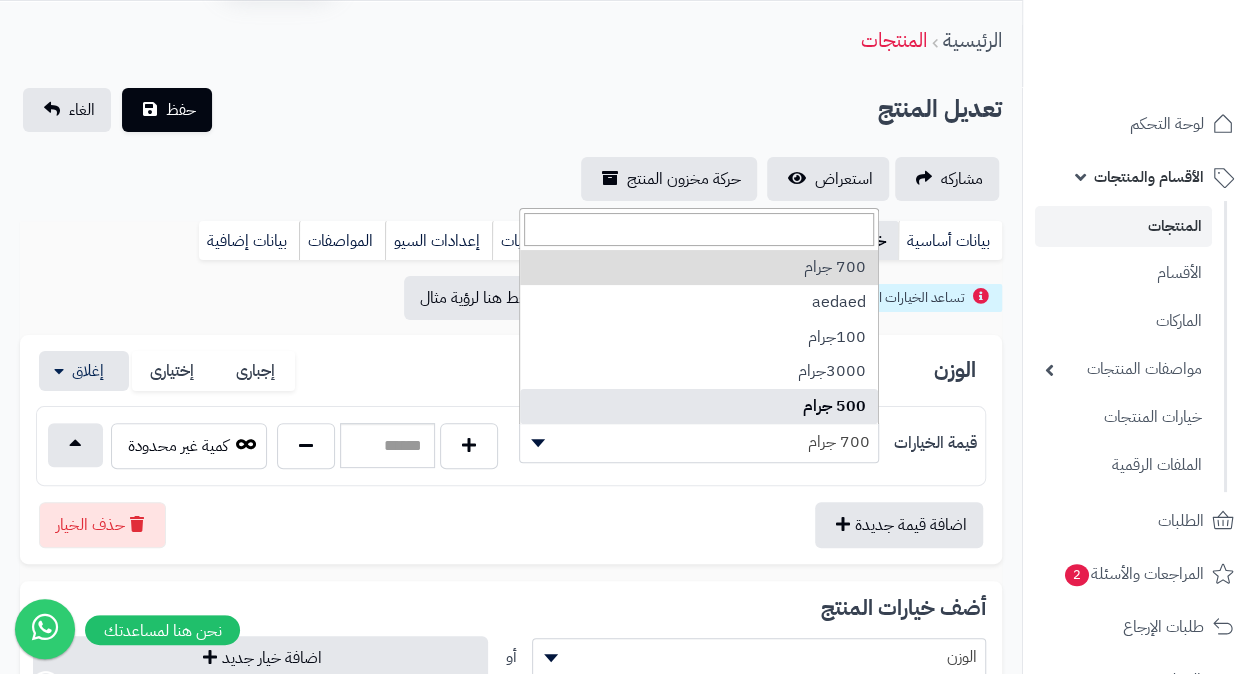 click on "اضافة قيمة جديدة
حذف الخيار" at bounding box center (511, 517) 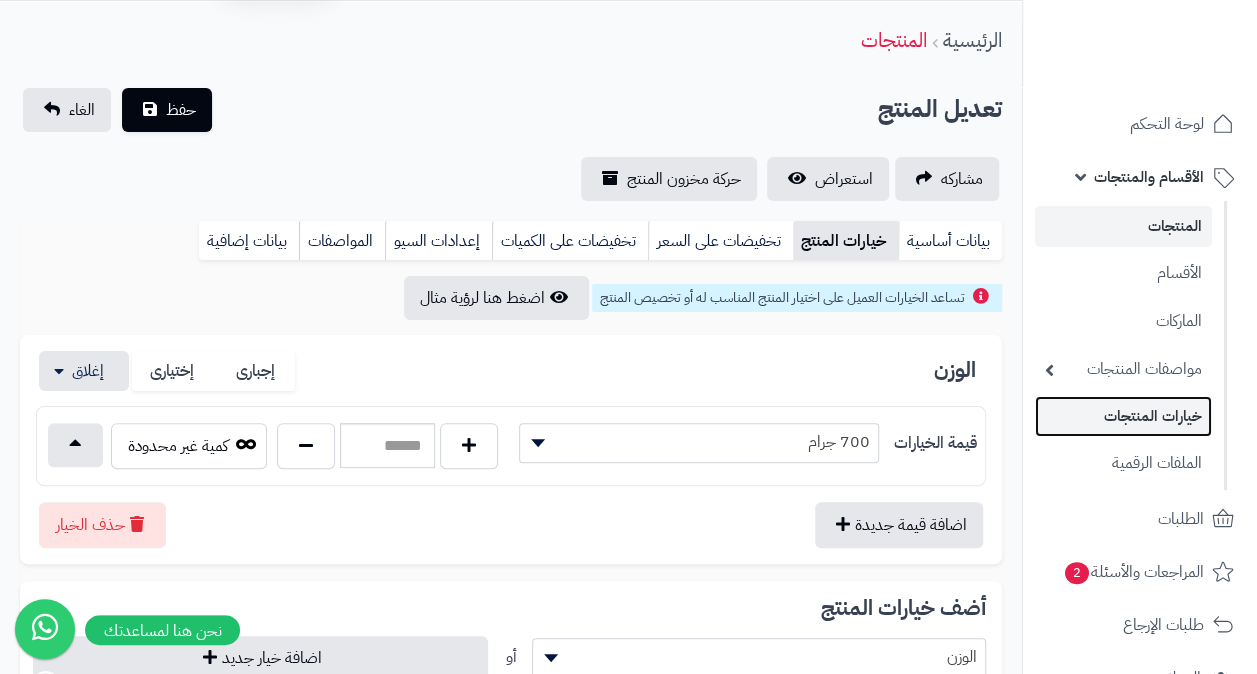 click on "خيارات المنتجات" at bounding box center [1123, 416] 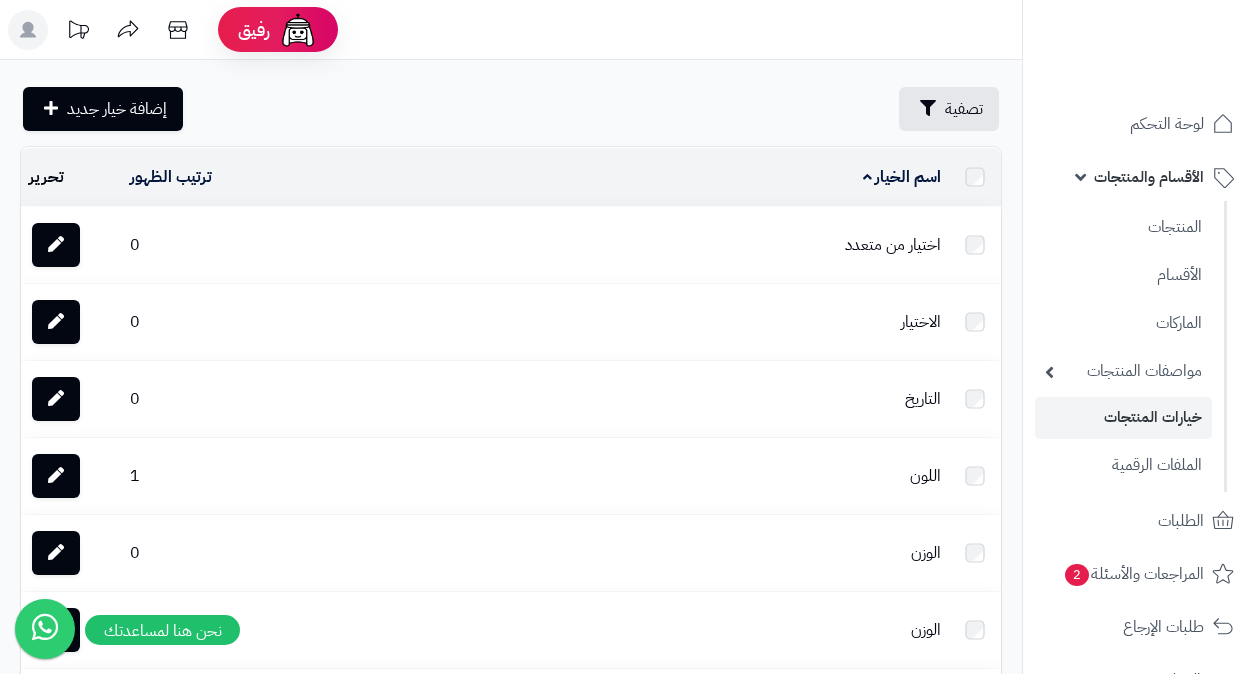 scroll, scrollTop: 0, scrollLeft: 0, axis: both 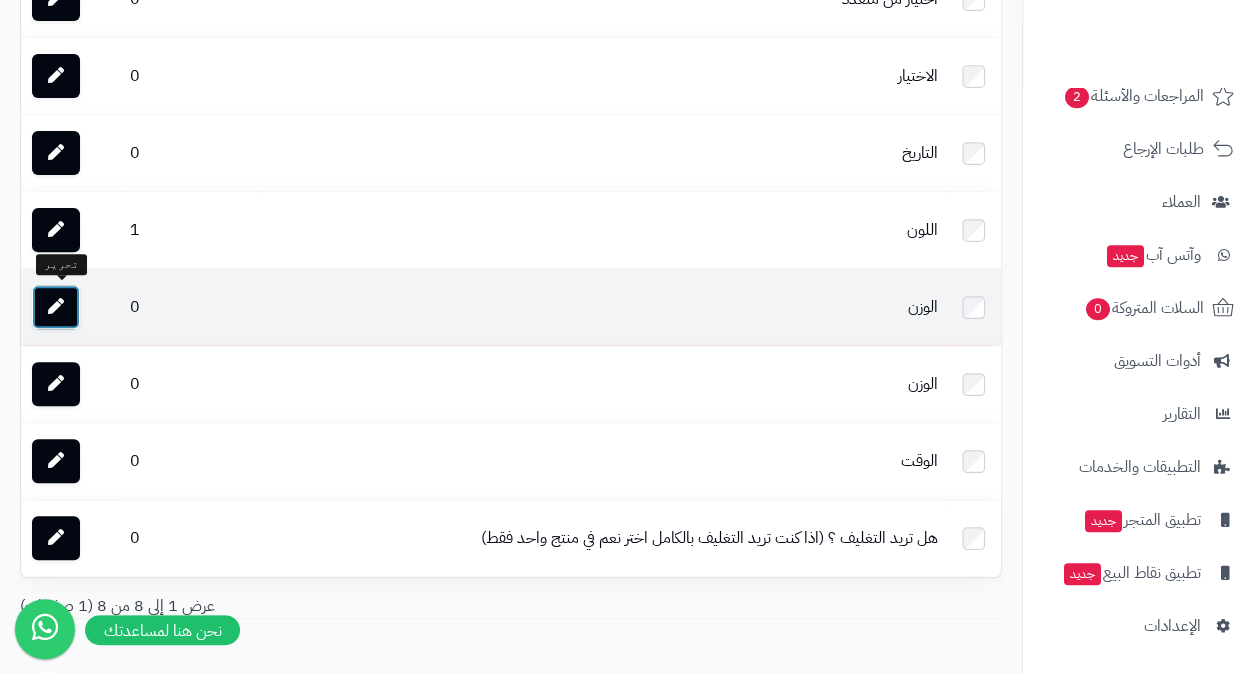 click at bounding box center (56, 306) 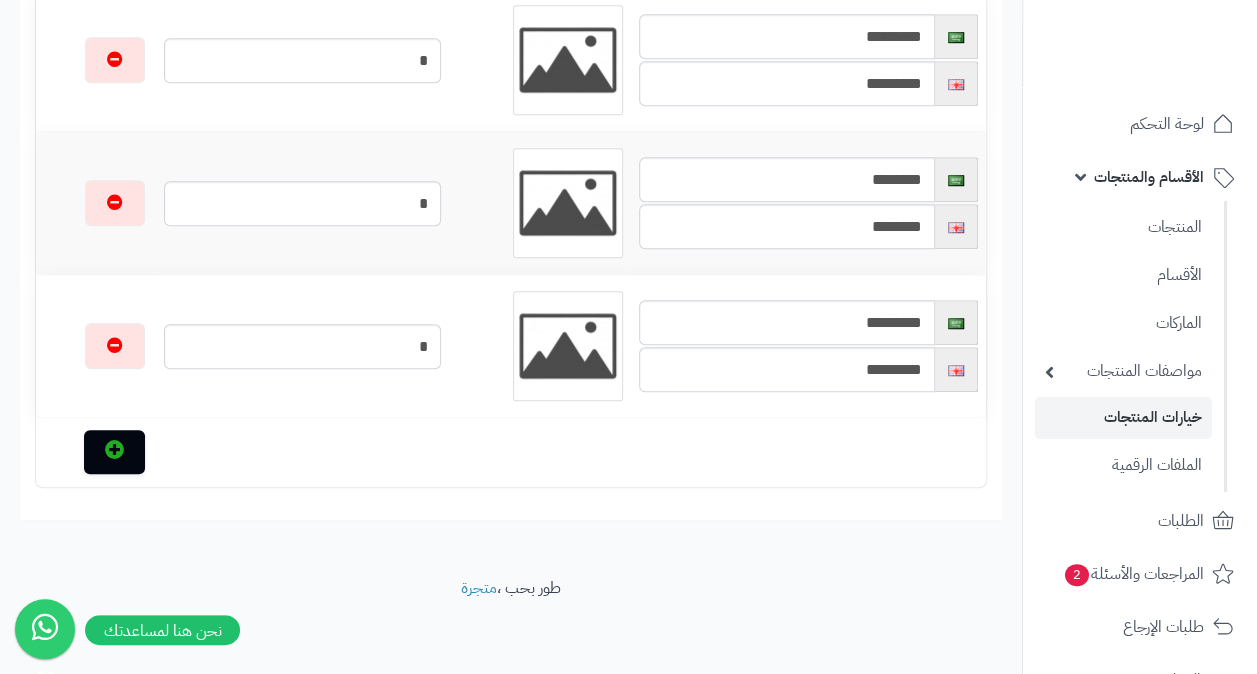 scroll, scrollTop: 667, scrollLeft: 0, axis: vertical 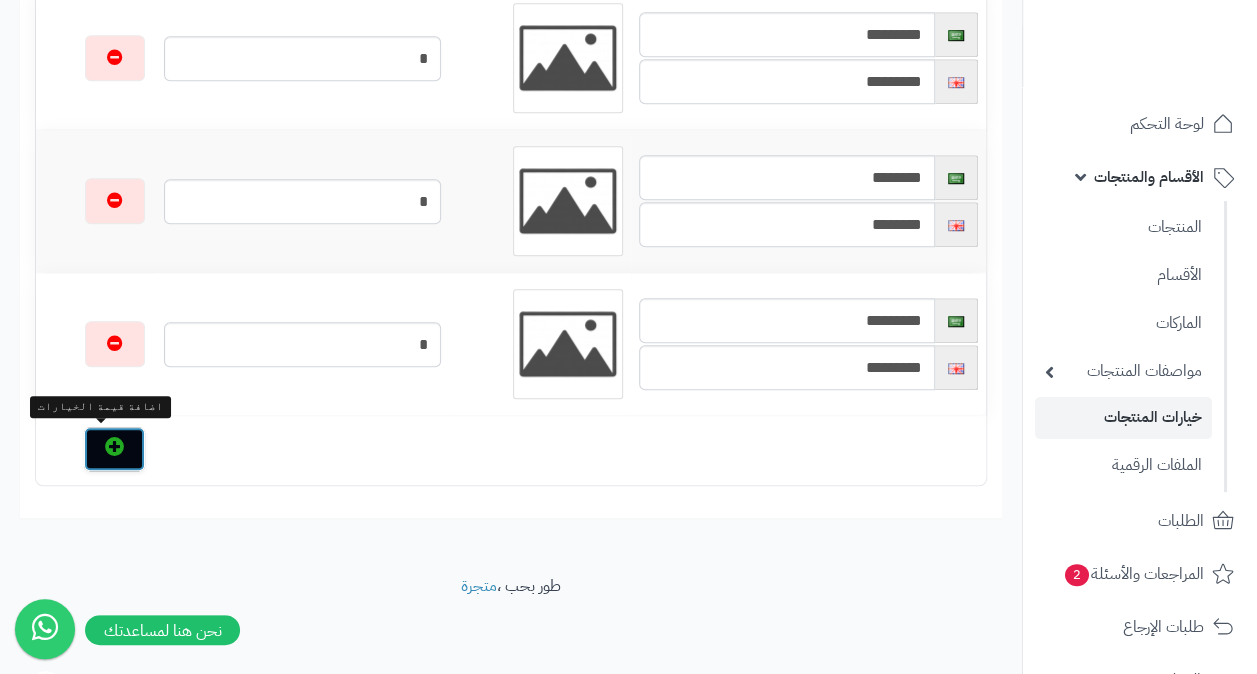 click at bounding box center [114, 449] 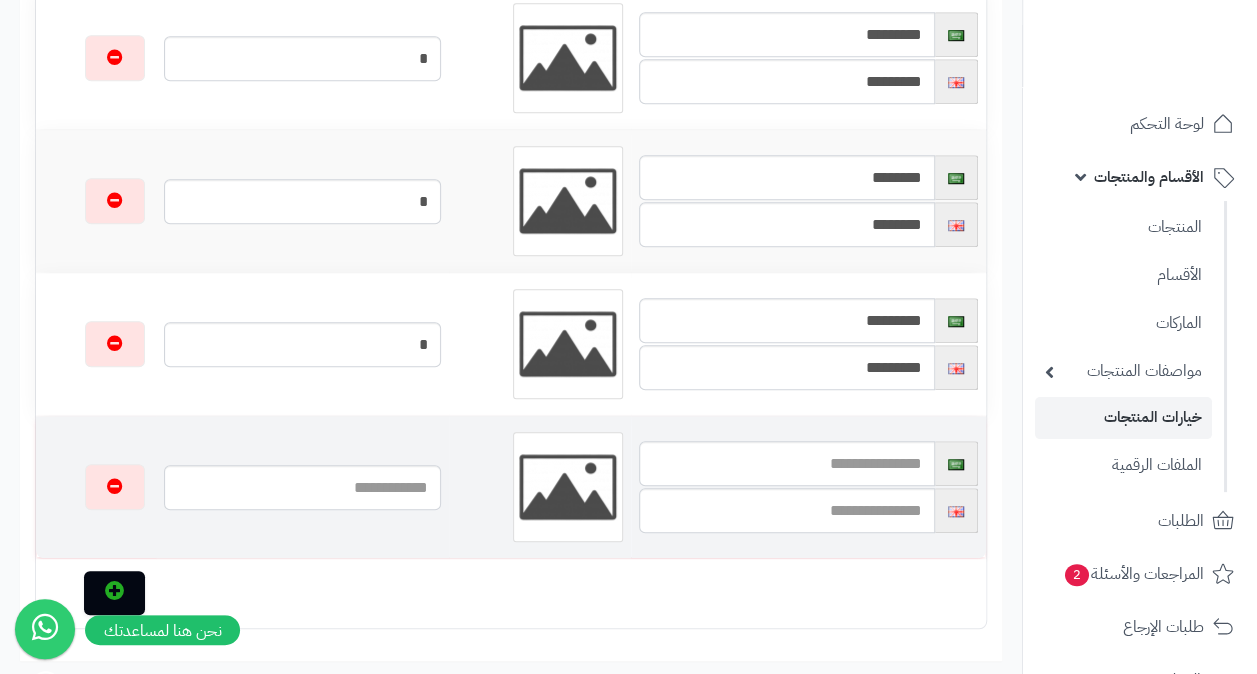 click at bounding box center (808, 463) 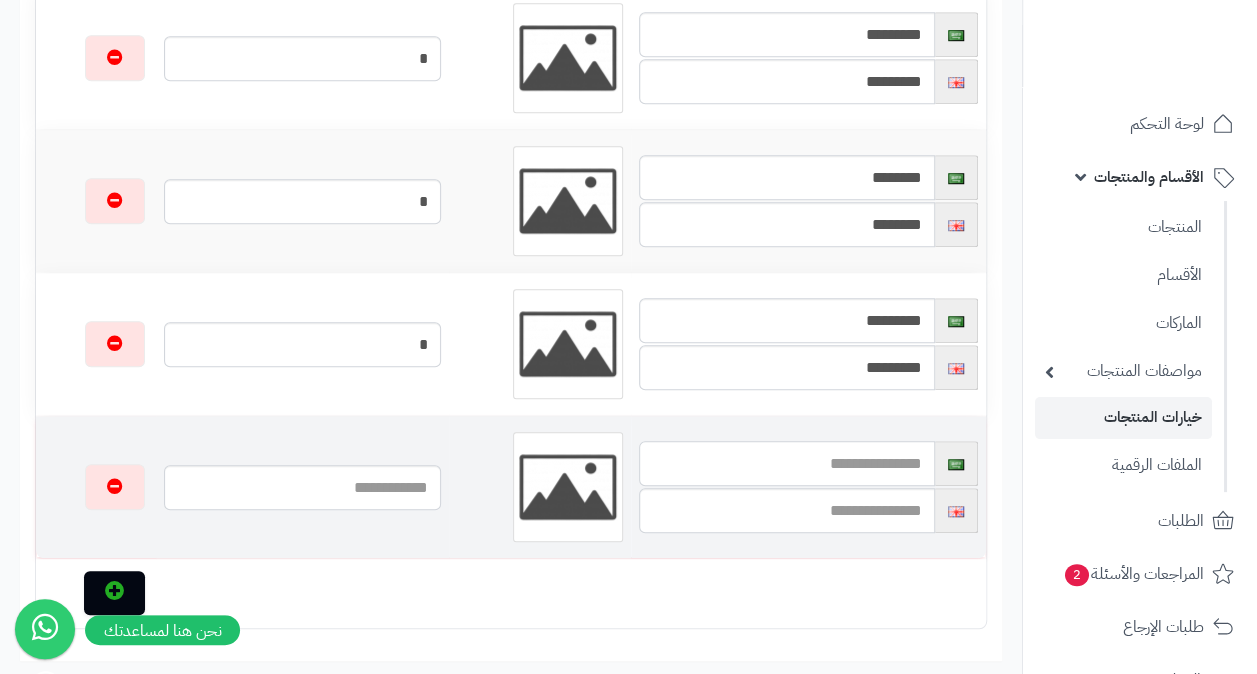 click at bounding box center (787, 463) 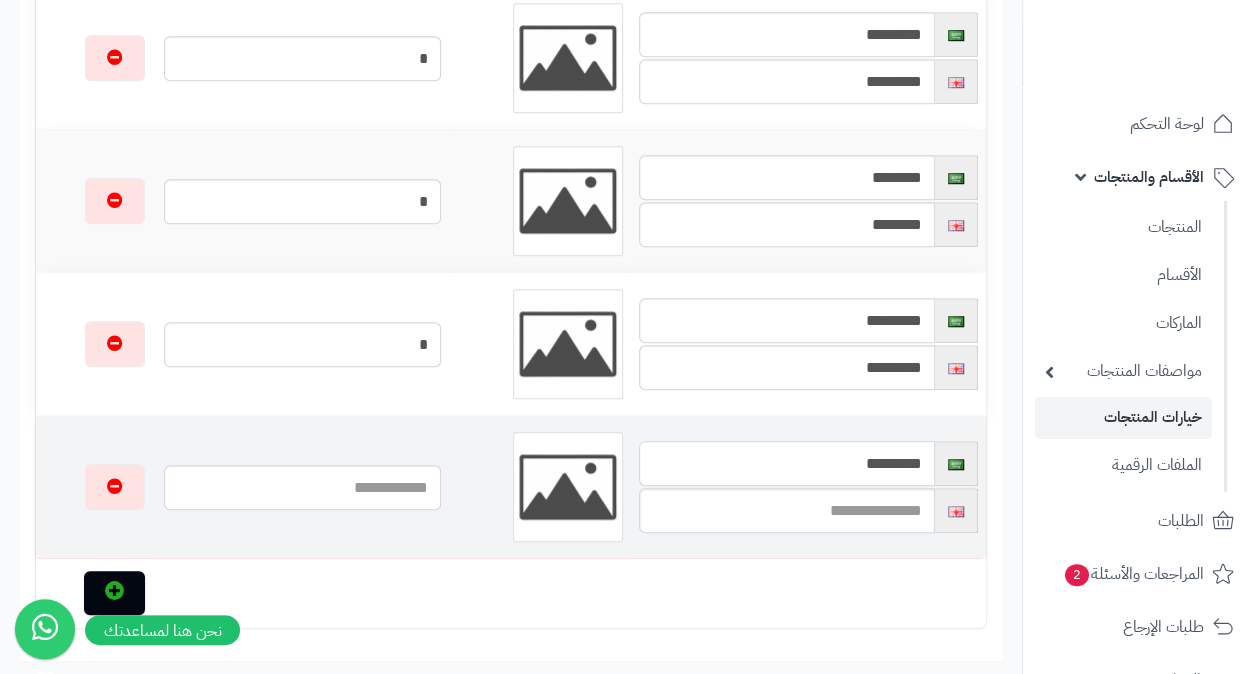 type on "*********" 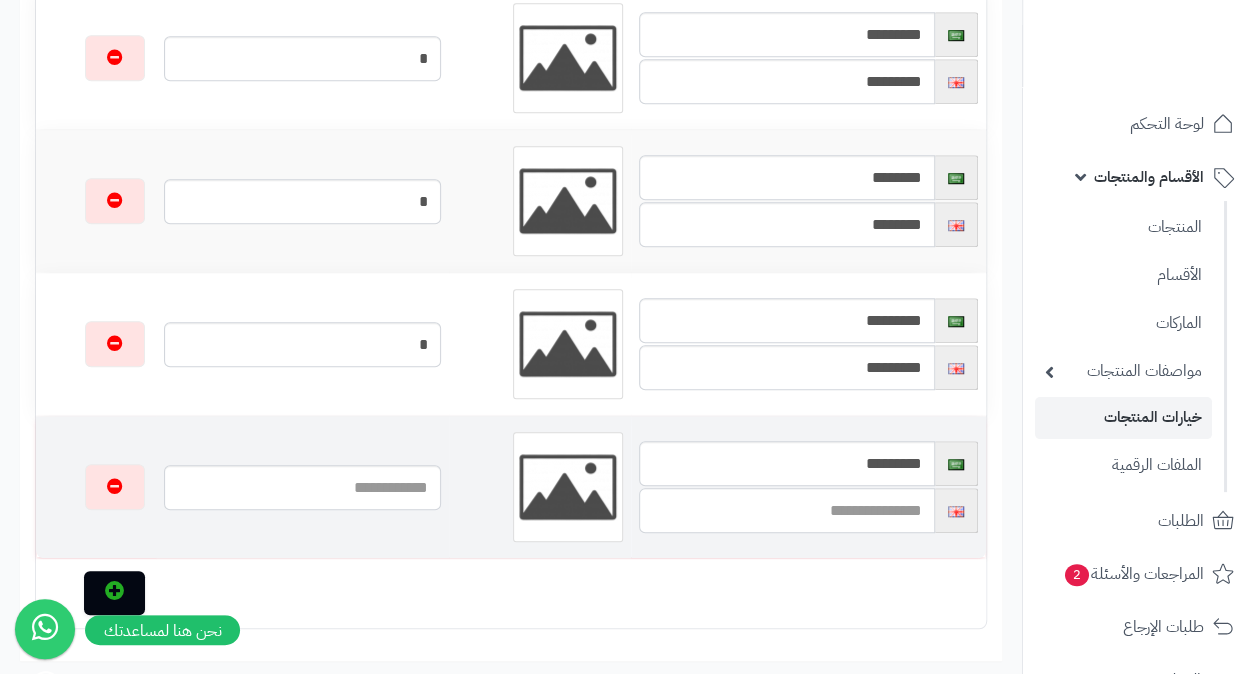 click at bounding box center (787, 510) 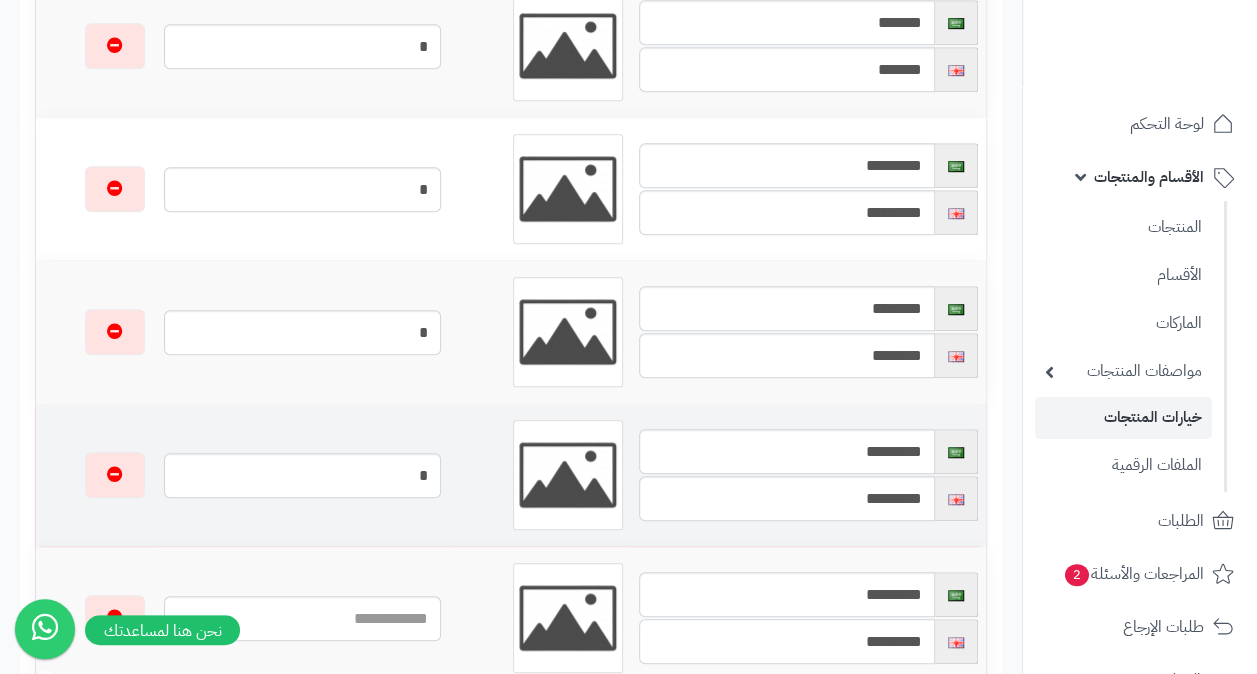 scroll, scrollTop: 567, scrollLeft: 0, axis: vertical 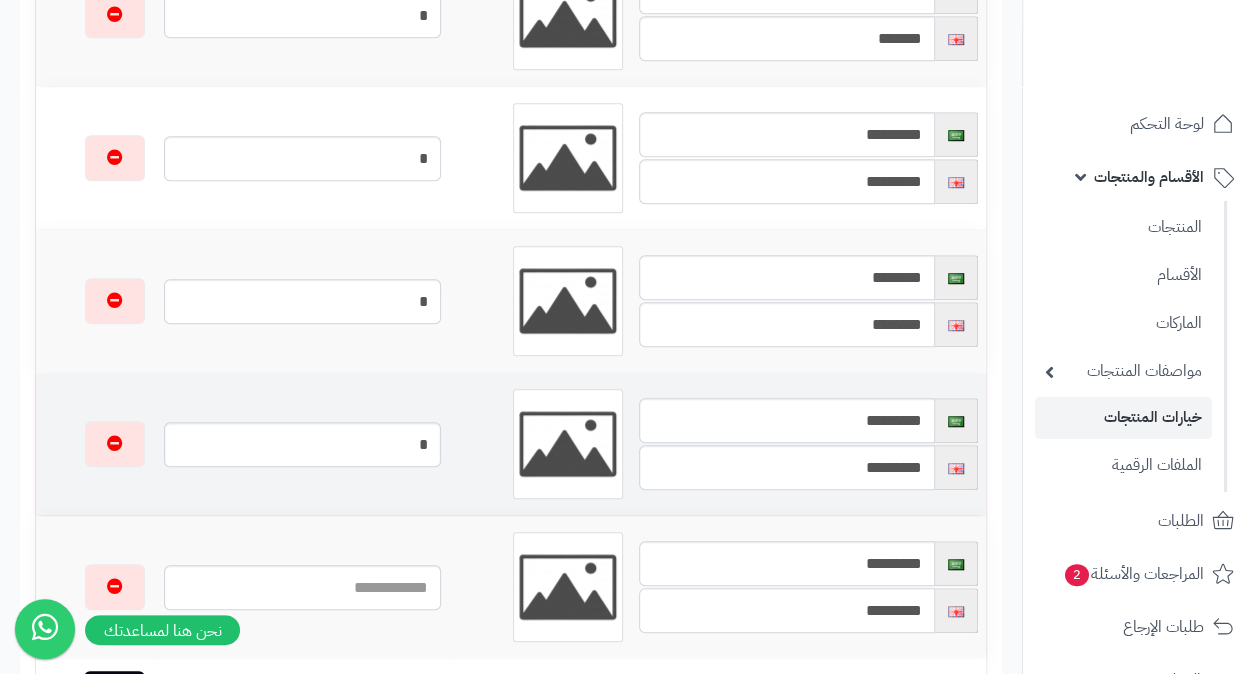 type on "*********" 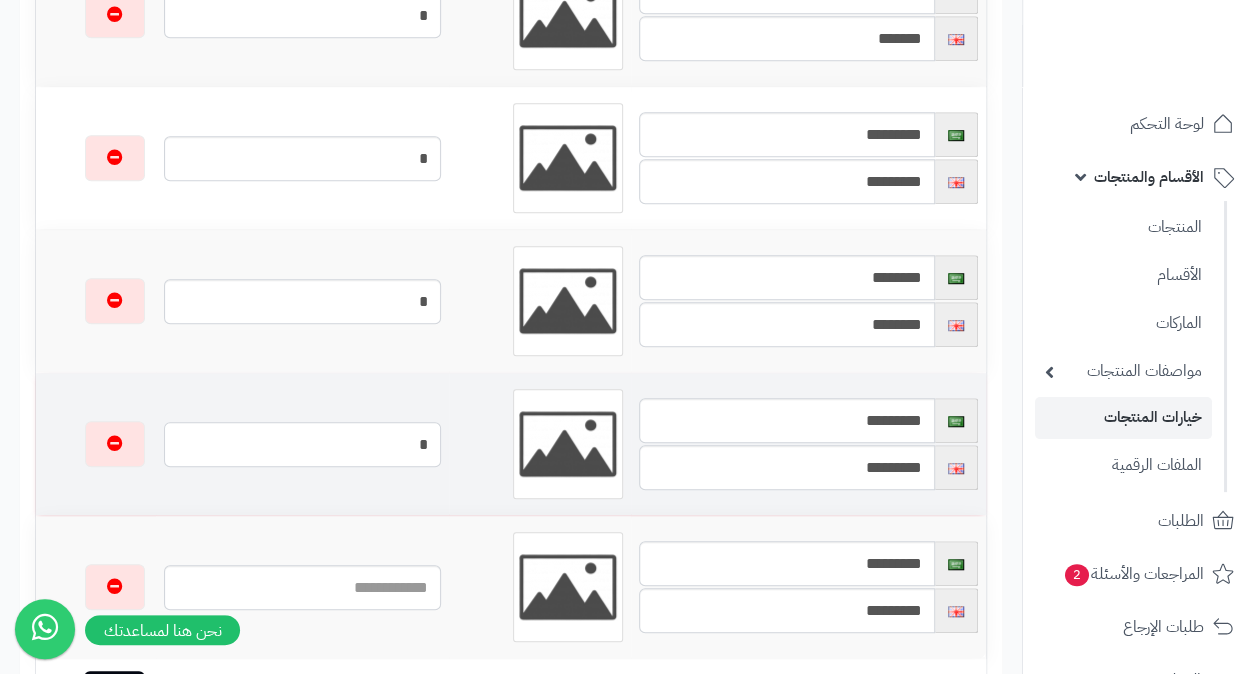 click on "*" at bounding box center [302, 444] 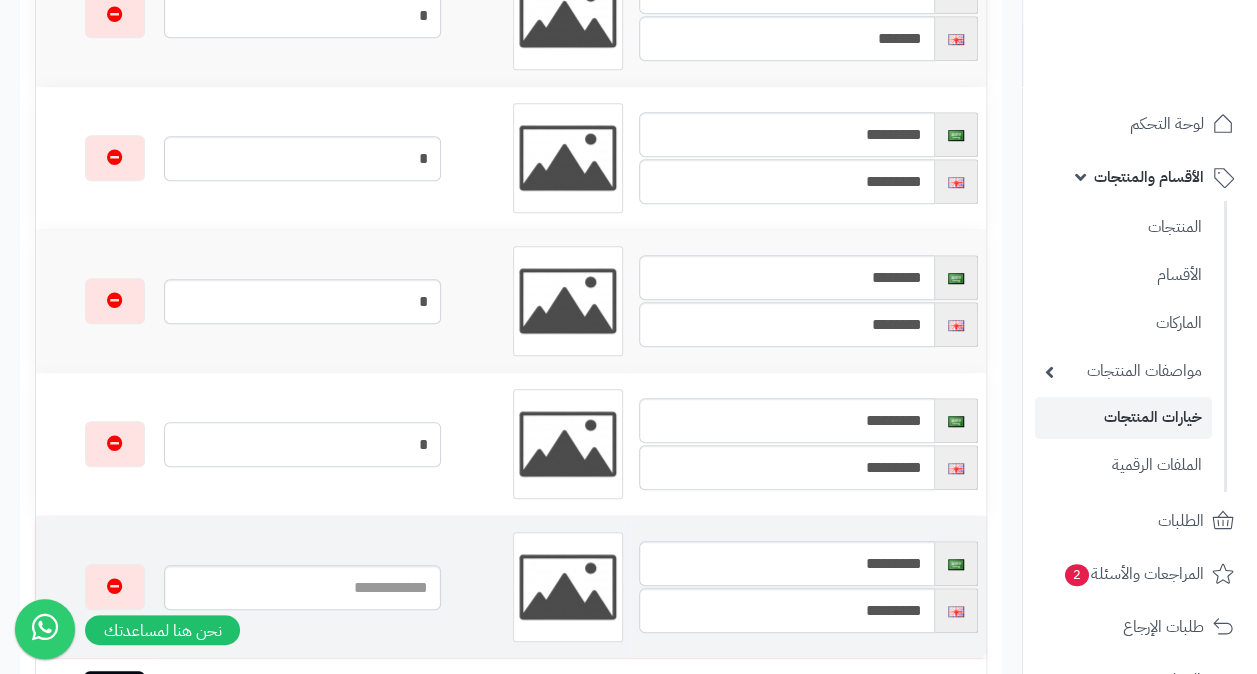 type on "*" 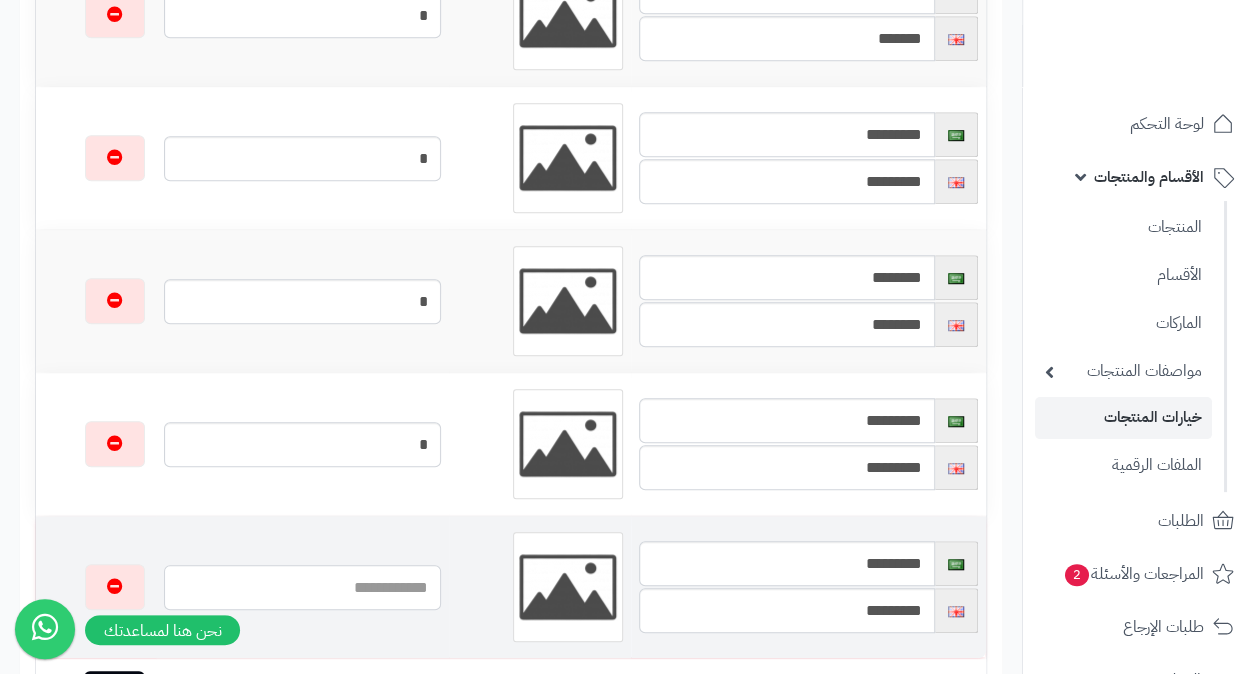 click at bounding box center (302, 587) 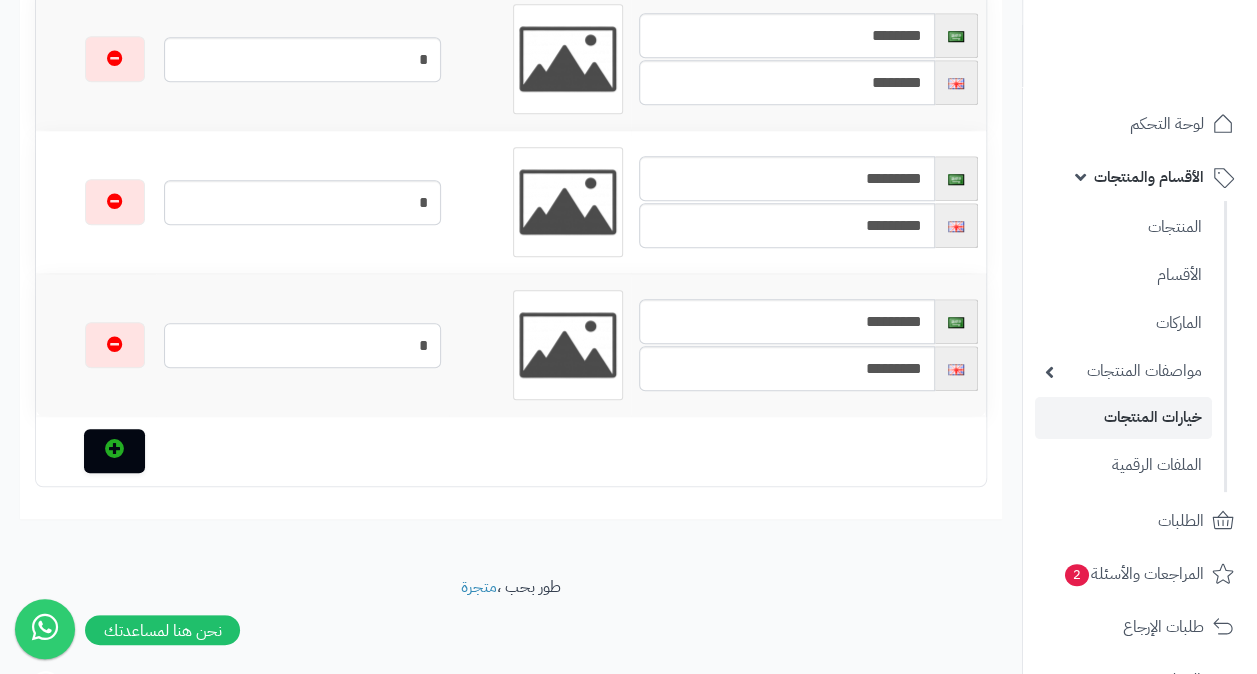 scroll, scrollTop: 810, scrollLeft: 0, axis: vertical 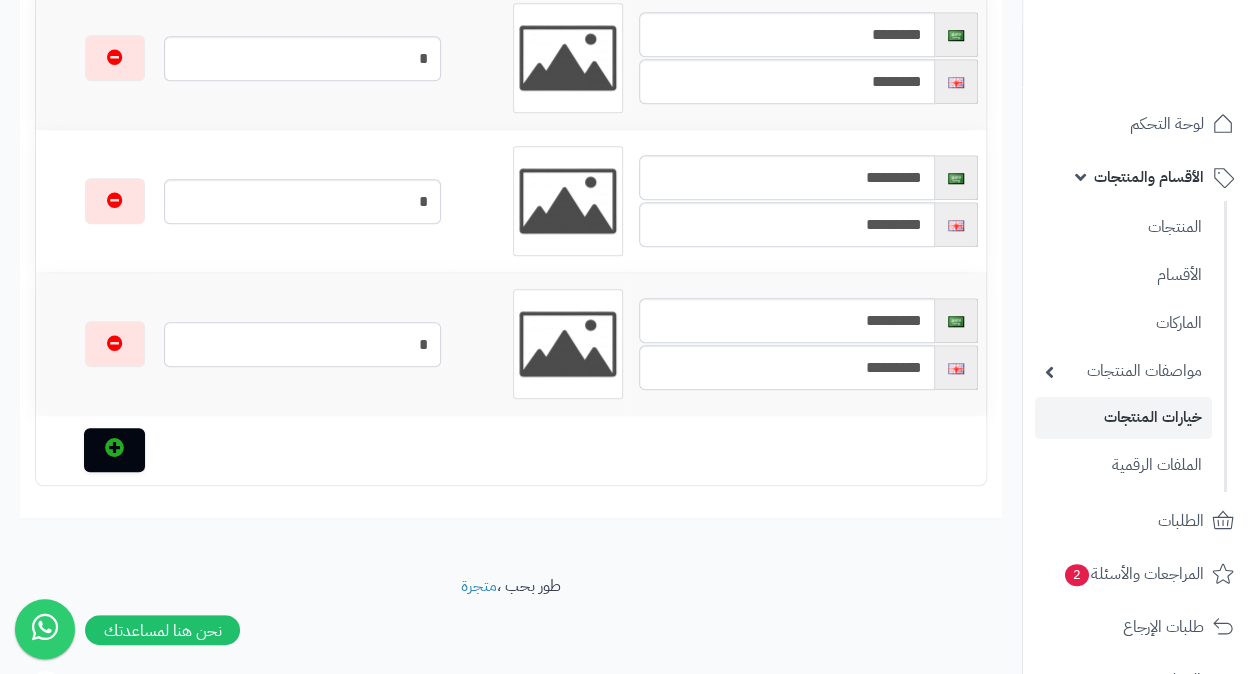 type on "*" 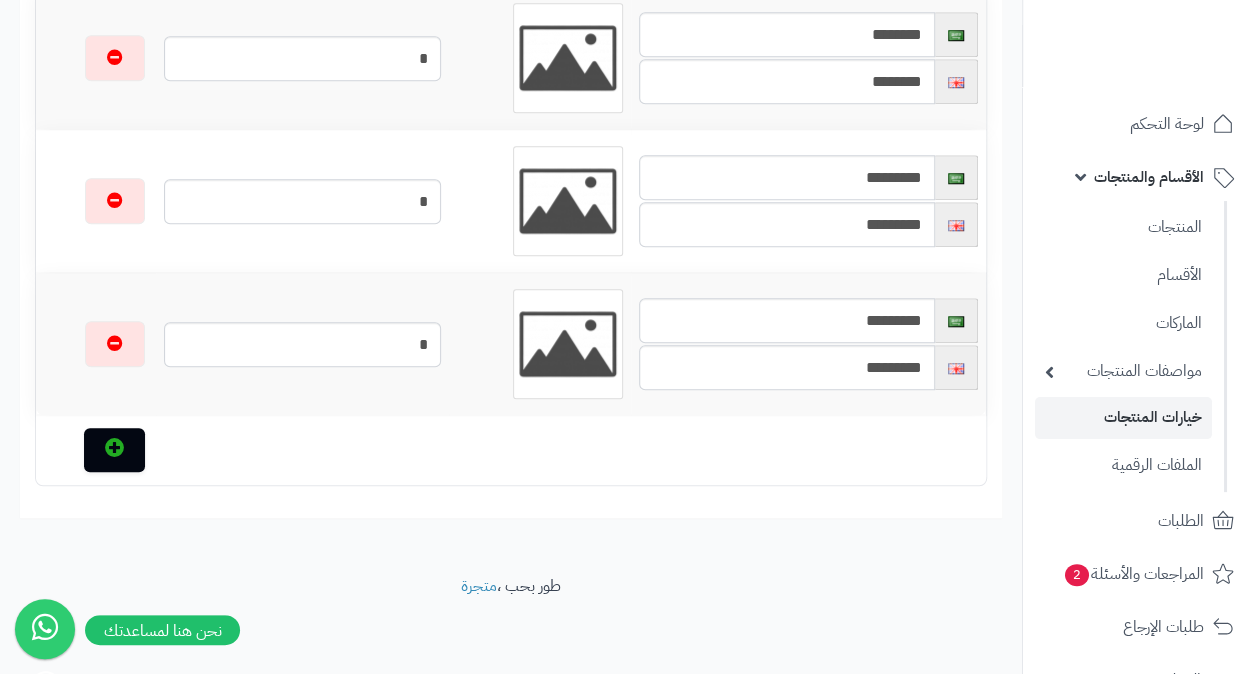 click on "**********" at bounding box center (511, -88) 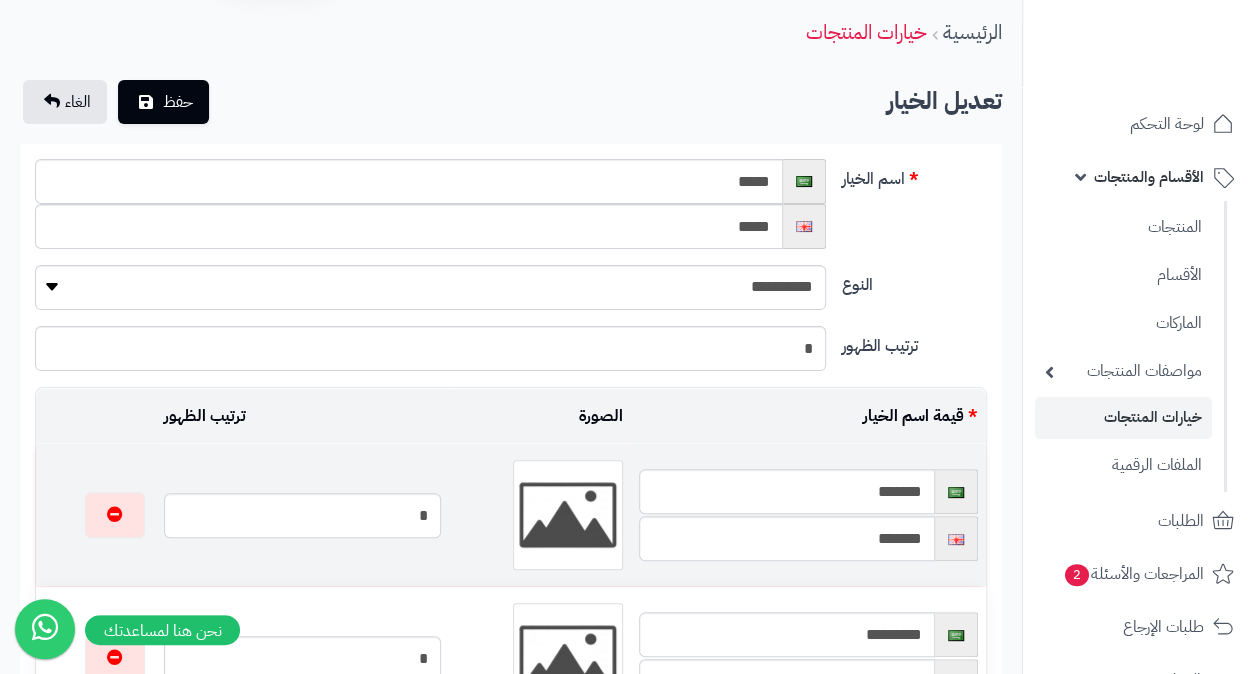 scroll, scrollTop: 10, scrollLeft: 0, axis: vertical 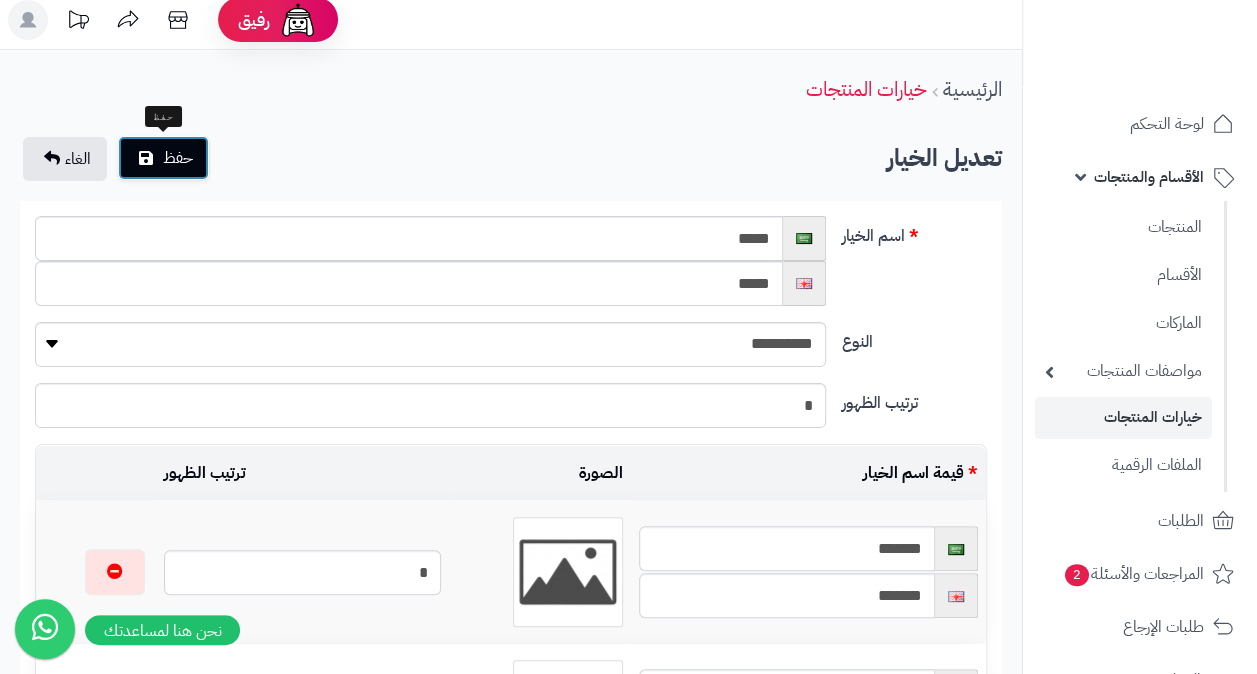click on "حفظ" at bounding box center (178, 158) 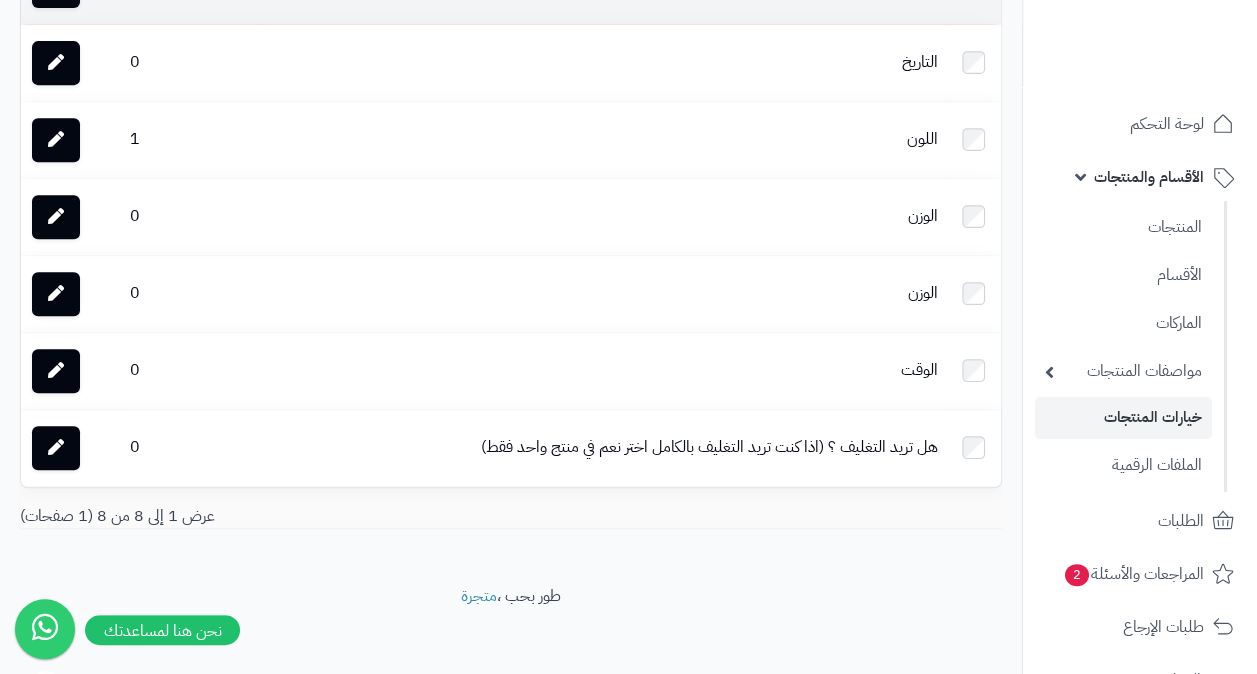 scroll, scrollTop: 413, scrollLeft: 0, axis: vertical 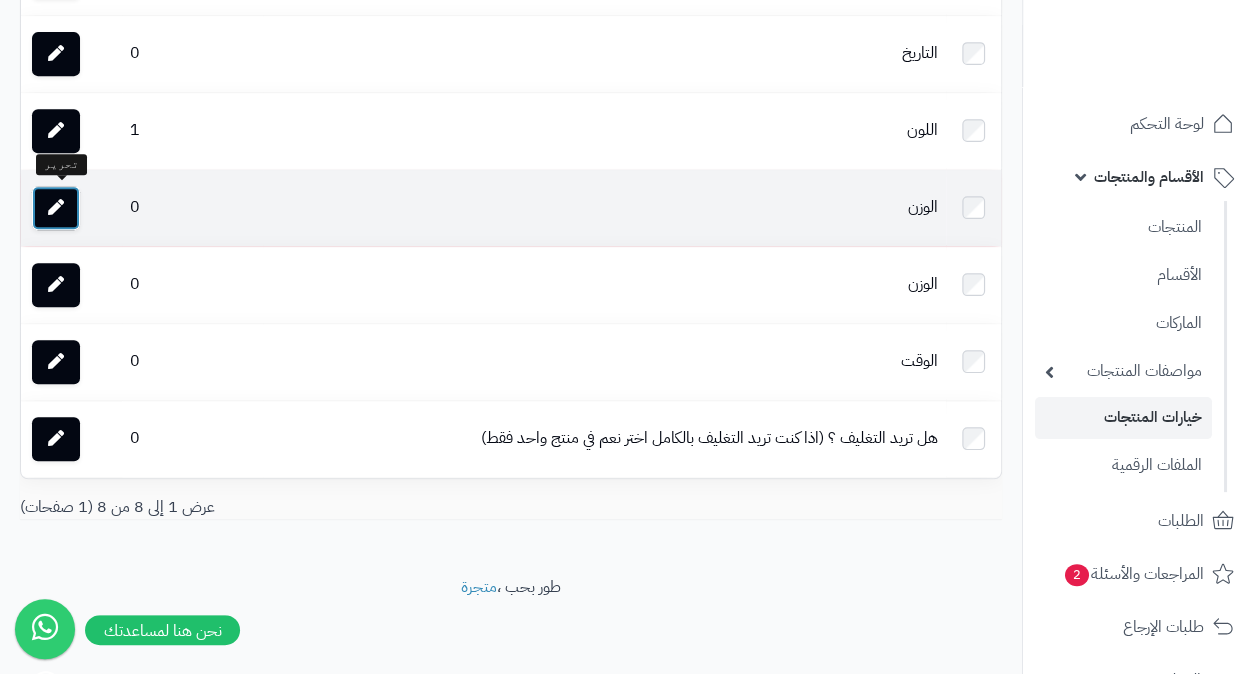 click at bounding box center [56, 208] 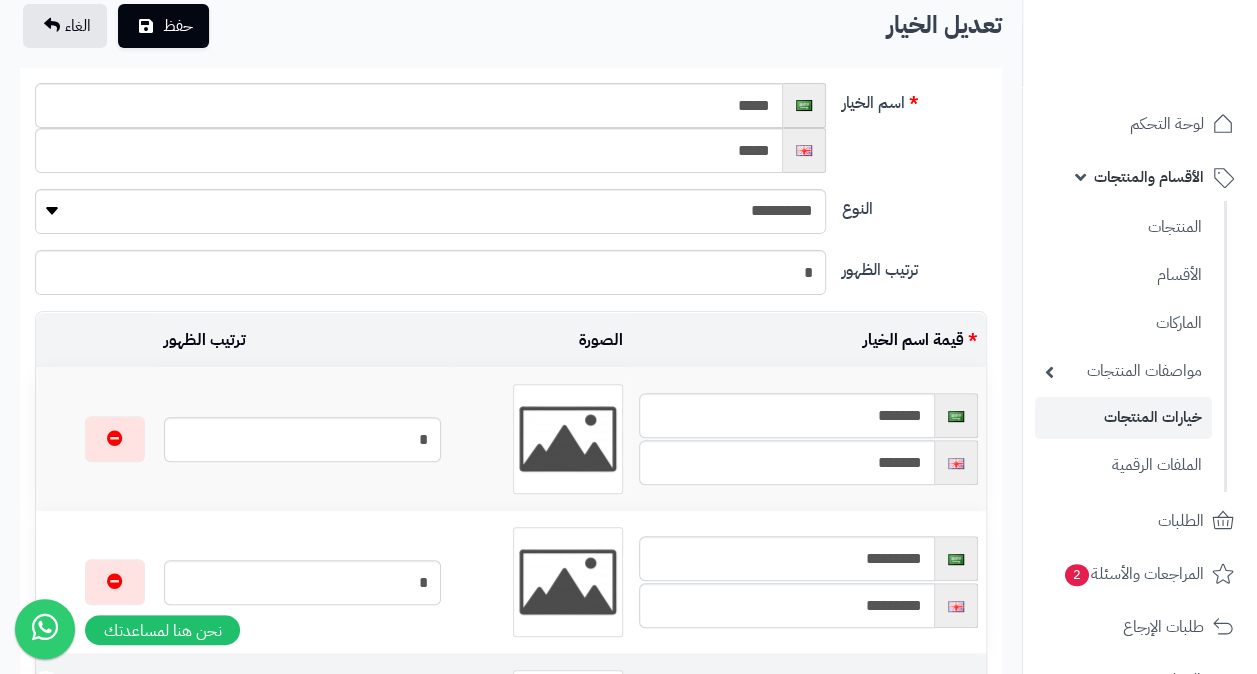 scroll, scrollTop: 0, scrollLeft: 0, axis: both 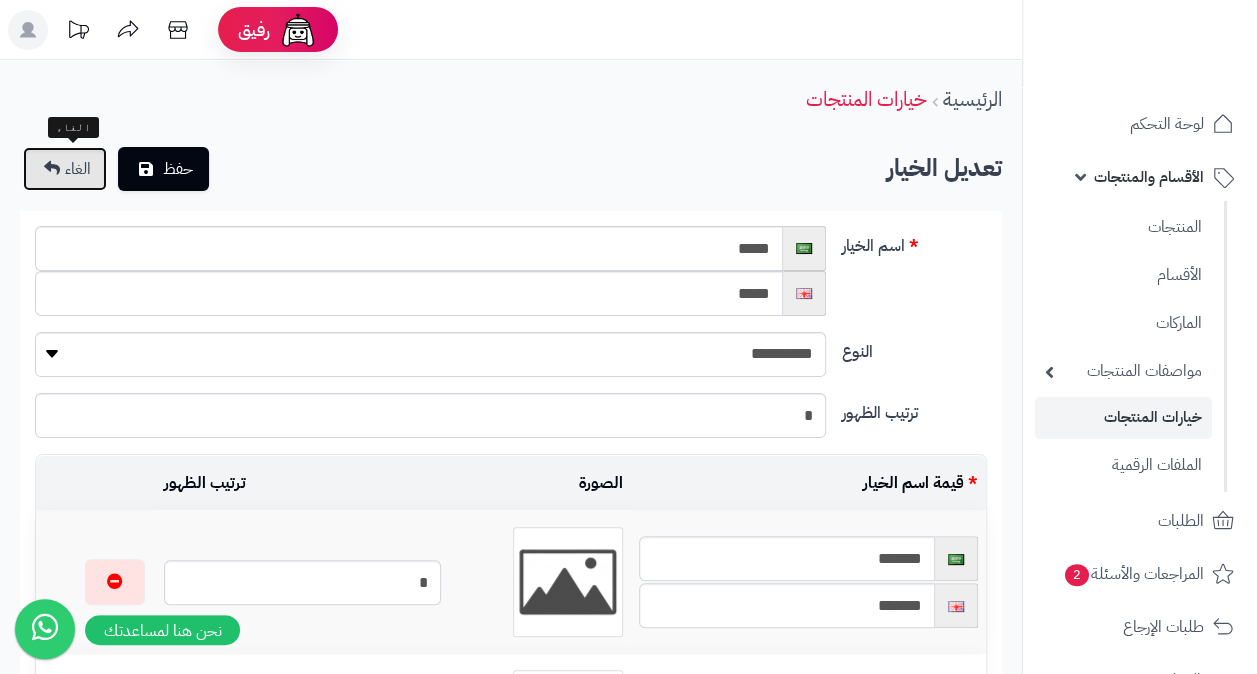 click on "الغاء" at bounding box center [65, 169] 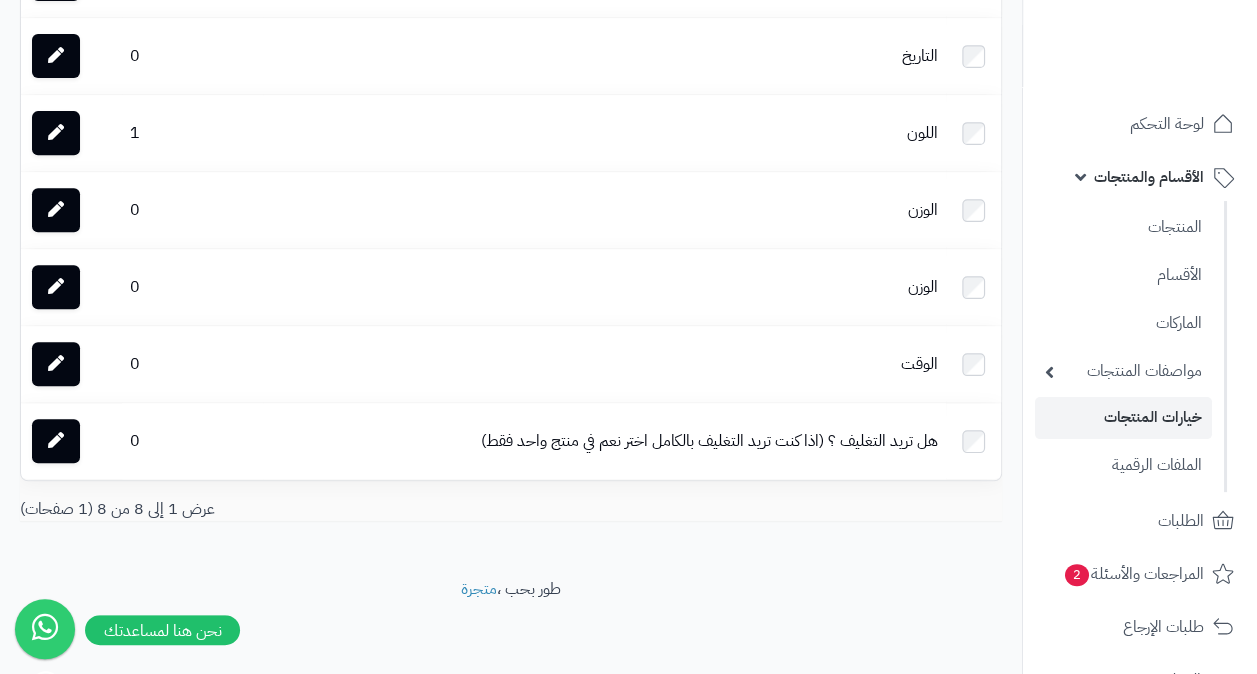 scroll, scrollTop: 349, scrollLeft: 0, axis: vertical 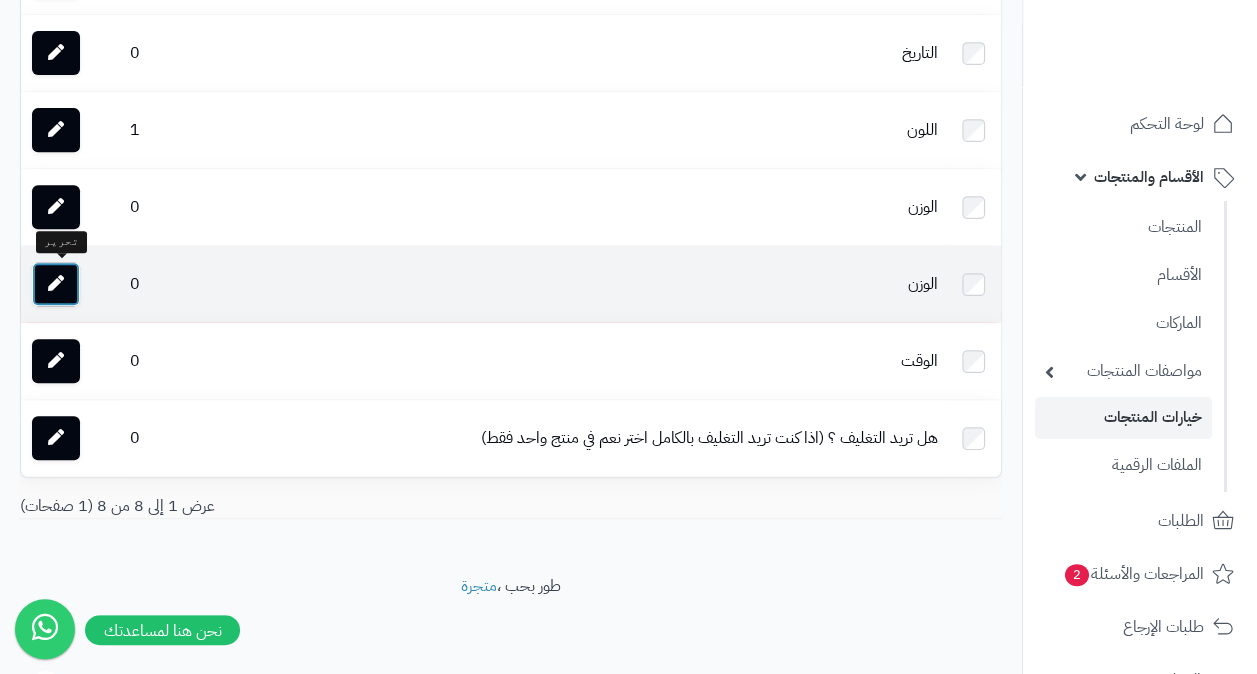 click at bounding box center (56, 284) 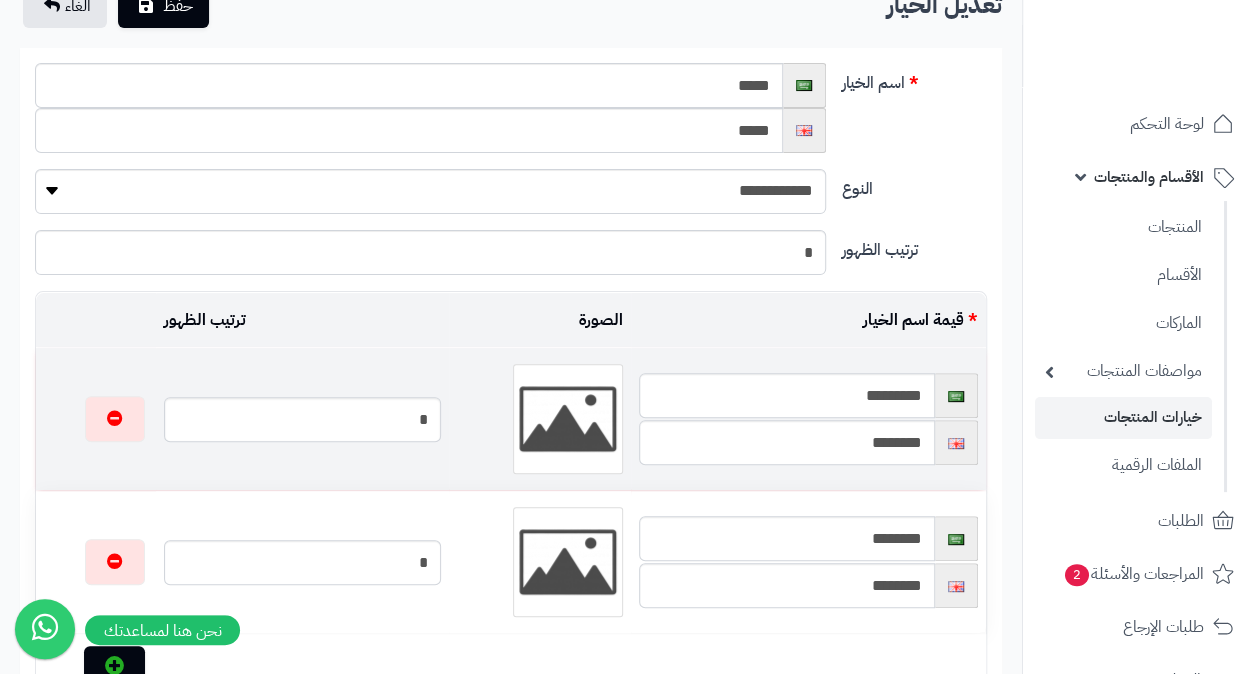 scroll, scrollTop: 0, scrollLeft: 0, axis: both 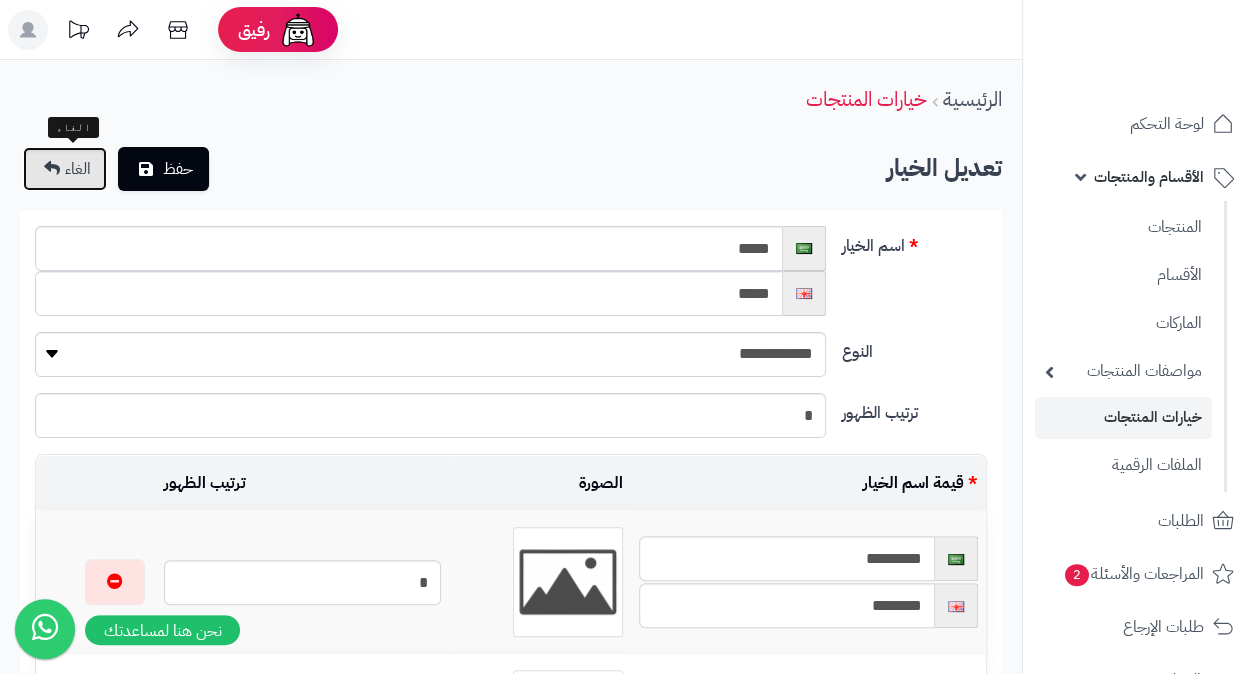 click on "الغاء" at bounding box center [78, 169] 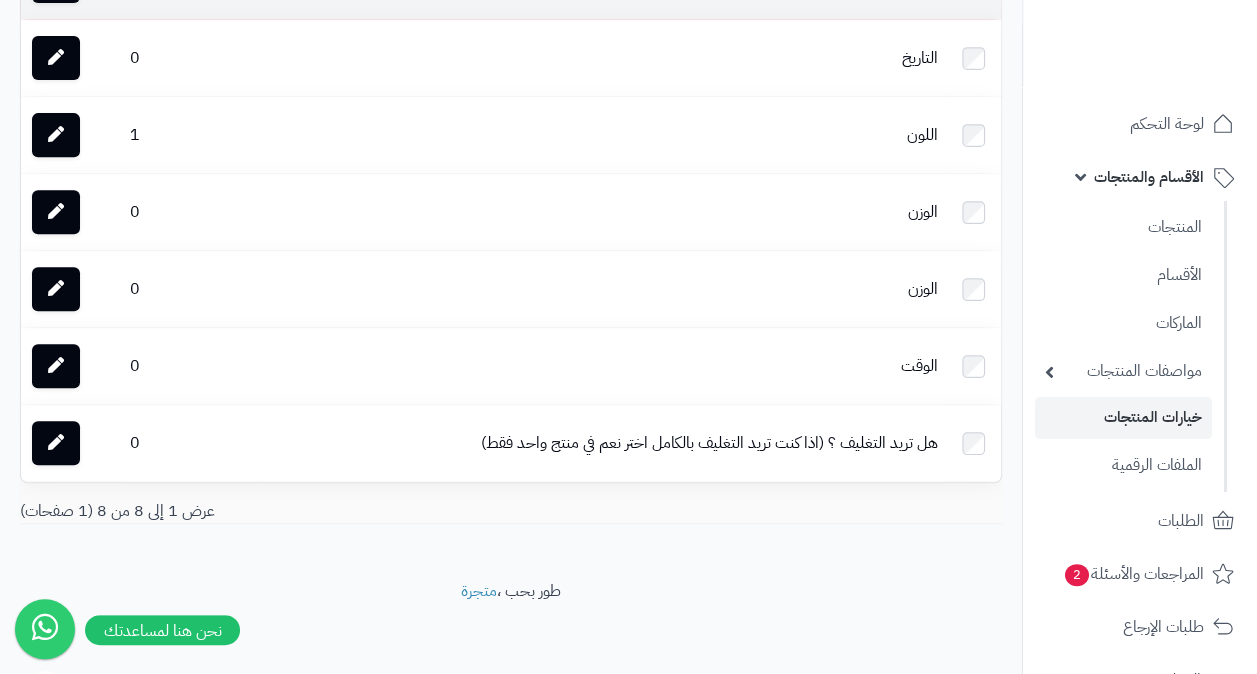 scroll, scrollTop: 349, scrollLeft: 0, axis: vertical 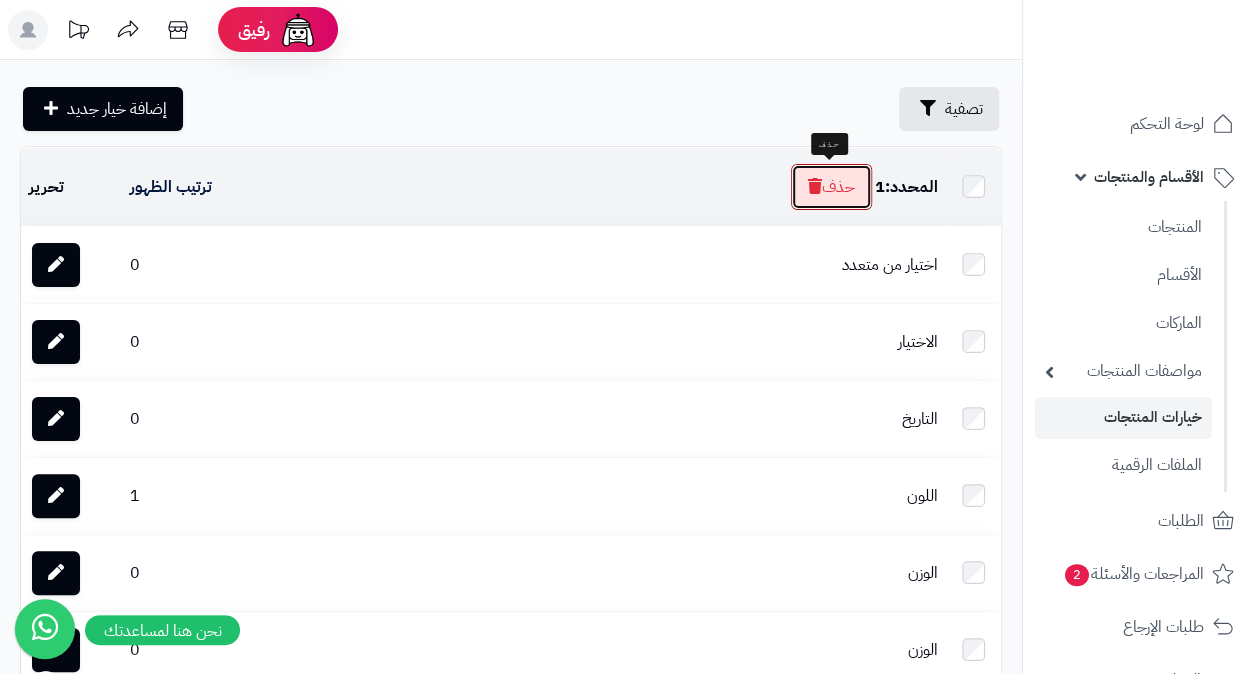 drag, startPoint x: 830, startPoint y: 189, endPoint x: 560, endPoint y: 82, distance: 290.429 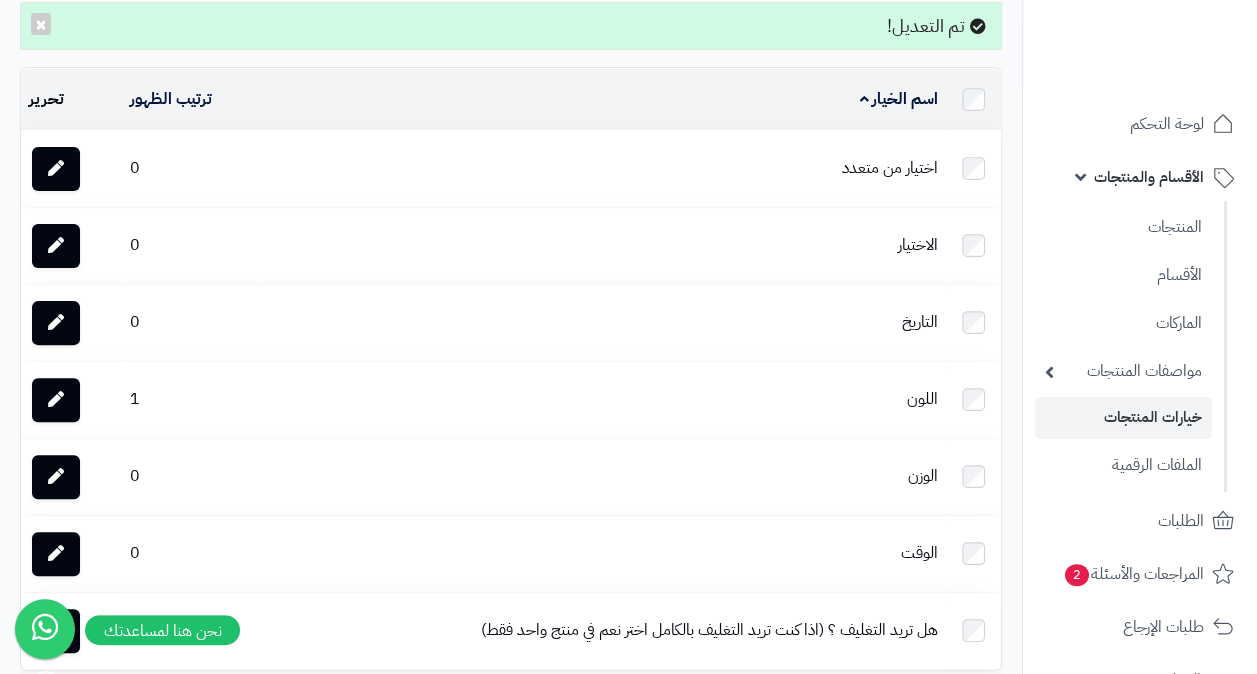scroll, scrollTop: 136, scrollLeft: 0, axis: vertical 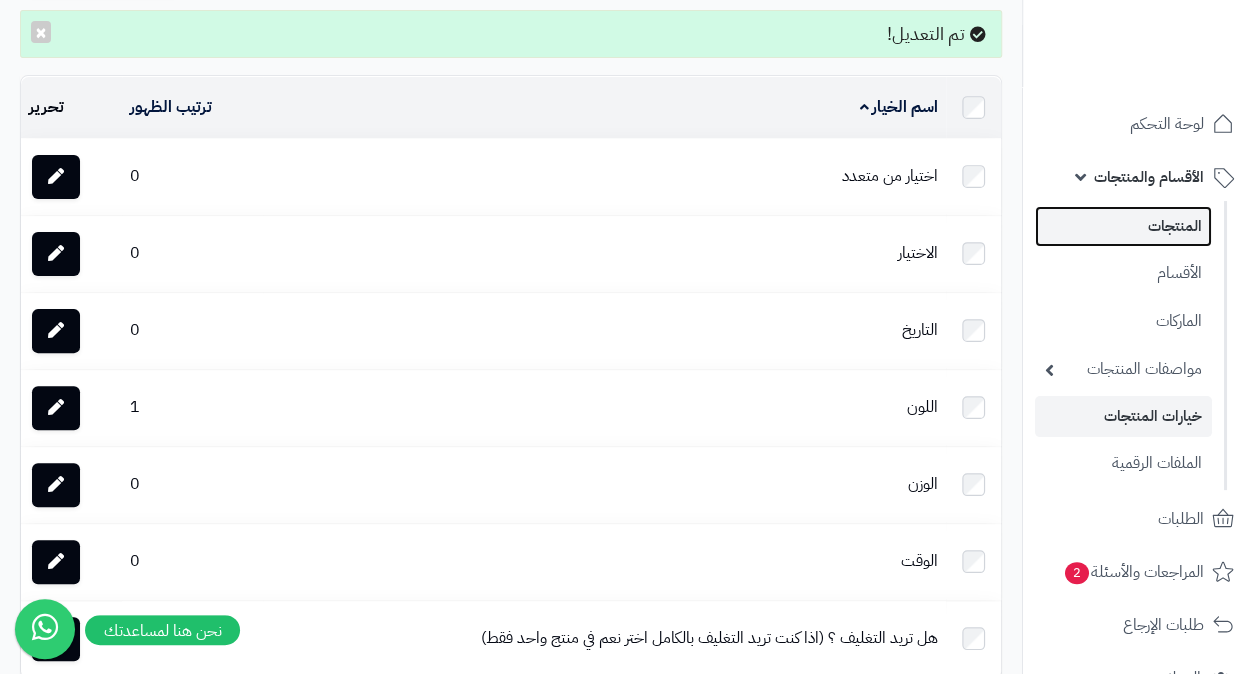 click on "المنتجات" at bounding box center (1123, 226) 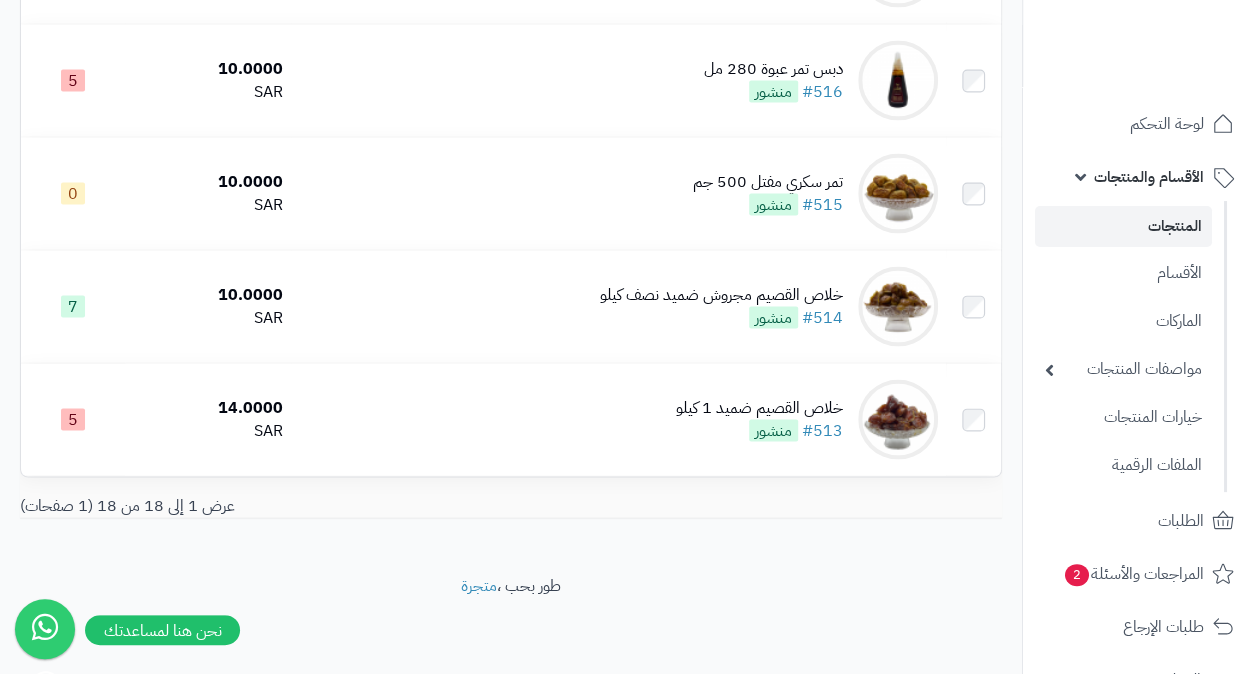 scroll, scrollTop: 1839, scrollLeft: 0, axis: vertical 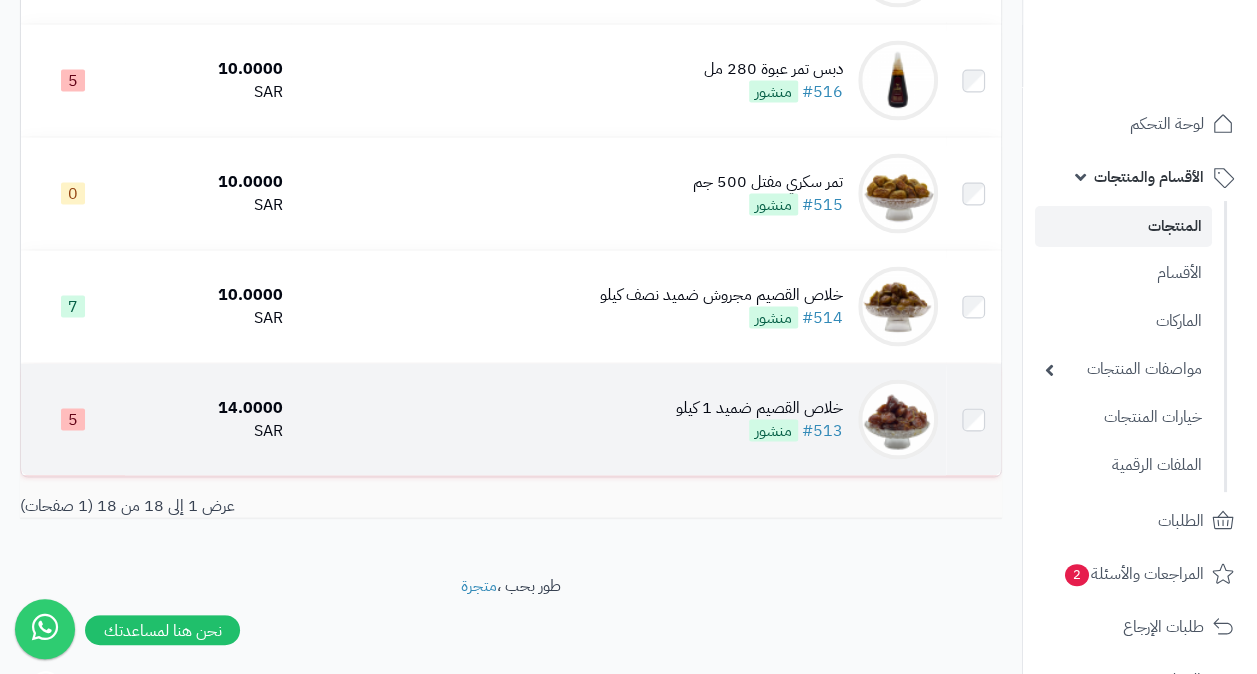click on "خلاص القصيم ضميد 1 كيلو" at bounding box center (759, 407) 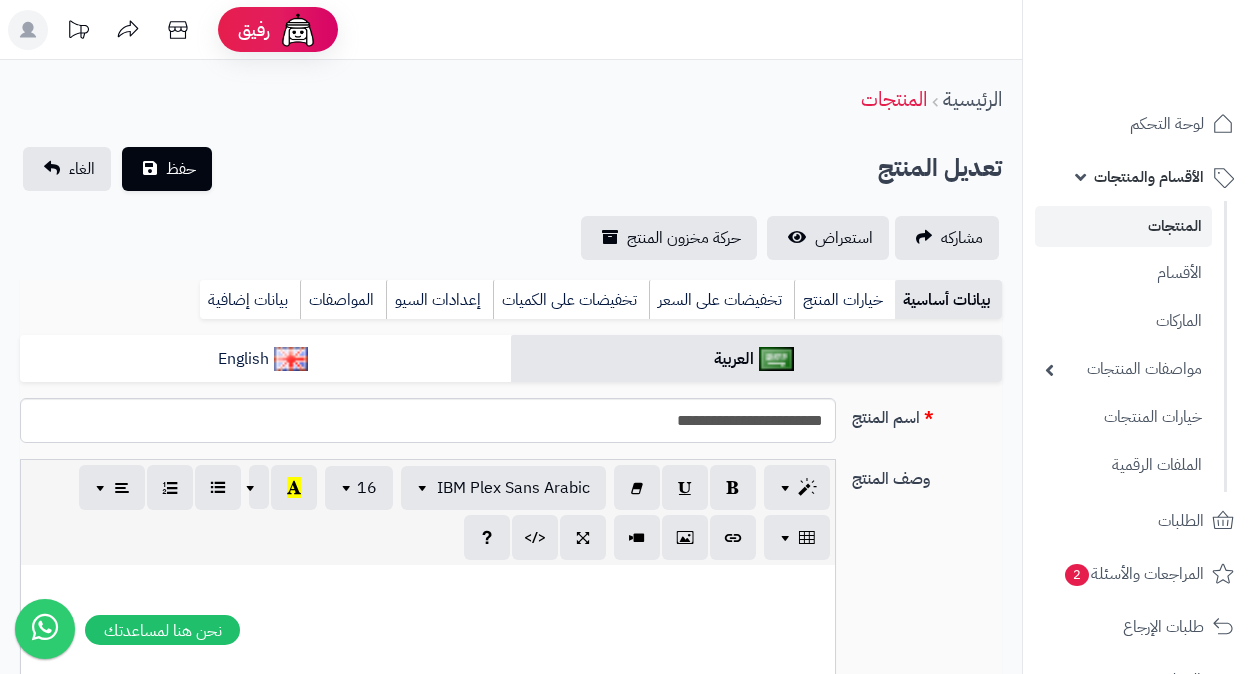 scroll, scrollTop: 0, scrollLeft: 0, axis: both 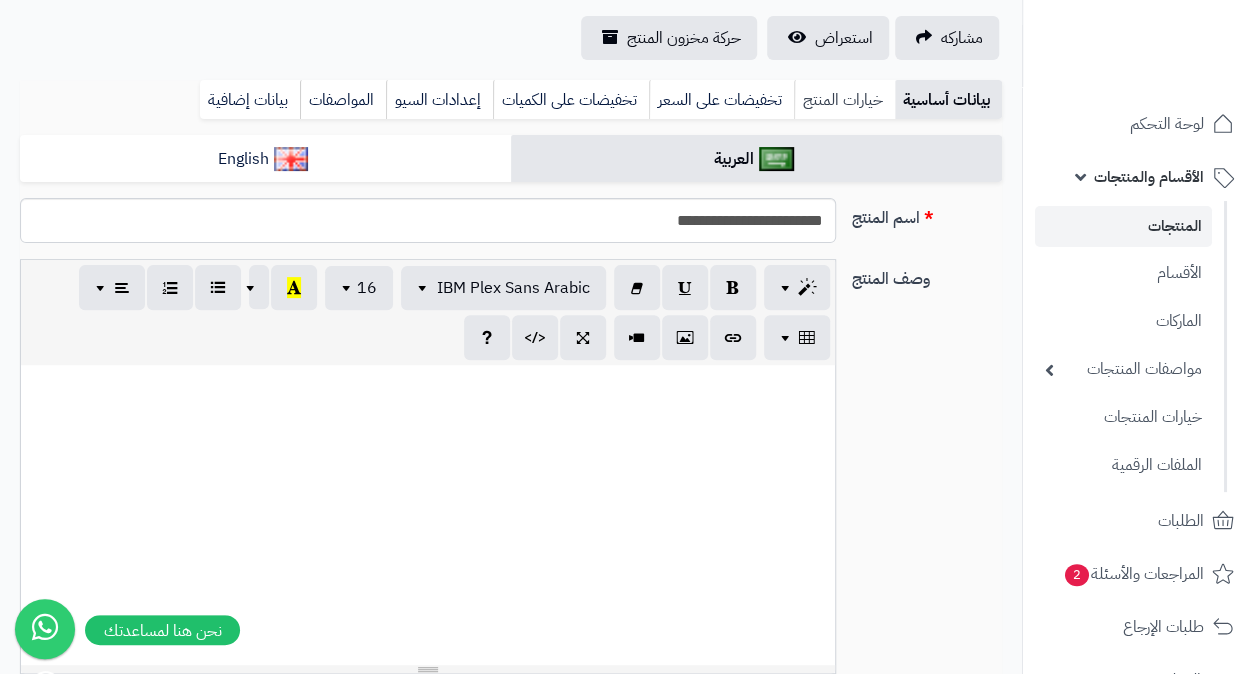 click on "خيارات المنتج" at bounding box center [844, 100] 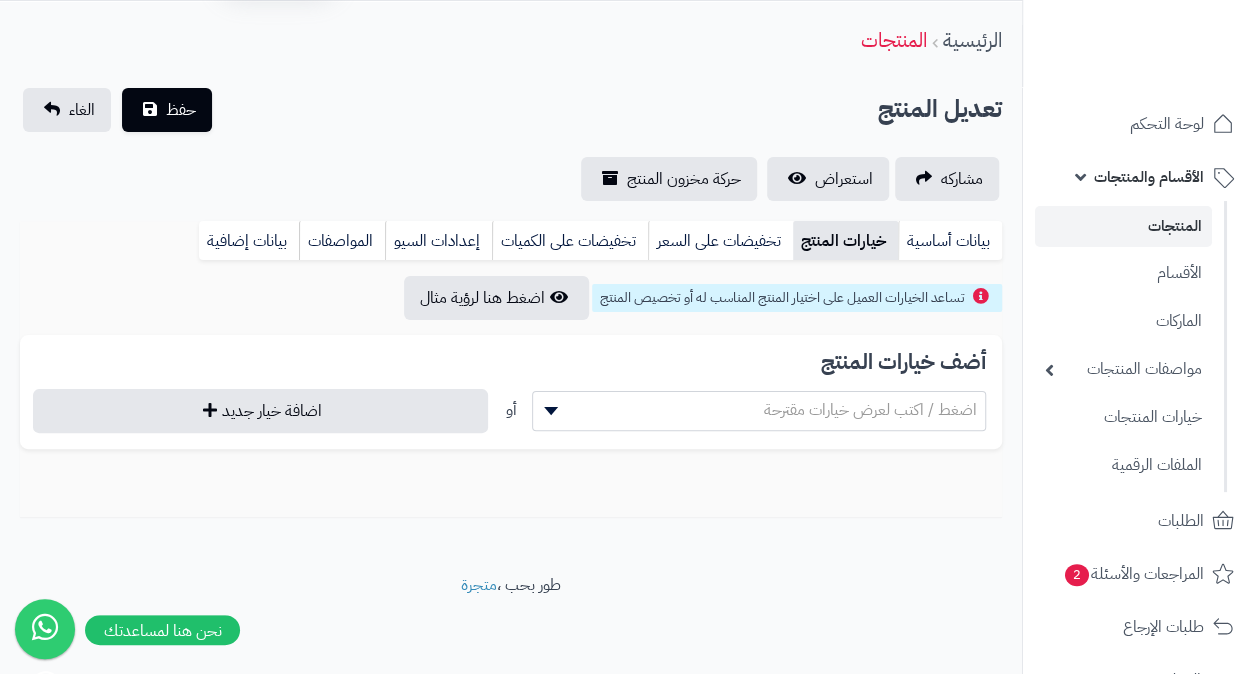 click on "اضغط / اكتب لعرض خيارات مقترحة" at bounding box center (870, 410) 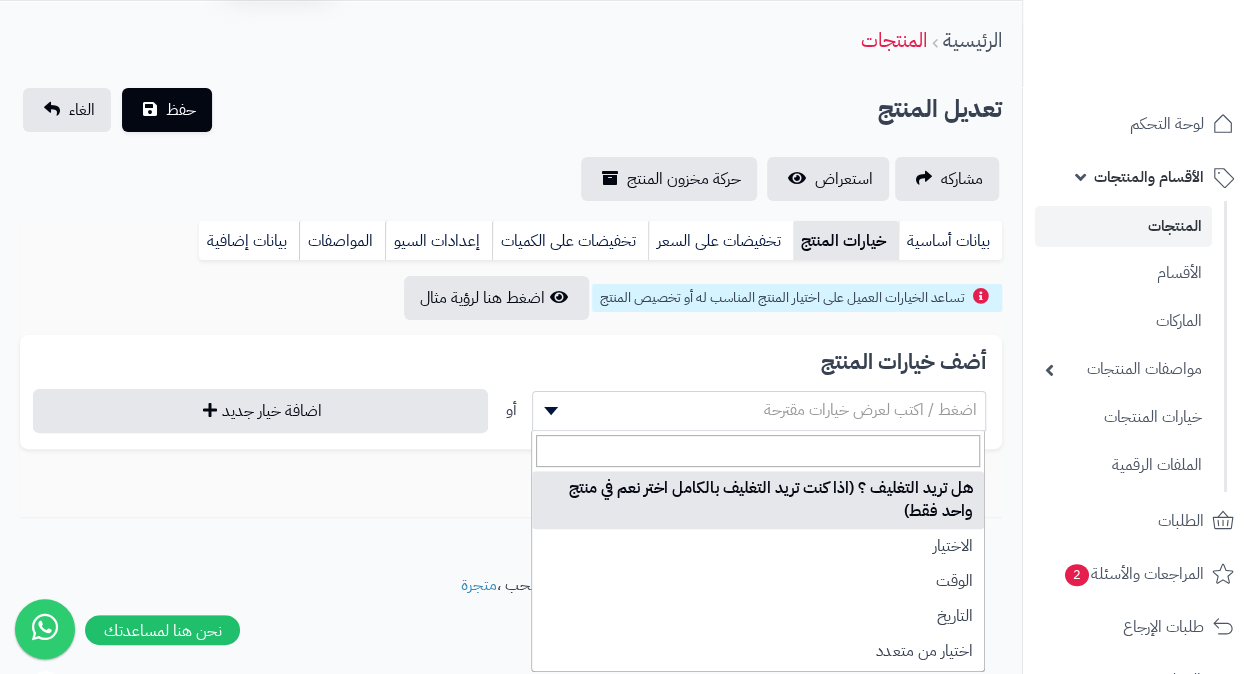 scroll, scrollTop: 101, scrollLeft: 0, axis: vertical 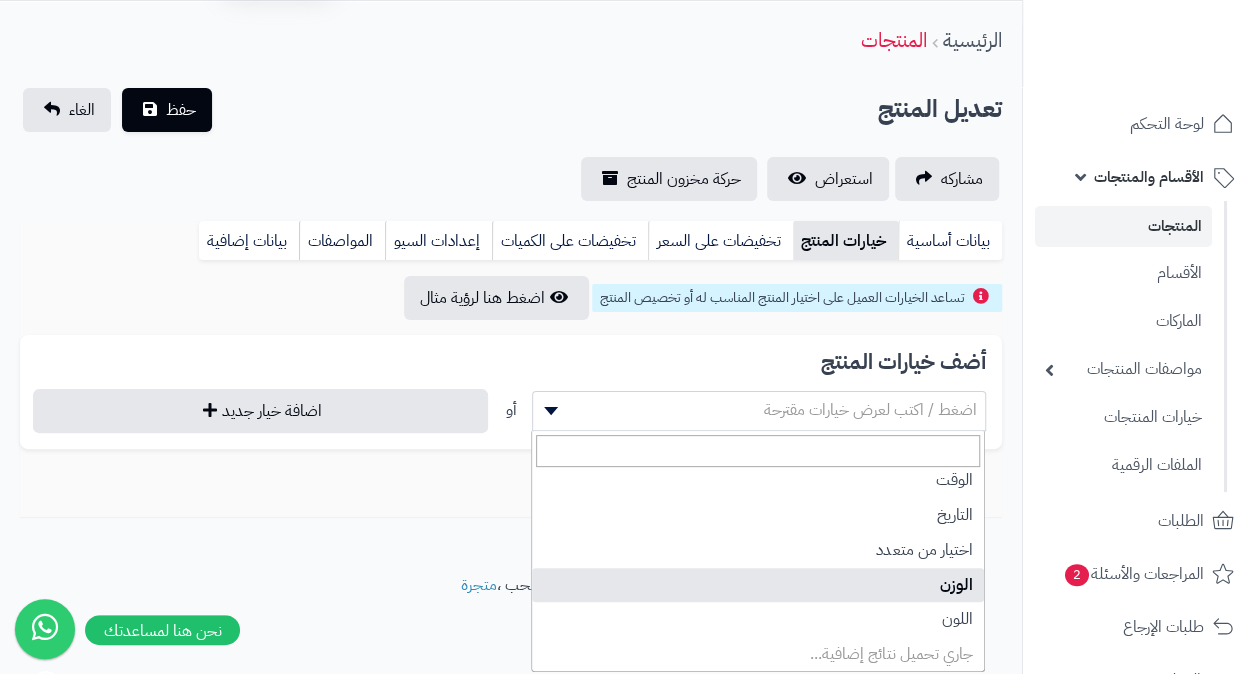 select on "**" 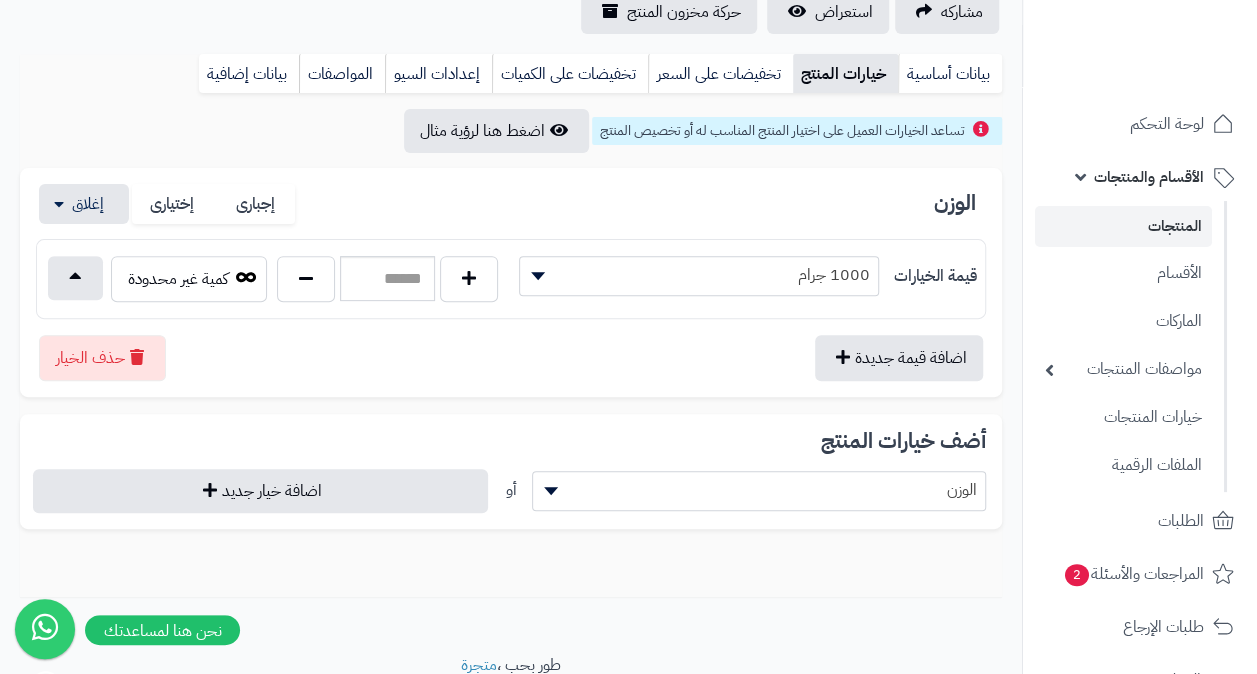 scroll, scrollTop: 259, scrollLeft: 0, axis: vertical 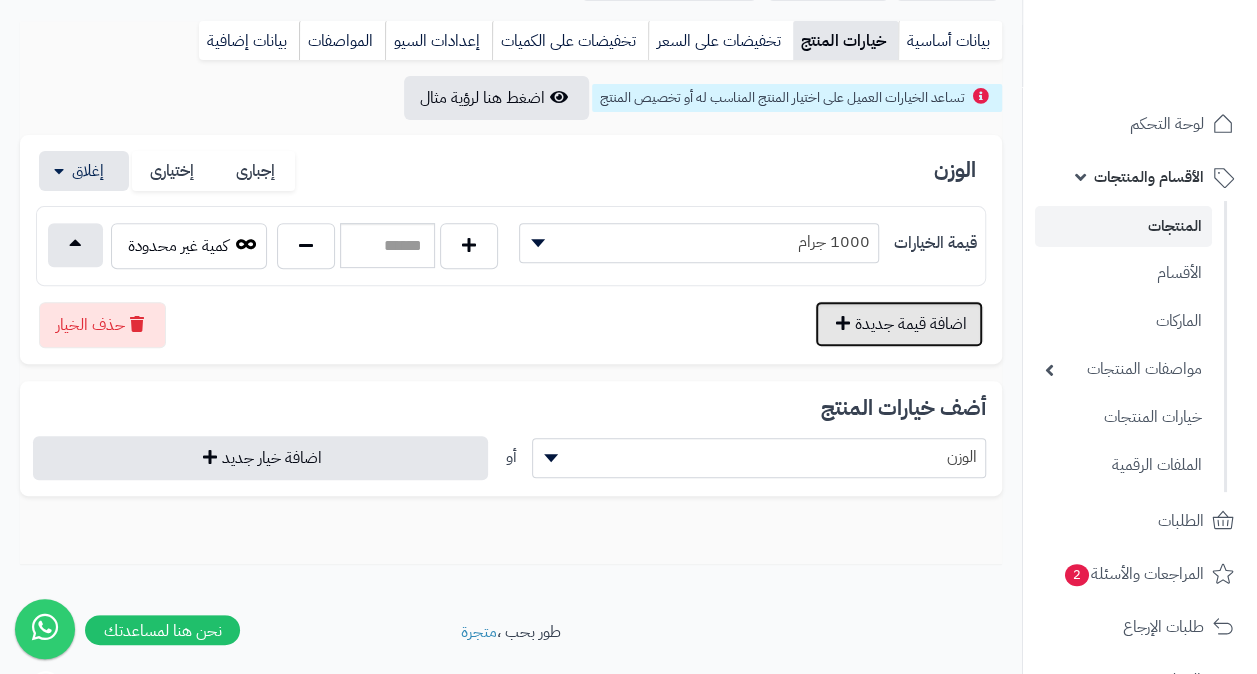 click on "اضافة قيمة جديدة" at bounding box center [899, 324] 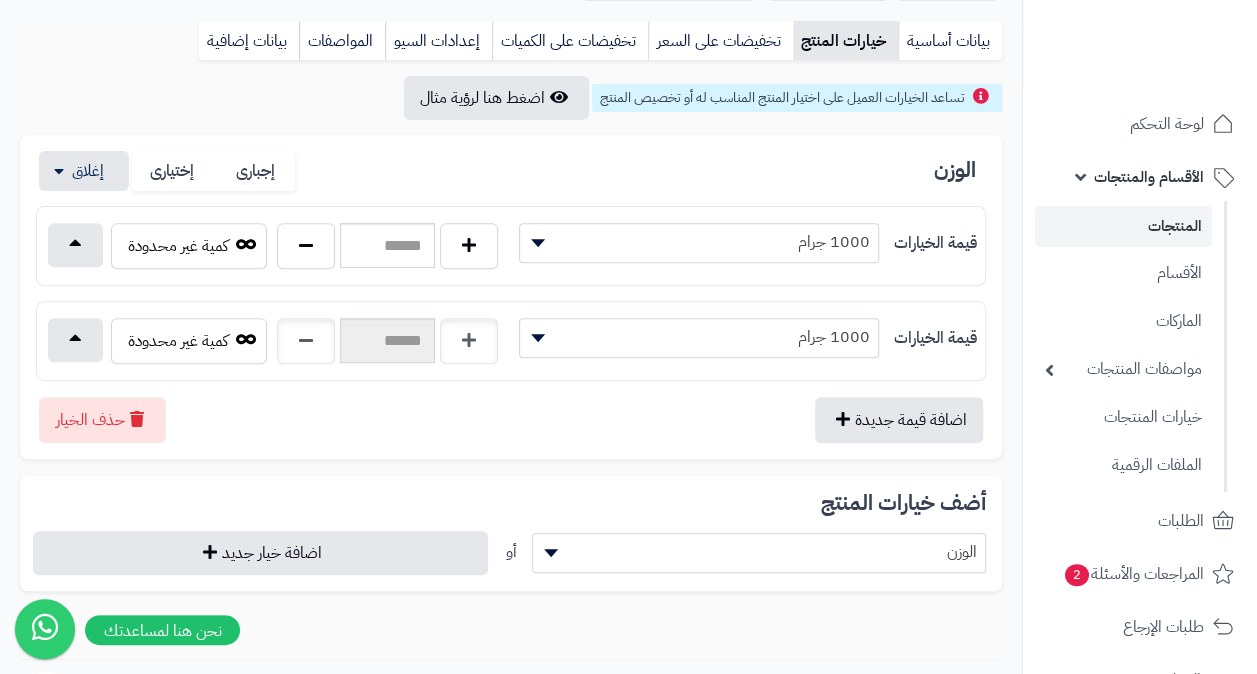 click on "1000 جرام" at bounding box center [699, 337] 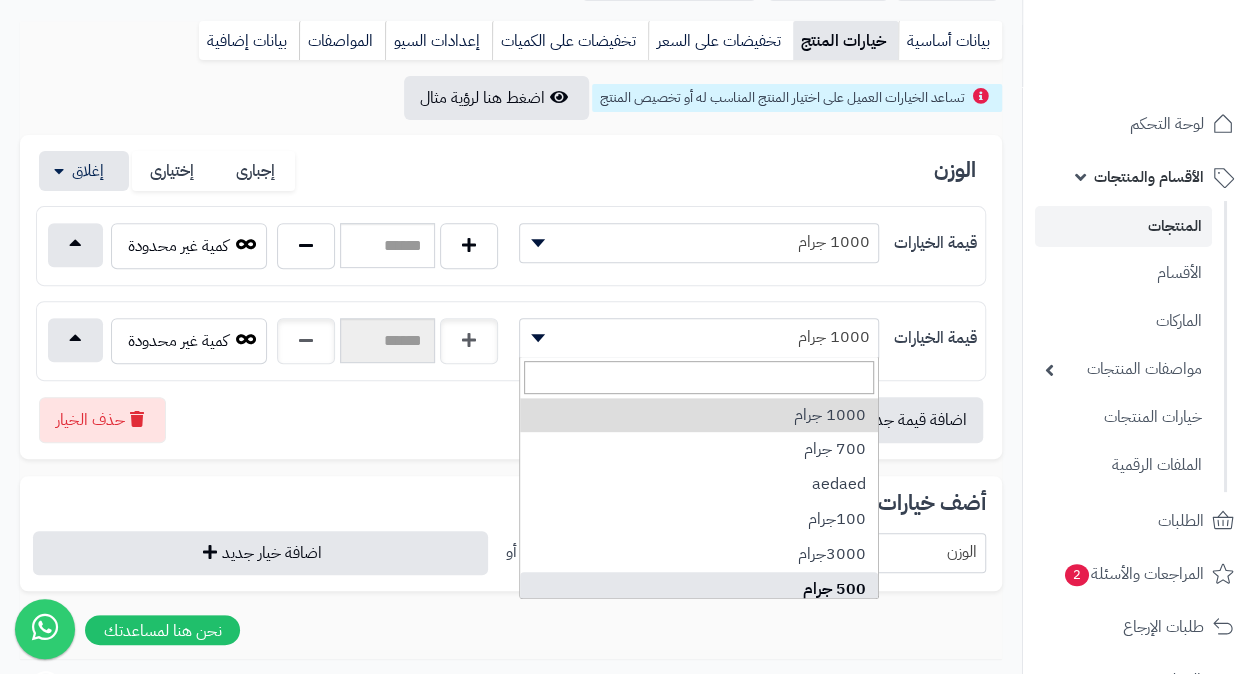 select on "***" 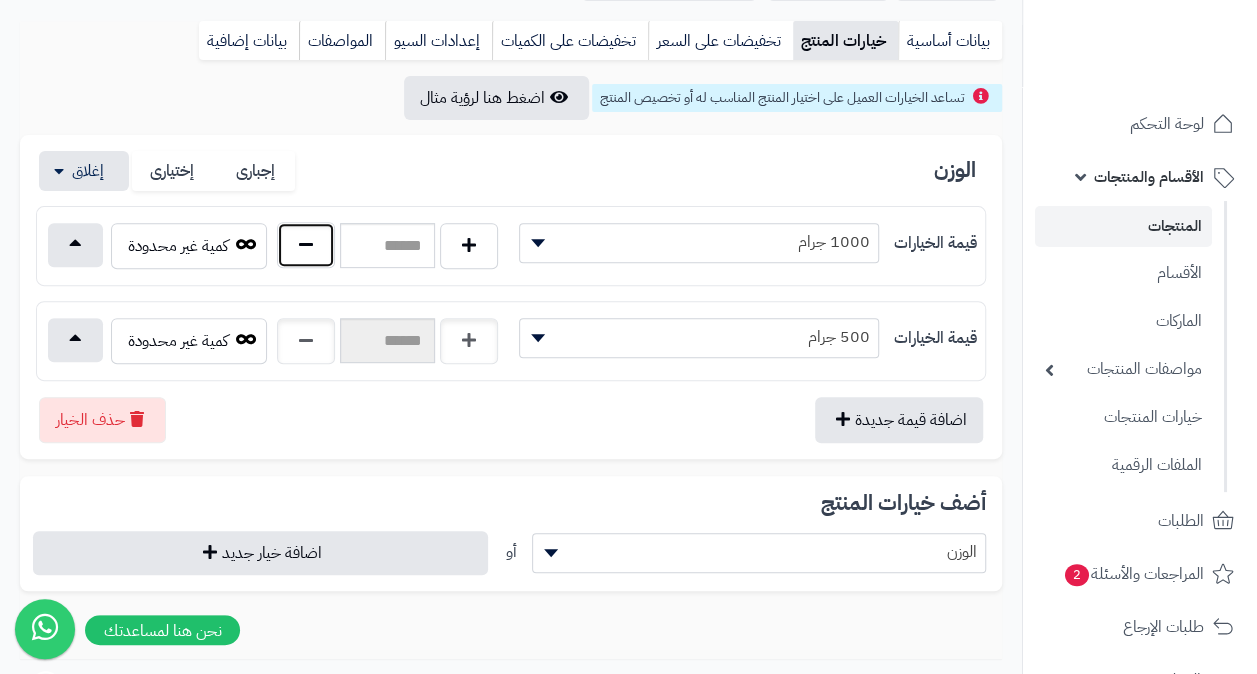 click at bounding box center [306, 245] 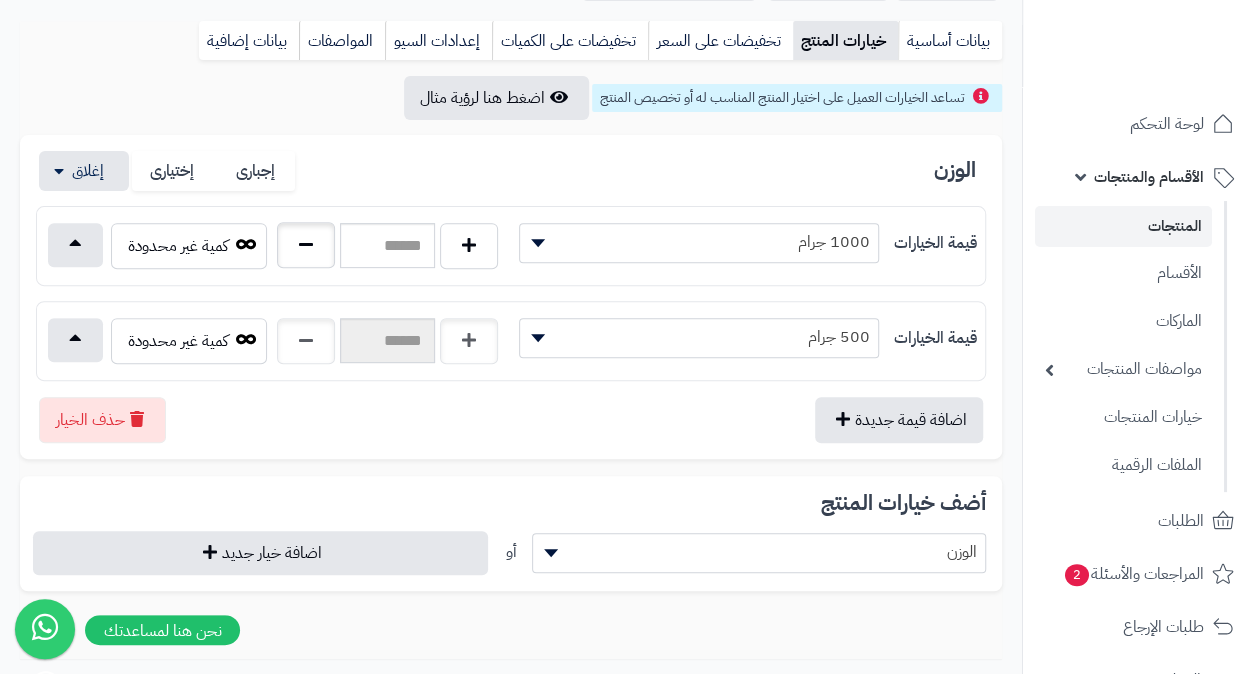 type on "*" 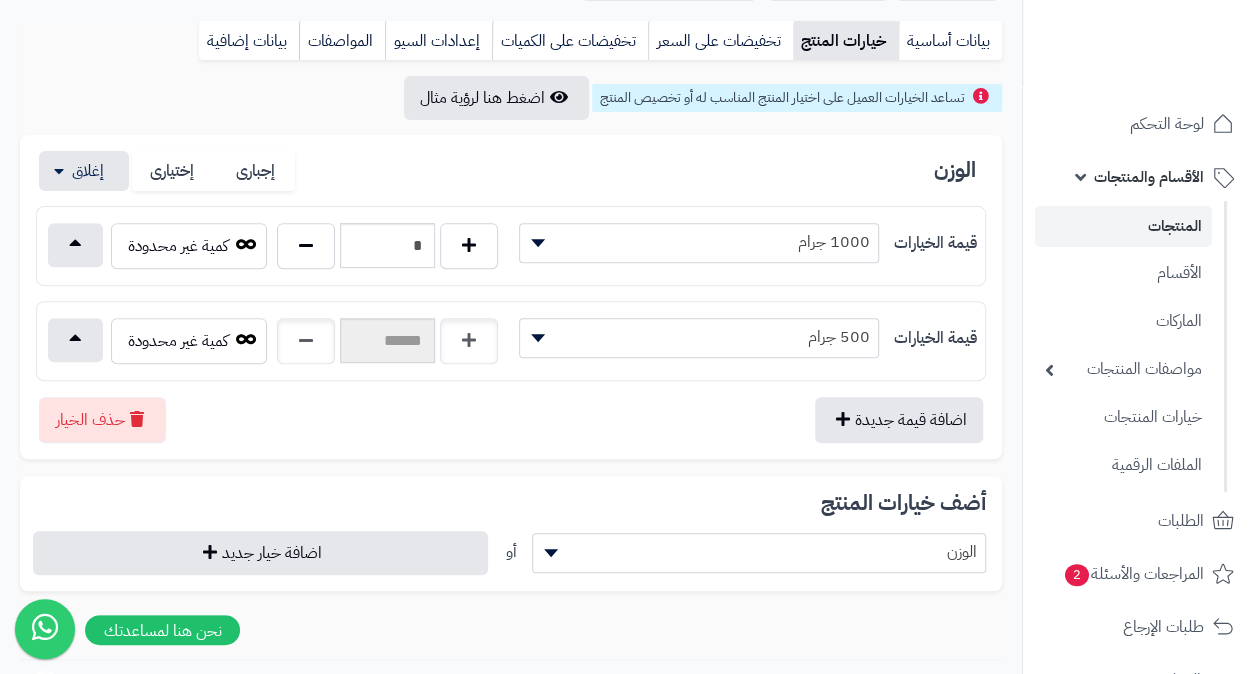 click on "اضافة قيمة جديدة
حذف الخيار" at bounding box center (511, 412) 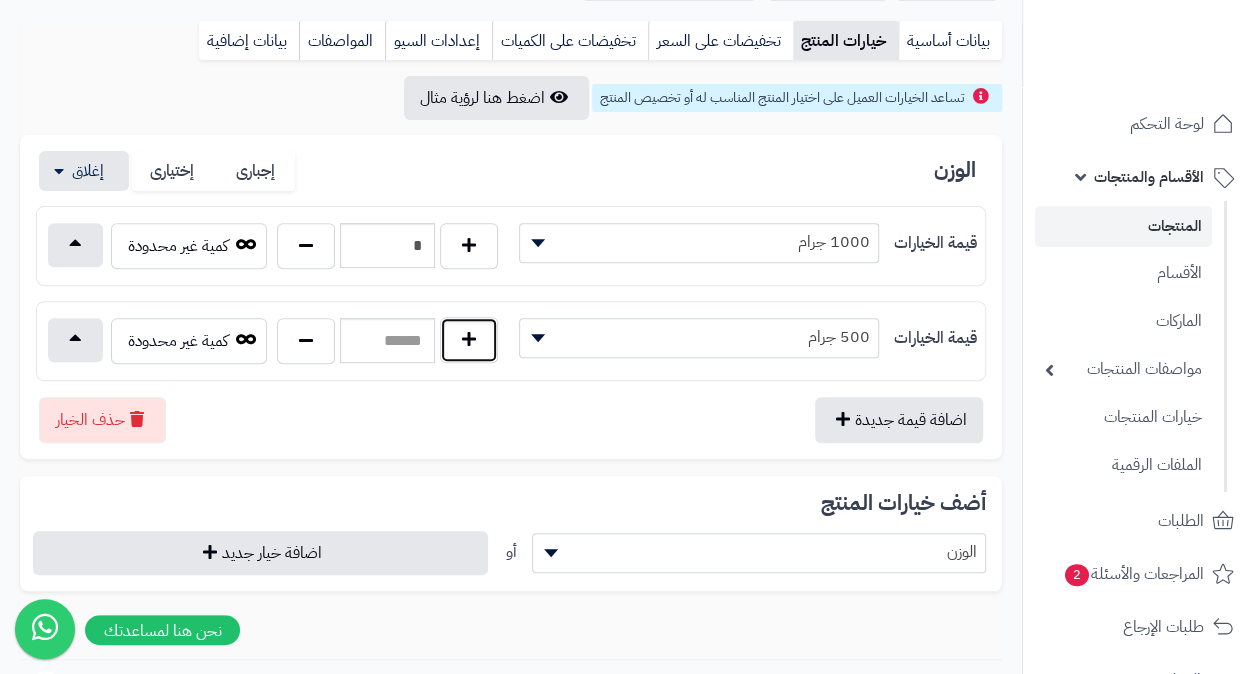 click at bounding box center [469, 340] 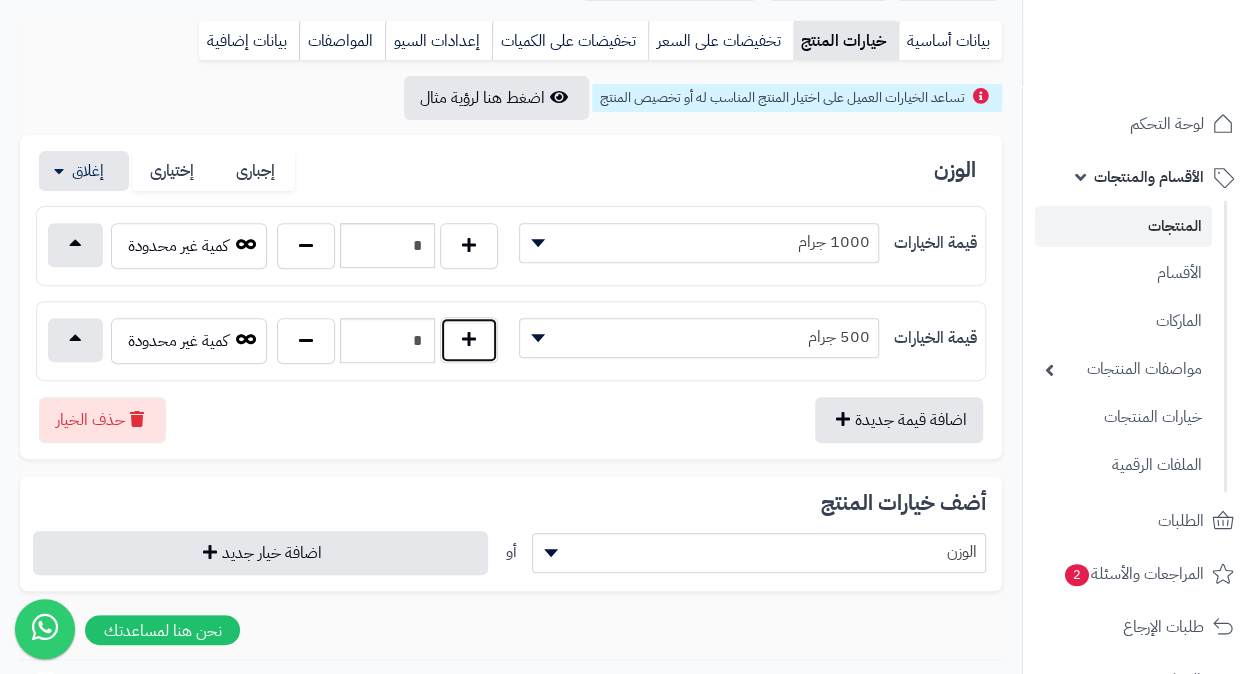 click at bounding box center (469, 340) 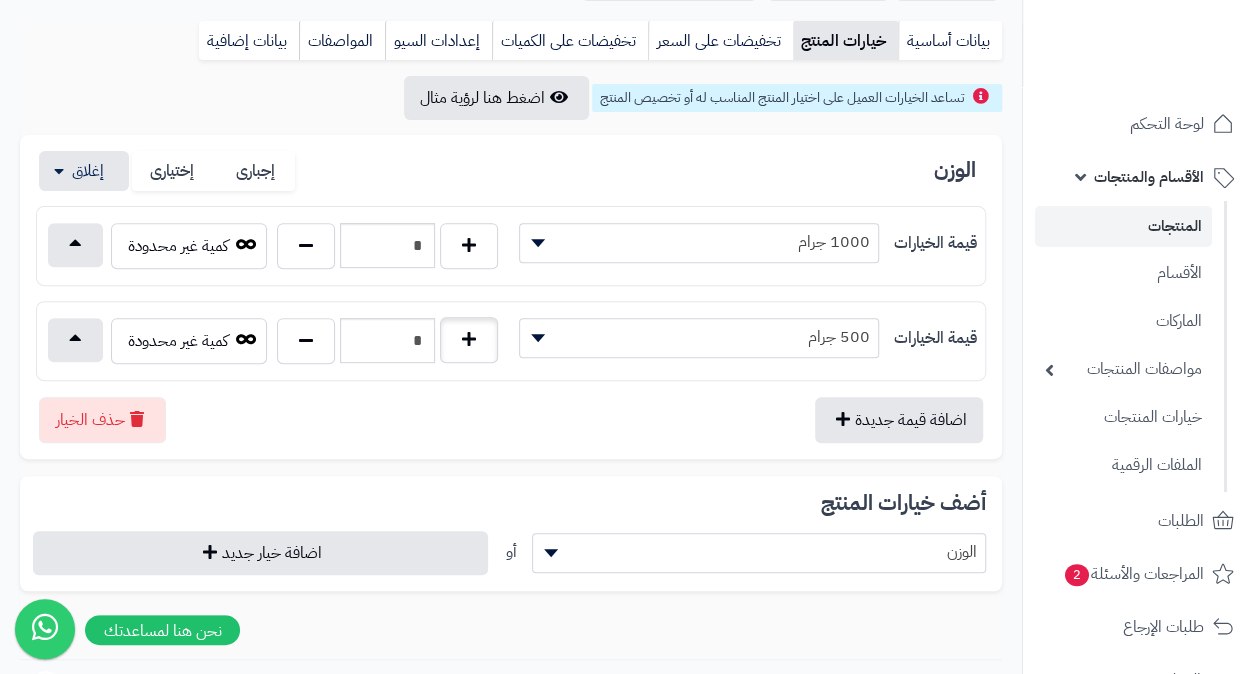 type on "*" 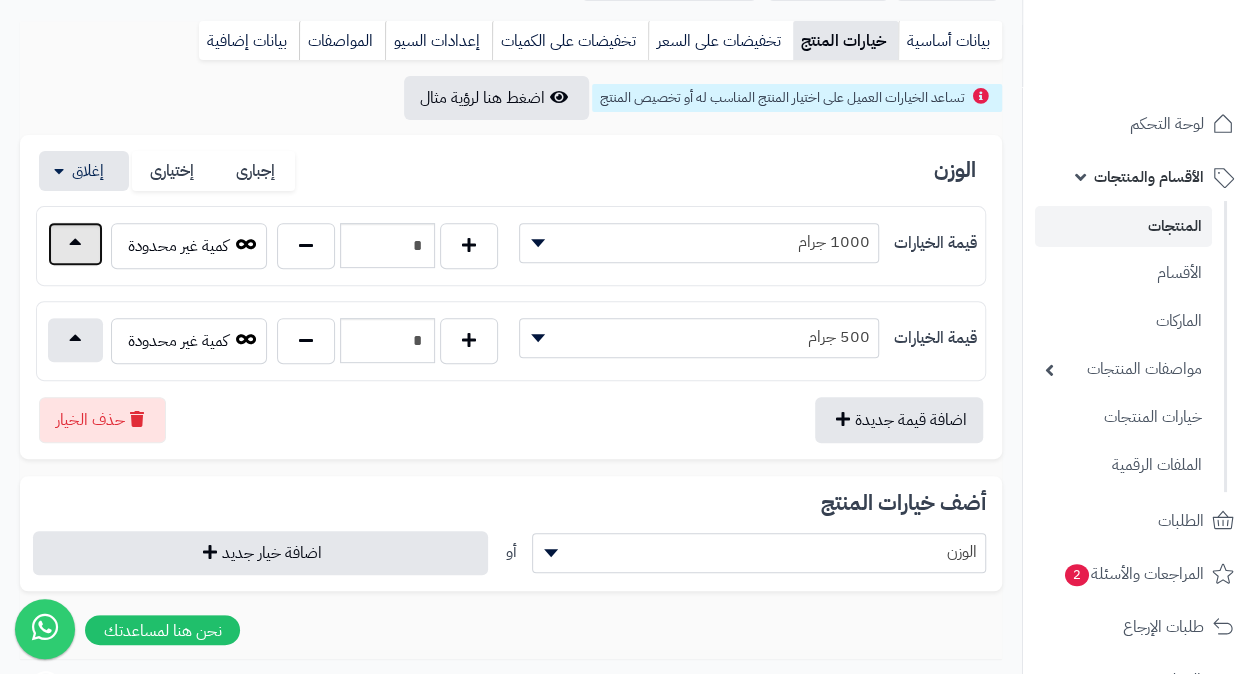 click at bounding box center (75, 244) 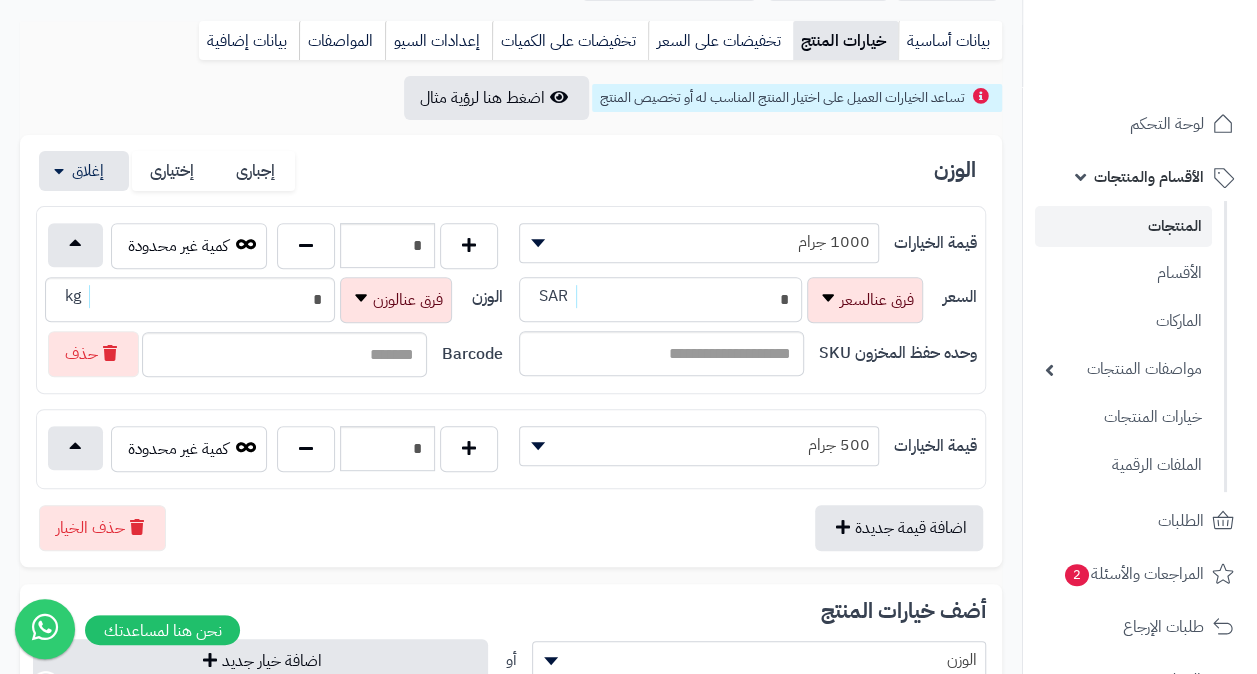click on "*" at bounding box center [660, 299] 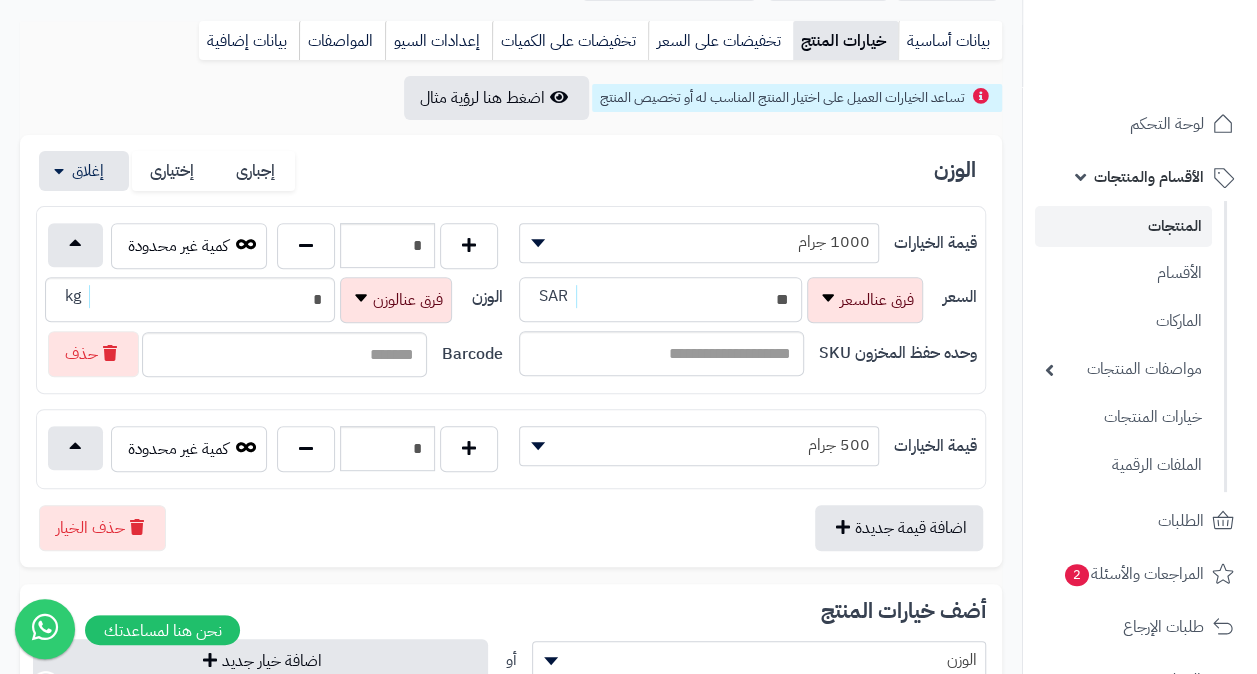 click on "**" at bounding box center [660, 299] 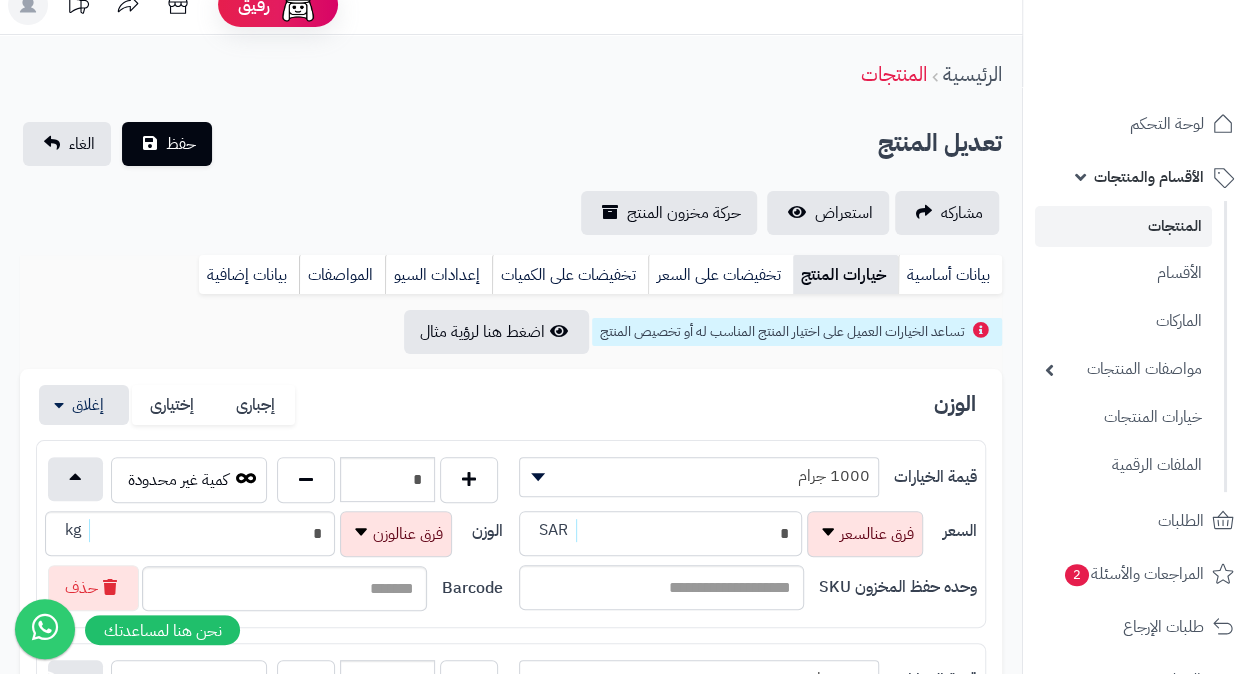 scroll, scrollTop: 0, scrollLeft: 0, axis: both 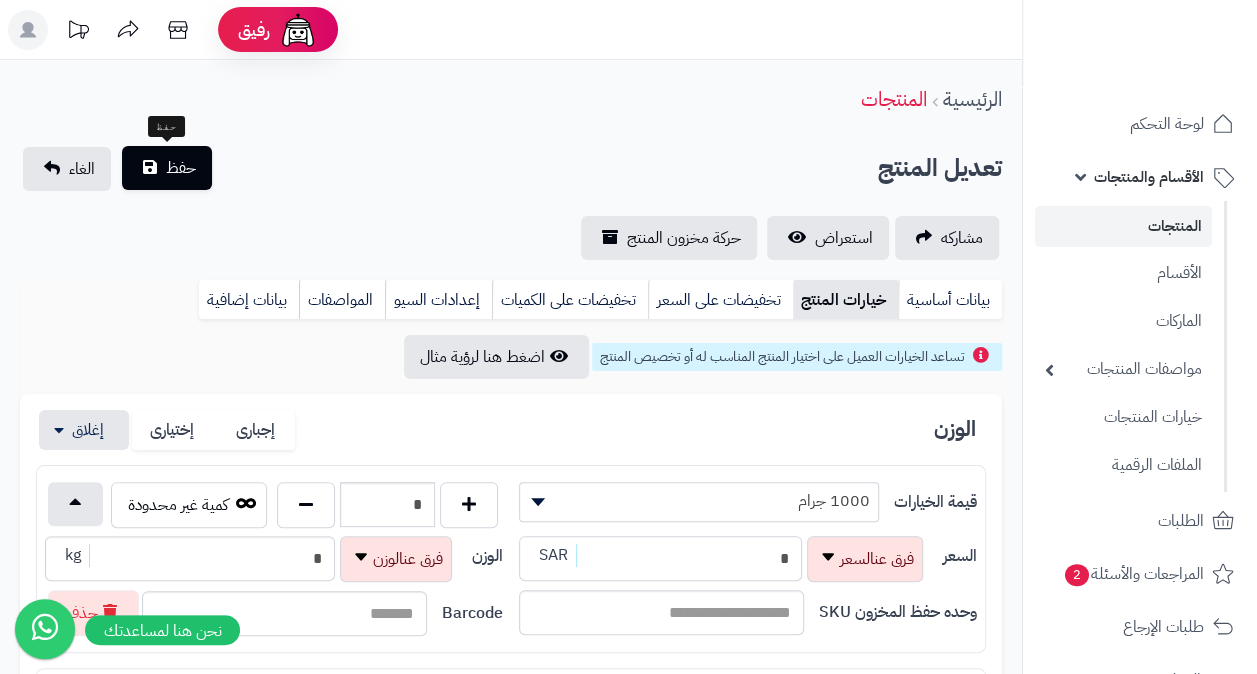type on "*" 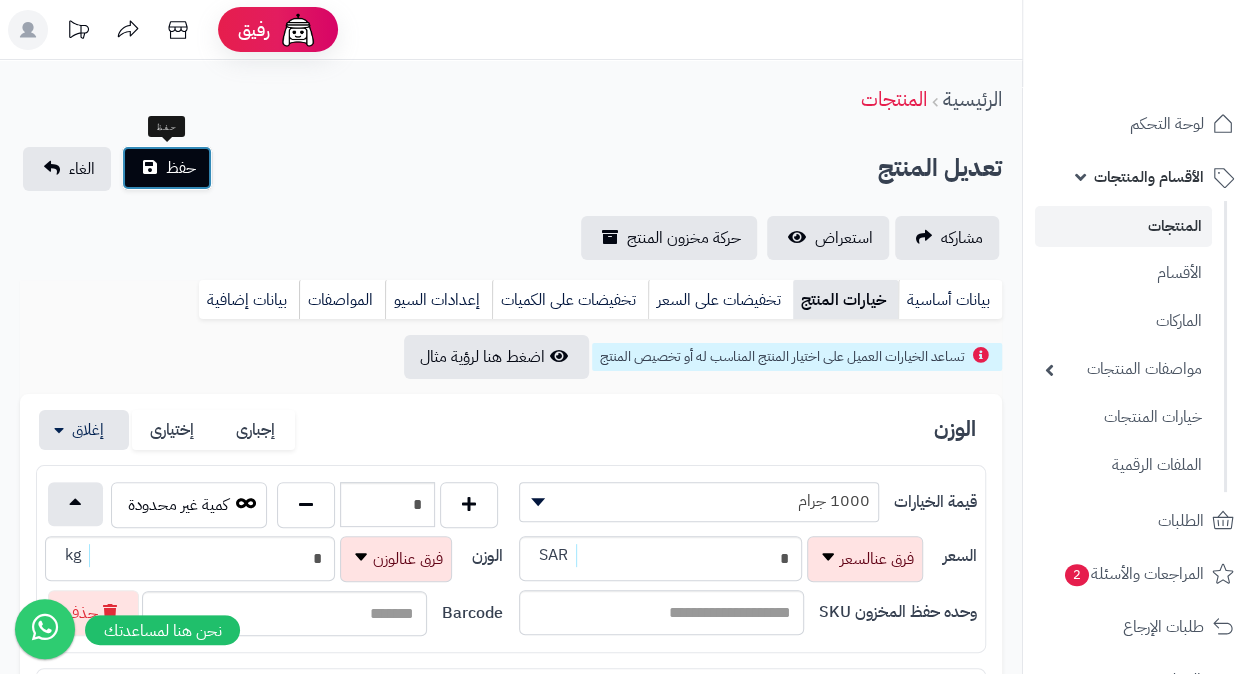 click on "حفظ" at bounding box center (181, 168) 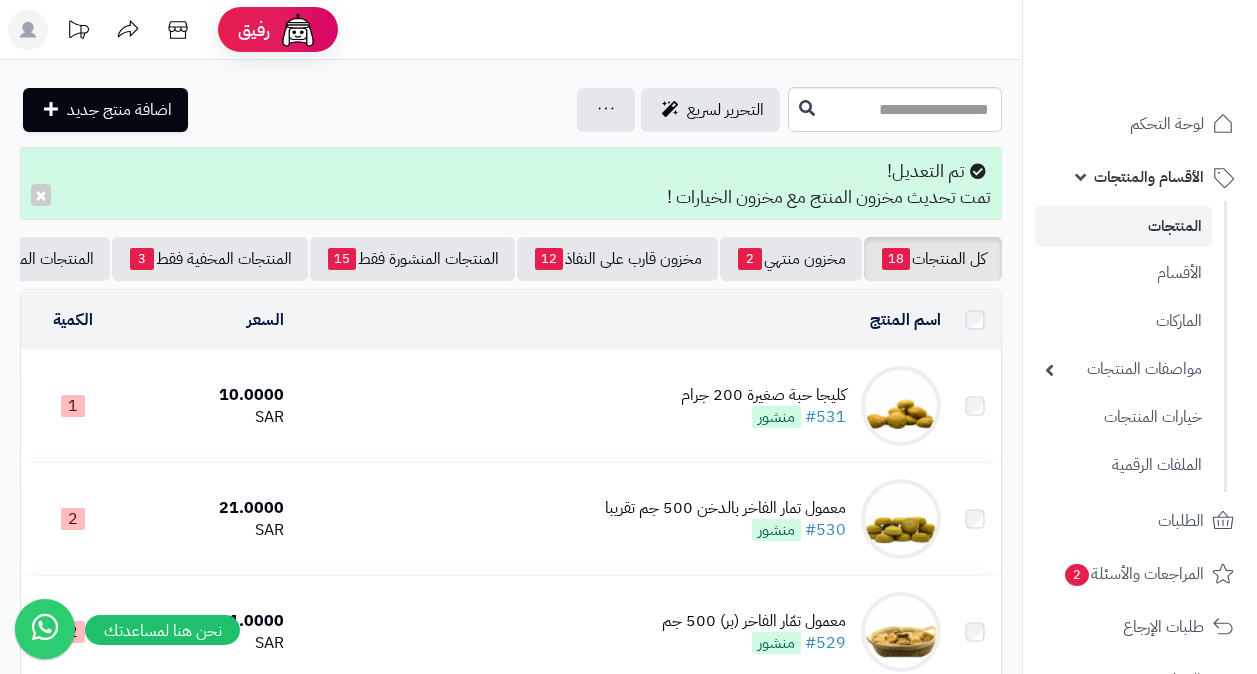 scroll, scrollTop: 0, scrollLeft: 0, axis: both 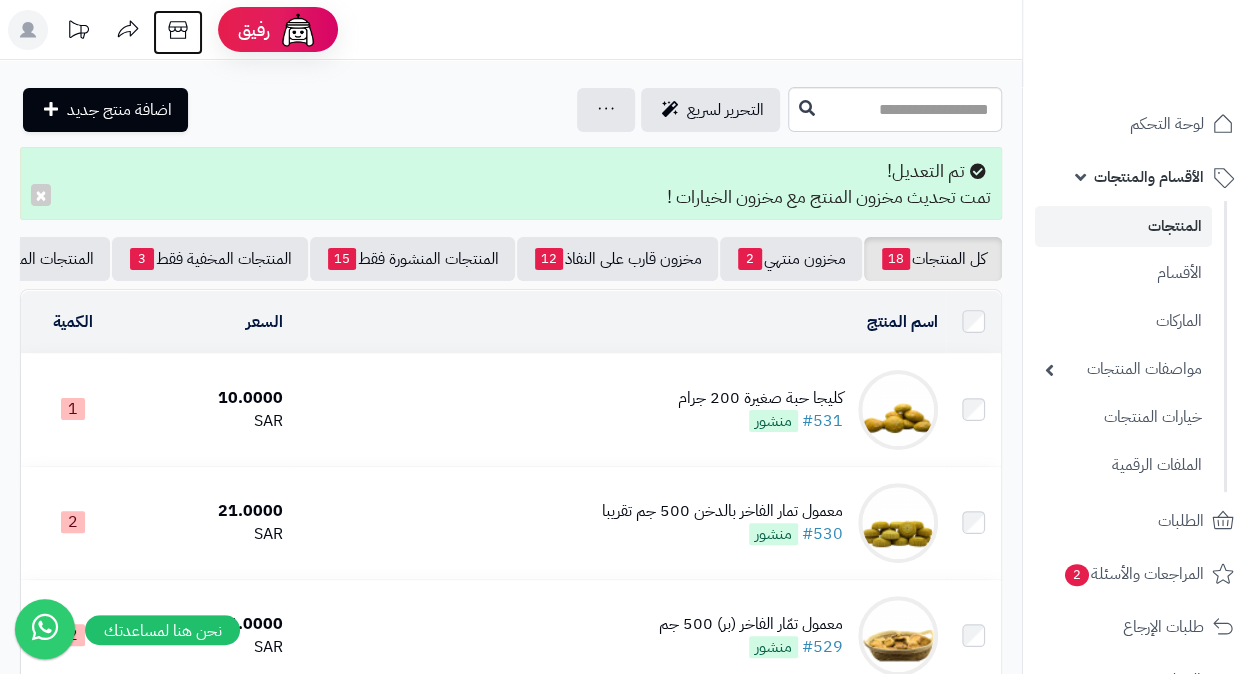 click 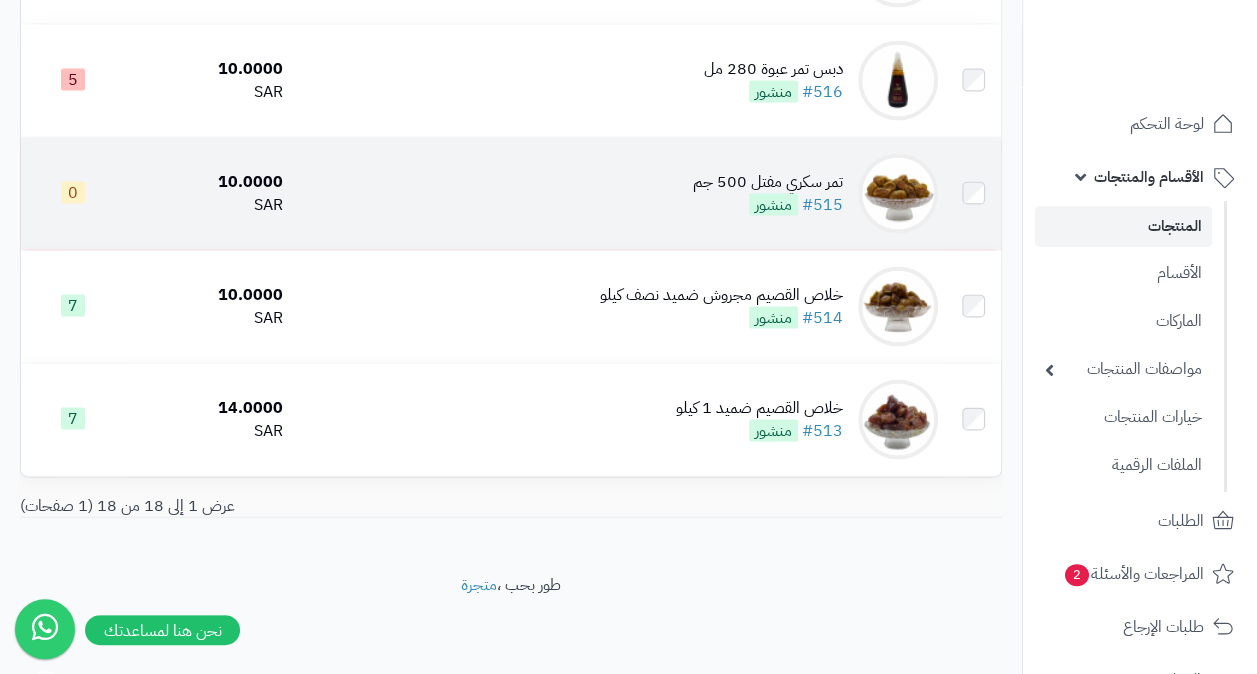 scroll, scrollTop: 1929, scrollLeft: 0, axis: vertical 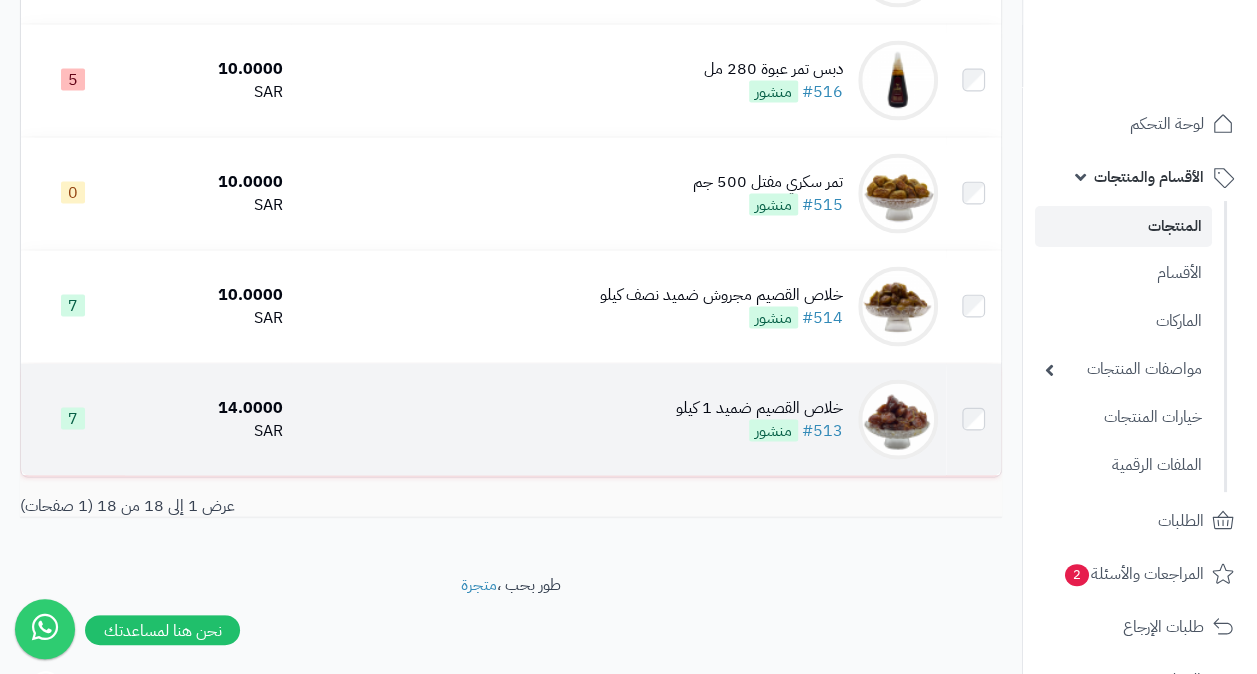 click on "خلاص القصيم ضميد 1 كيلو" at bounding box center [759, 408] 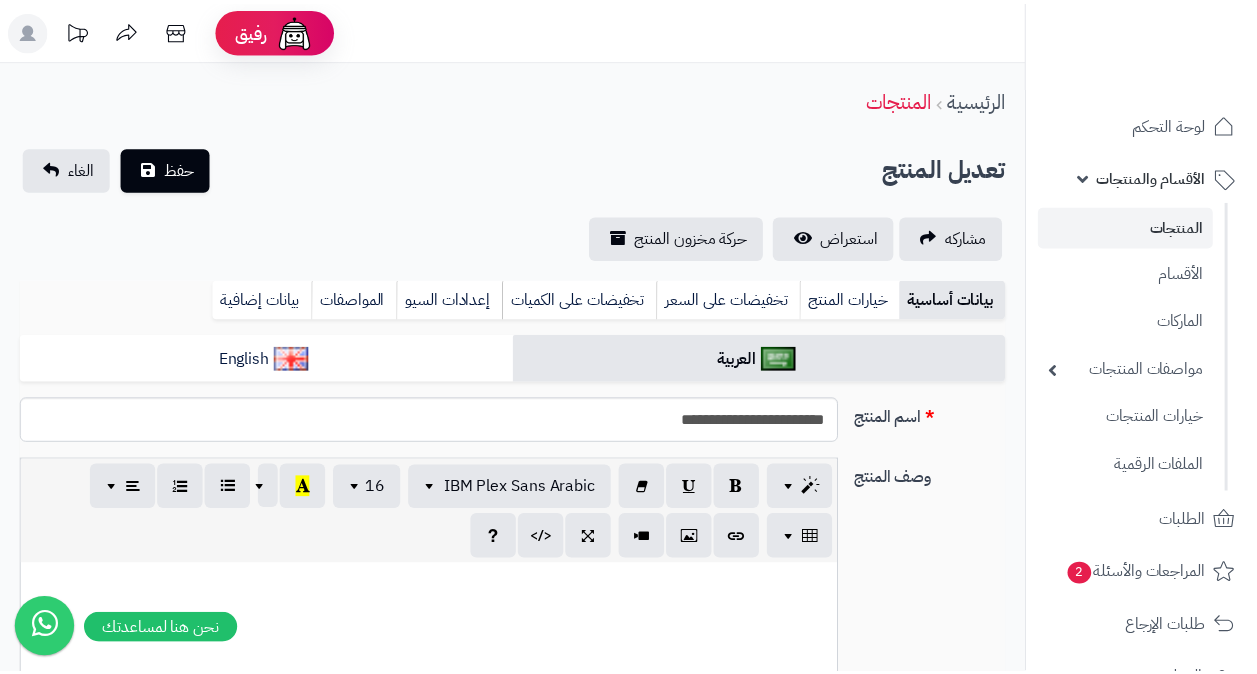 scroll, scrollTop: 0, scrollLeft: 0, axis: both 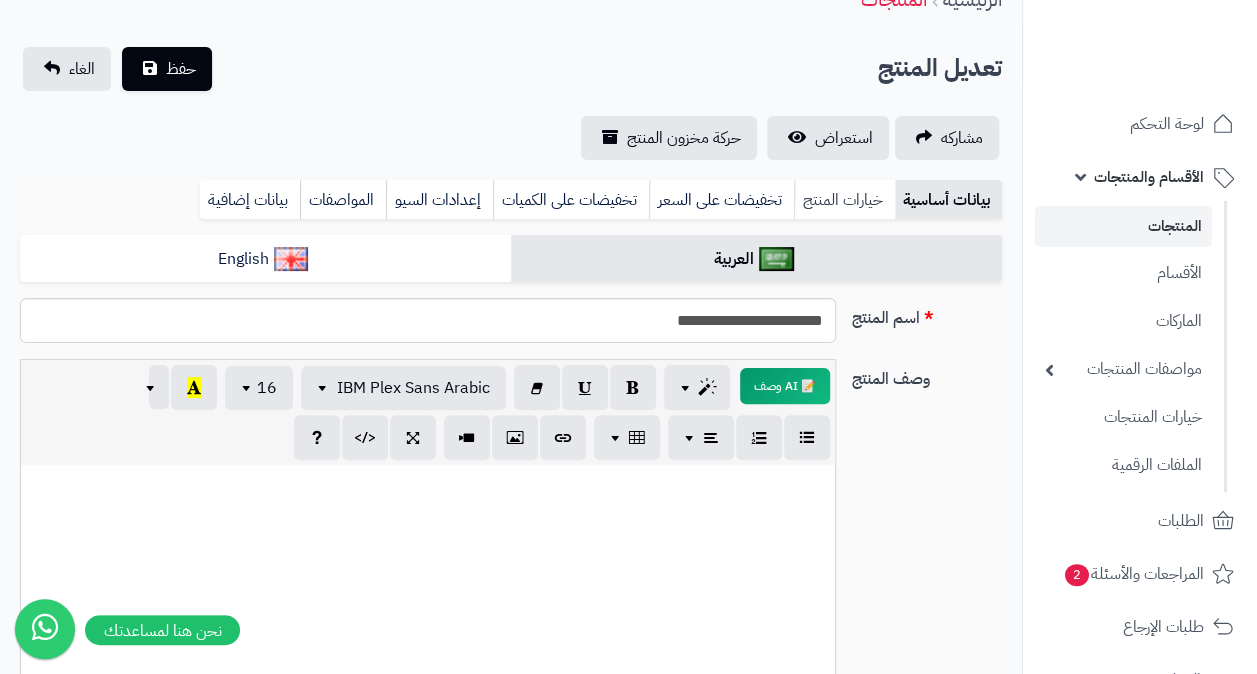 click on "خيارات المنتج" at bounding box center [844, 200] 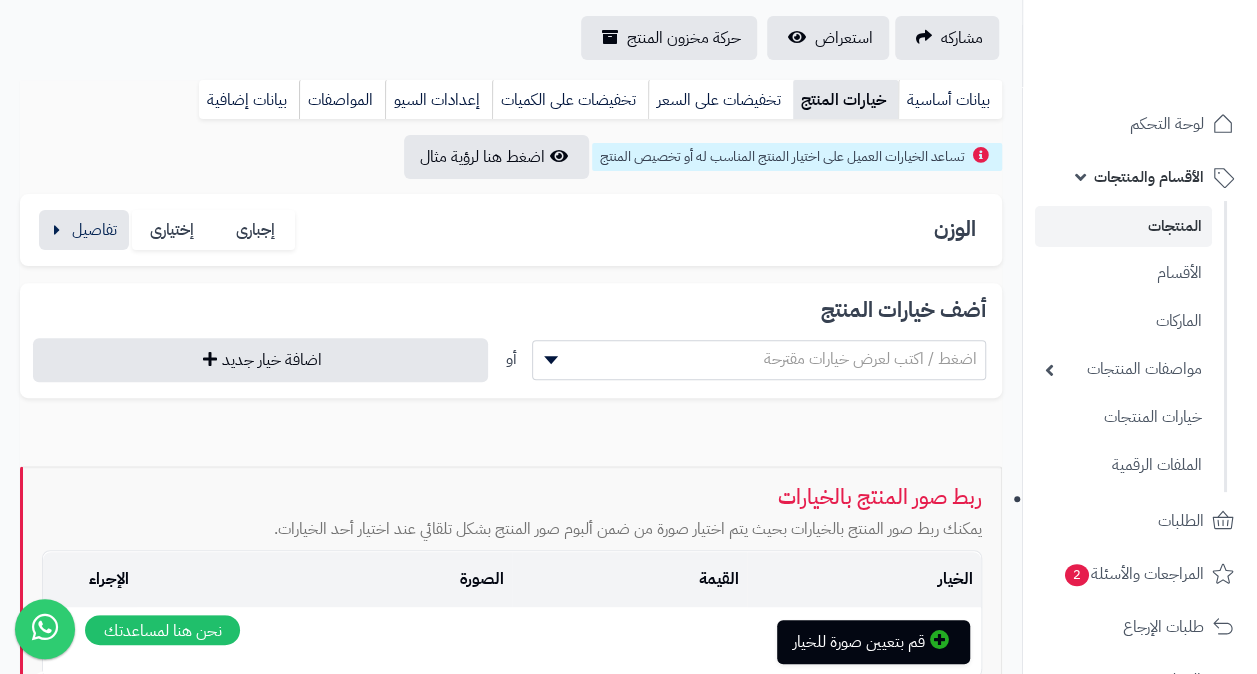 scroll, scrollTop: 200, scrollLeft: 0, axis: vertical 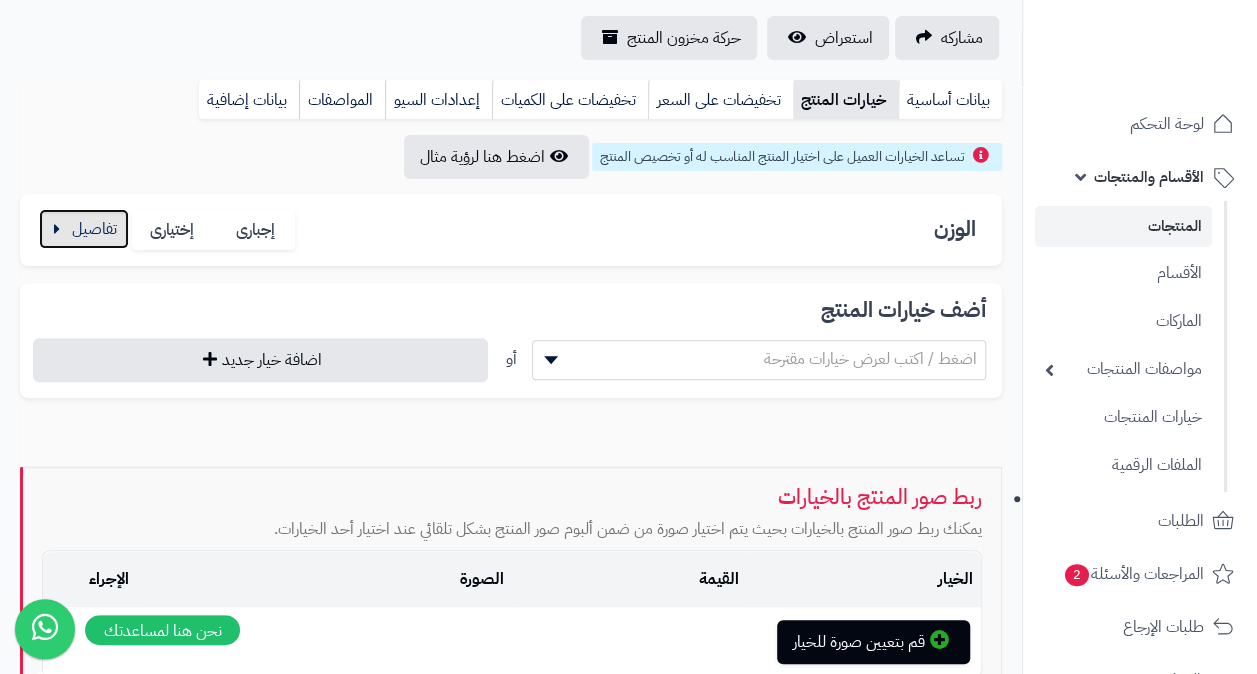 click at bounding box center (84, 229) 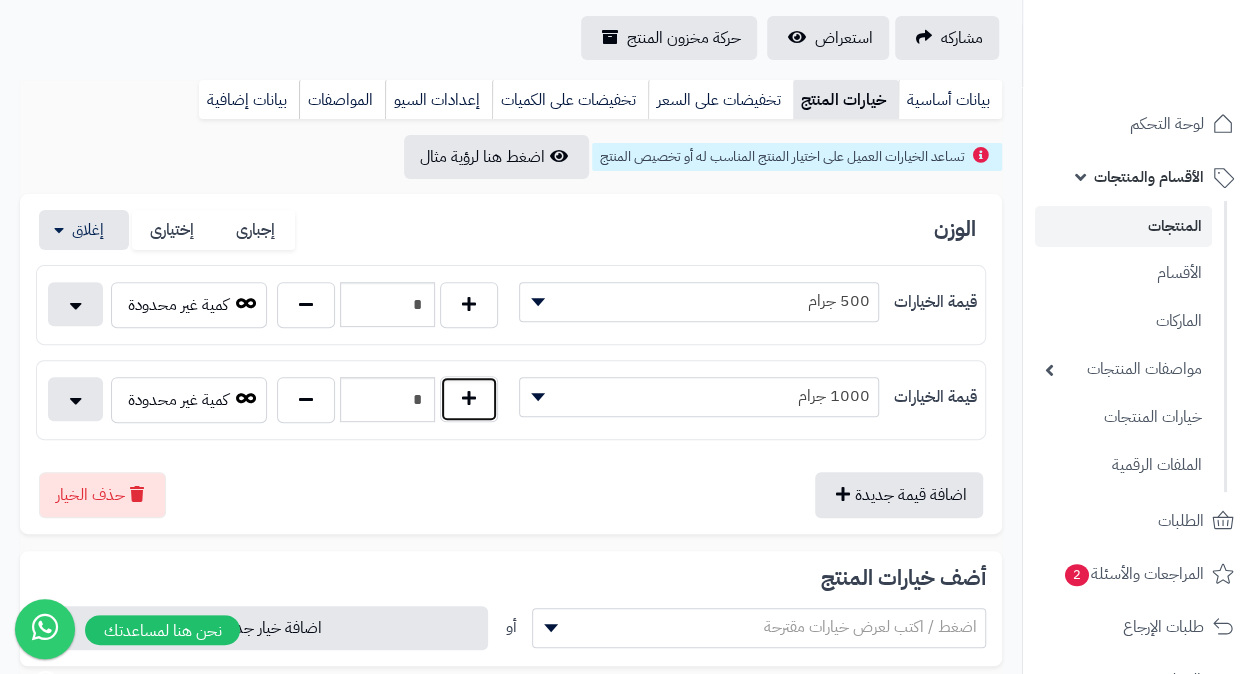 click at bounding box center (469, 399) 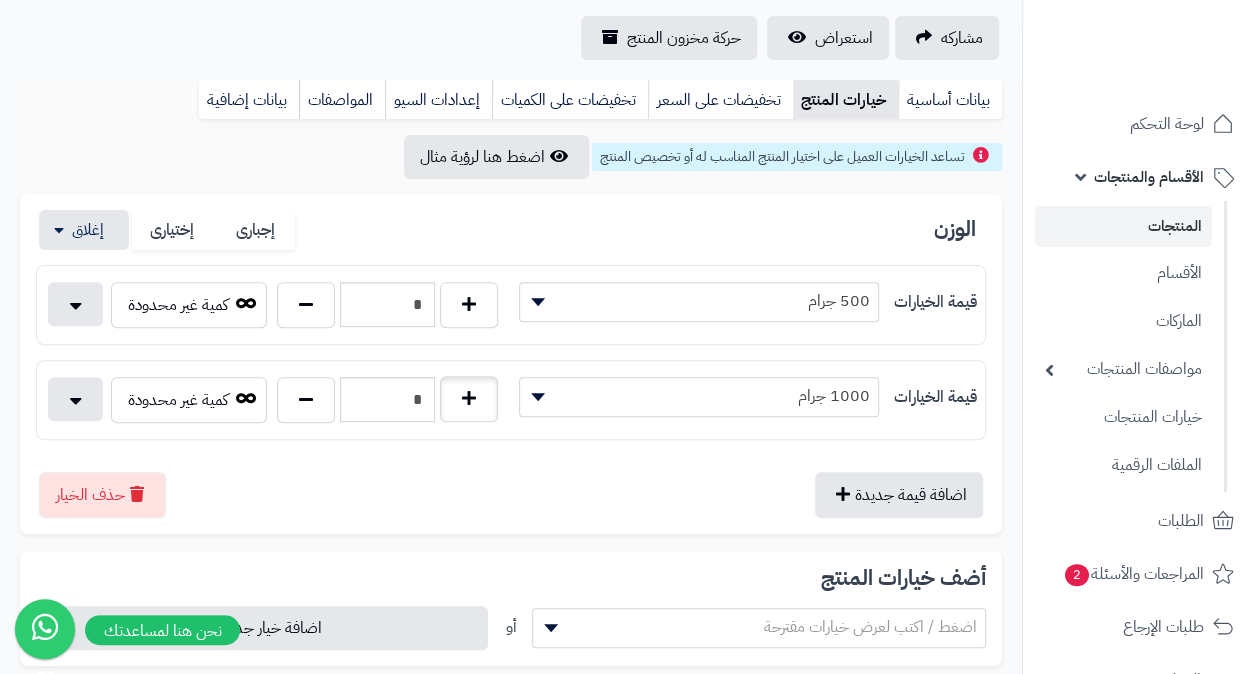 type on "*" 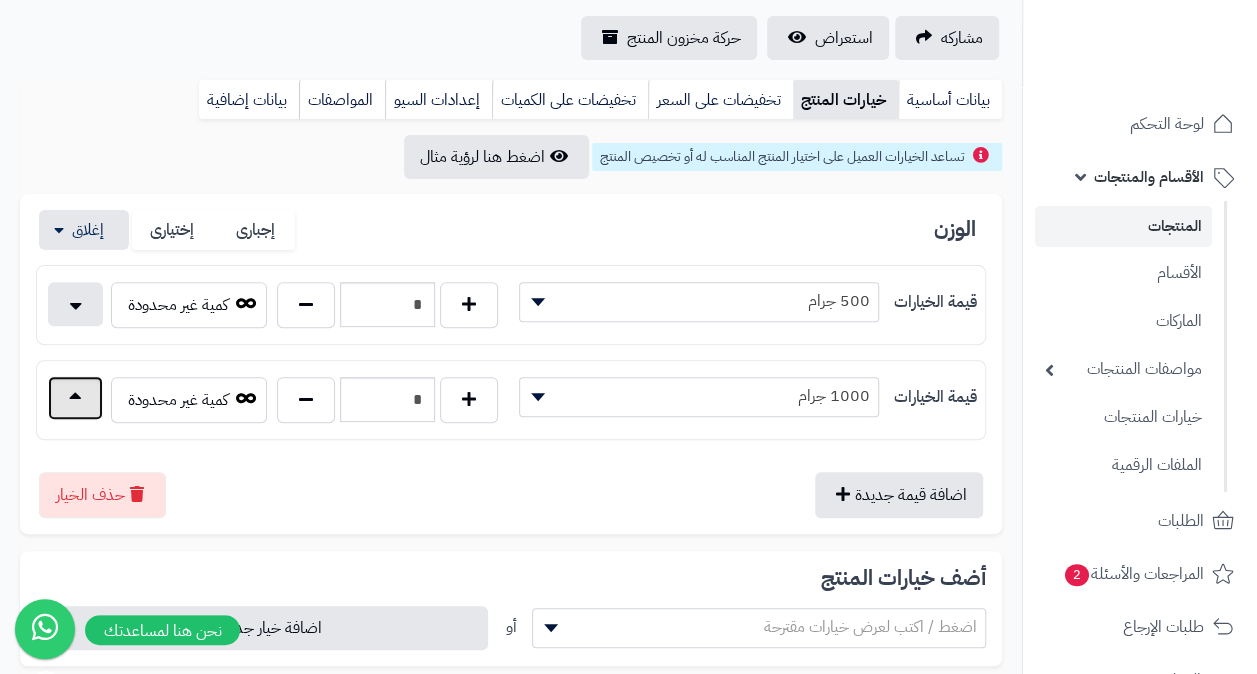 click at bounding box center (75, 398) 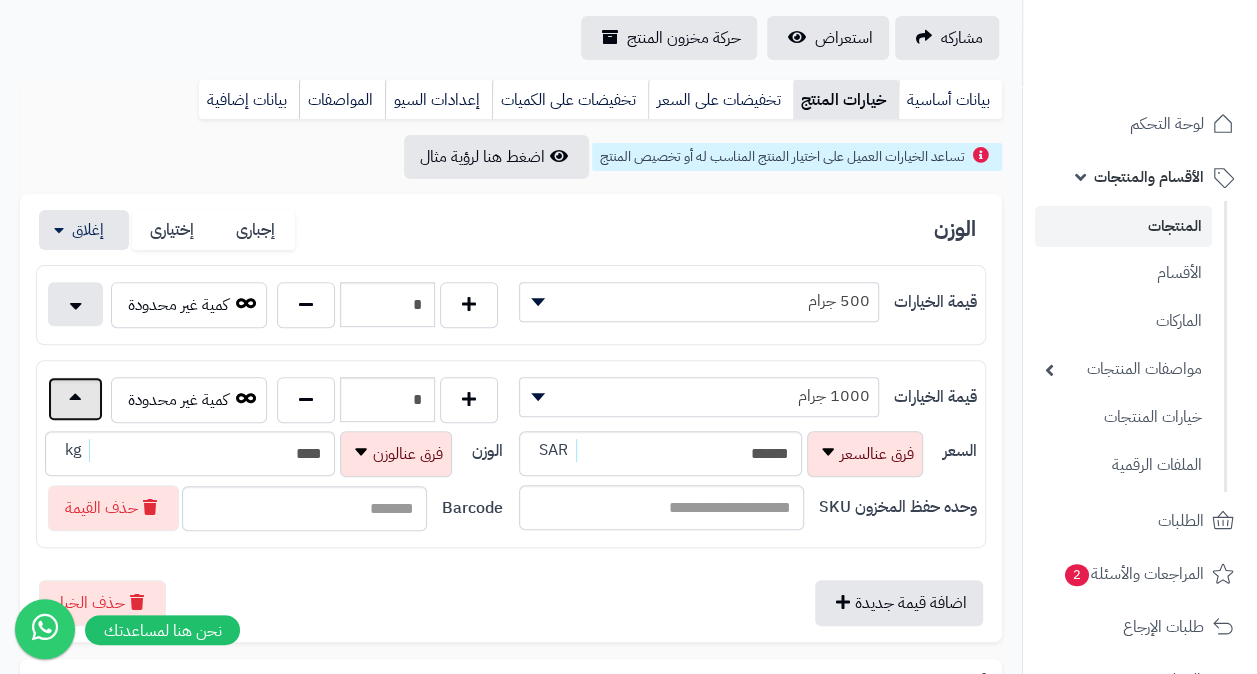 scroll, scrollTop: 0, scrollLeft: 0, axis: both 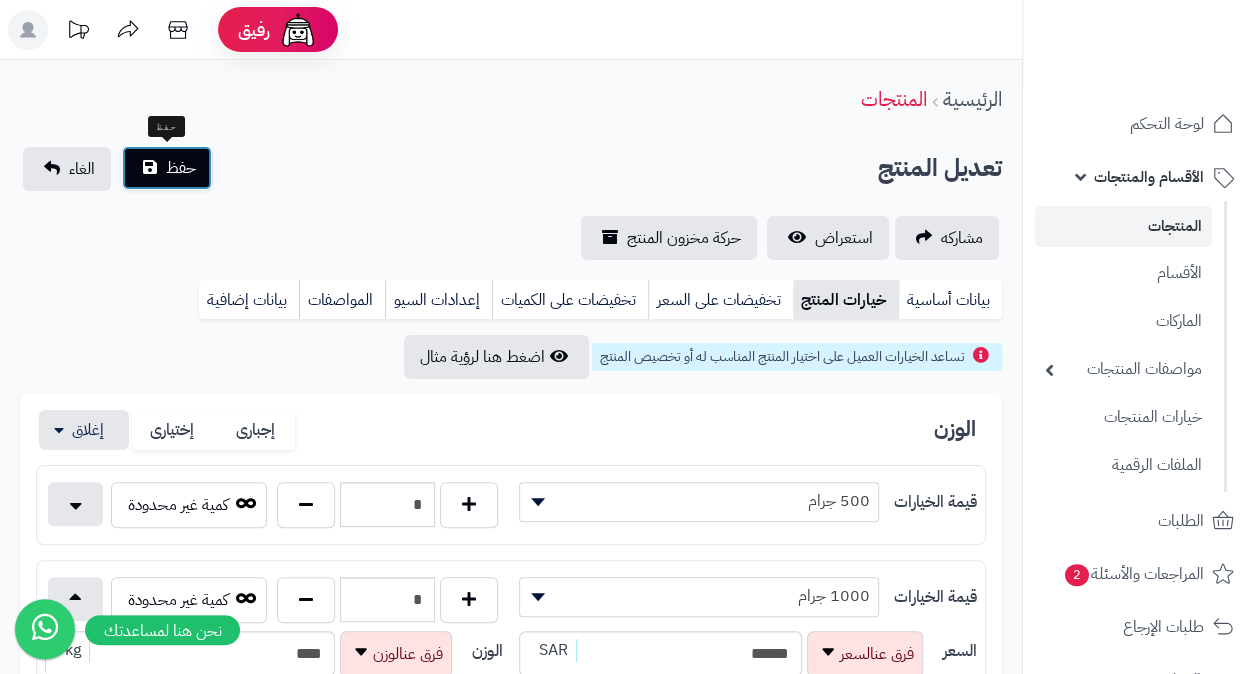 click on "حفظ" at bounding box center (181, 168) 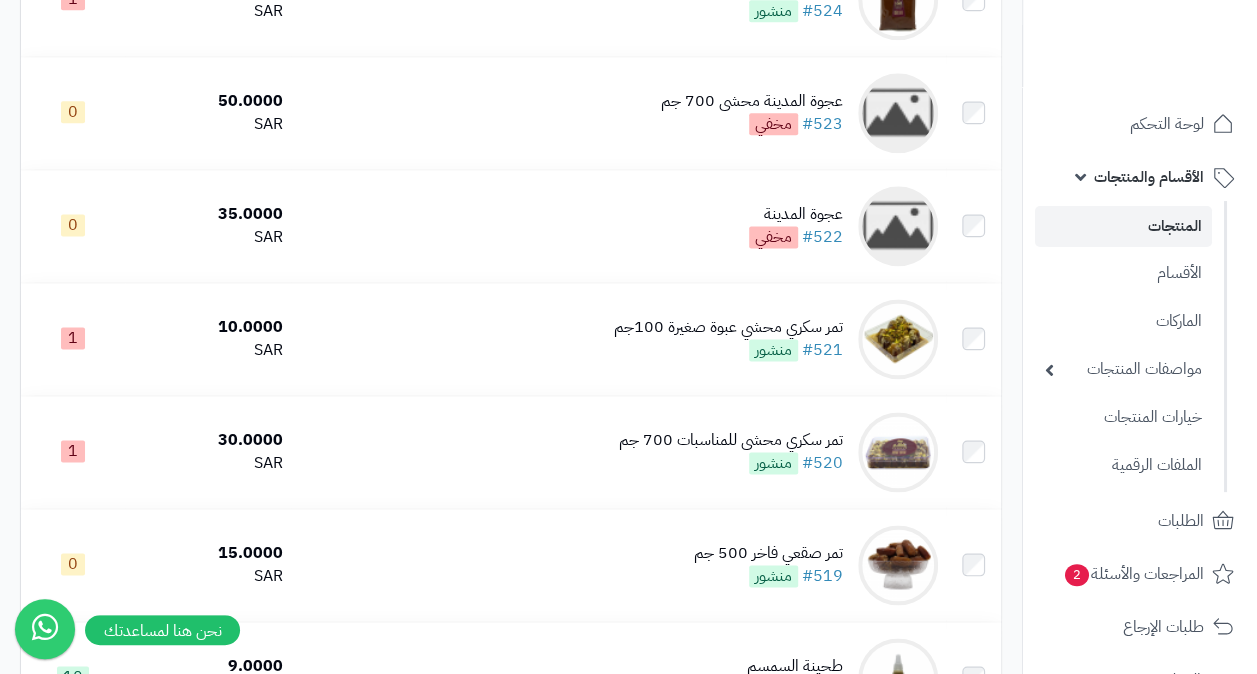 scroll, scrollTop: 1929, scrollLeft: 0, axis: vertical 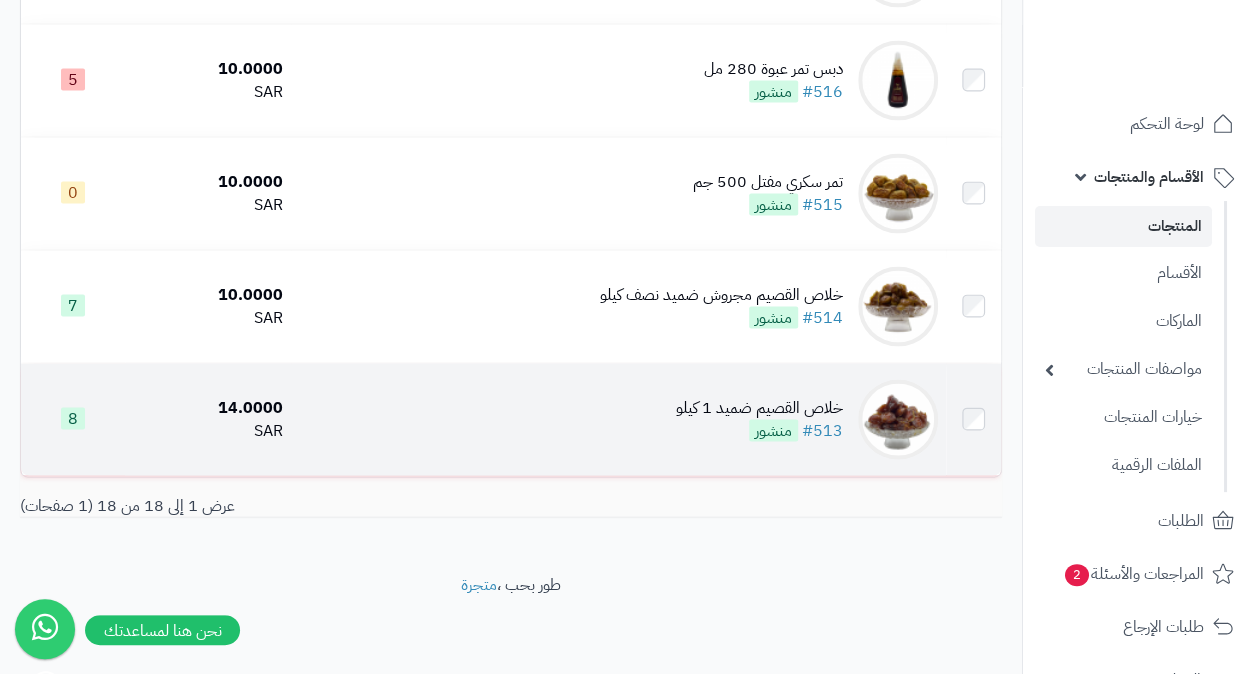 click on "خلاص القصيم ضميد 1 كيلو" at bounding box center (759, 408) 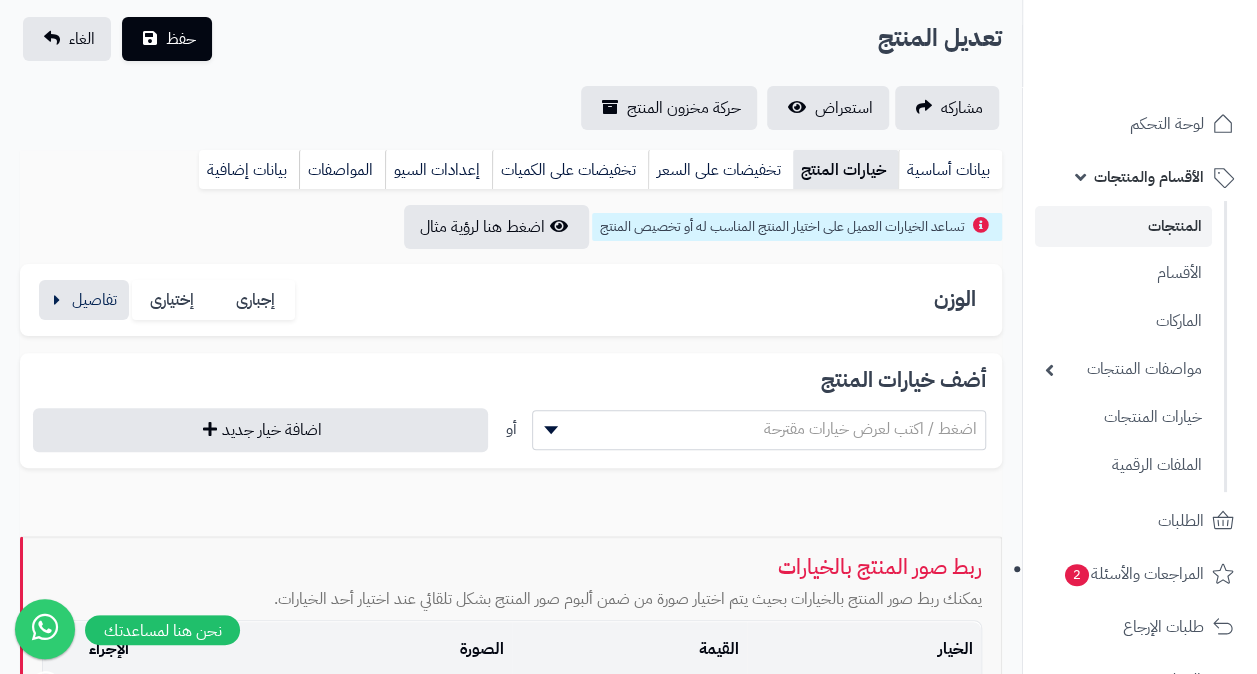 scroll, scrollTop: 300, scrollLeft: 0, axis: vertical 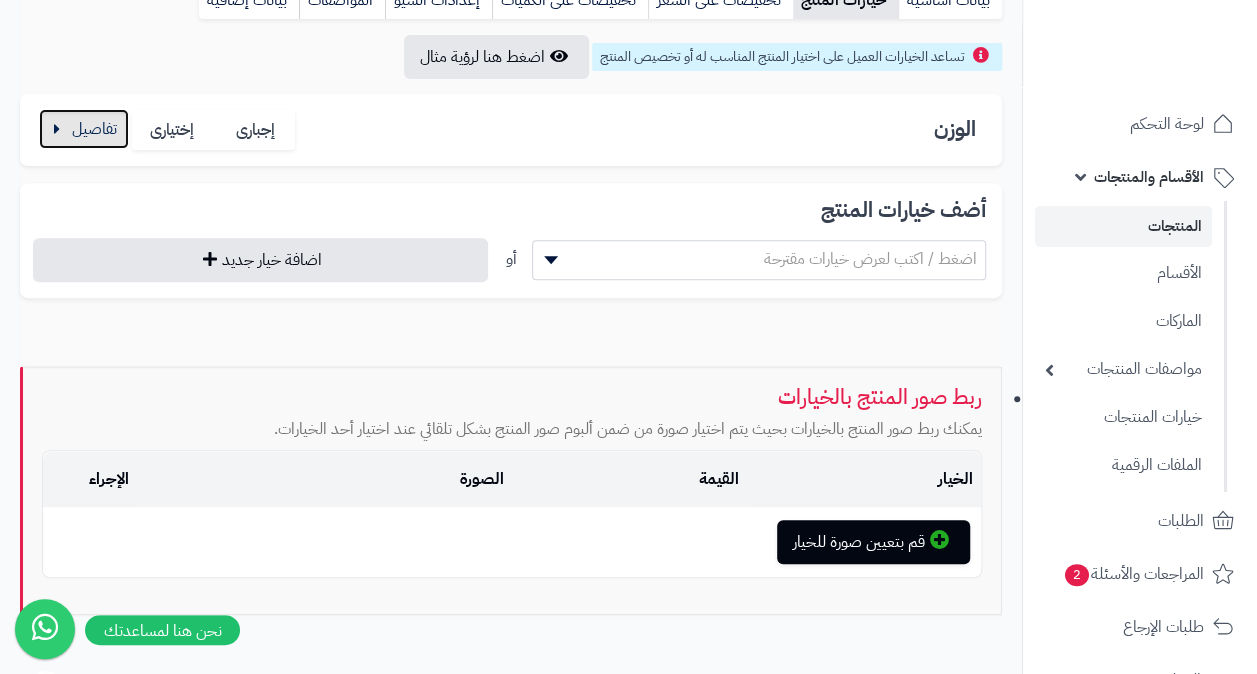 click at bounding box center [84, 129] 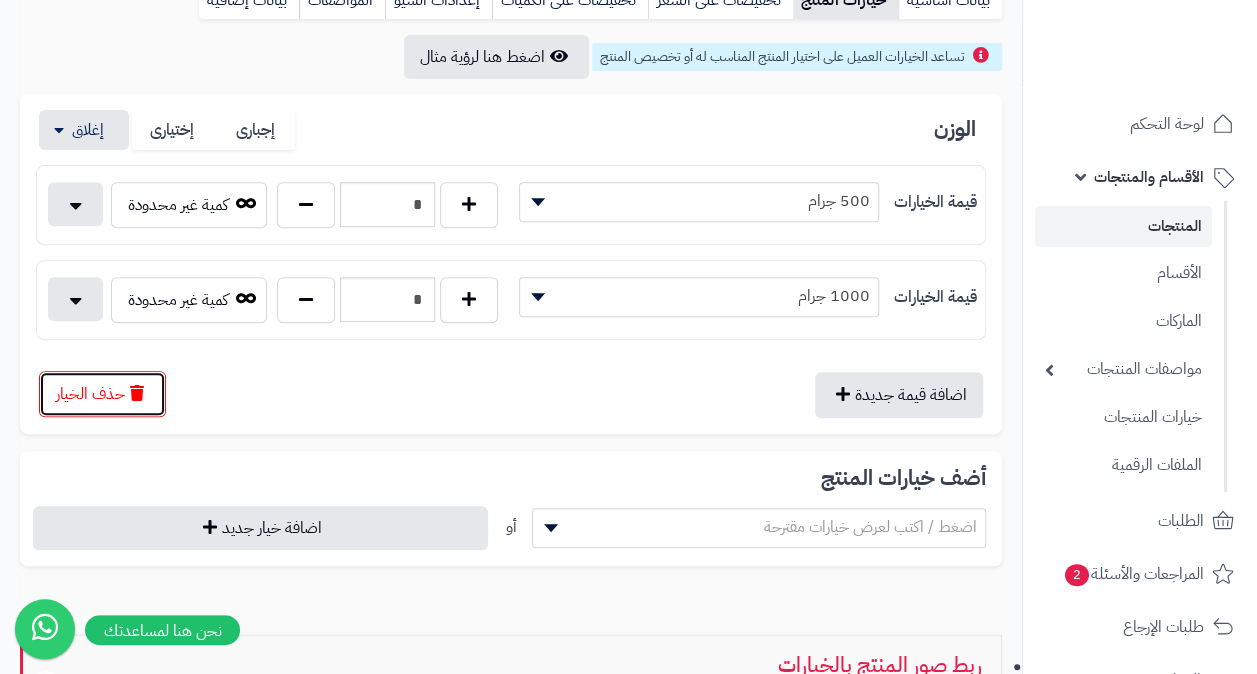 click on "حذف الخيار" at bounding box center (102, 394) 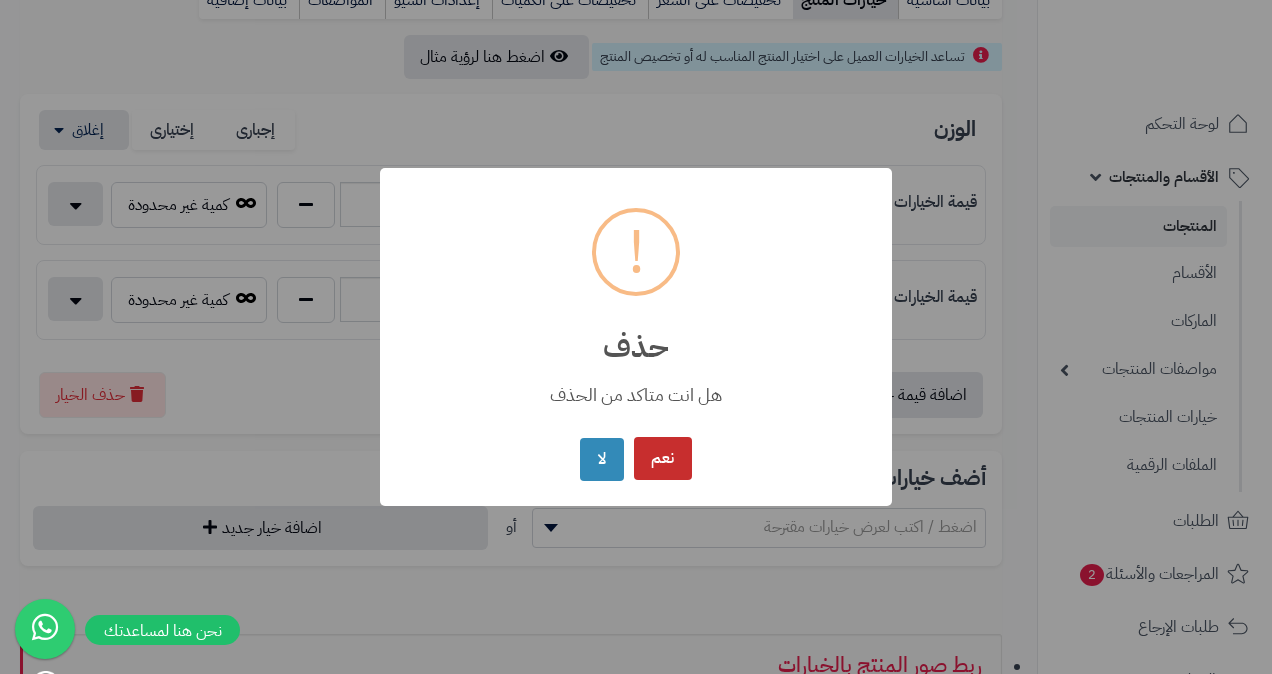 click on "نعم" at bounding box center (663, 458) 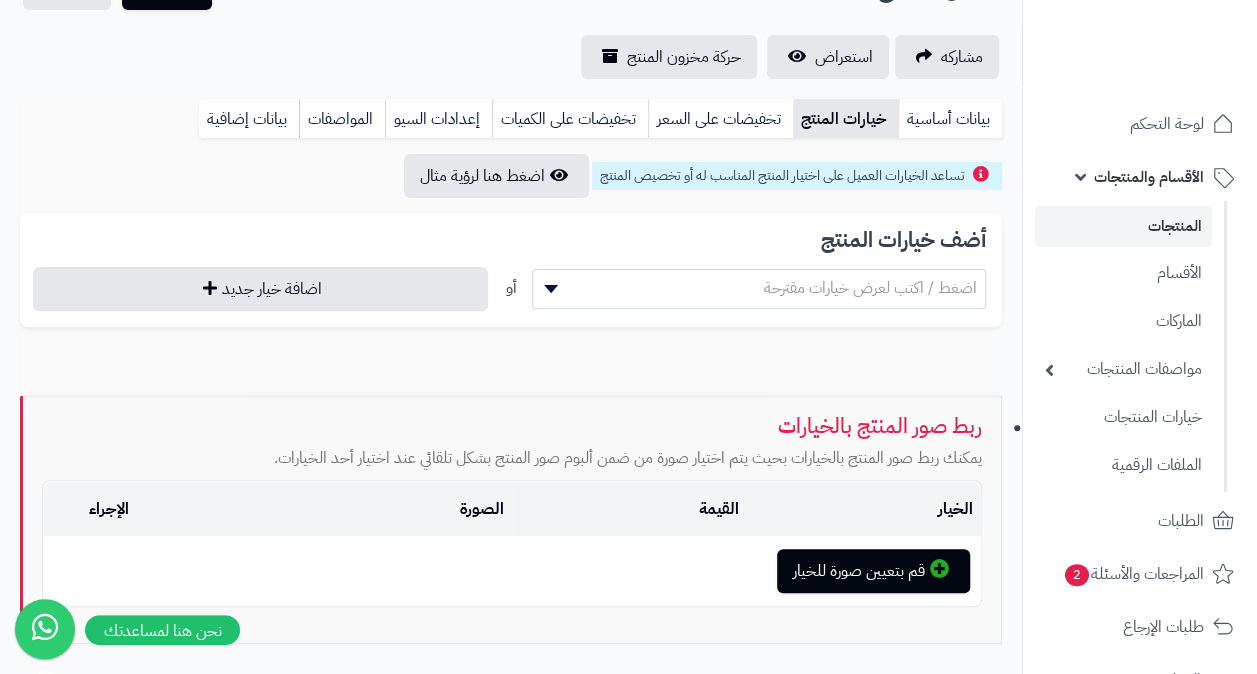 scroll, scrollTop: 0, scrollLeft: 0, axis: both 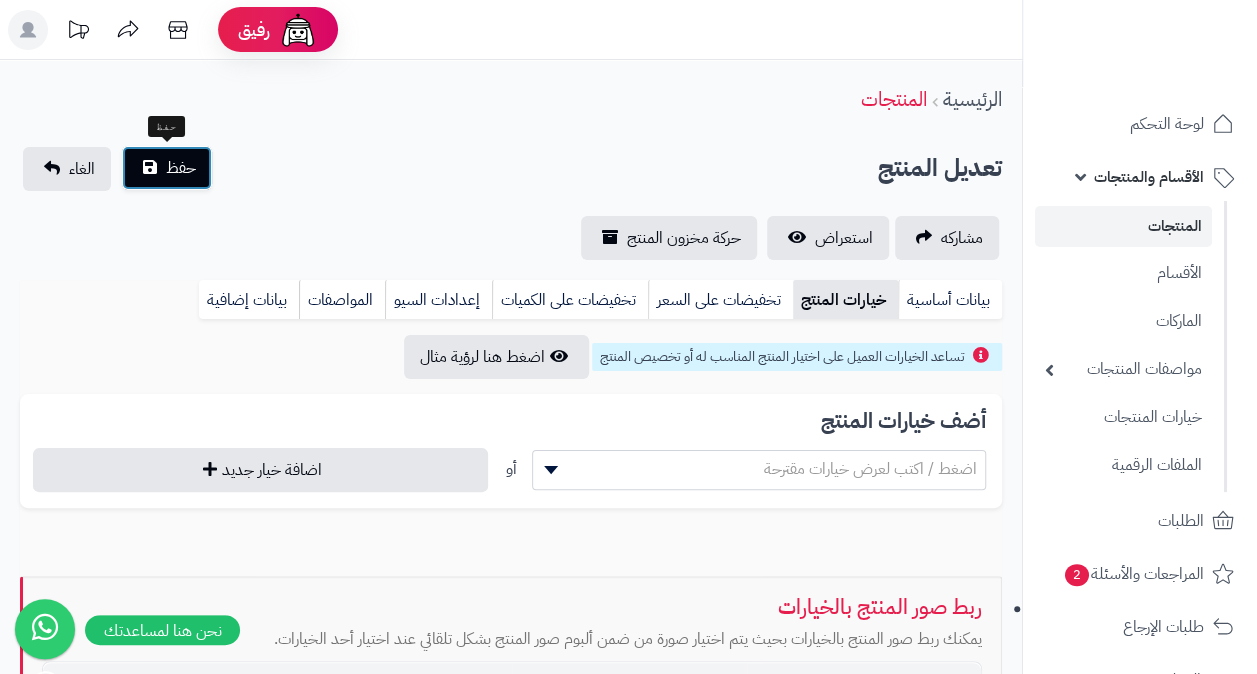 click on "حفظ" at bounding box center [181, 168] 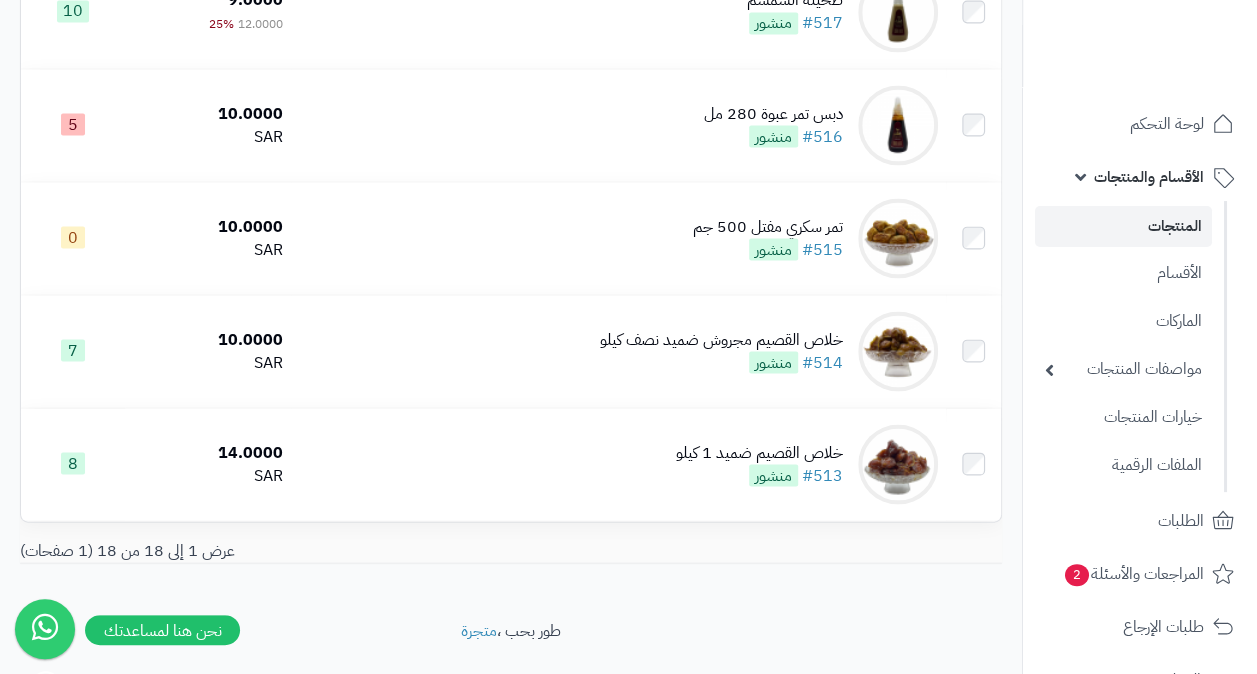 scroll, scrollTop: 1903, scrollLeft: 0, axis: vertical 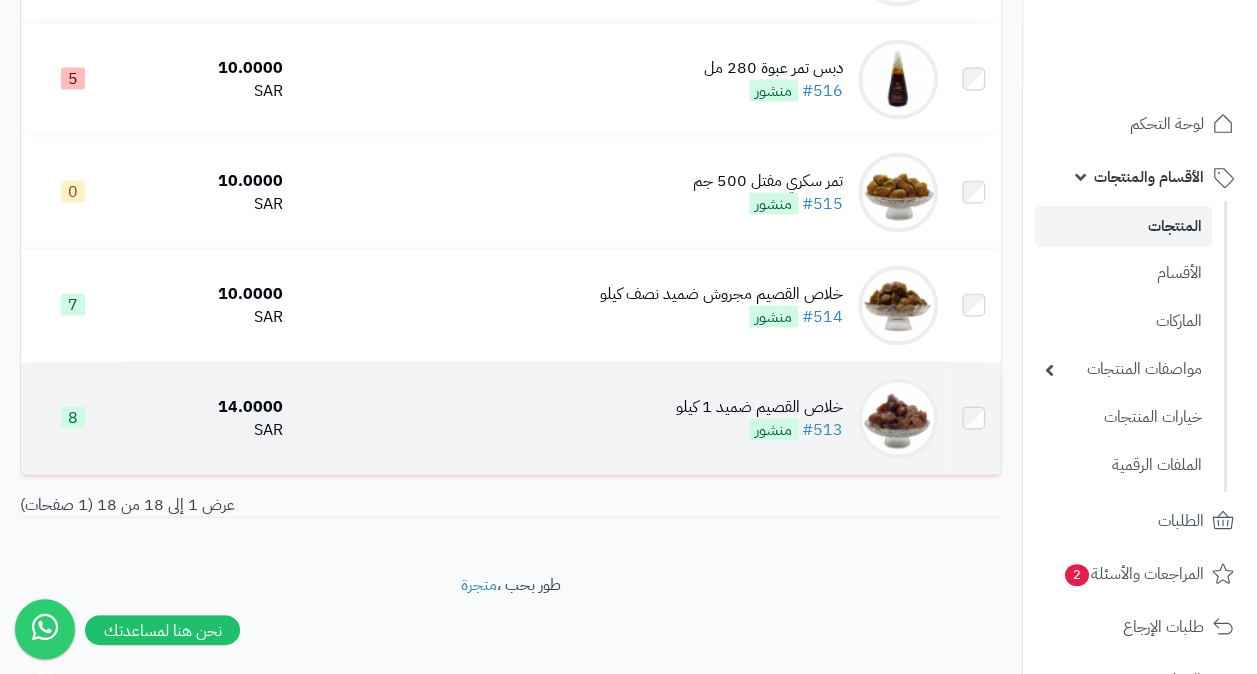 click on "خلاص القصيم ضميد 1 كيلو" at bounding box center (759, 407) 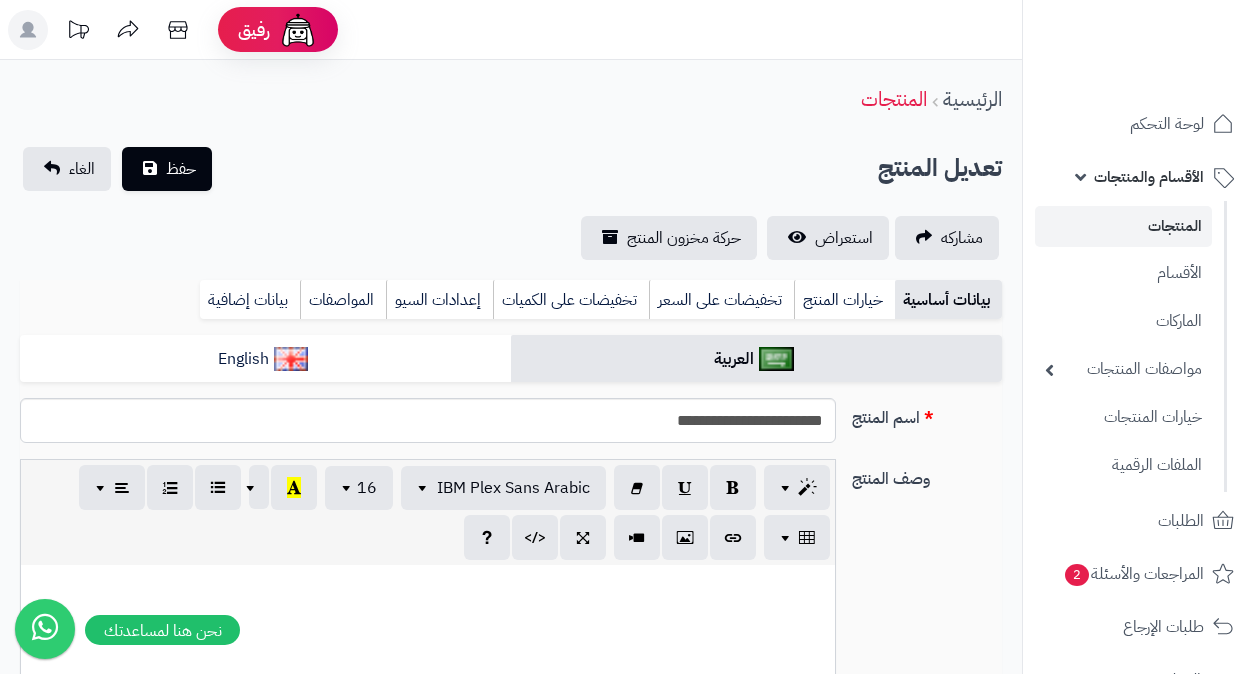 scroll, scrollTop: 0, scrollLeft: 0, axis: both 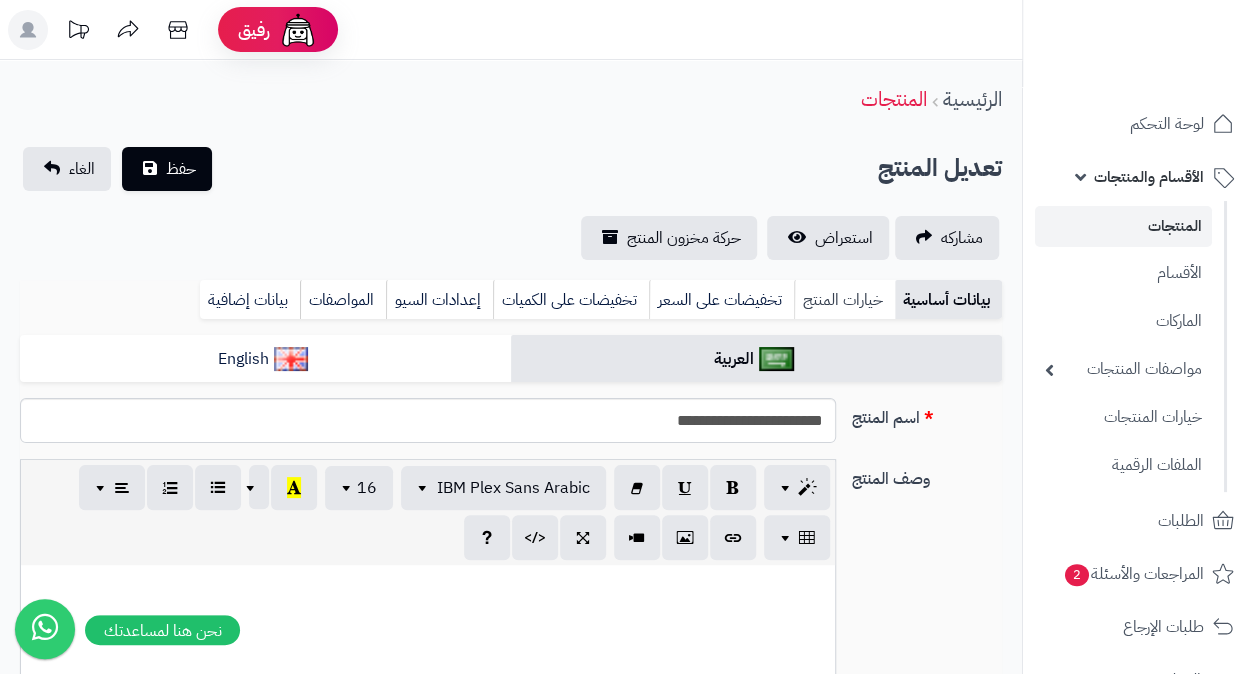 click on "خيارات المنتج" at bounding box center [844, 300] 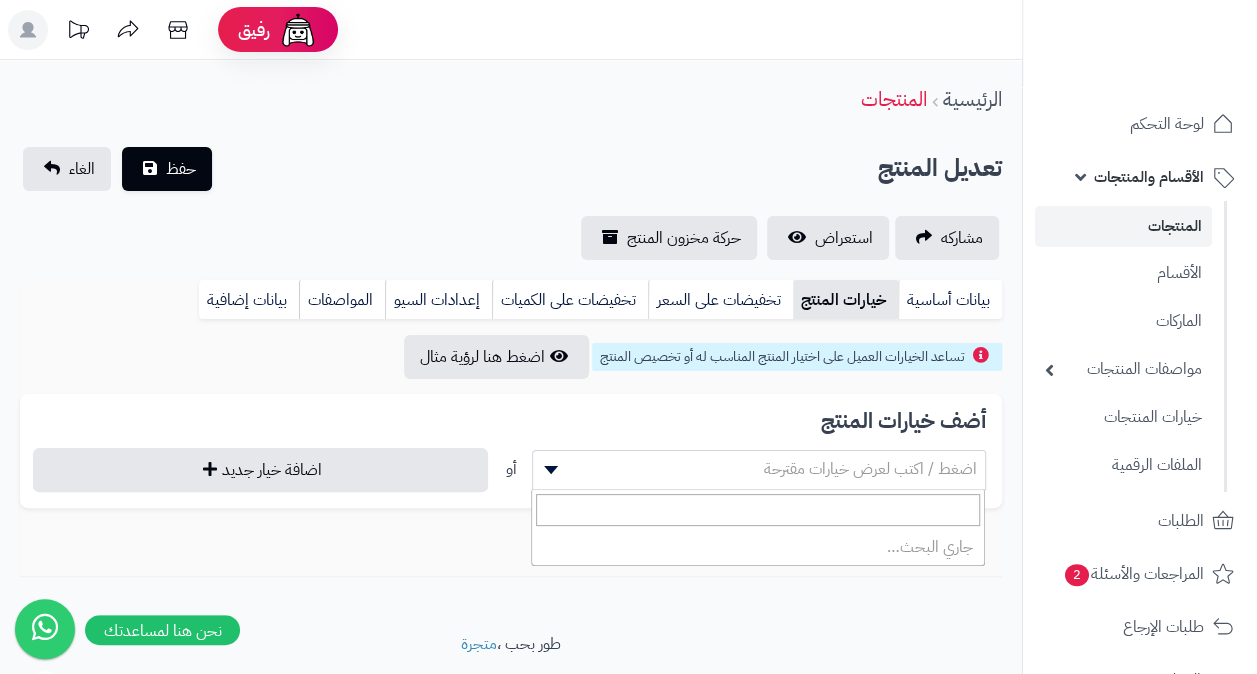 click on "اضغط / اكتب لعرض خيارات مقترحة" at bounding box center [870, 469] 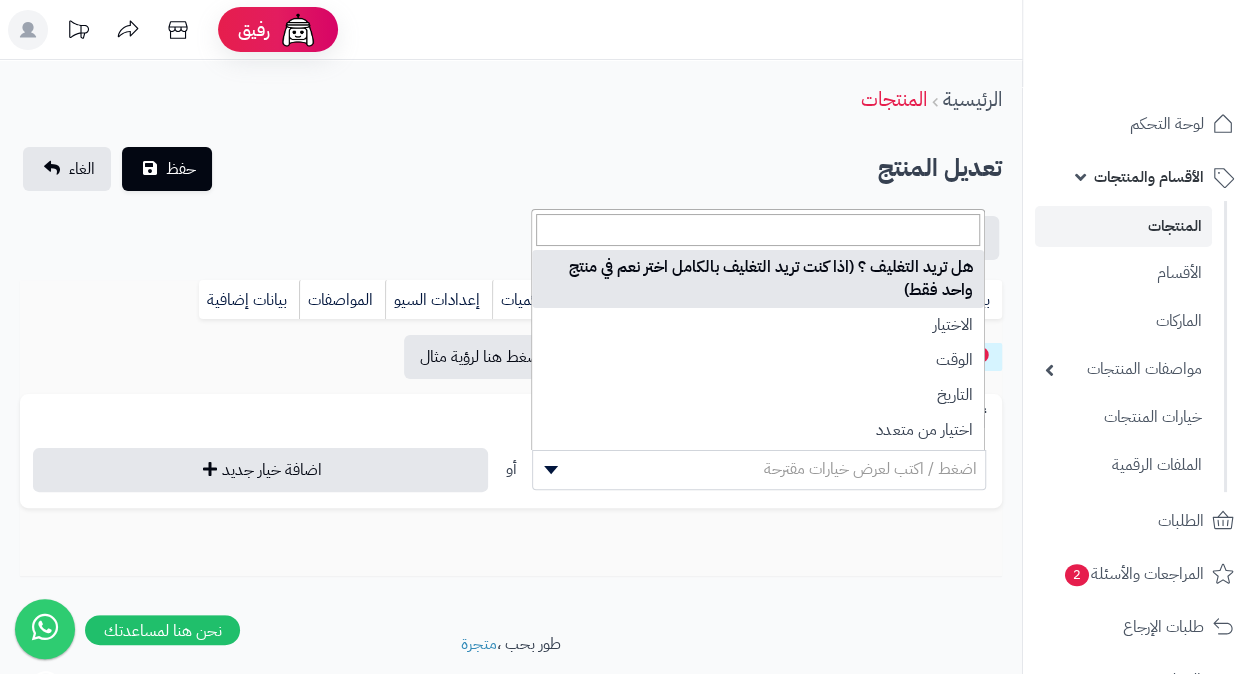 select on "**" 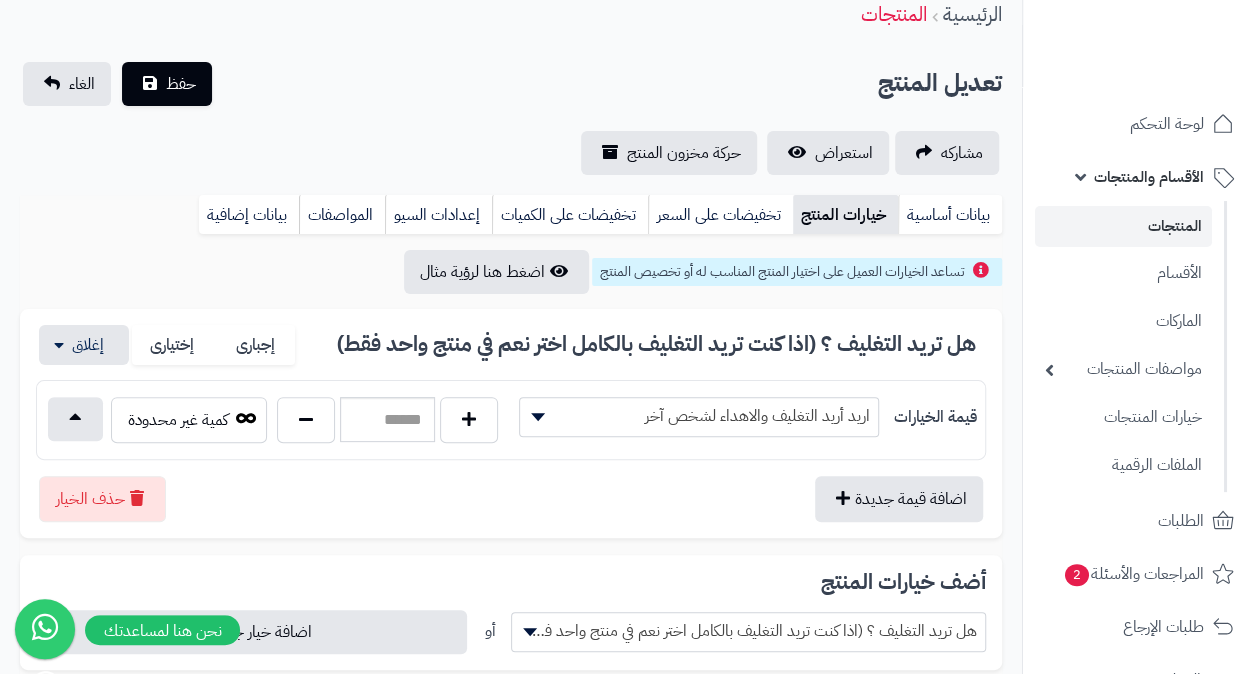 scroll, scrollTop: 300, scrollLeft: 0, axis: vertical 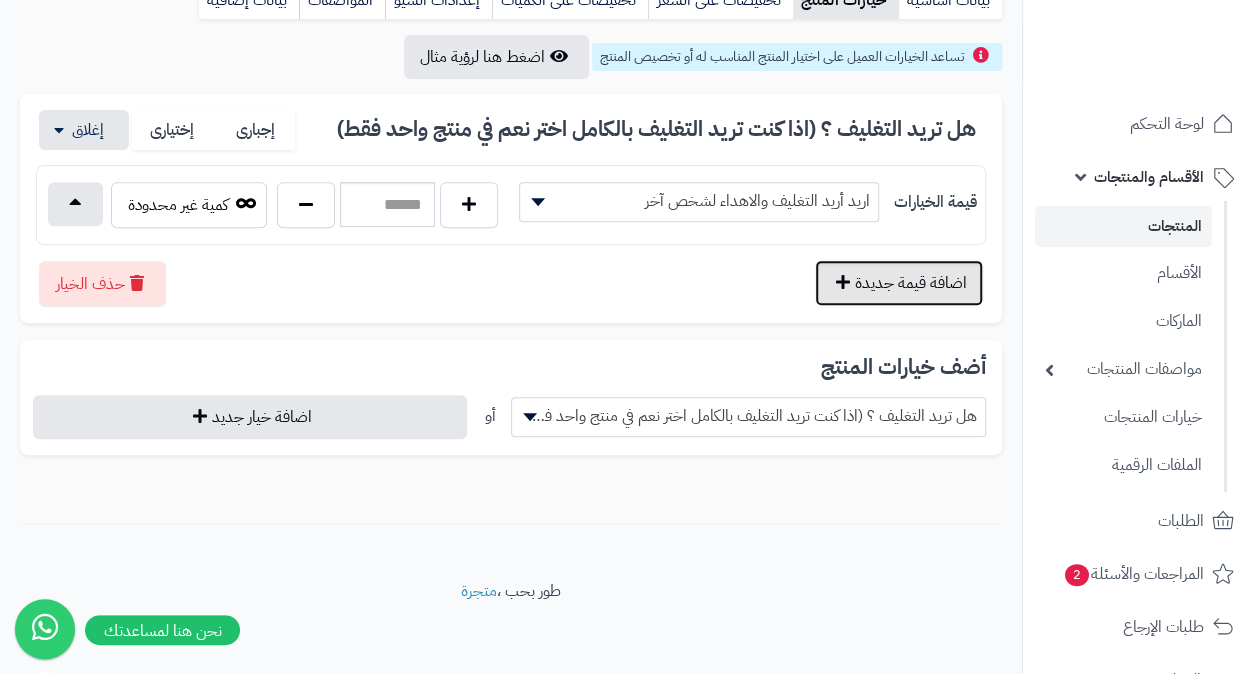 click on "اضافة قيمة جديدة" at bounding box center (899, 283) 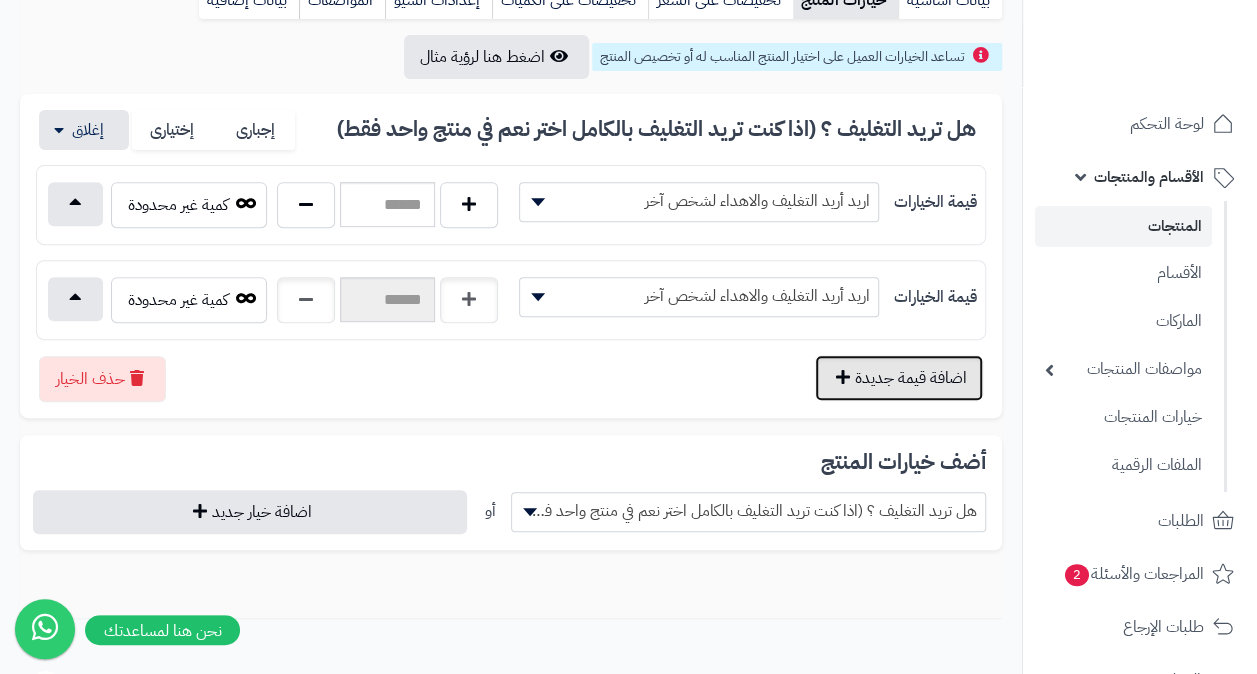 click on "اضافة قيمة جديدة" at bounding box center [899, 378] 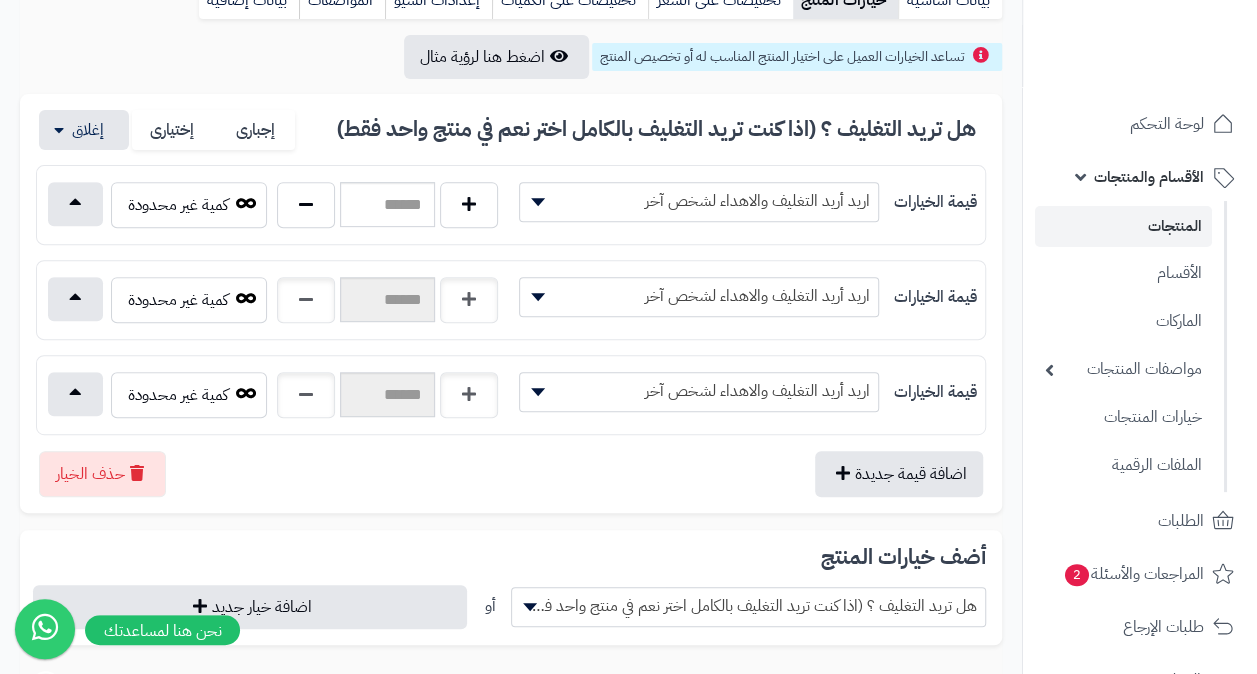click on "اريد أريد التغليف والاهداء لشخص آخر" at bounding box center (699, 201) 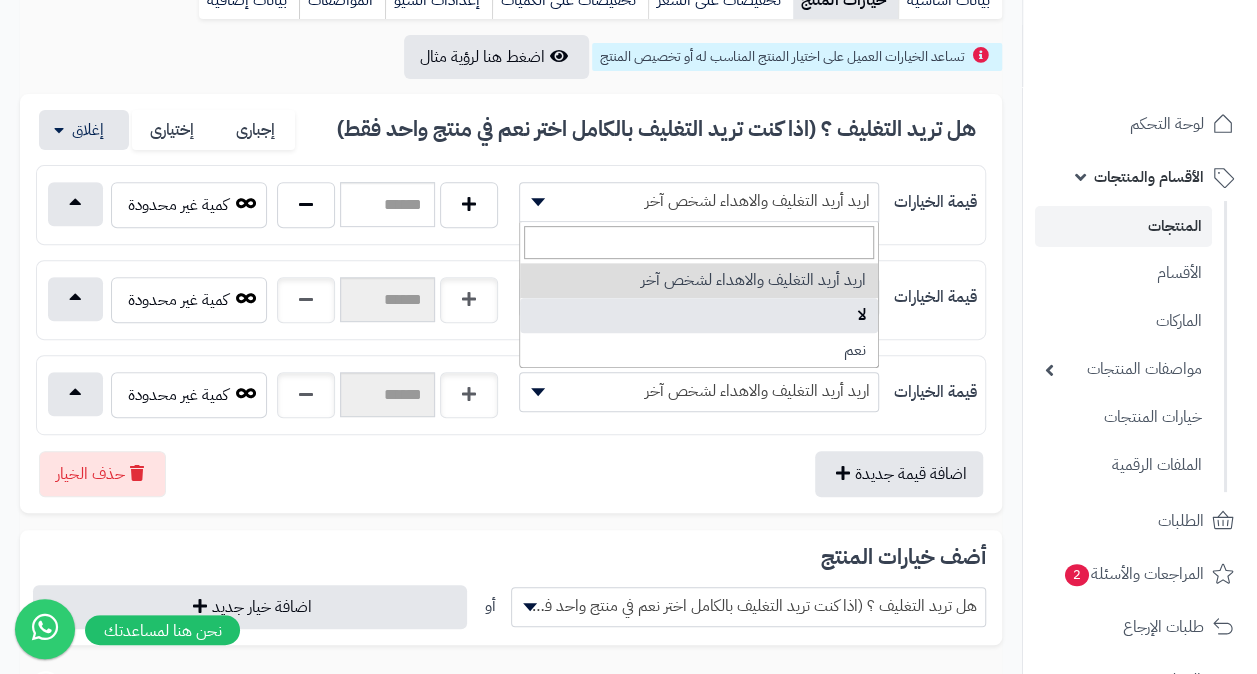 select on "***" 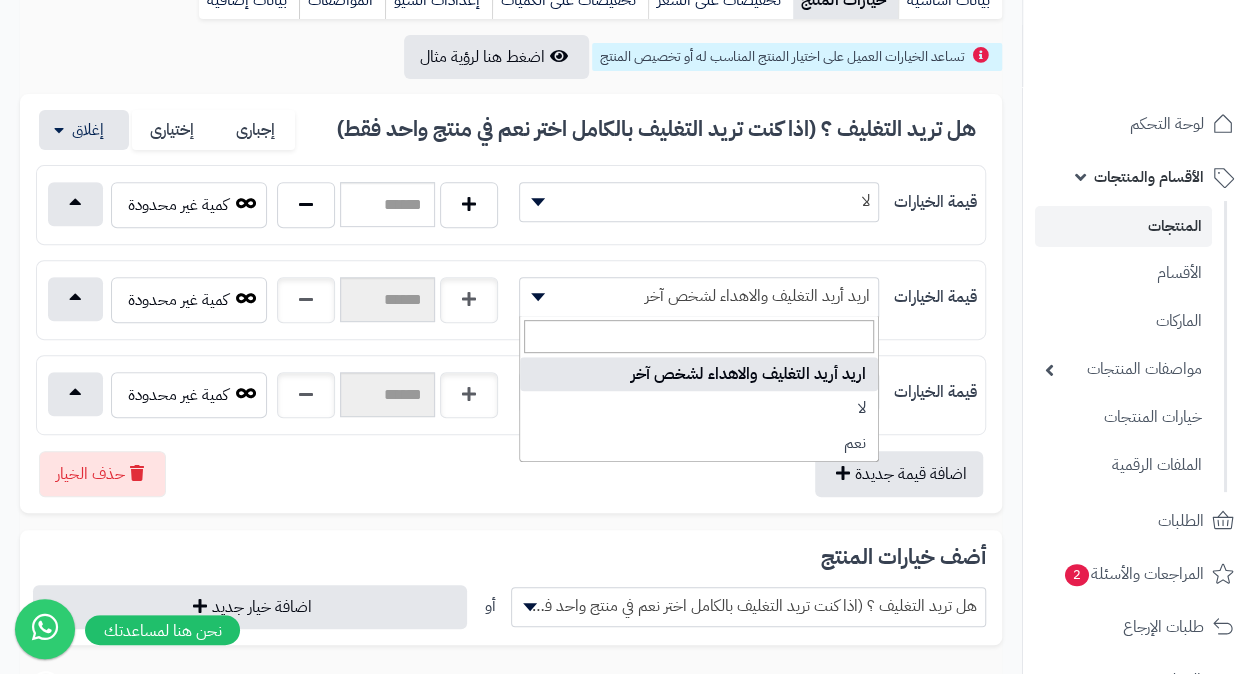 click on "اريد أريد التغليف والاهداء لشخص آخر" at bounding box center (699, 296) 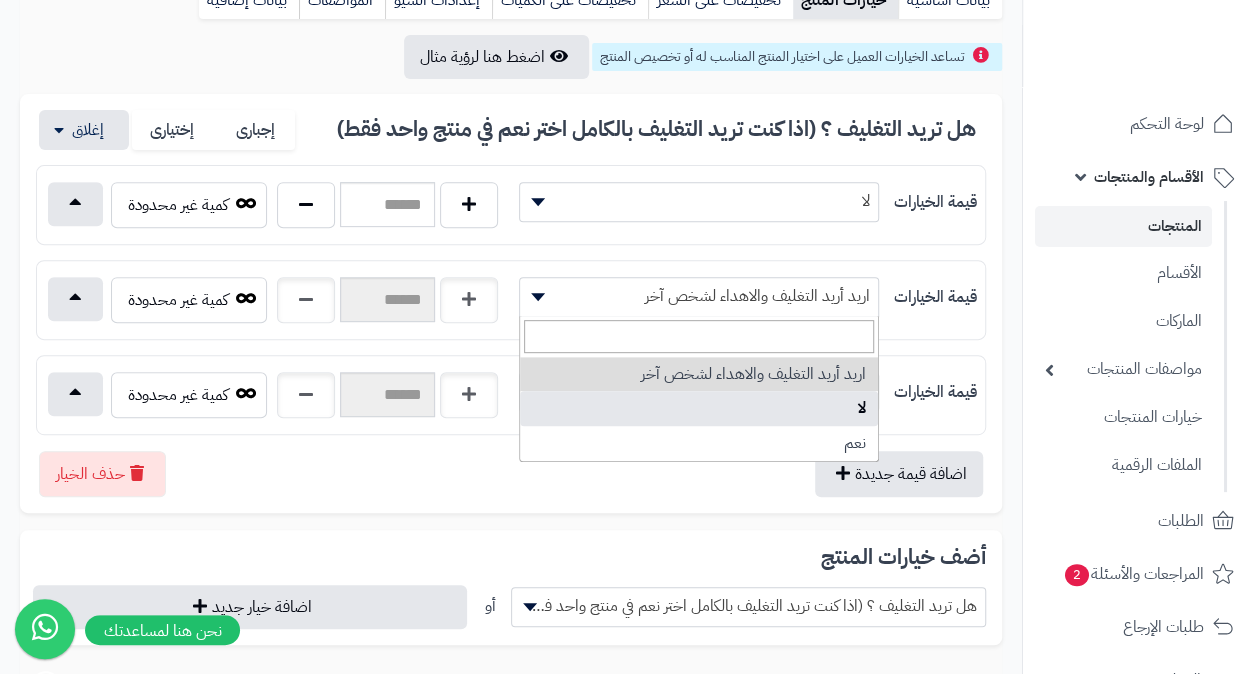 select on "***" 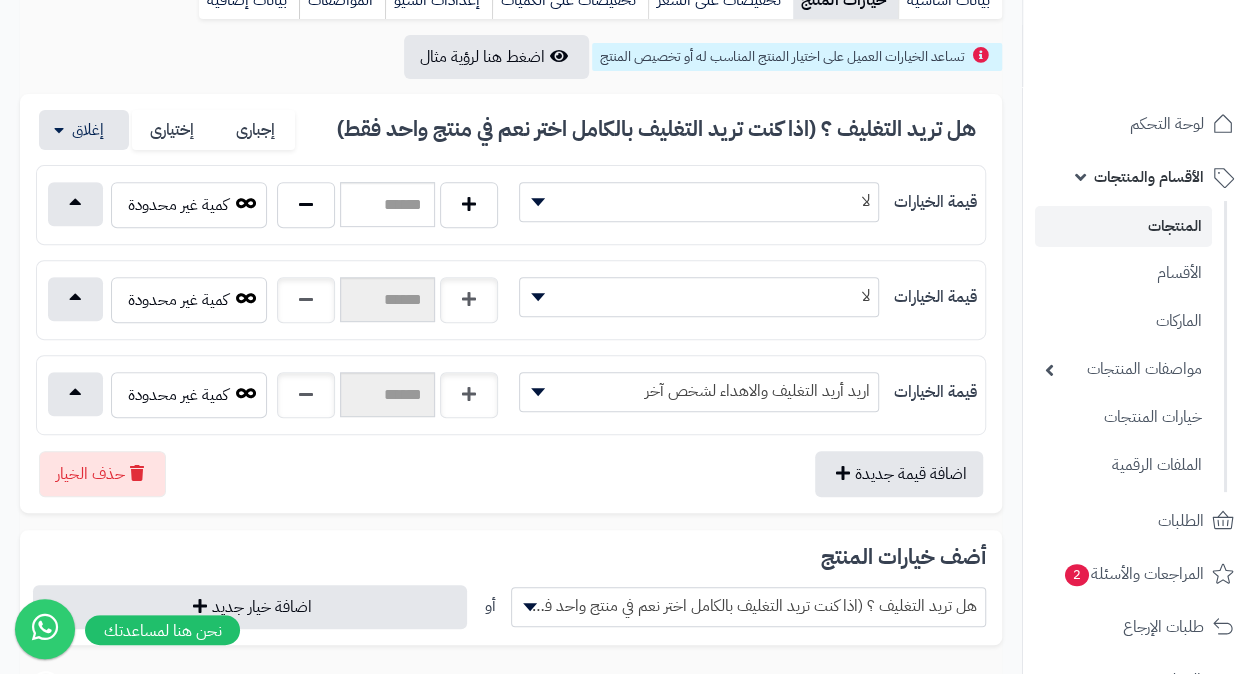 click on "اريد أريد التغليف والاهداء لشخص آخر" at bounding box center [699, 391] 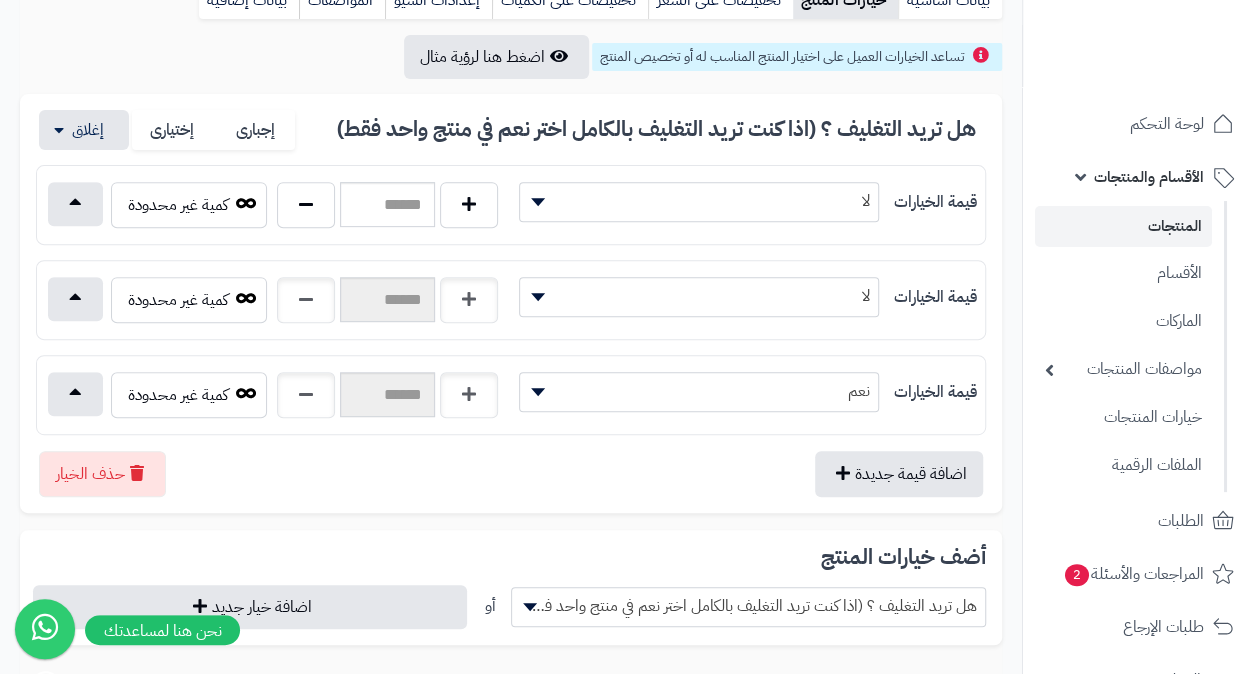click on "نعم" at bounding box center [699, 391] 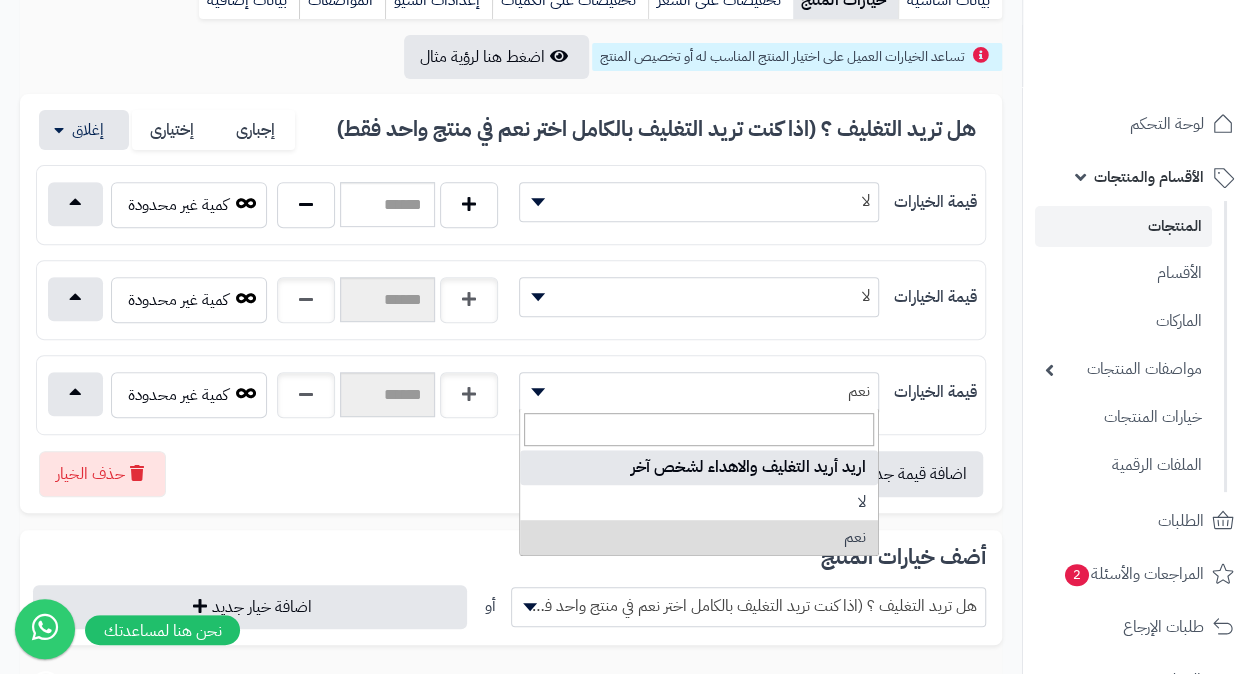 select on "***" 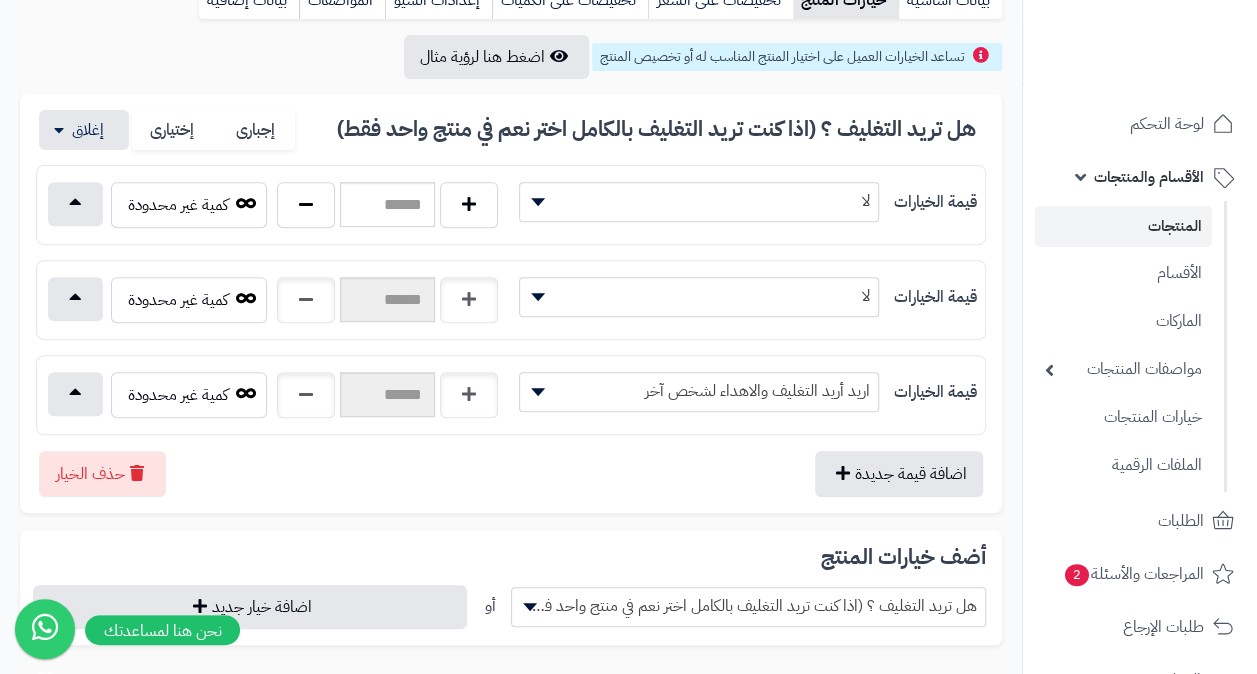 click on "لا" at bounding box center [699, 296] 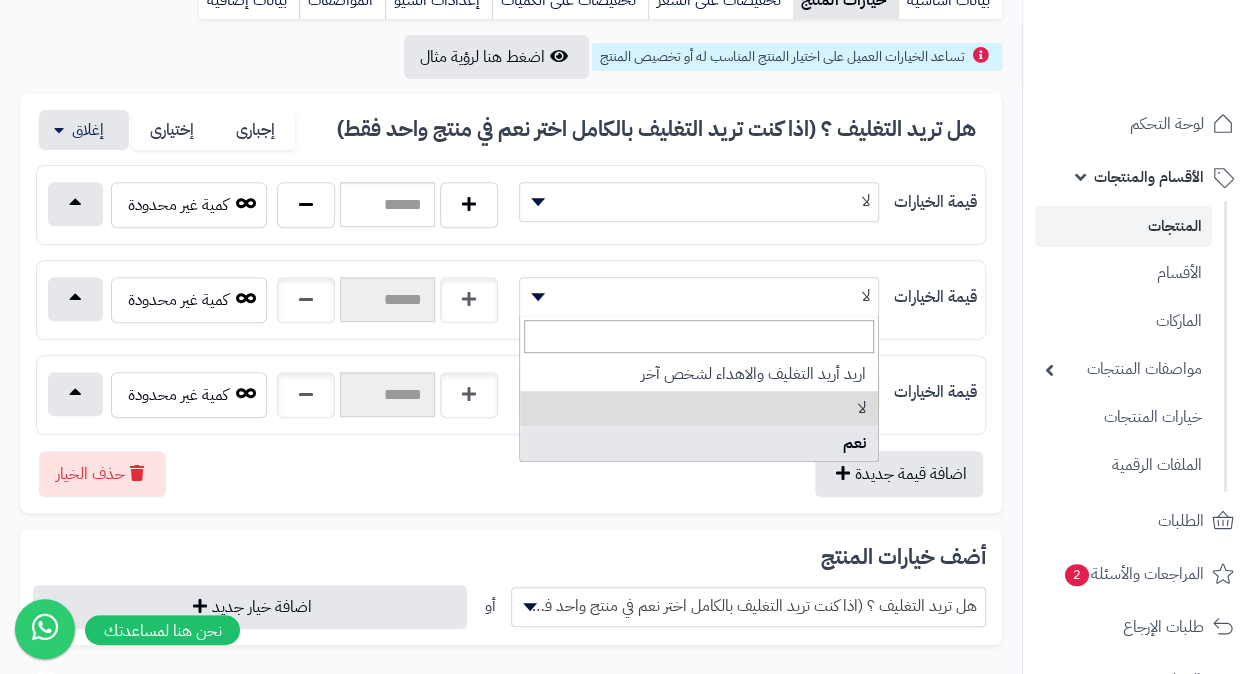select on "***" 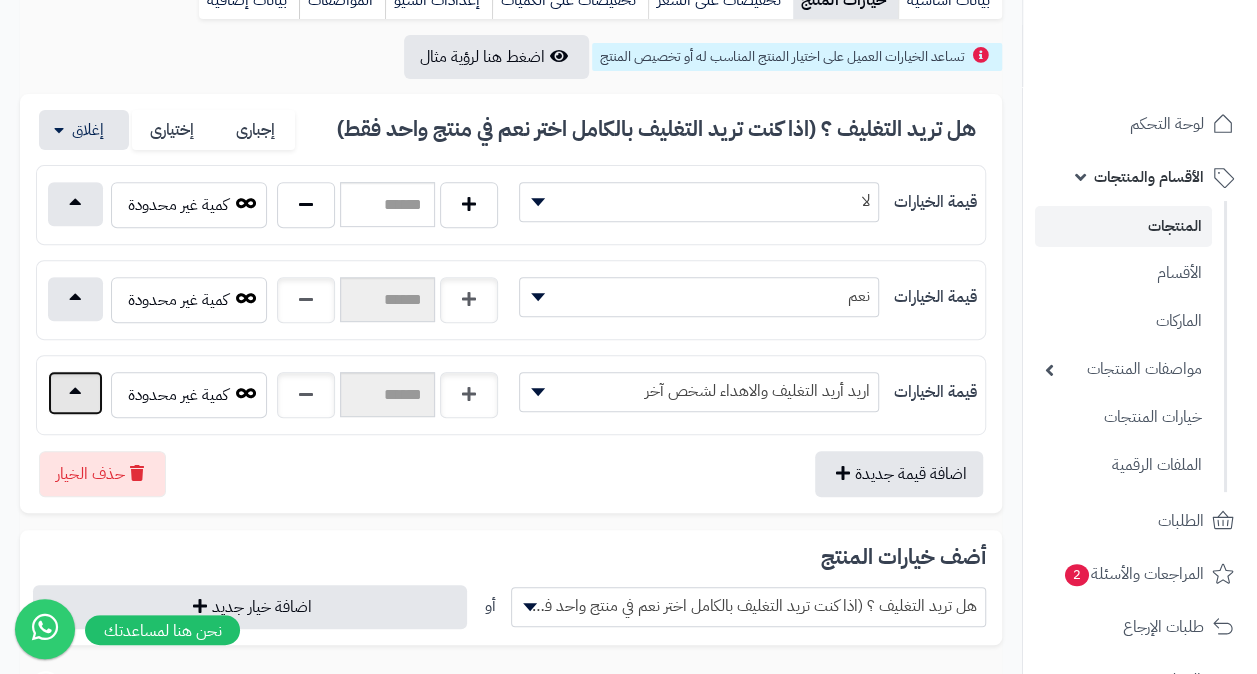 click at bounding box center (75, 393) 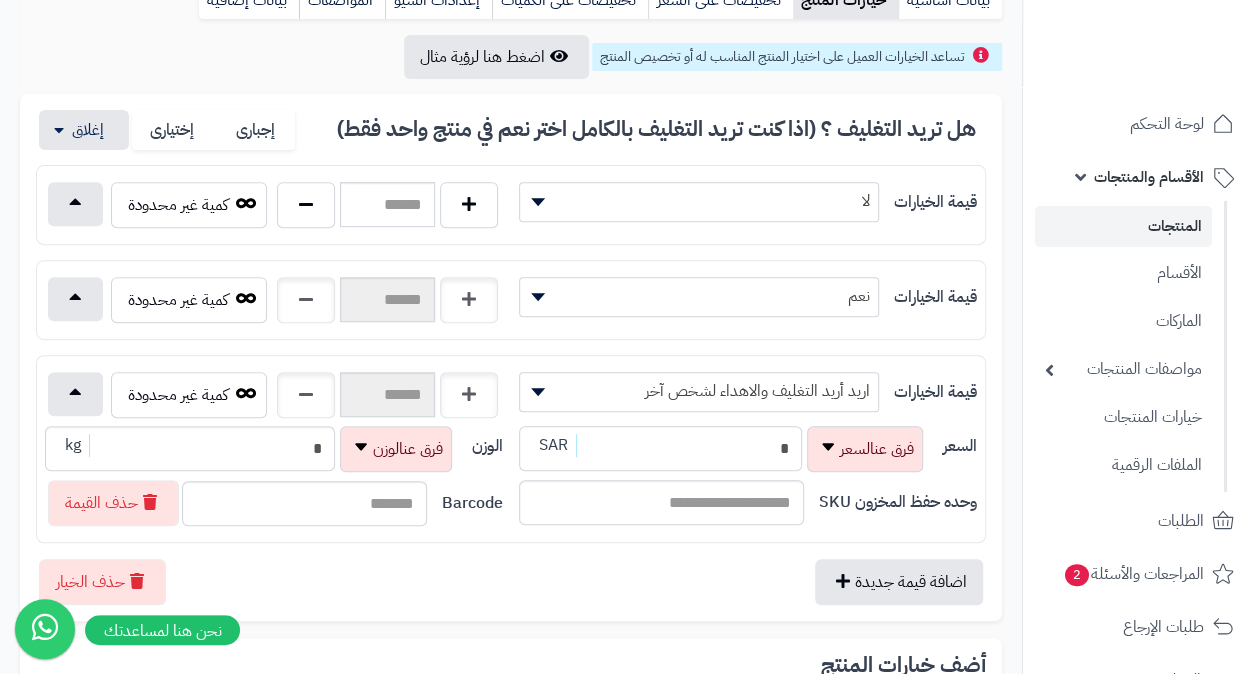 click on "*" at bounding box center [660, 448] 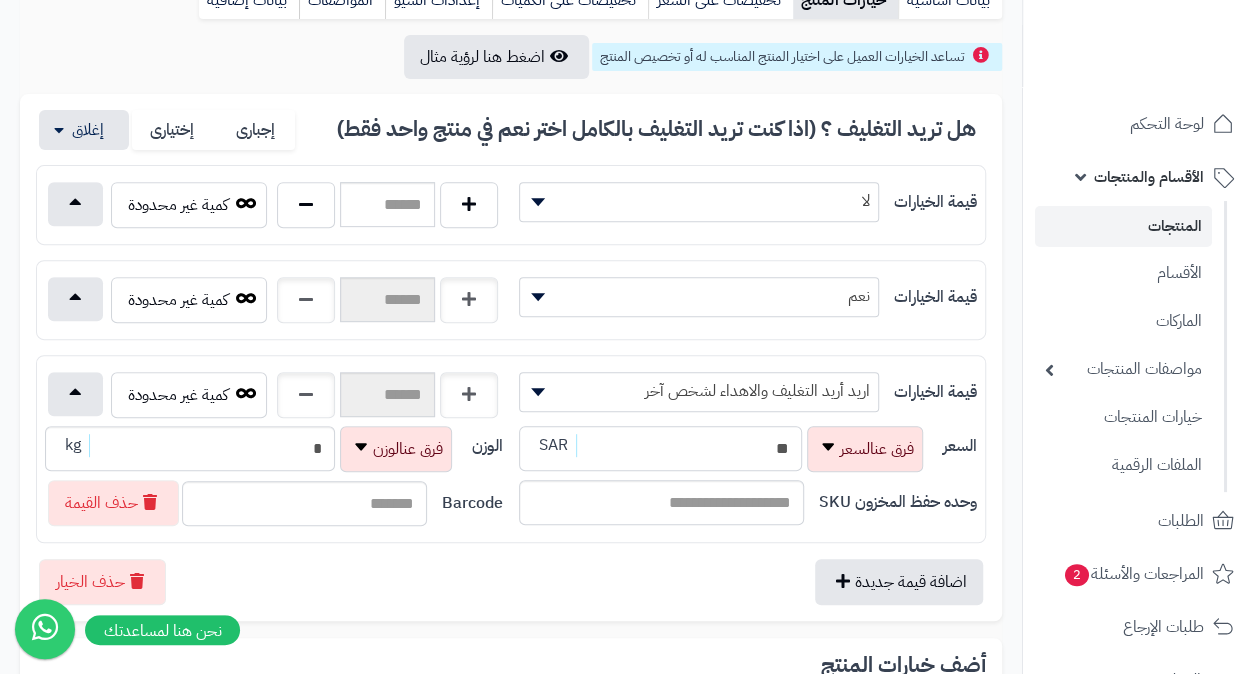 type on "**" 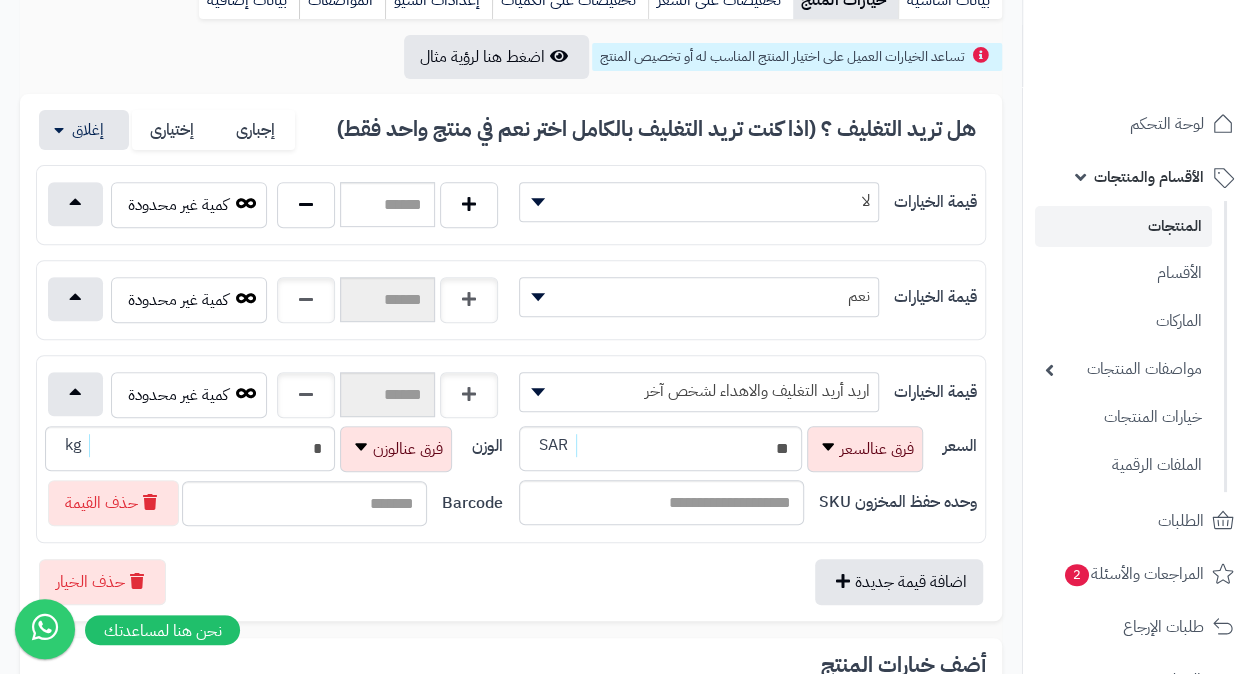 click on "اضافة قيمة جديدة
حذف الخيار" at bounding box center [511, 574] 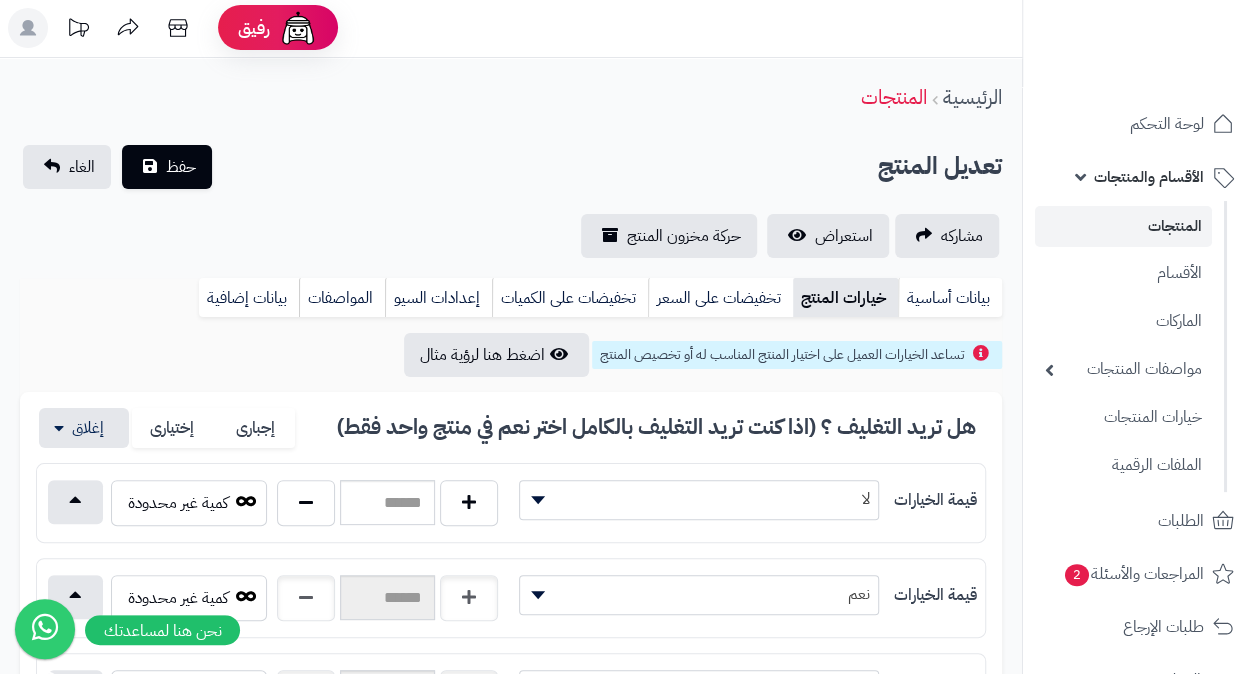 scroll, scrollTop: 0, scrollLeft: 0, axis: both 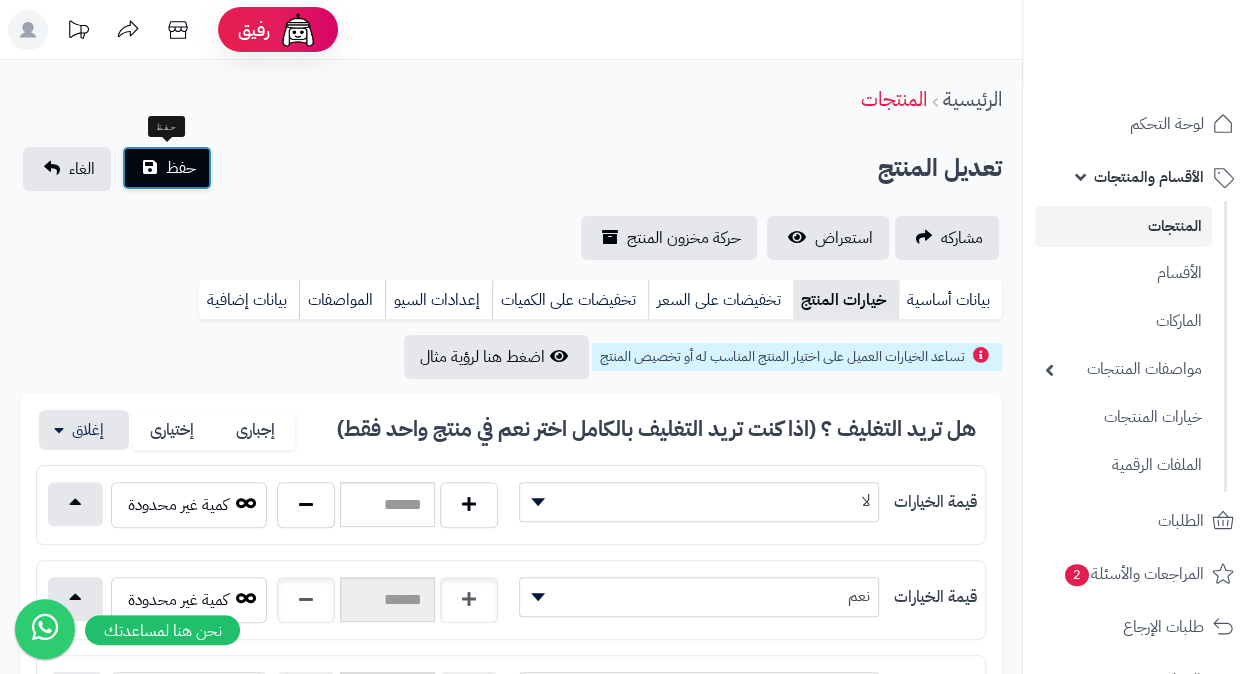 click on "حفظ" at bounding box center (167, 168) 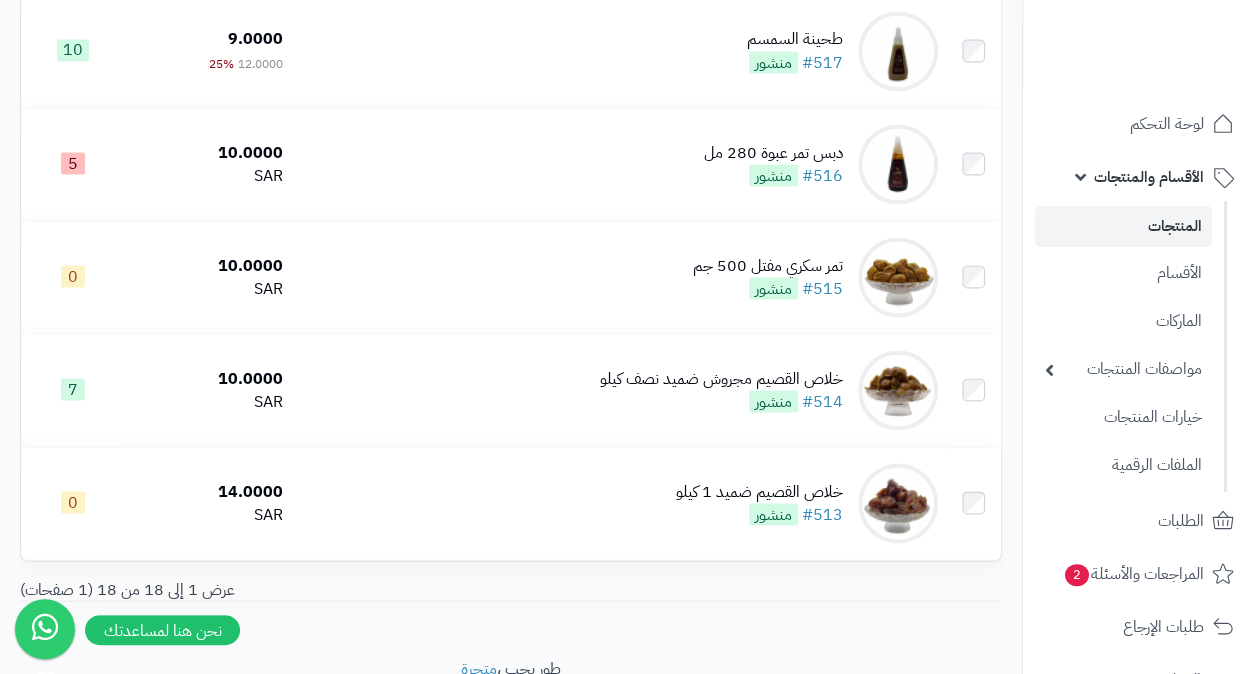 scroll, scrollTop: 1900, scrollLeft: 0, axis: vertical 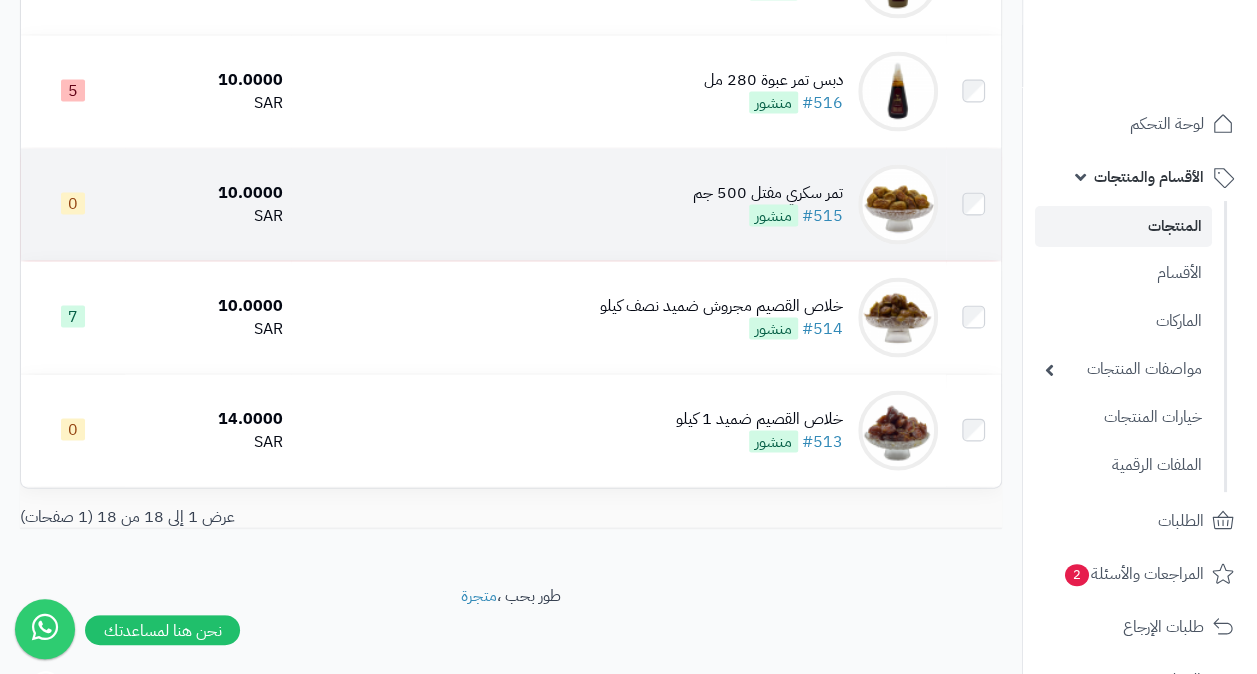 click on "تمر سكري مفتل 500 جم" at bounding box center (768, 193) 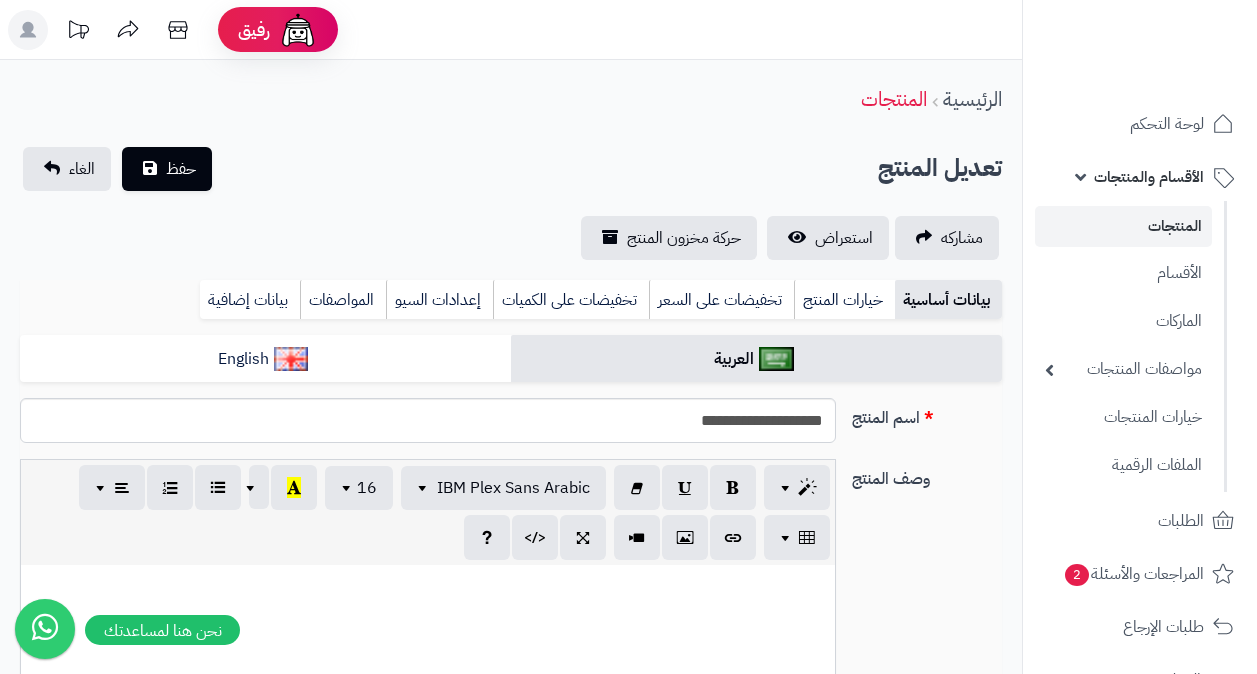 scroll, scrollTop: 100, scrollLeft: 0, axis: vertical 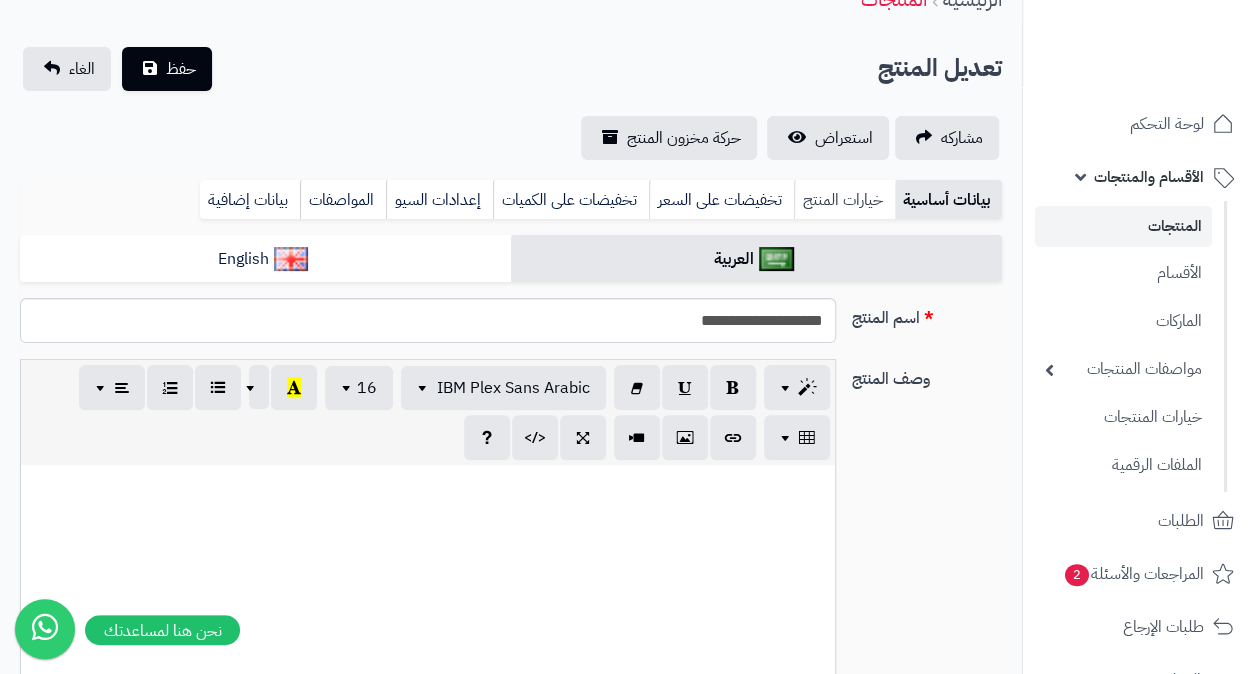 click on "خيارات المنتج" at bounding box center (844, 200) 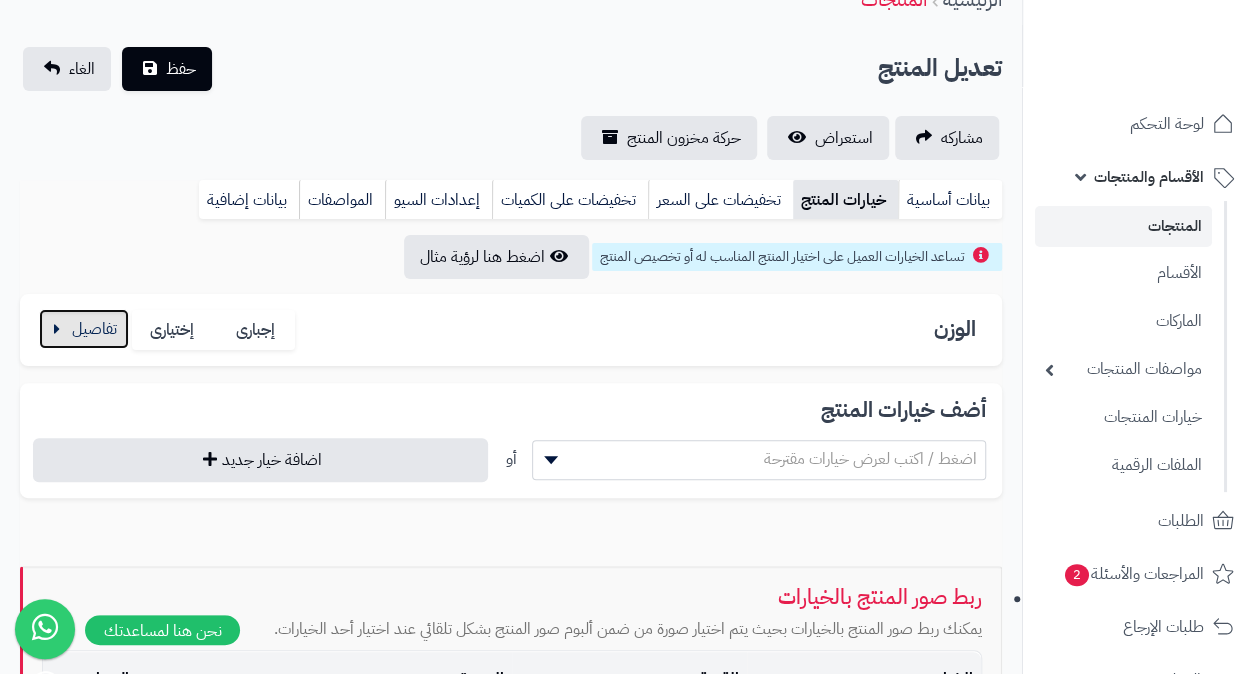 click at bounding box center (84, 329) 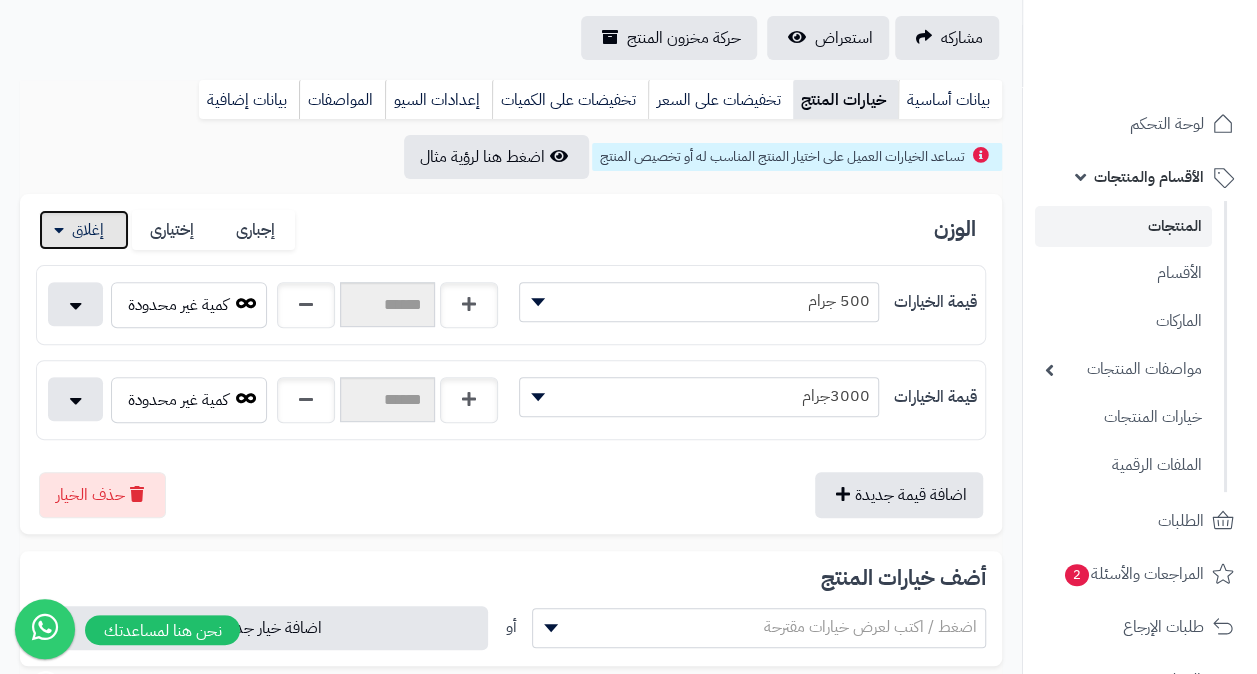 scroll, scrollTop: 300, scrollLeft: 0, axis: vertical 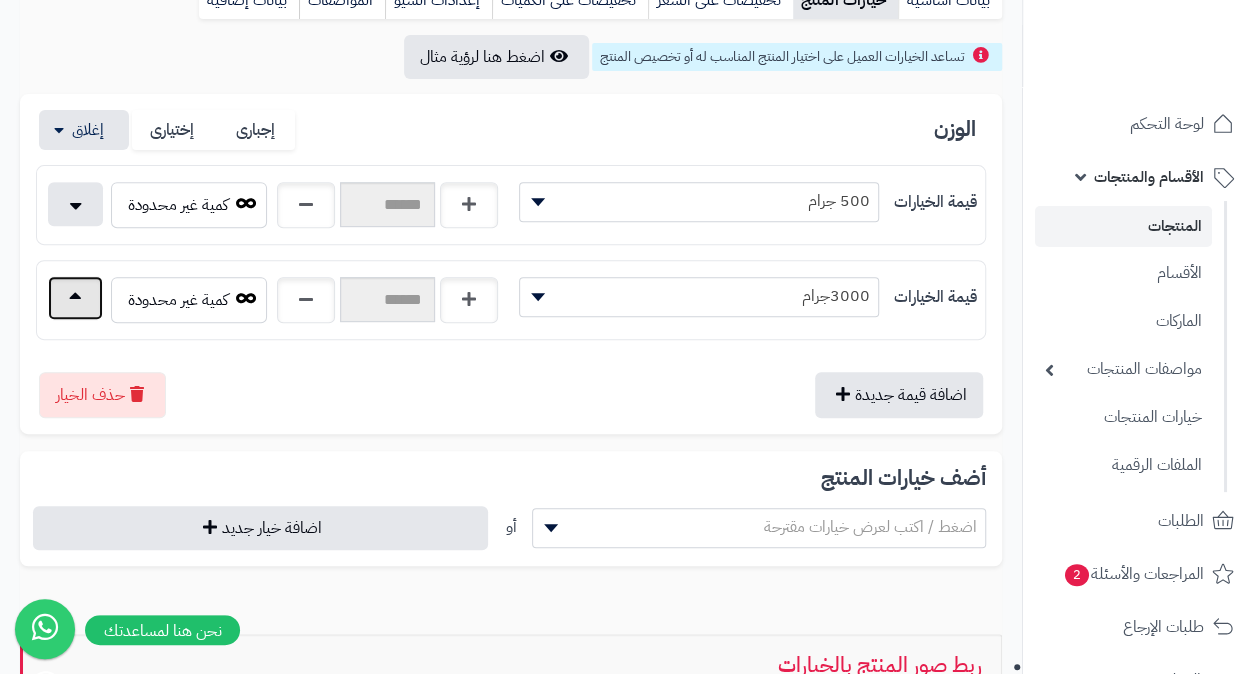 click at bounding box center (75, 298) 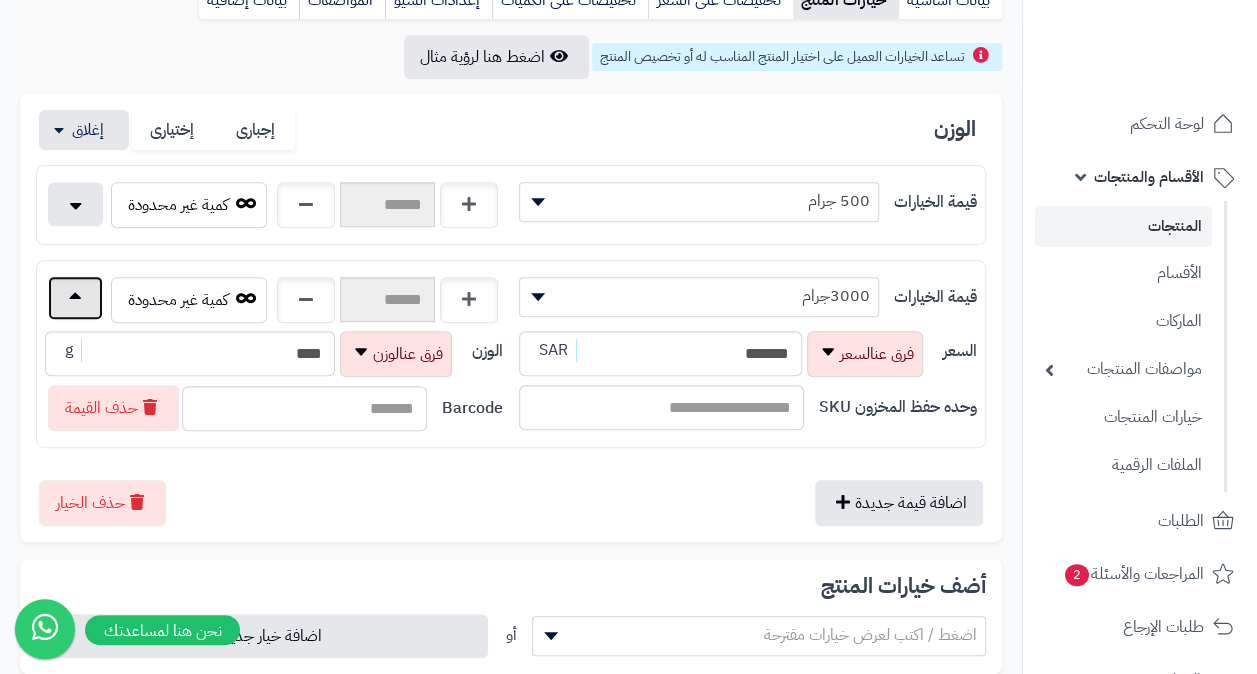 click at bounding box center [75, 298] 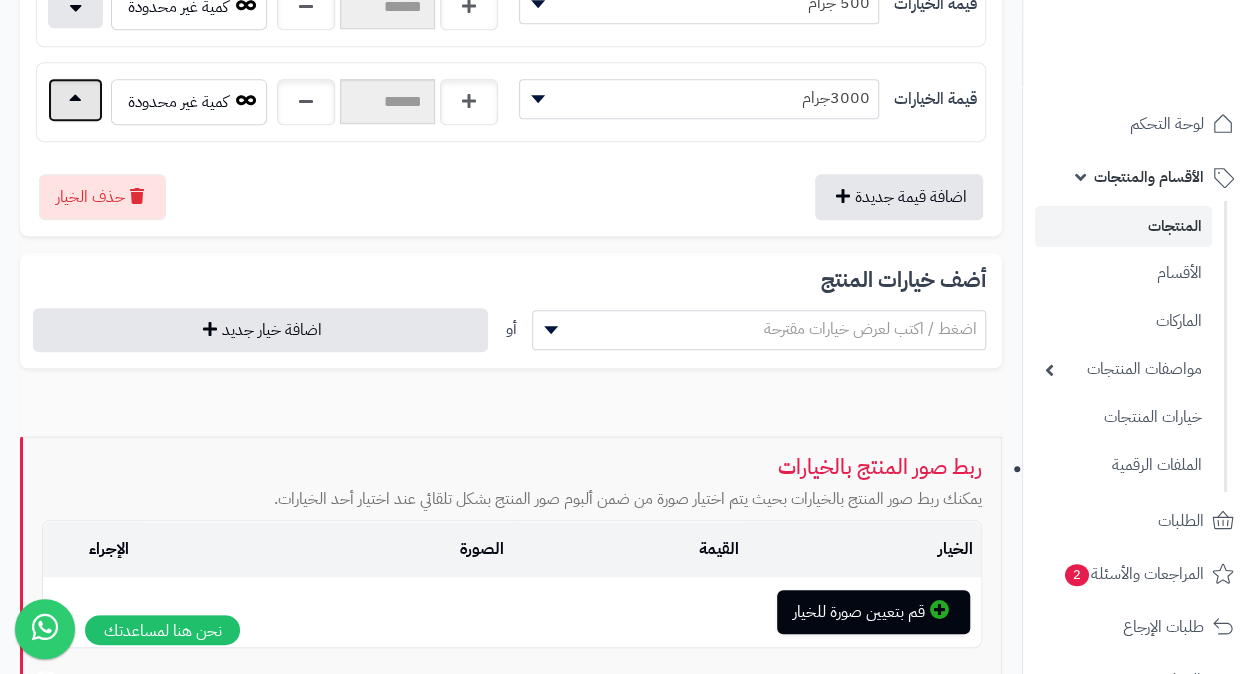 scroll, scrollTop: 300, scrollLeft: 0, axis: vertical 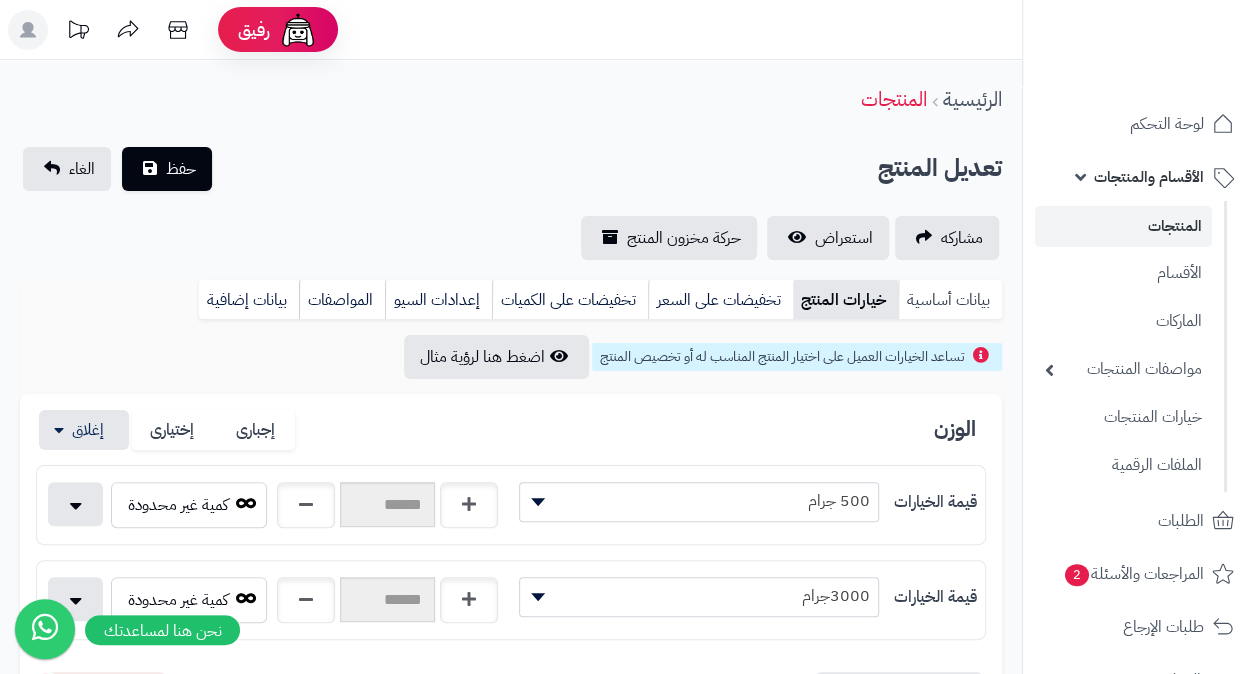 click on "بيانات أساسية" at bounding box center (950, 300) 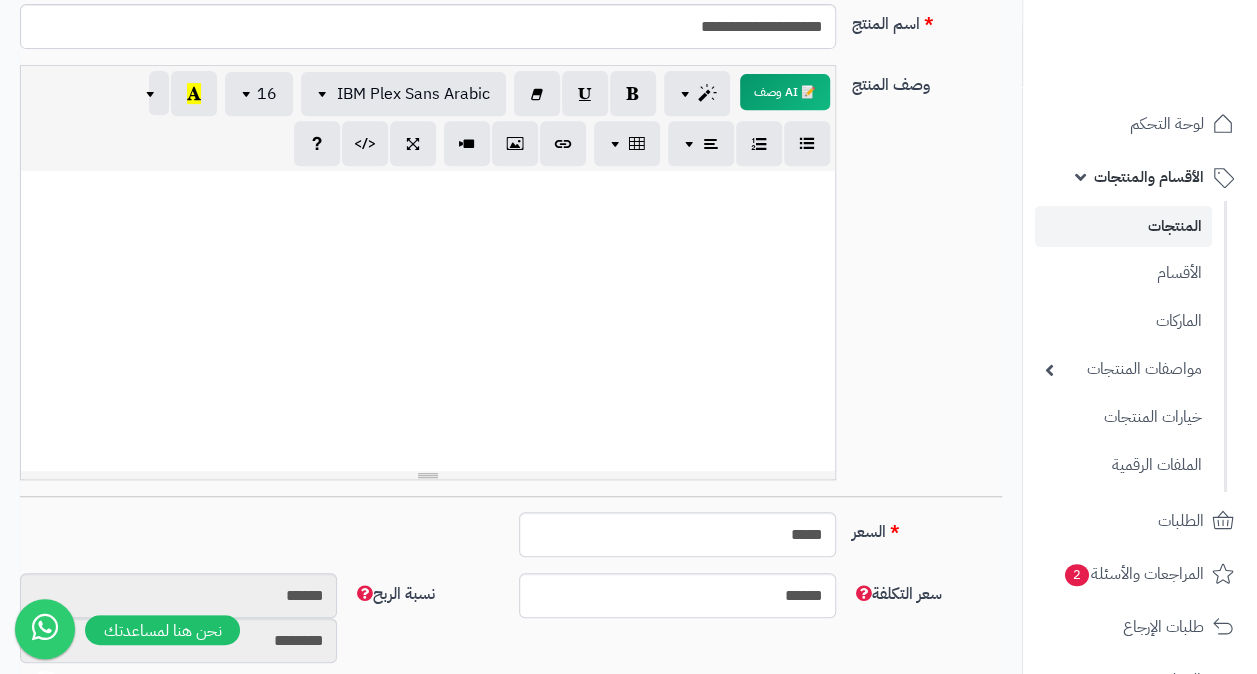 scroll, scrollTop: 200, scrollLeft: 0, axis: vertical 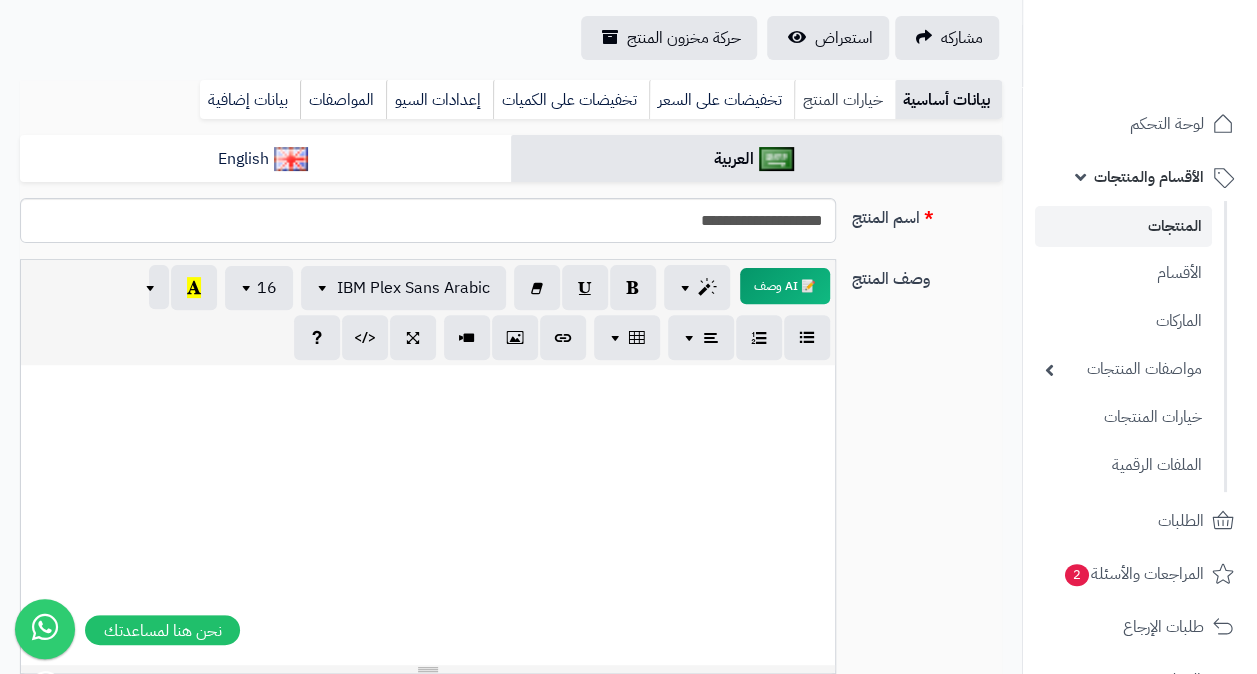 click on "خيارات المنتج" at bounding box center (844, 100) 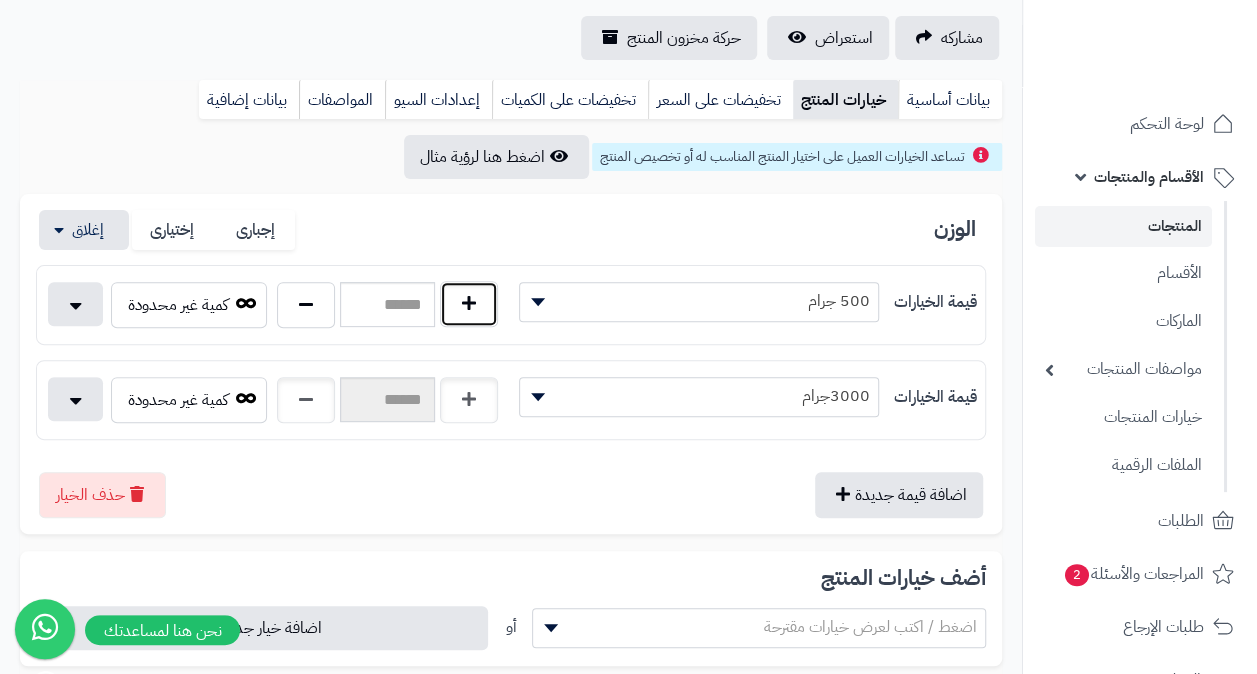 click at bounding box center [469, 304] 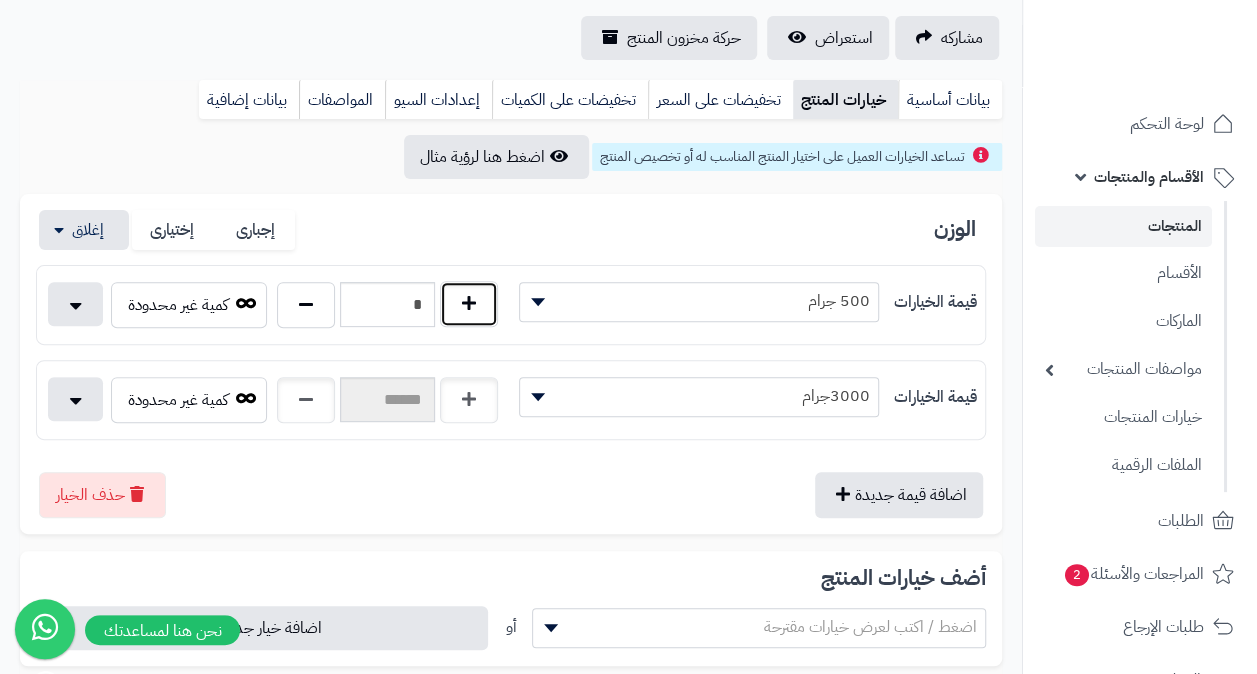 click at bounding box center [469, 304] 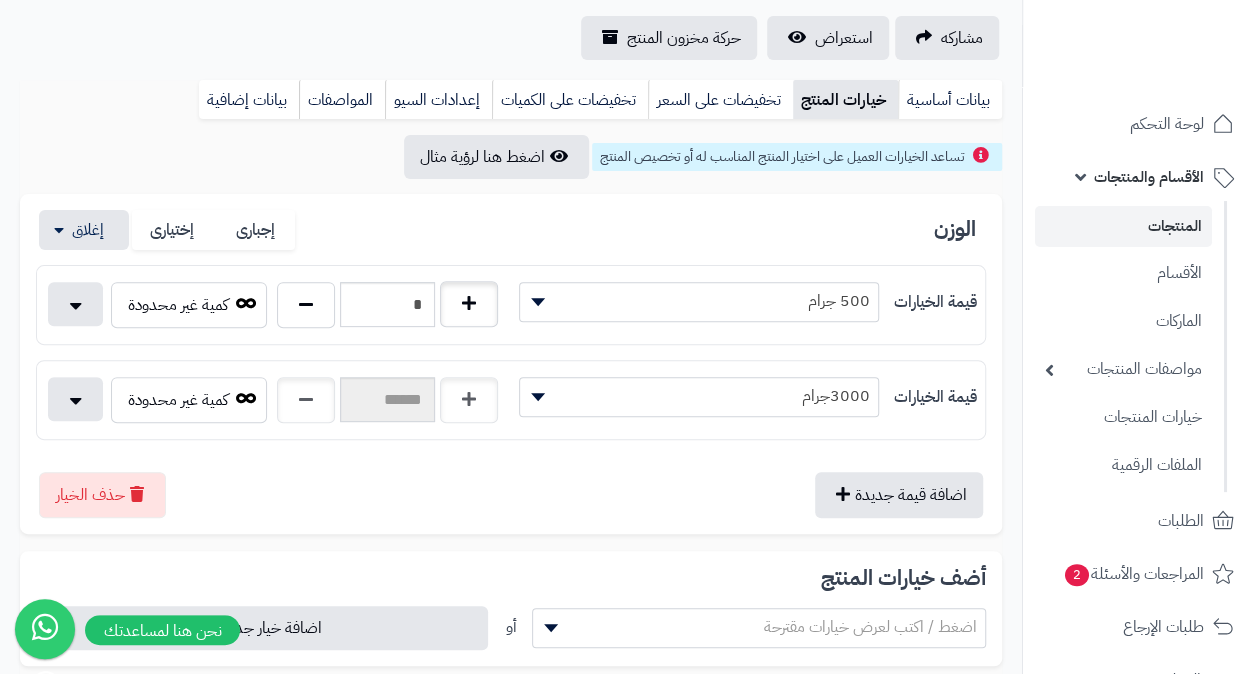 type on "*" 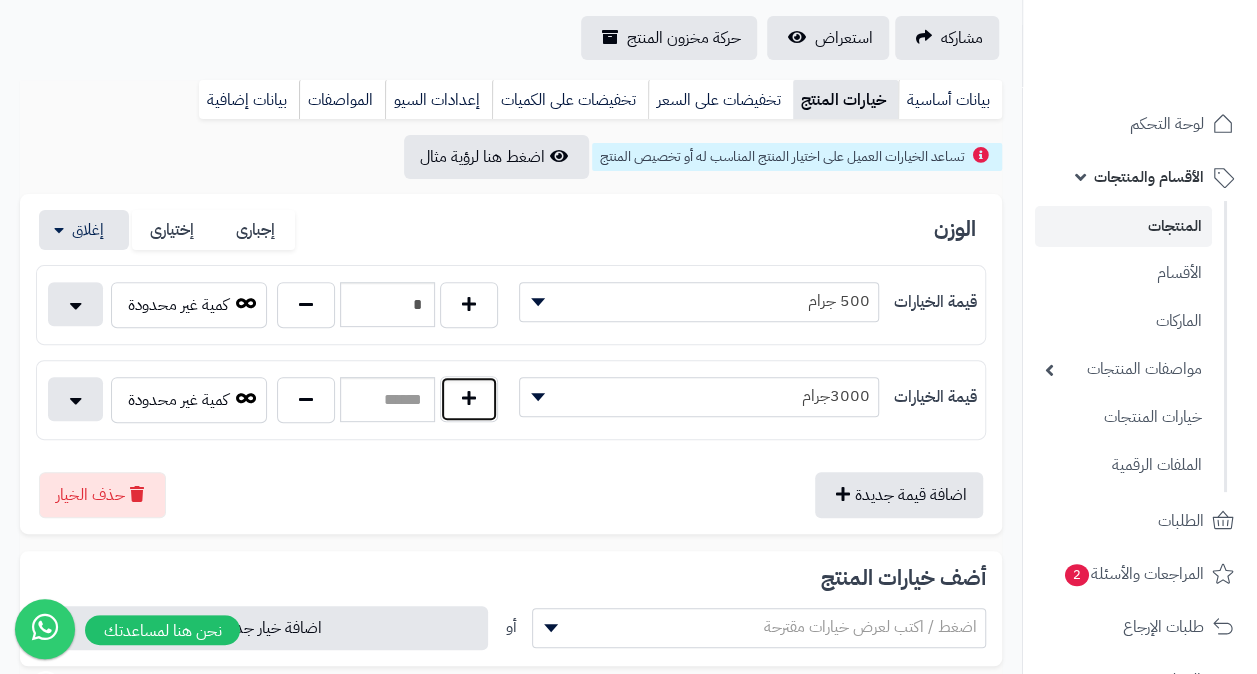 click at bounding box center [469, 399] 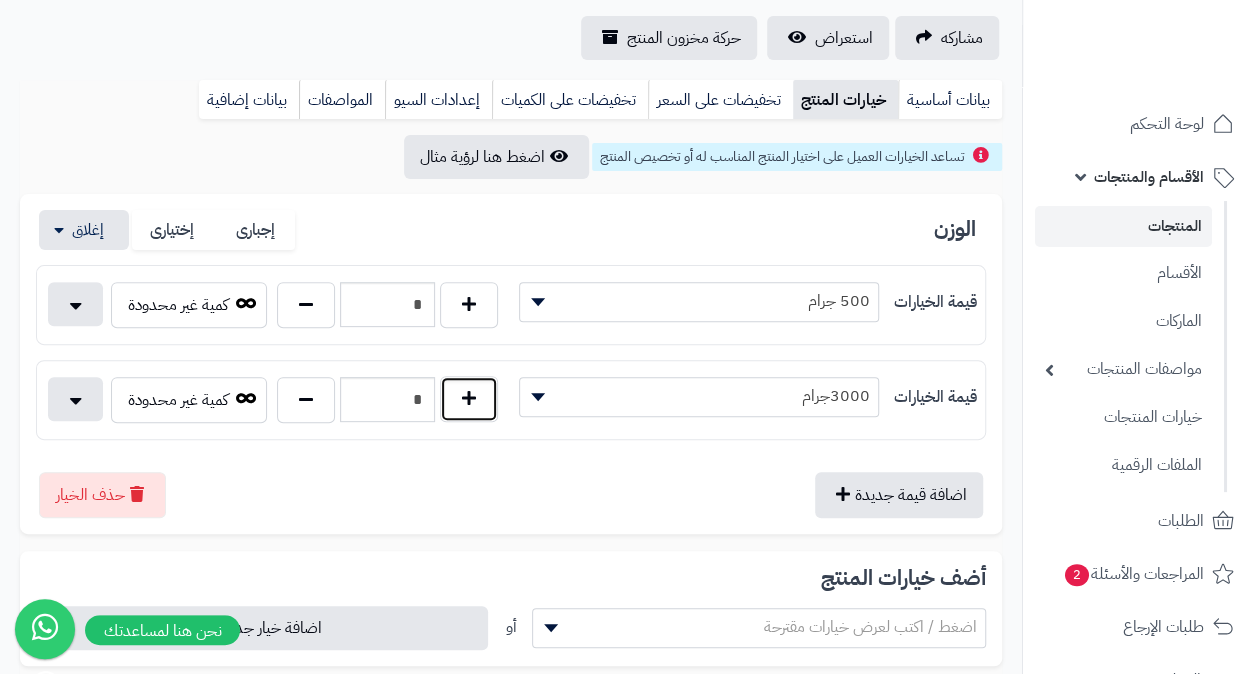 click at bounding box center [469, 399] 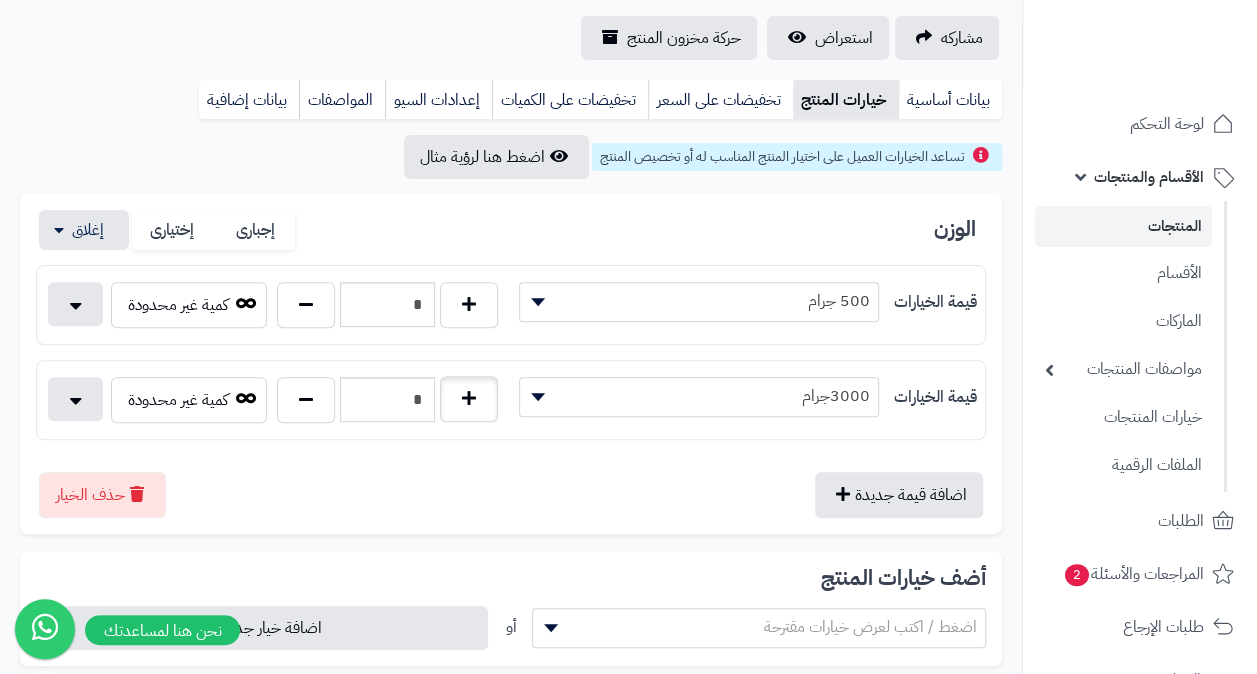 type on "*" 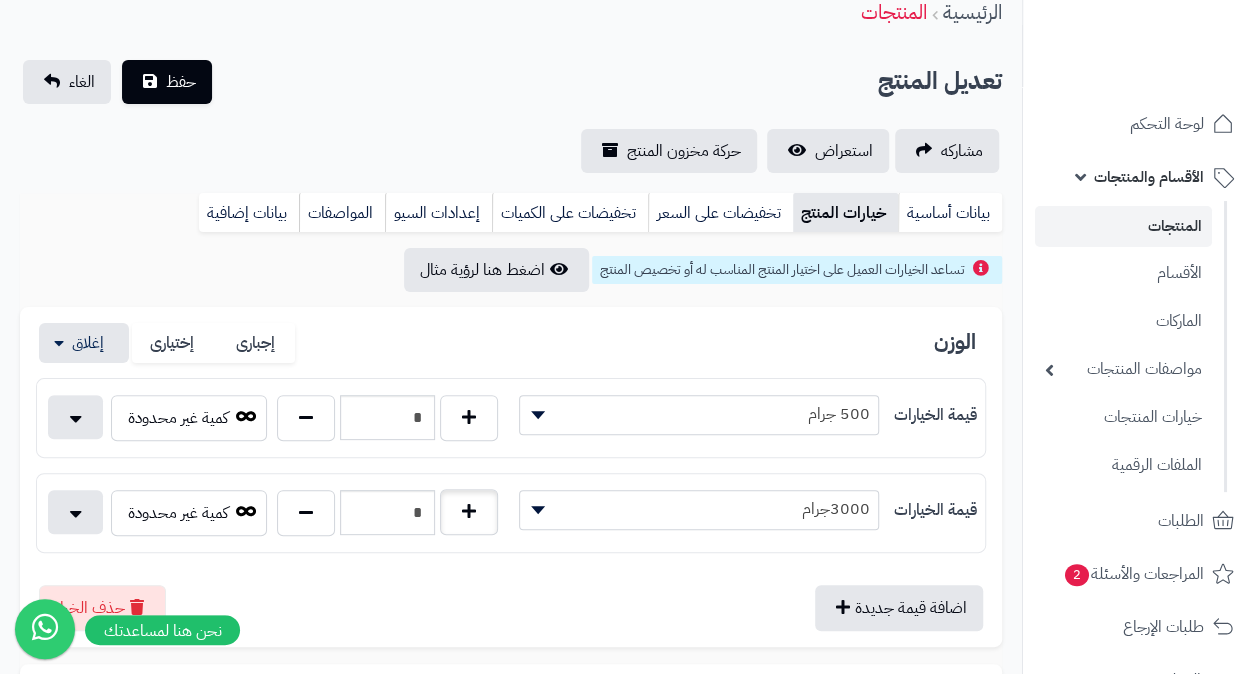 scroll, scrollTop: 0, scrollLeft: 0, axis: both 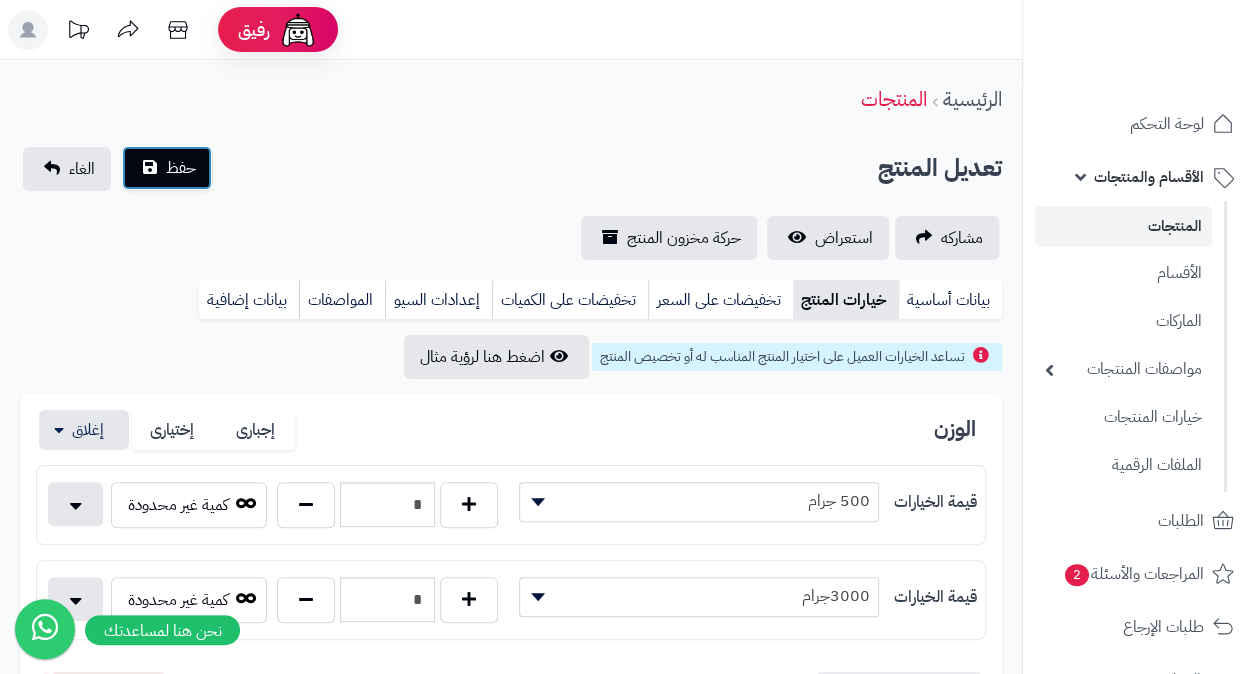 click on "حفظ" at bounding box center [181, 168] 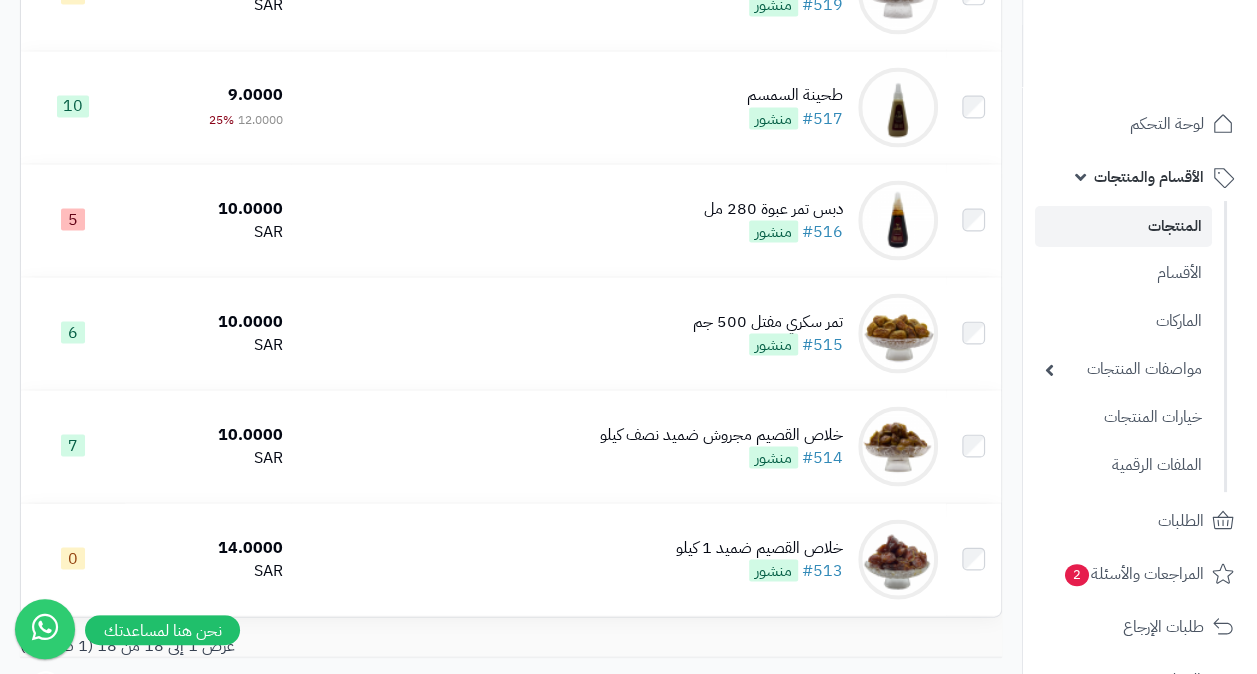 scroll, scrollTop: 1929, scrollLeft: 0, axis: vertical 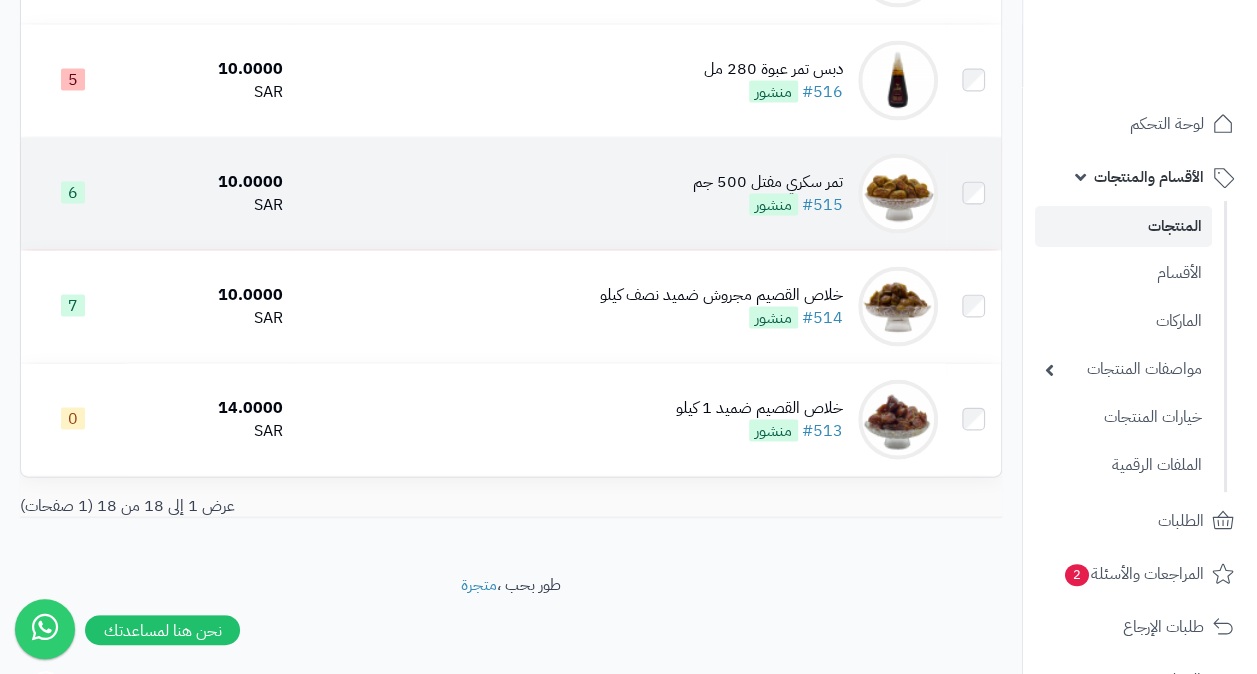 click on "تمر سكري مفتل 500 جم" at bounding box center (768, 182) 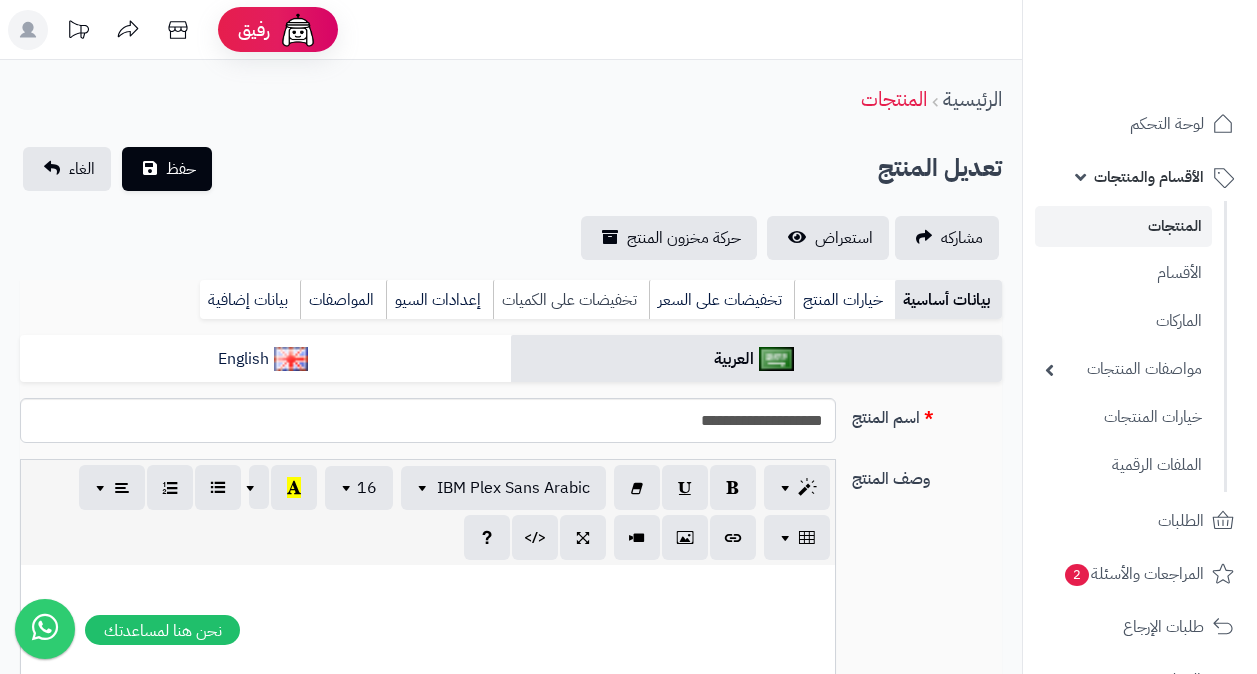 scroll, scrollTop: 0, scrollLeft: 0, axis: both 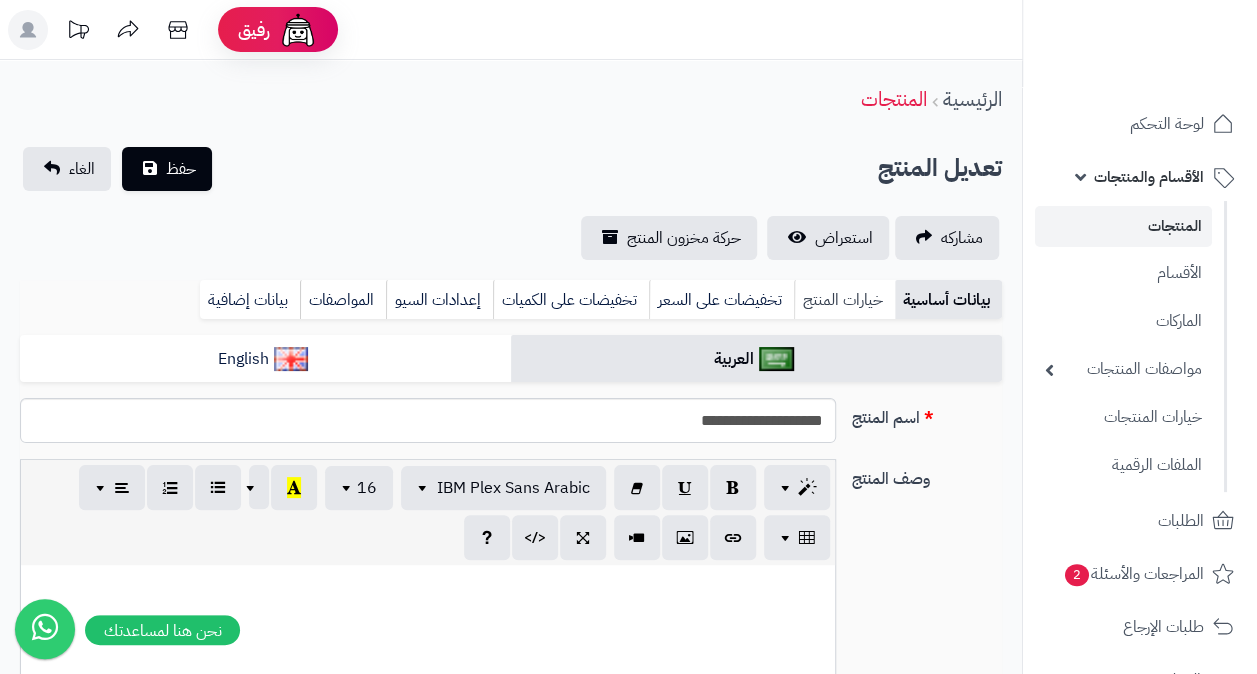 click on "خيارات المنتج" at bounding box center (844, 300) 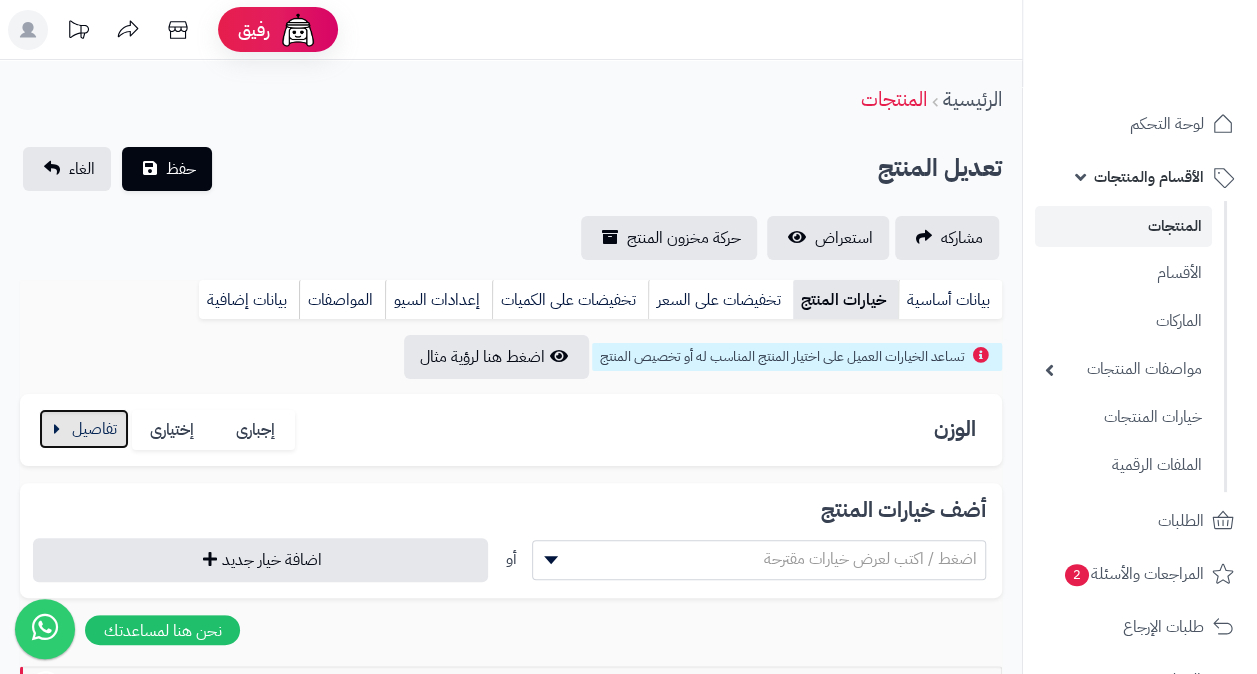 click at bounding box center (84, 429) 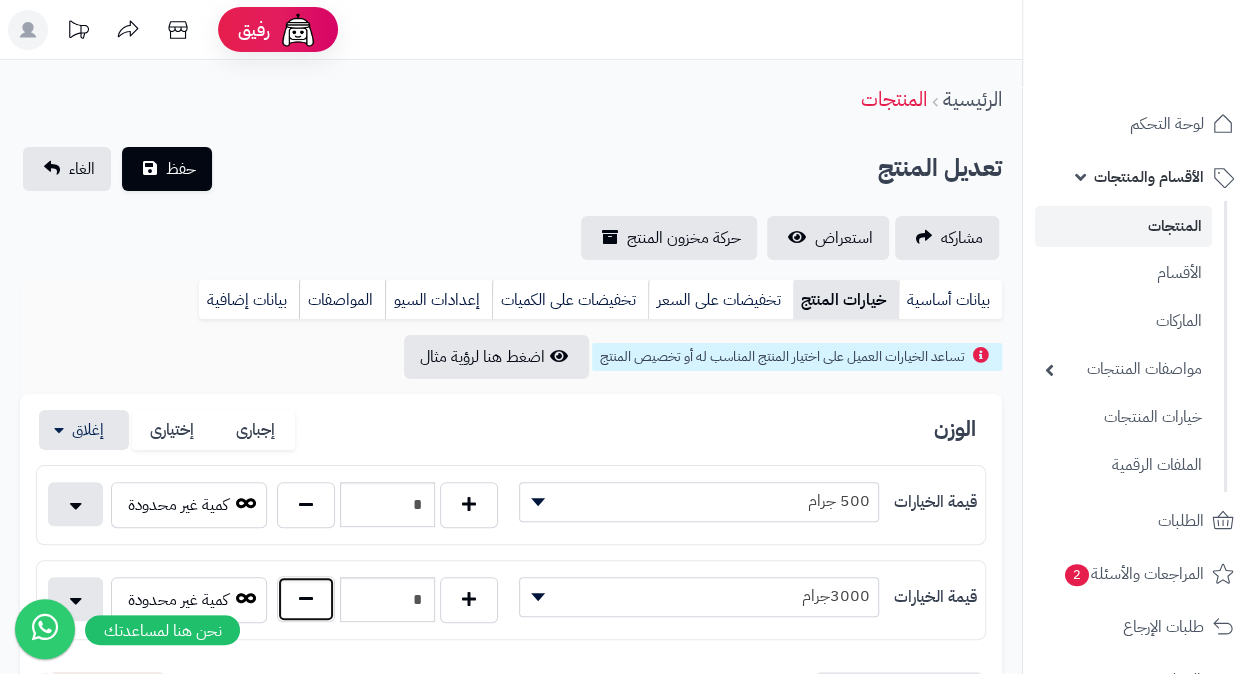 click at bounding box center (306, 599) 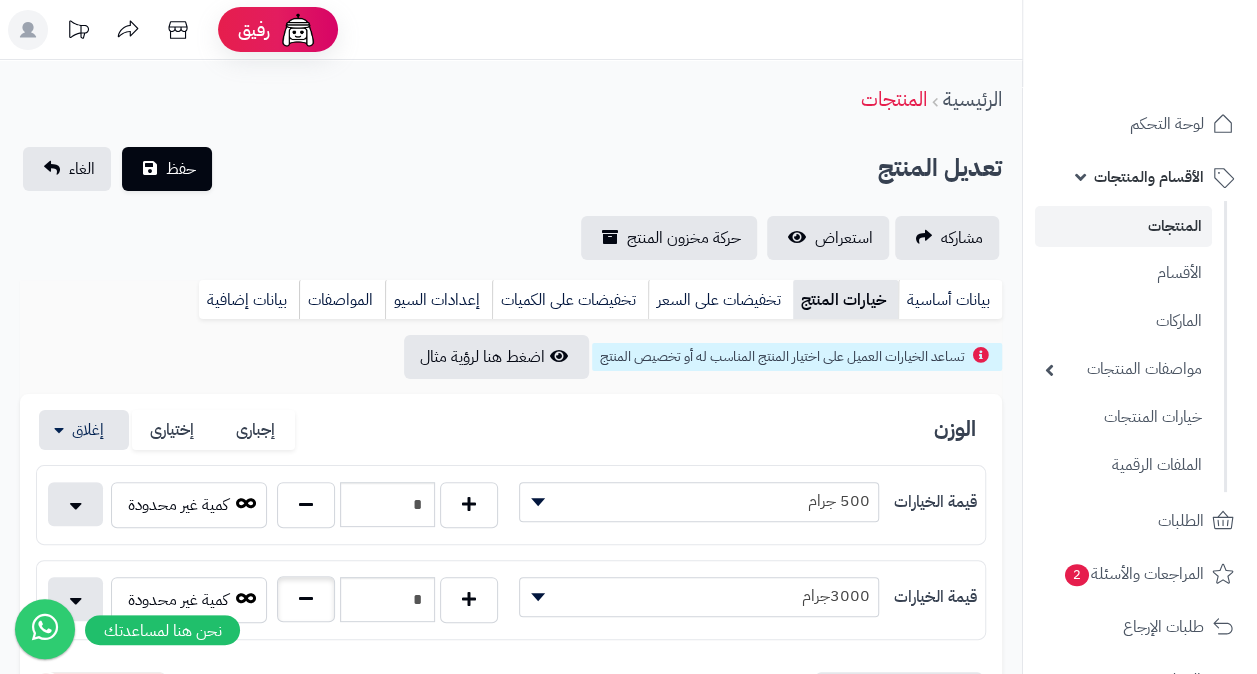 type on "*" 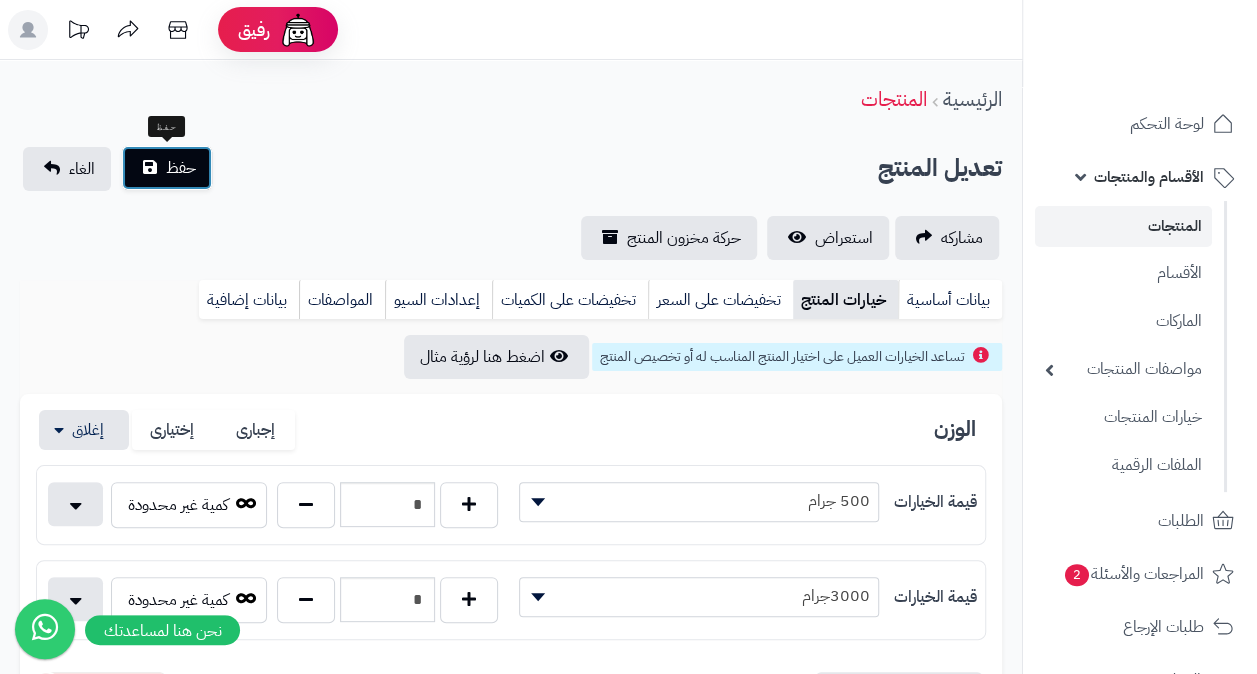 click on "حفظ" at bounding box center (167, 168) 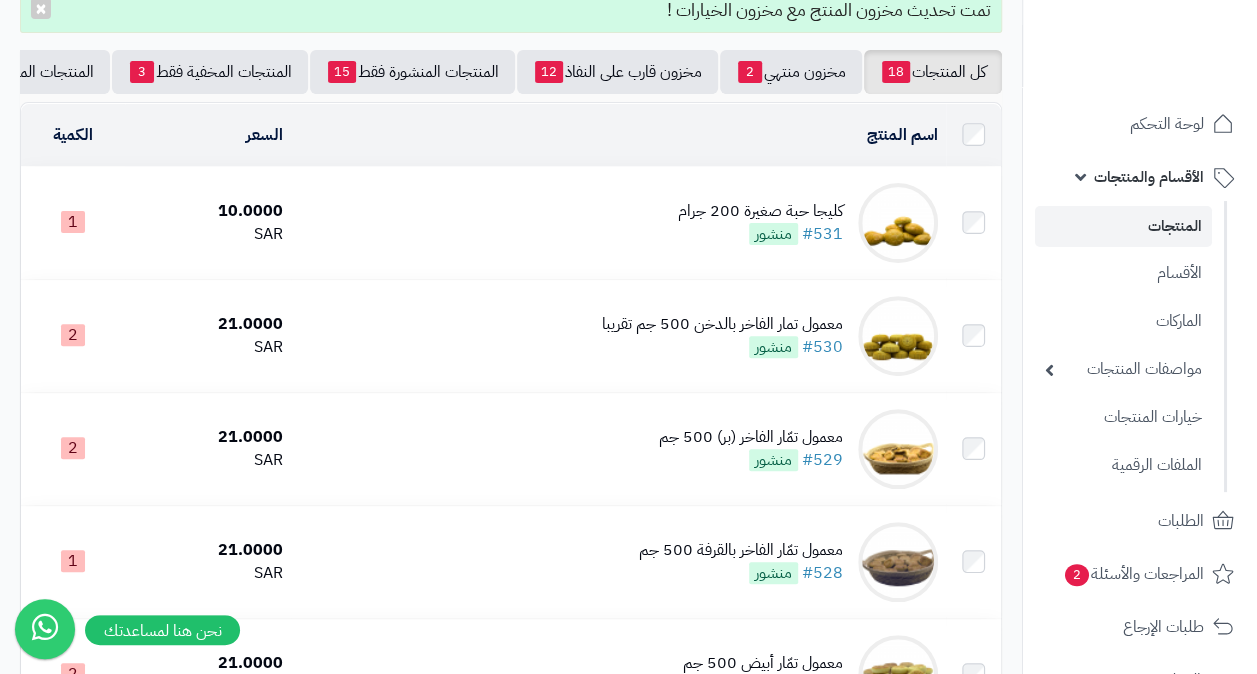 scroll, scrollTop: 0, scrollLeft: 0, axis: both 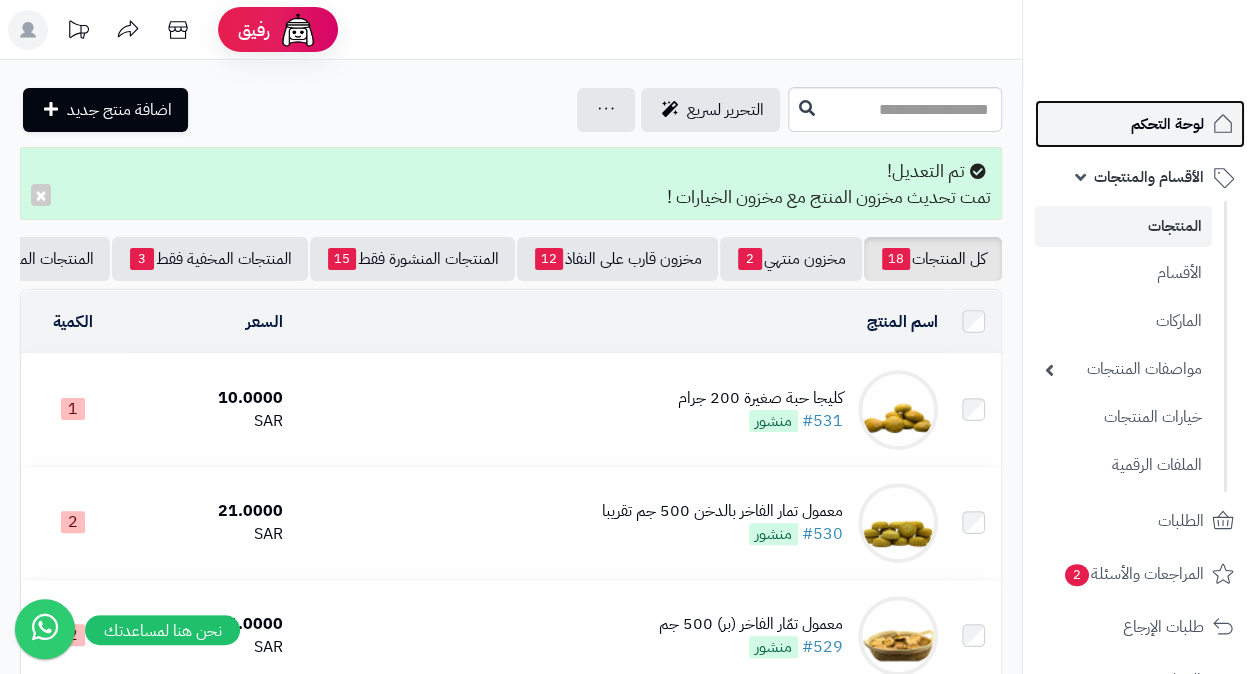 click on "لوحة التحكم" at bounding box center (1167, 124) 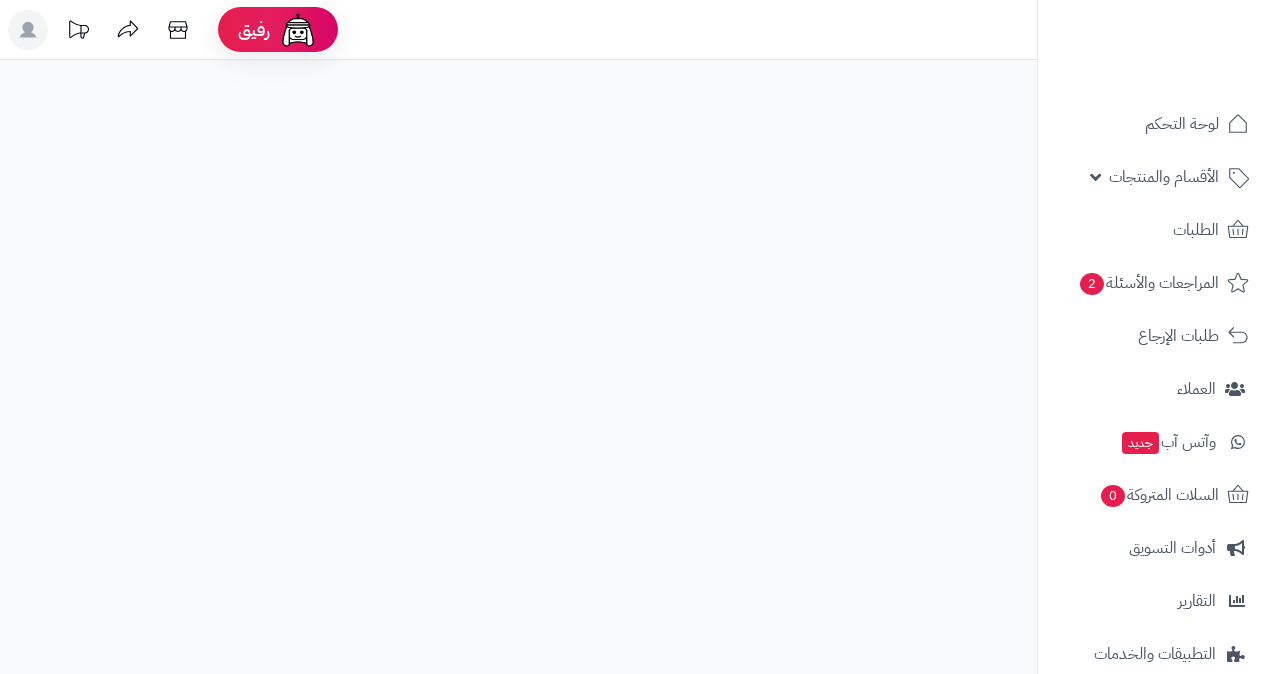 scroll, scrollTop: 0, scrollLeft: 0, axis: both 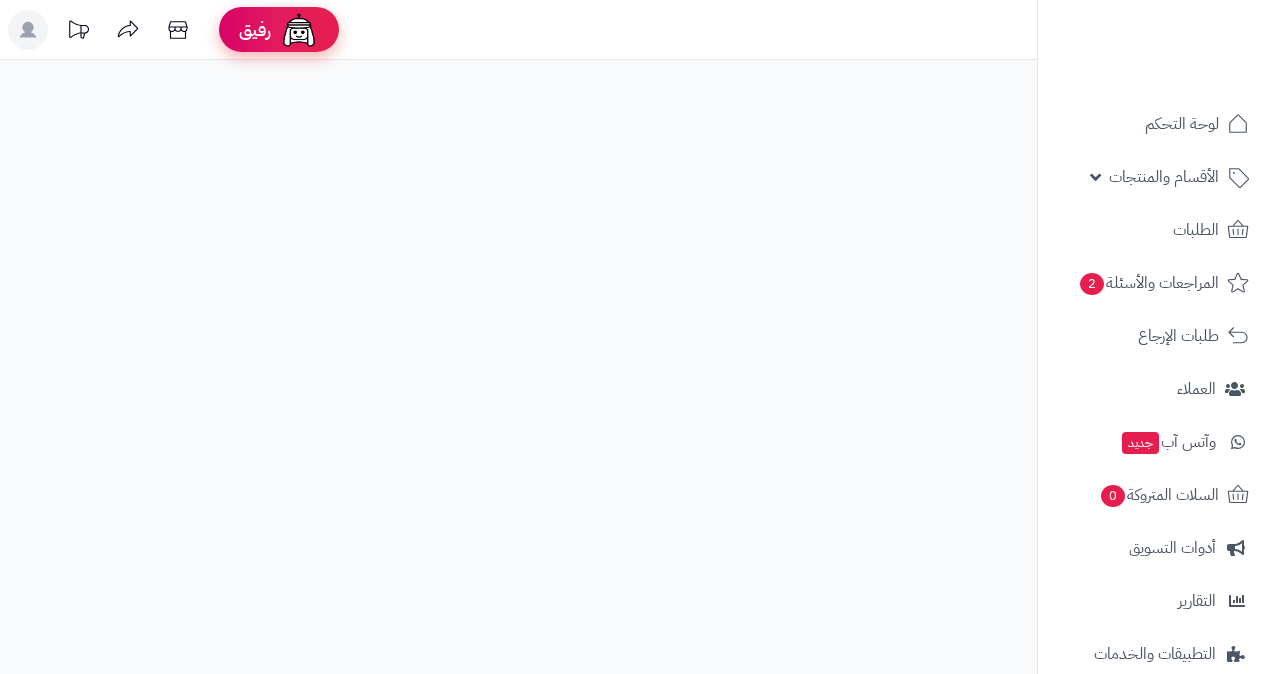 click at bounding box center [299, 30] 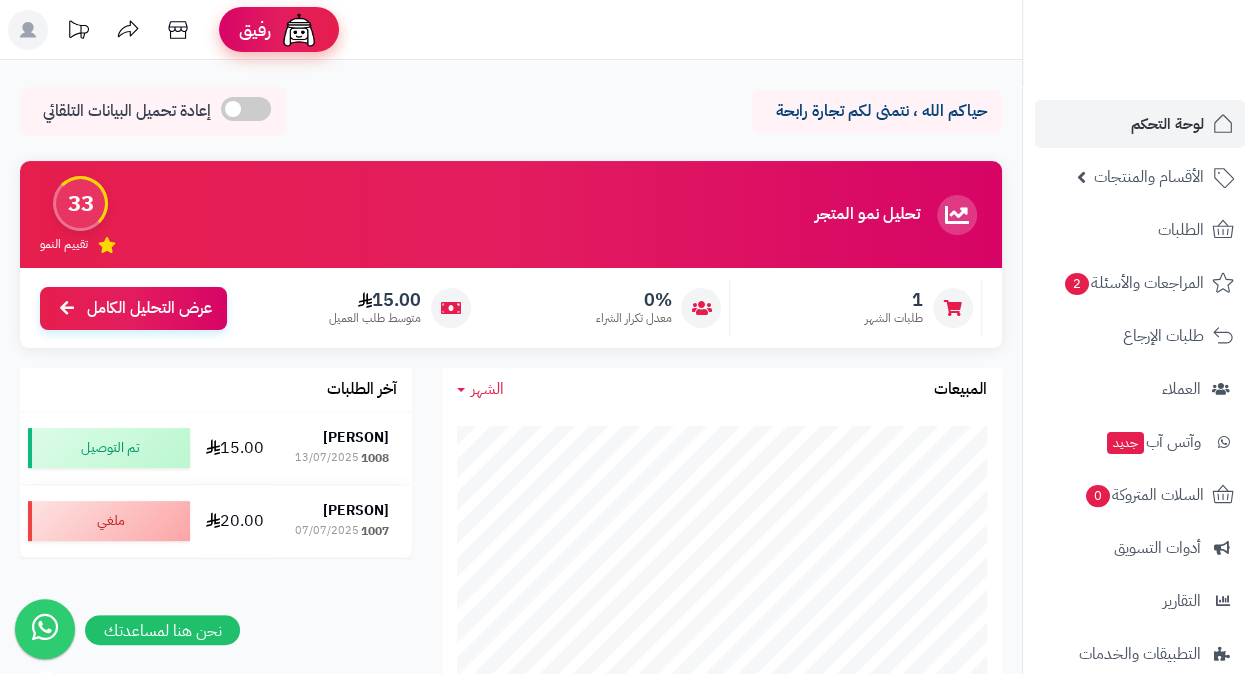 click at bounding box center [299, 30] 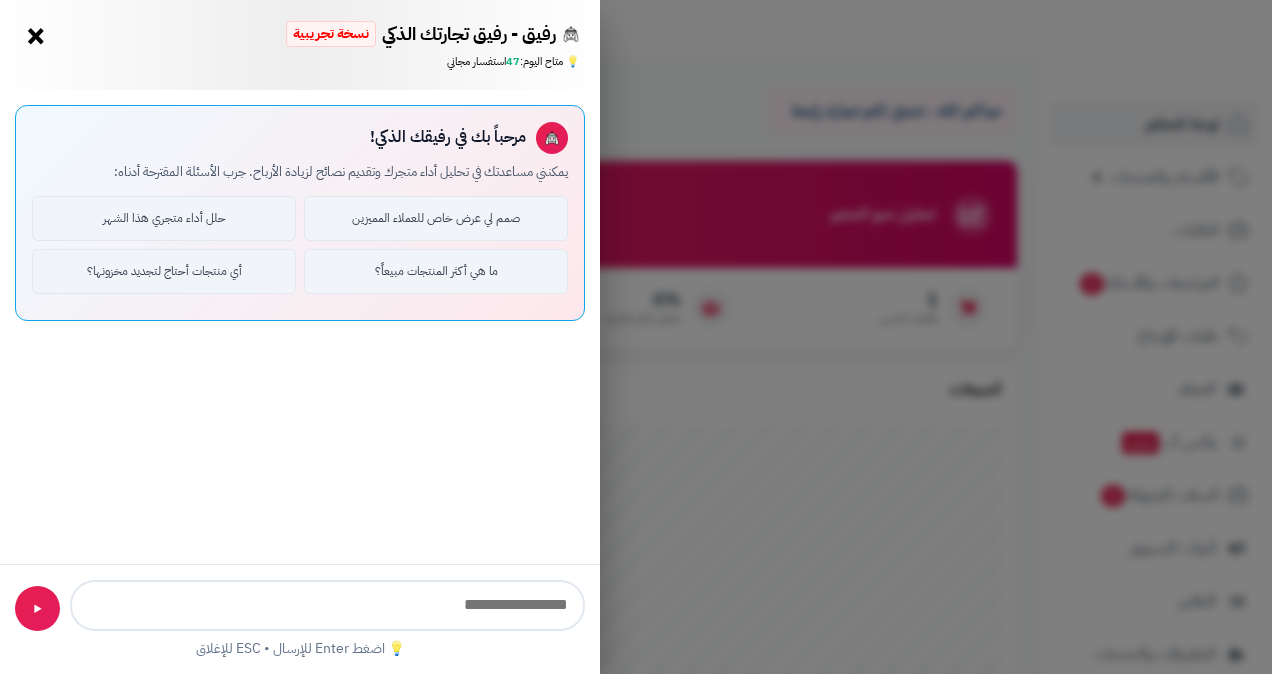 click at bounding box center [327, 605] 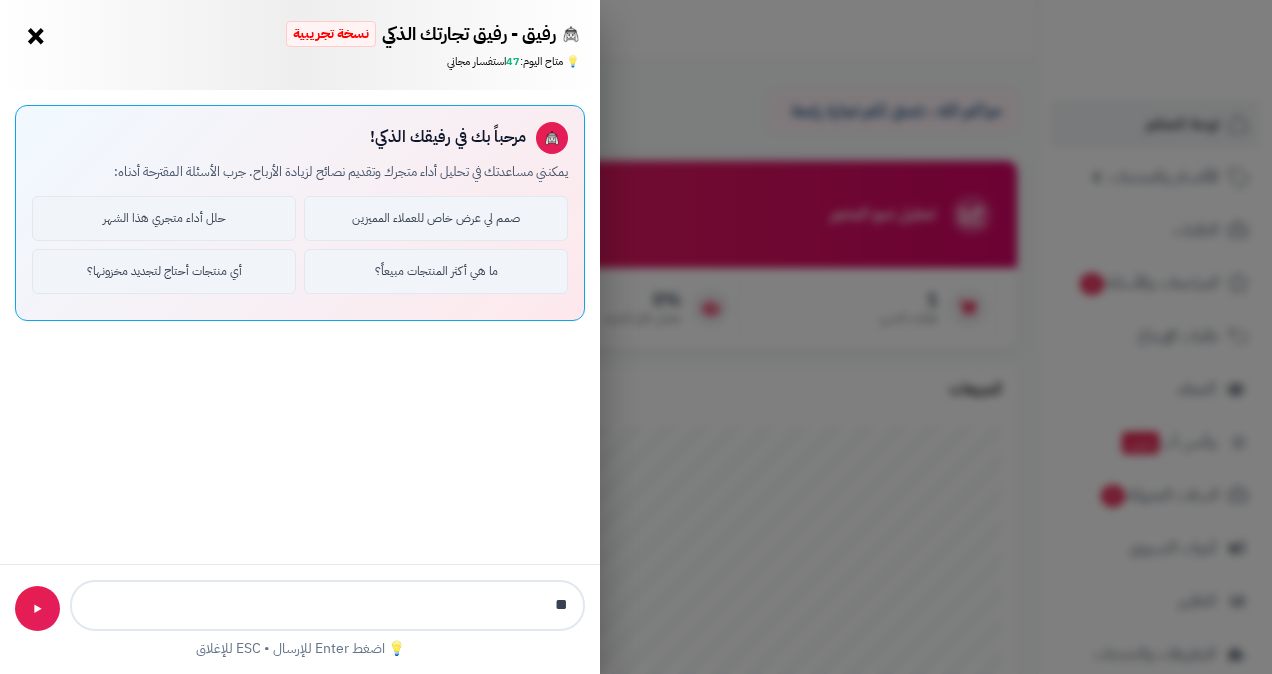 type on "*" 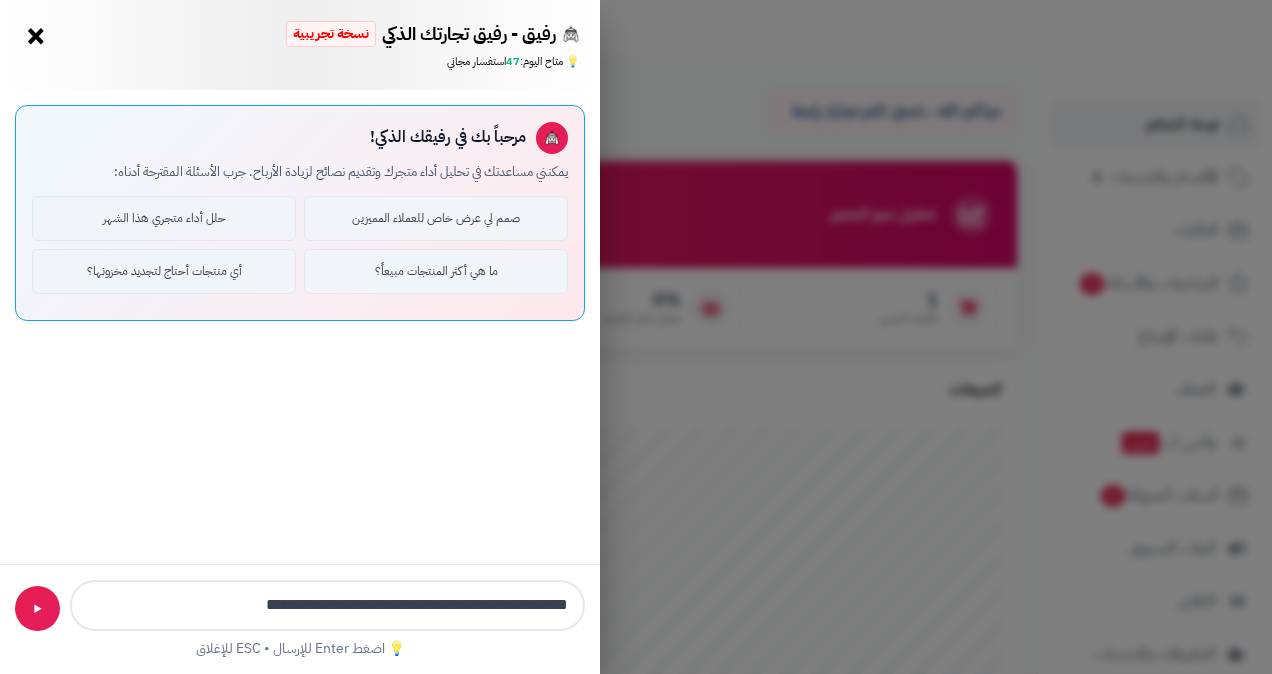 type on "**********" 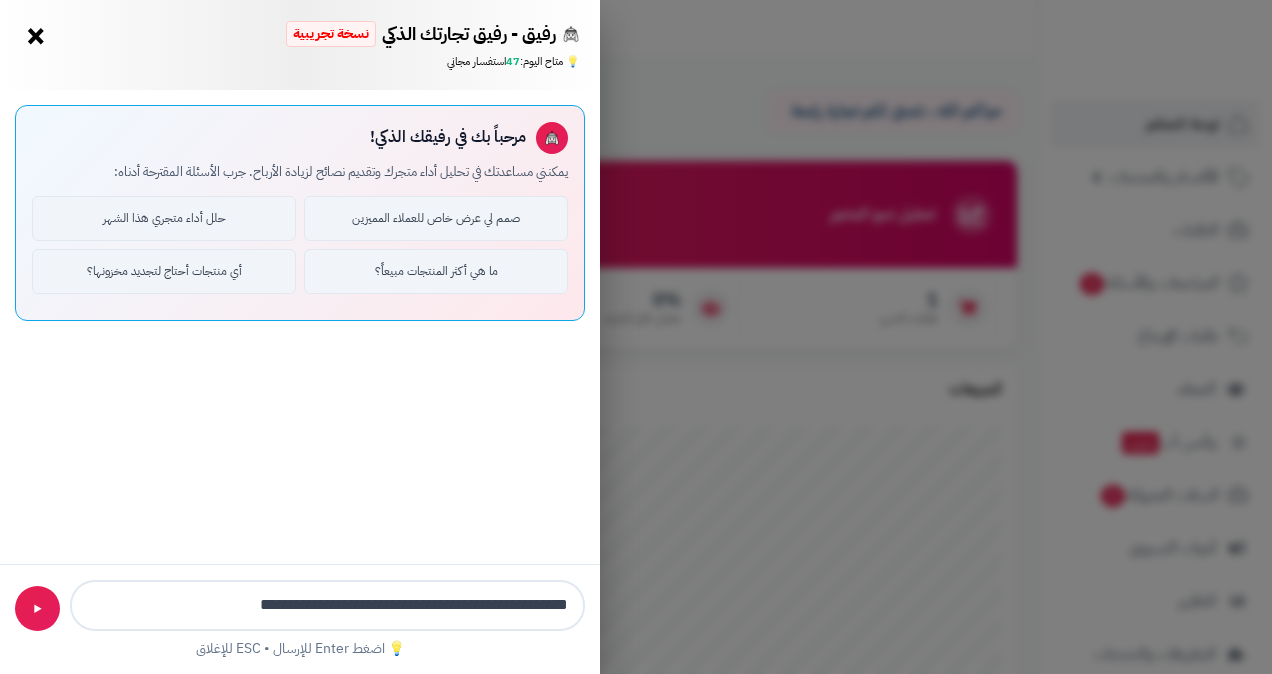 type 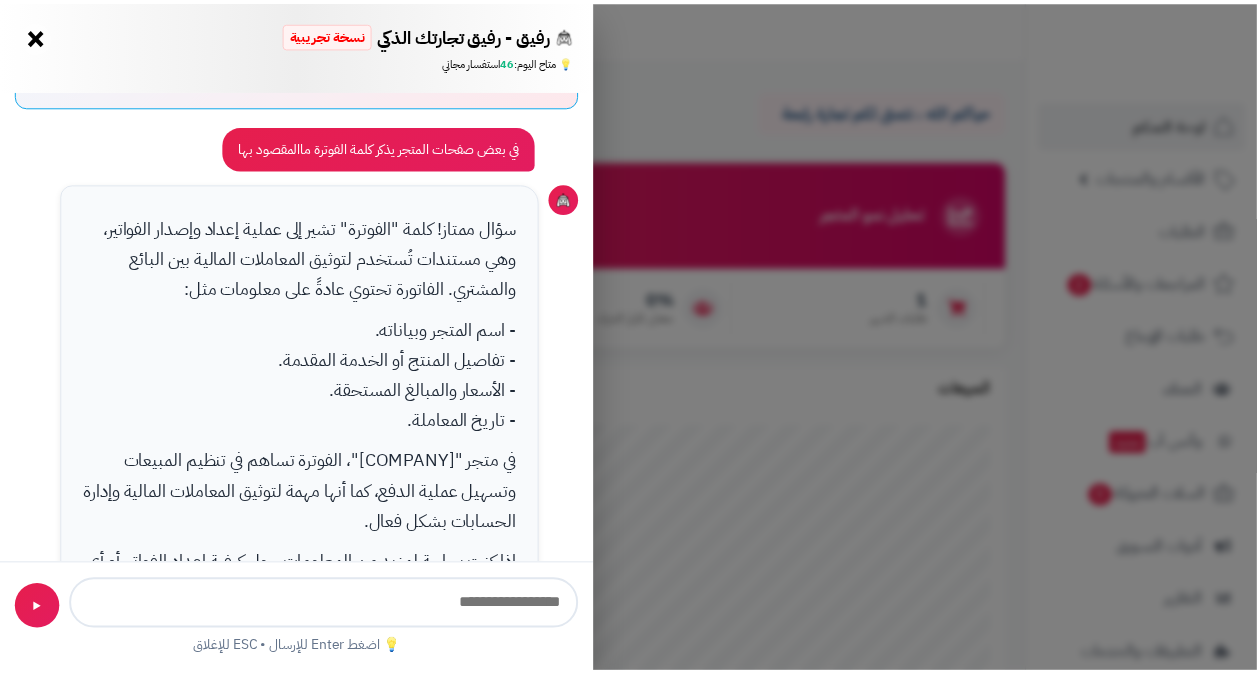 scroll, scrollTop: 314, scrollLeft: 0, axis: vertical 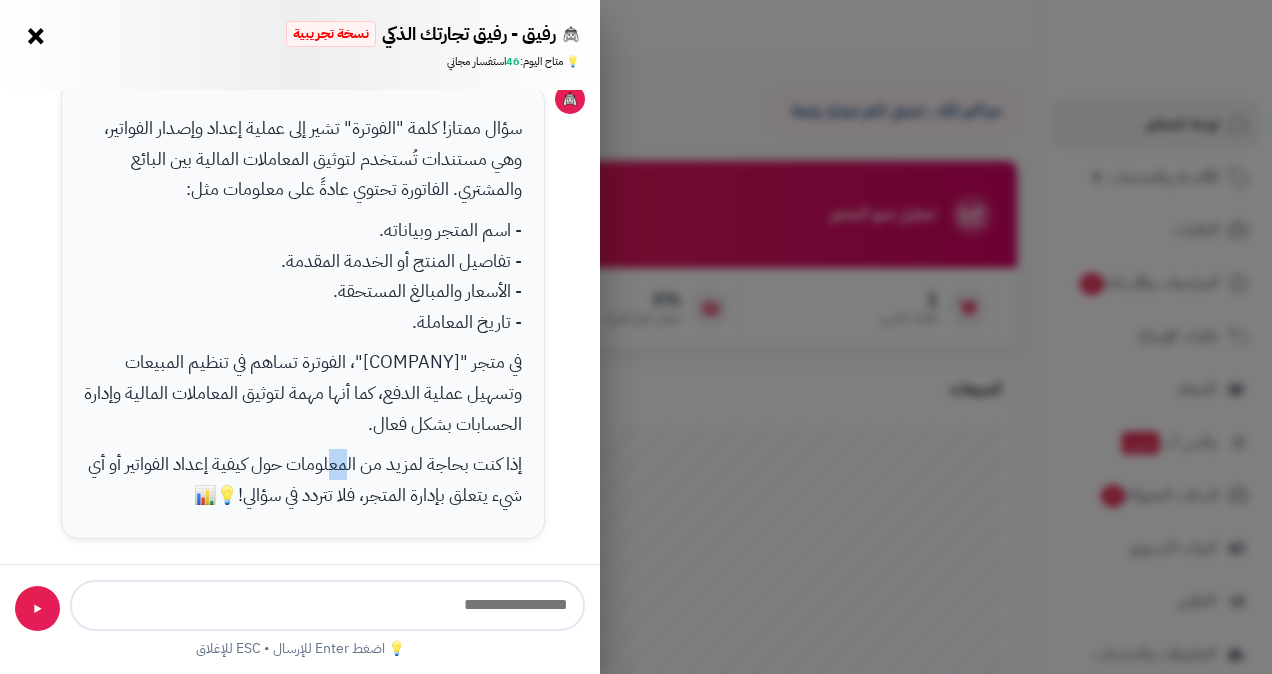 click on "سؤال ممتاز! كلمة "الفوترة" تشير إلى عملية إعداد وإصدار الفواتير، وهي مستندات تُستخدم لتوثيق المعاملات المالية بين البائع والمشتري. الفاتورة تحتوي عادةً على معلومات مثل: - اسم المتجر وبياناته. - تفاصيل المنتج أو الخدمة المقدمة. - الأسعار والمبالغ المستحقة. - تاريخ المعاملة. في متجر "[COMPANY]"، الفوترة تساهم في تنظيم المبيعات وتسهيل عملية الدفع، كما أنها مهمة لتوثيق المعاملات المالية وإدارة الحسابات بشكل فعال.  إذا كنت بحاجة لمزيد من المعلومات حول كيفية إعداد الفواتير أو أي شيء يتعلق بإدارة المتجر، فلا تتردد في سؤالي!  💡 📊" at bounding box center (303, 311) 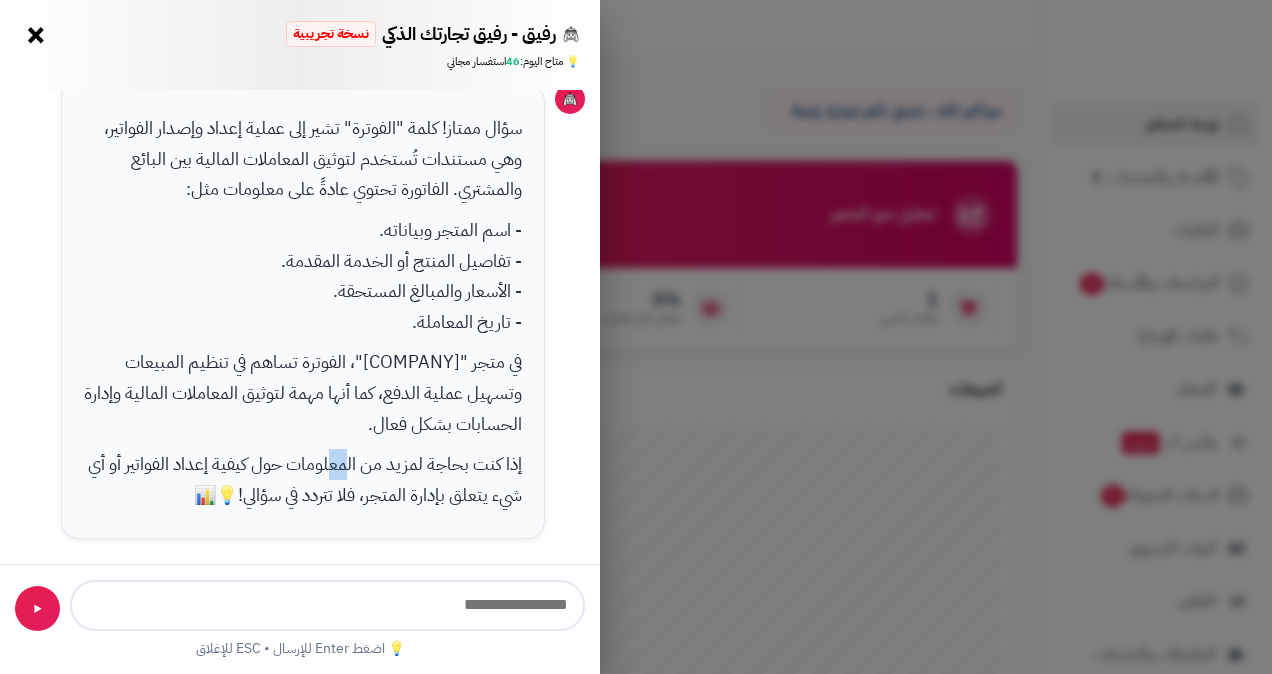 click on "×" at bounding box center [36, 35] 